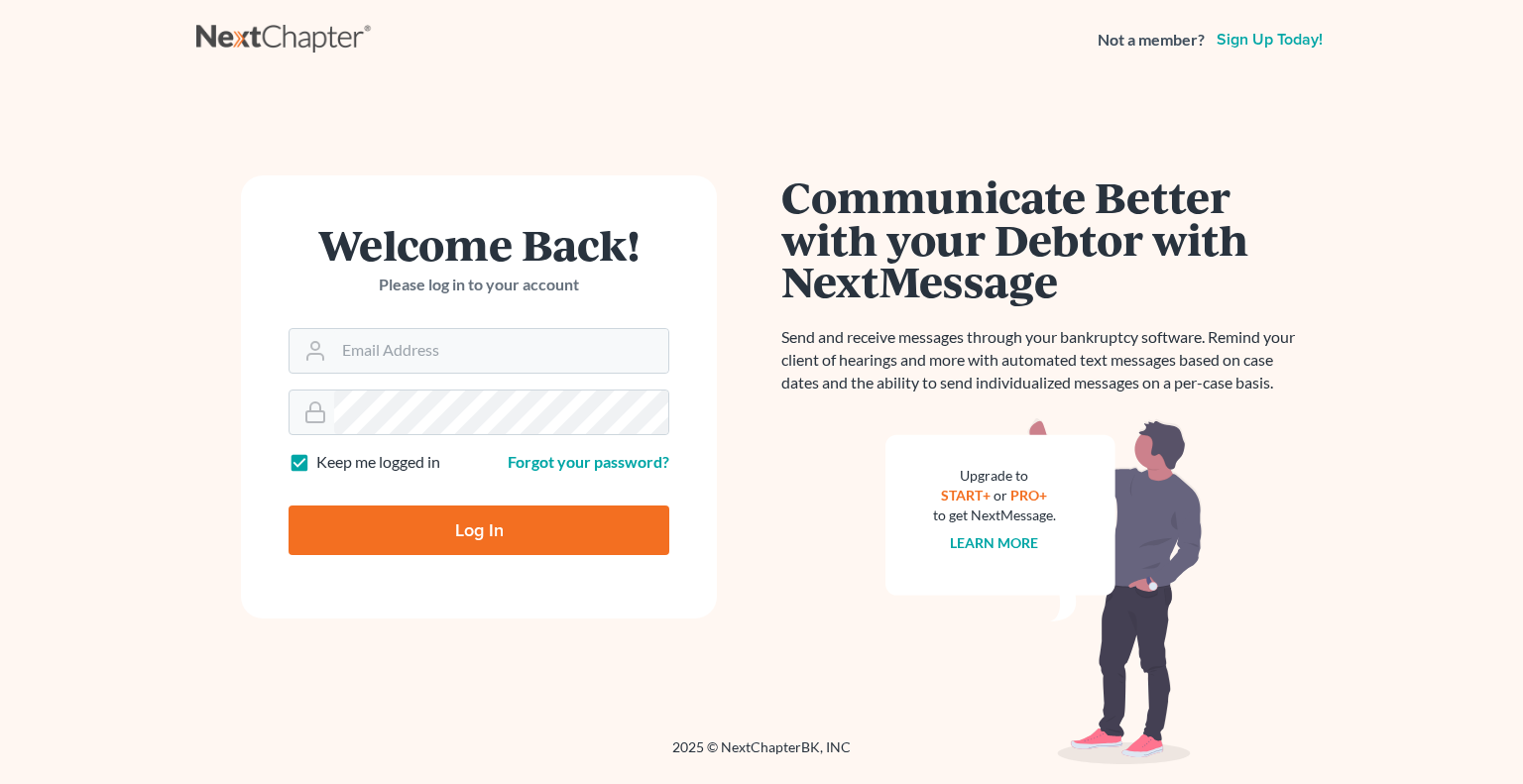 scroll, scrollTop: 0, scrollLeft: 0, axis: both 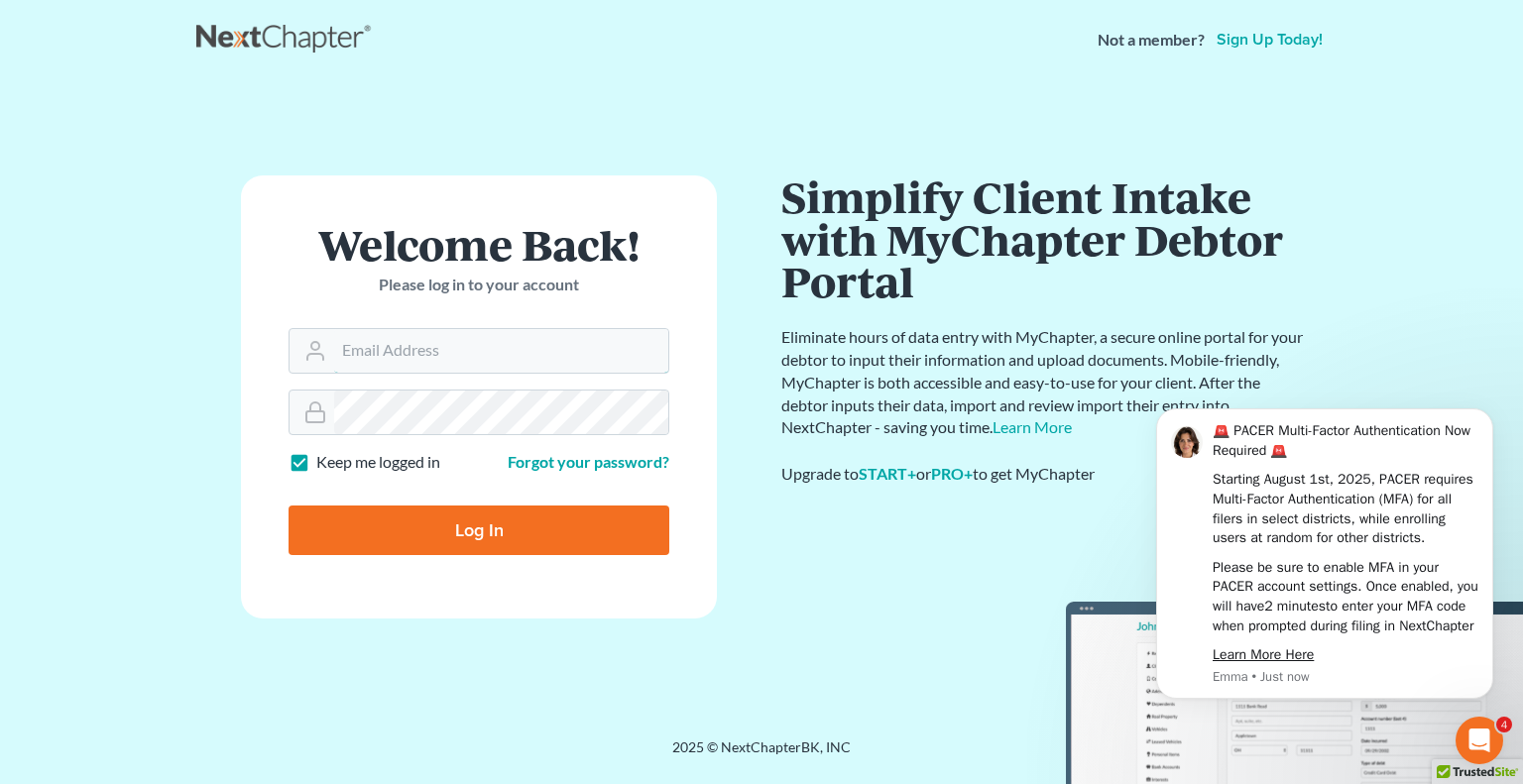 type on "flor@tatajelaw.com" 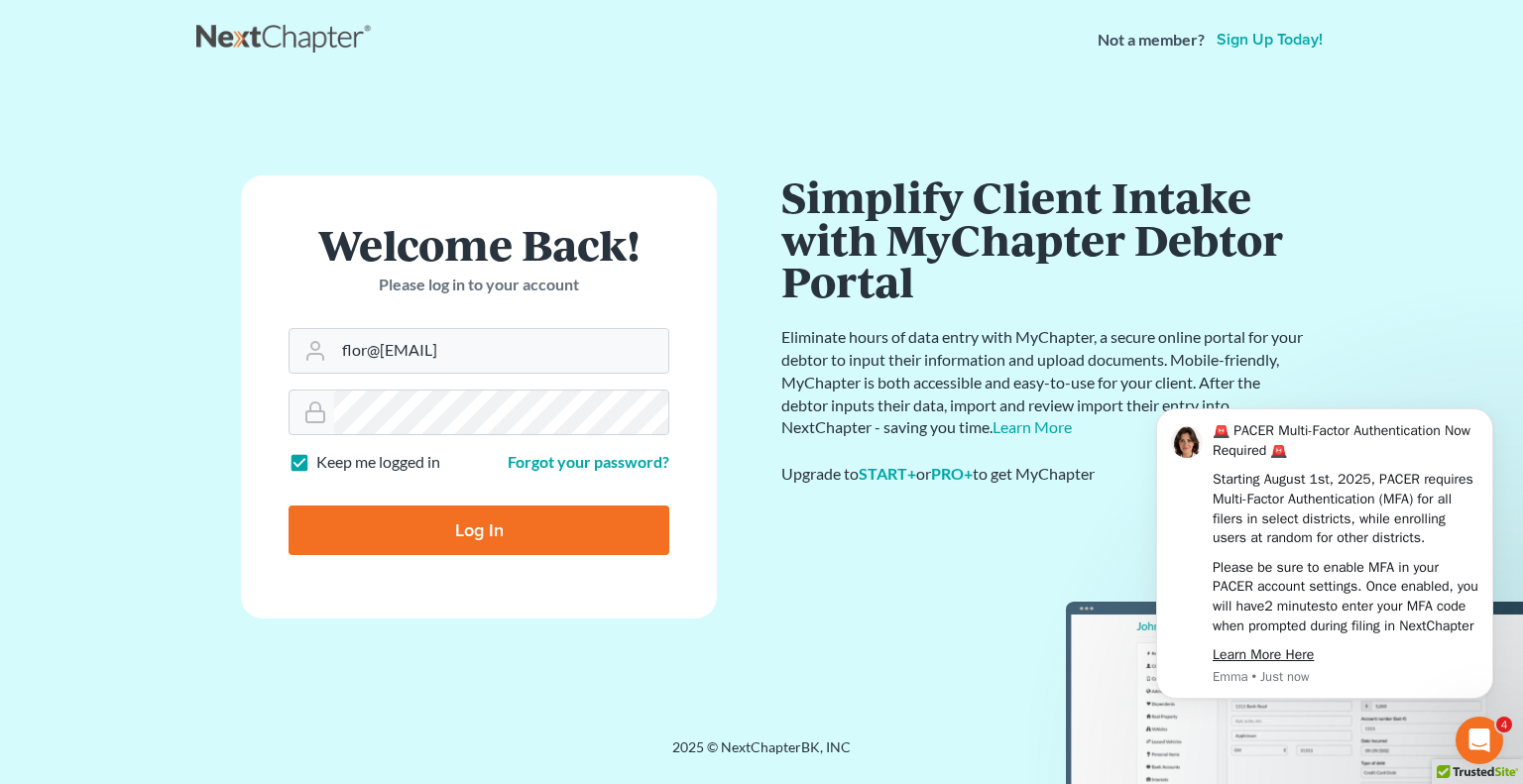 click on "Log In" at bounding box center (479, 530) 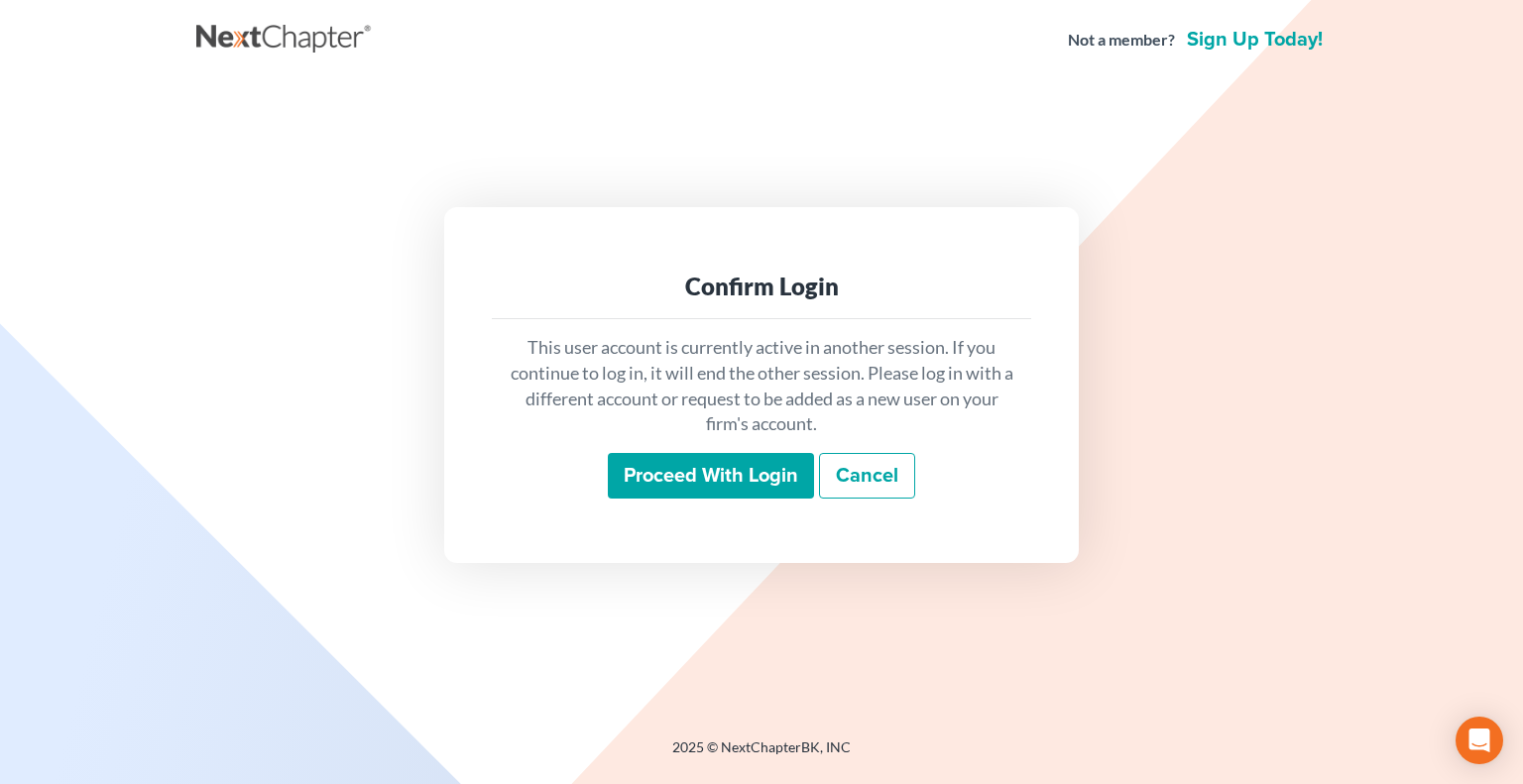 scroll, scrollTop: 0, scrollLeft: 0, axis: both 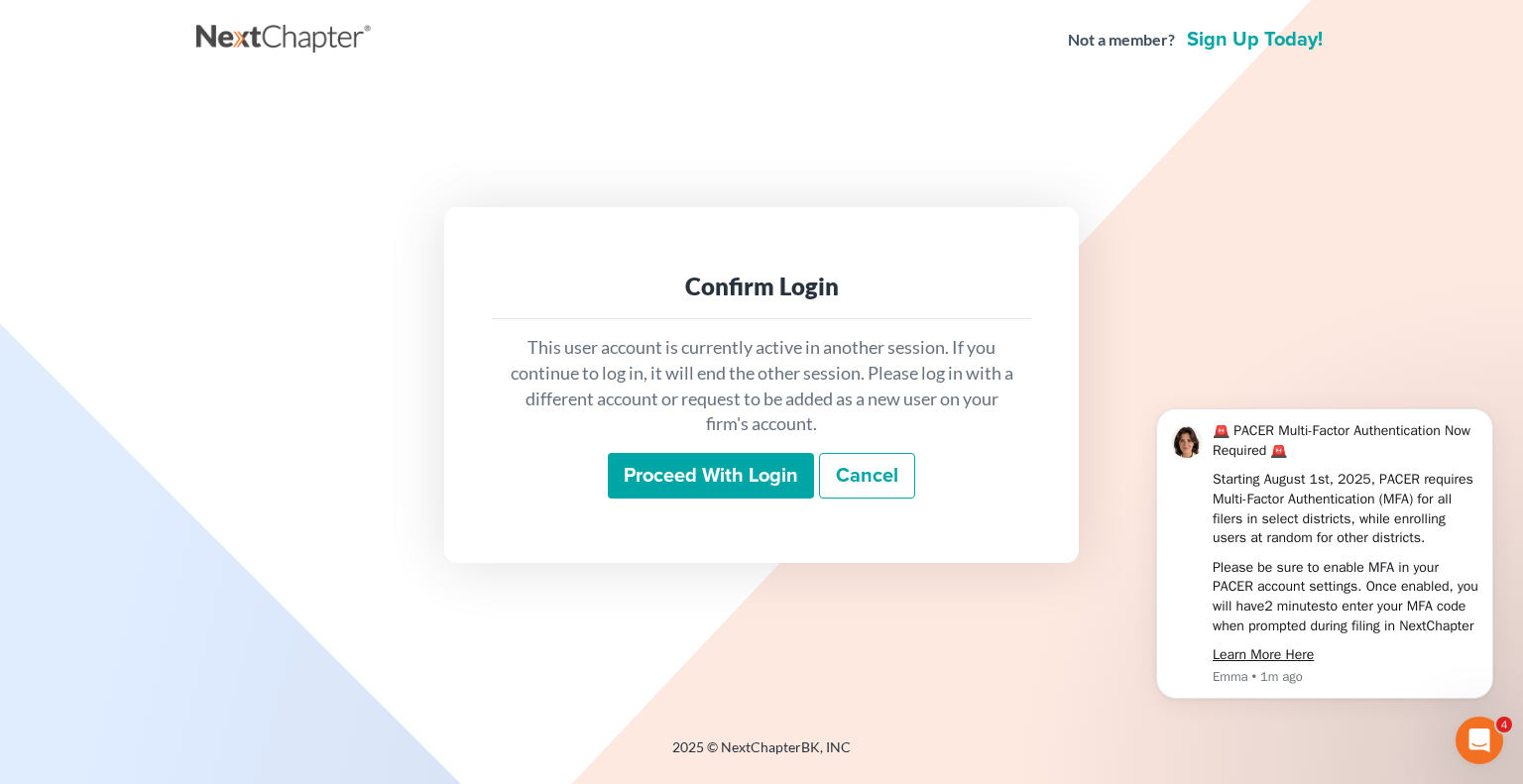 click on "Proceed with login" at bounding box center [711, 476] 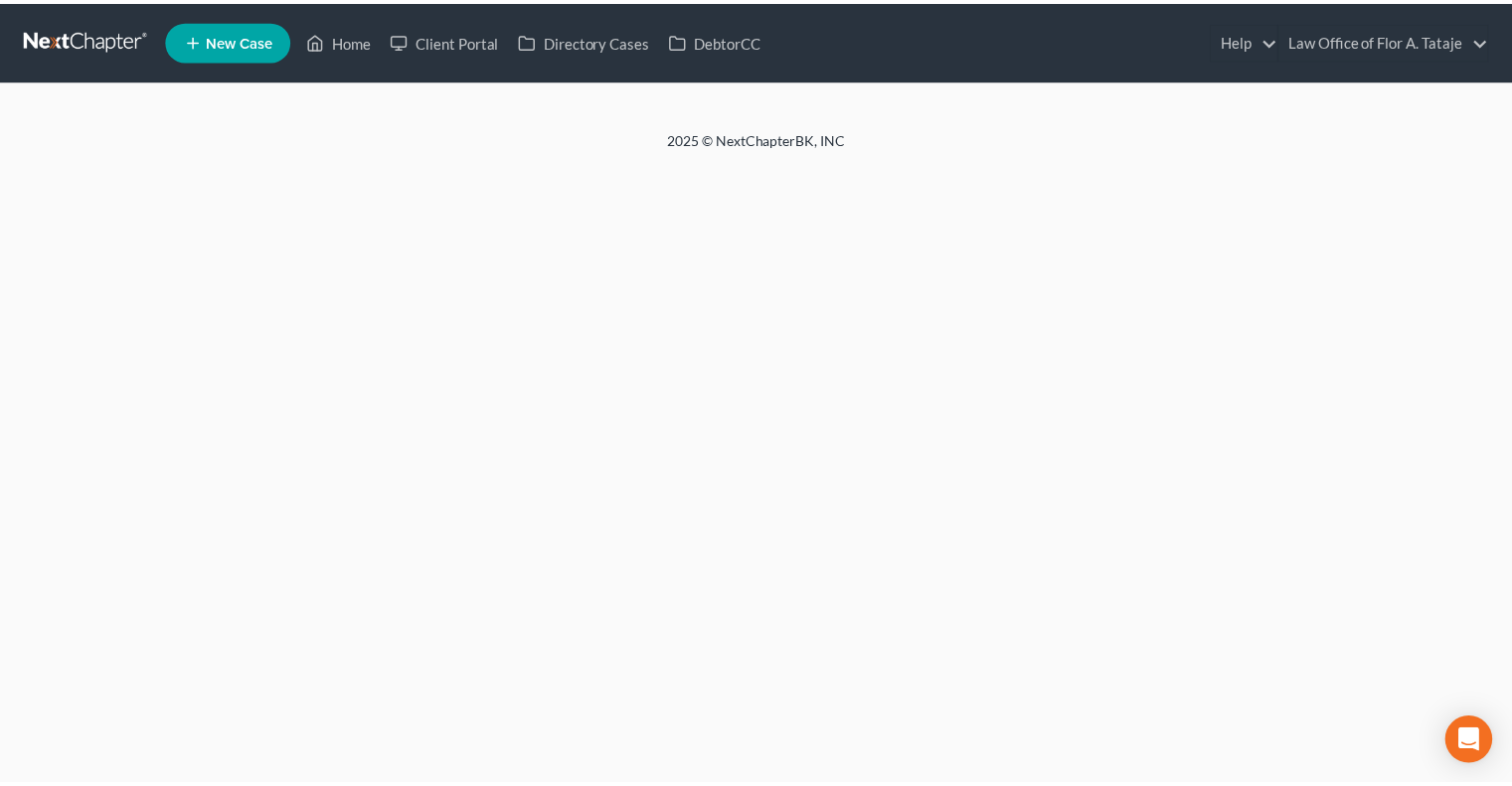scroll, scrollTop: 0, scrollLeft: 0, axis: both 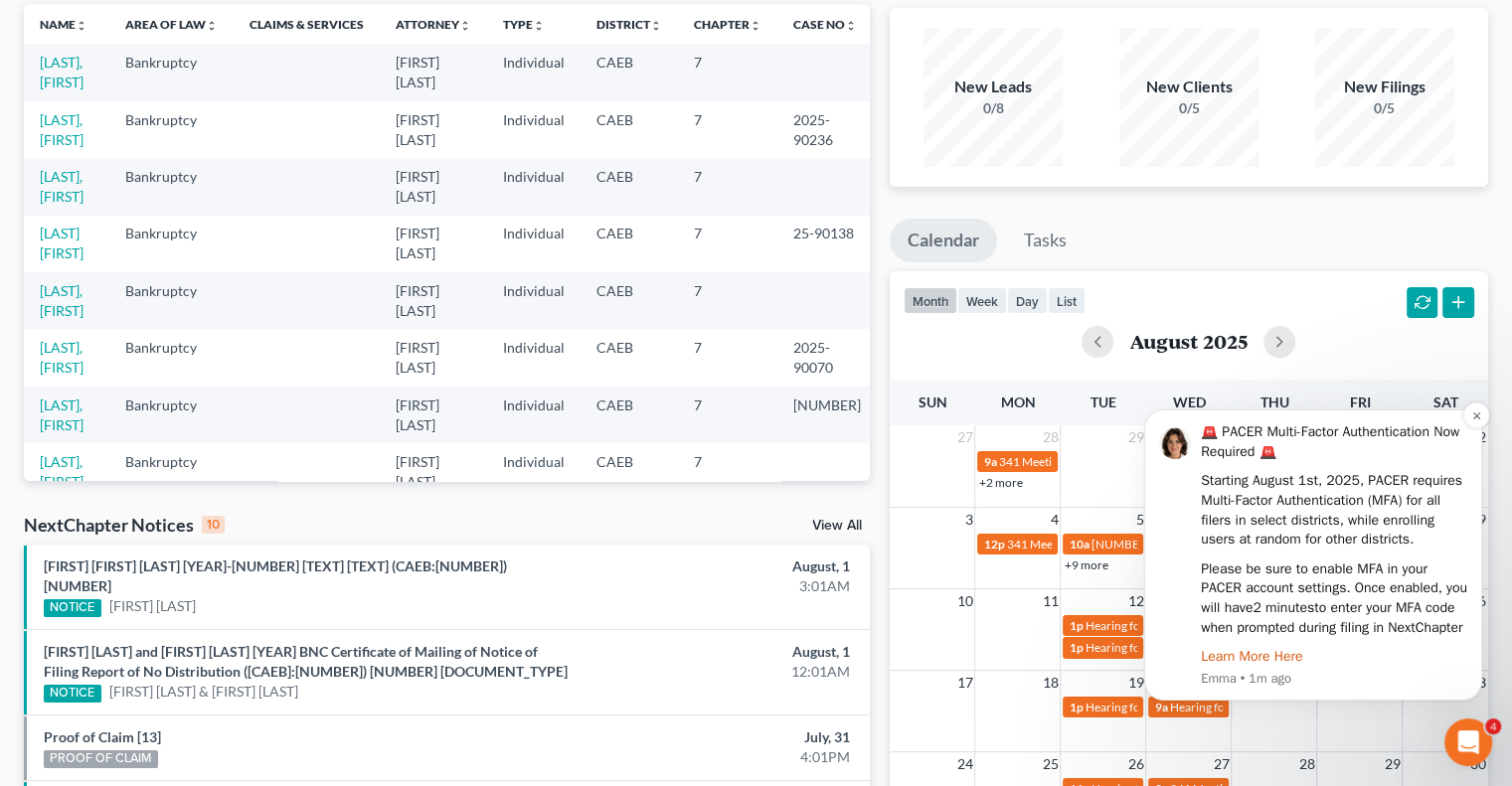 click on "Learn More Here" at bounding box center [1252, 656] 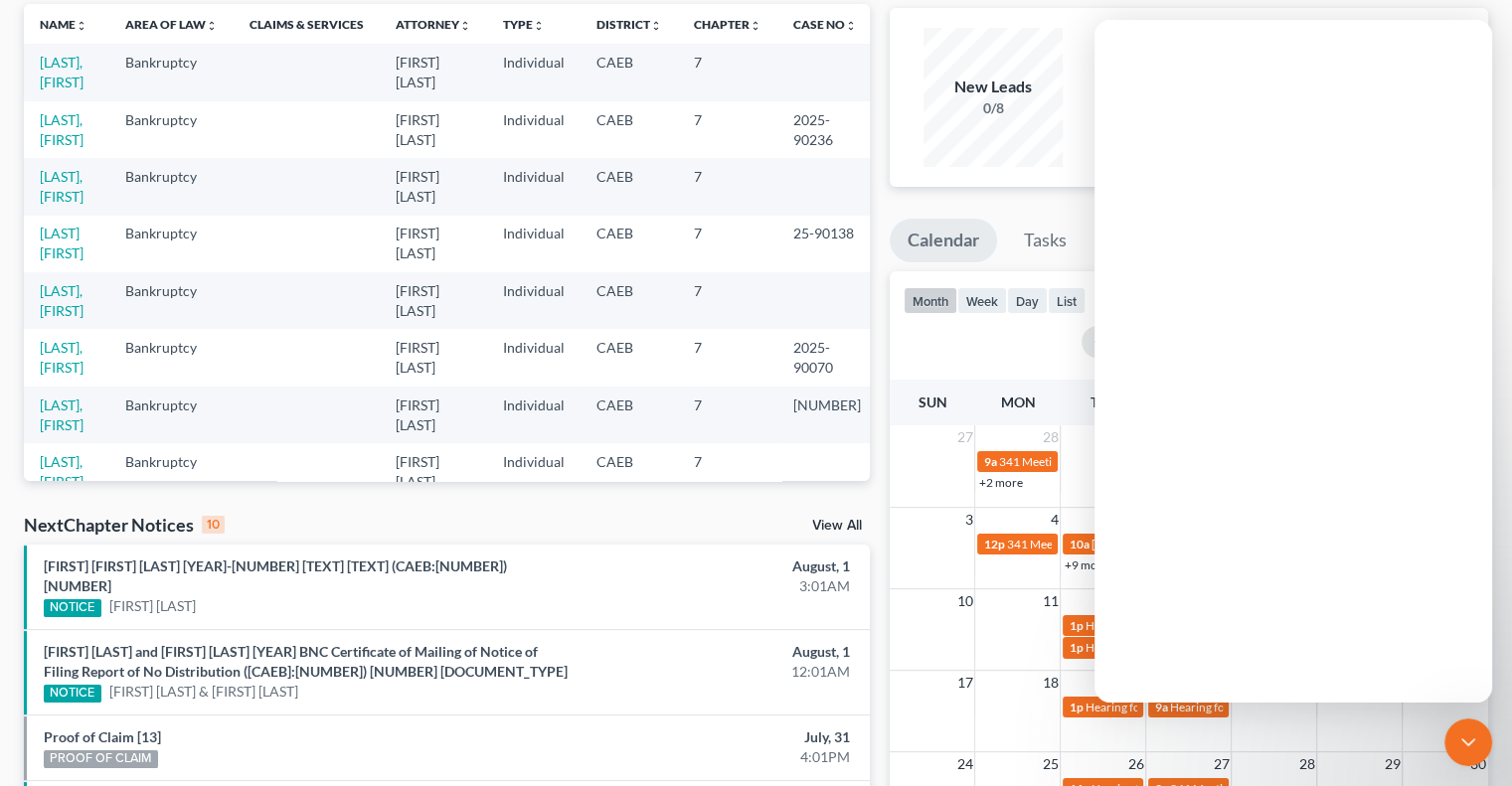 scroll, scrollTop: 0, scrollLeft: 0, axis: both 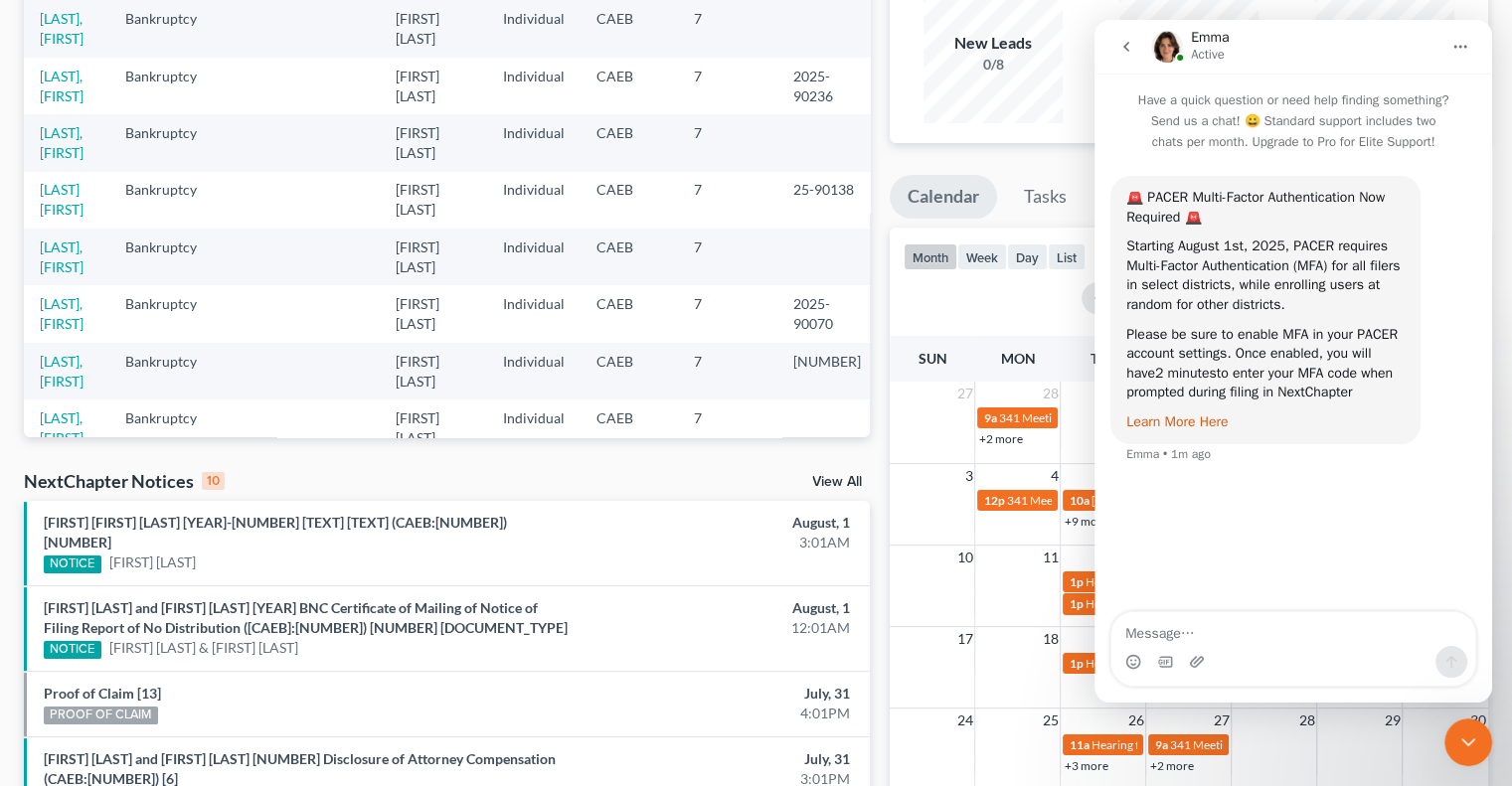 click on "Learn More Here" at bounding box center [1177, 421] 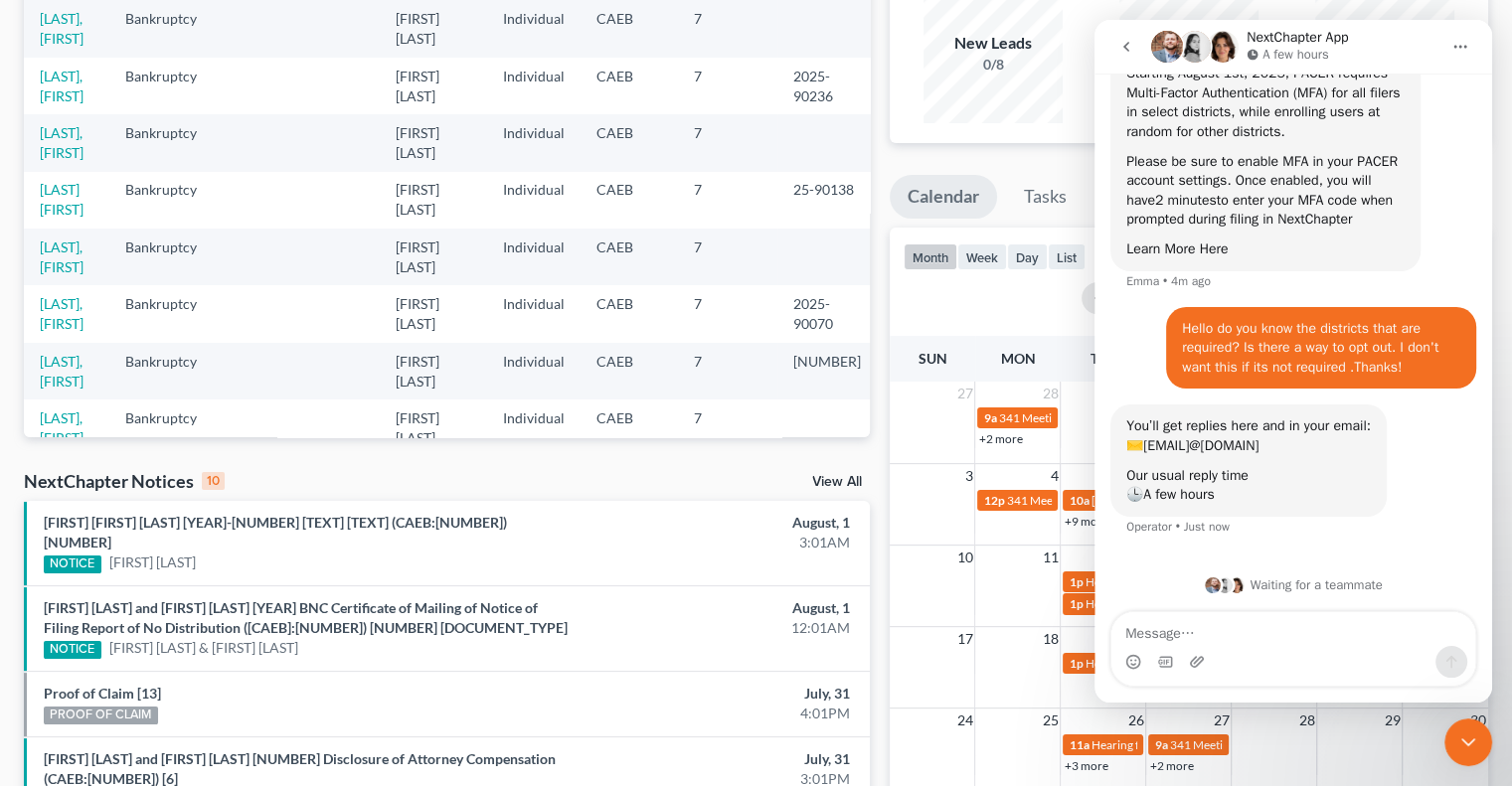 scroll, scrollTop: 174, scrollLeft: 0, axis: vertical 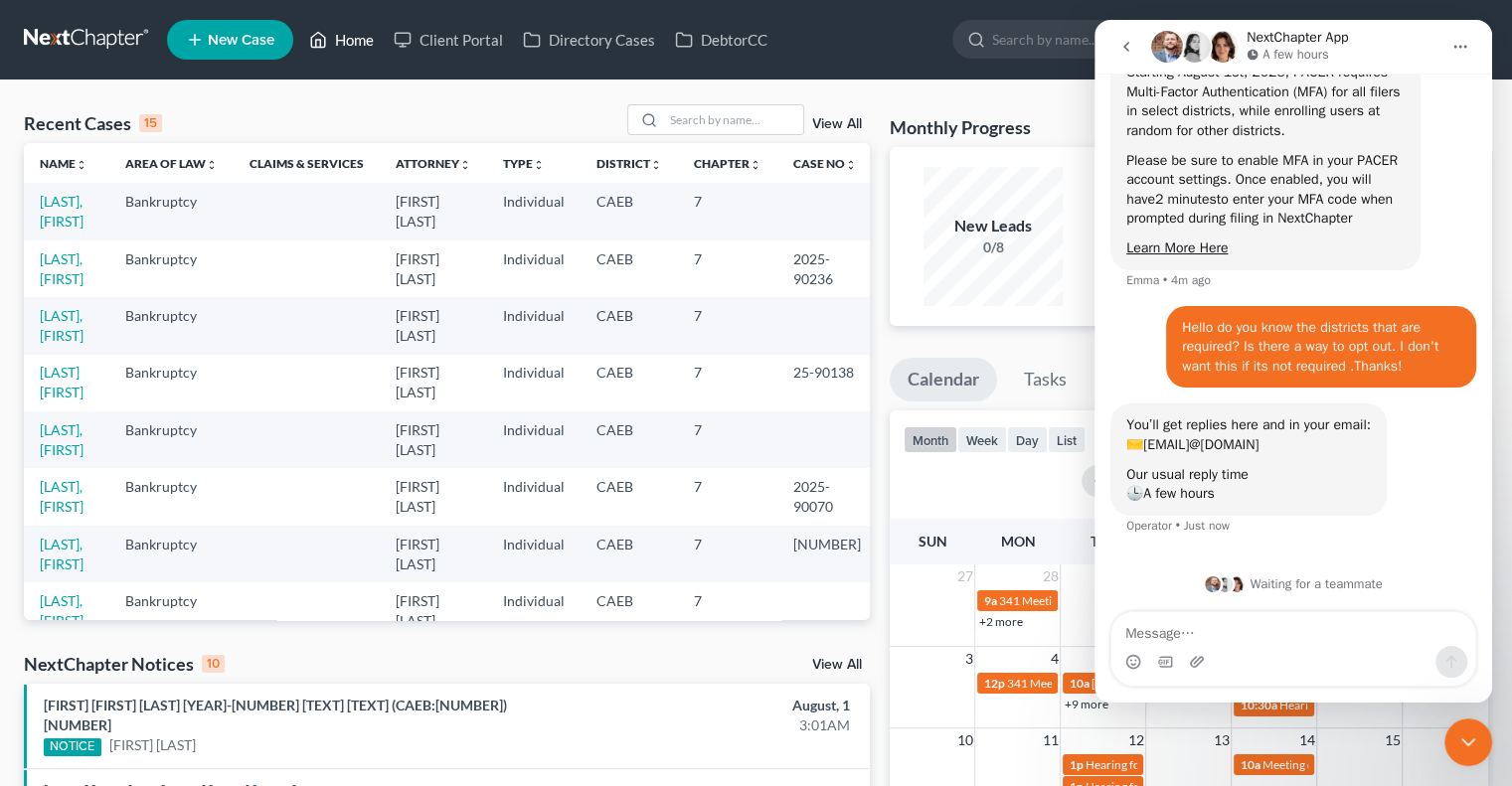 click on "Home" at bounding box center (341, 40) 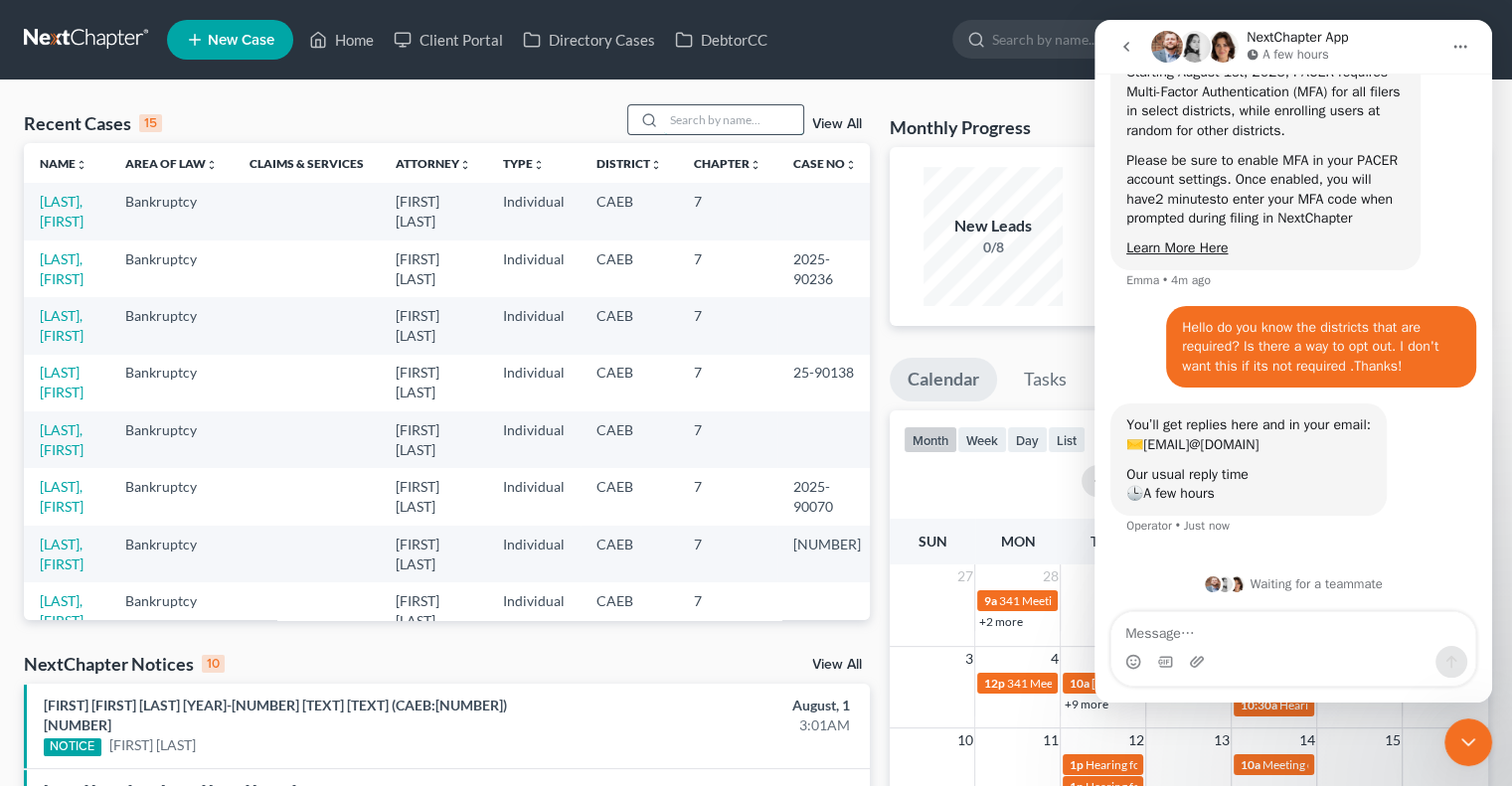 click at bounding box center [734, 119] 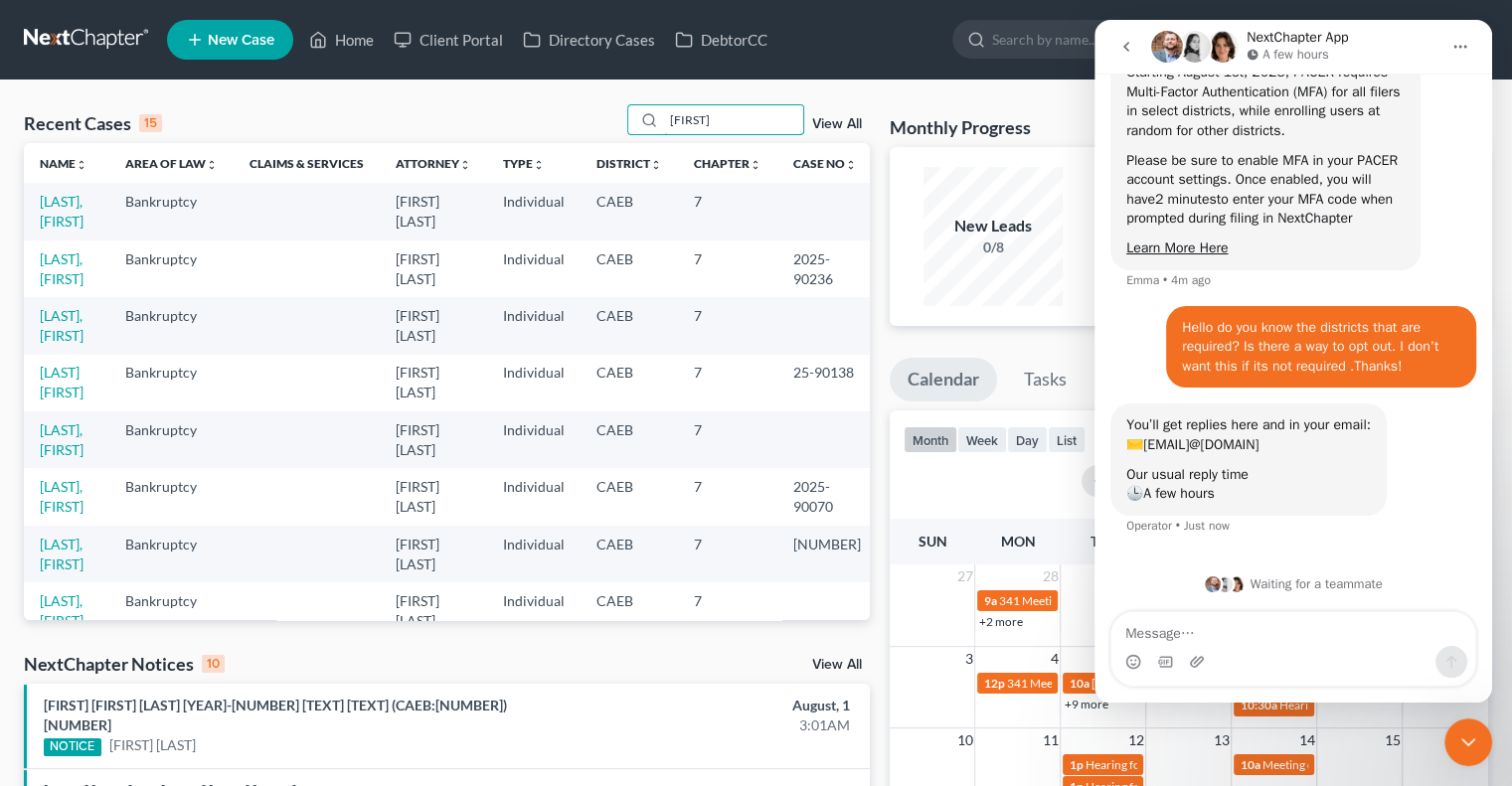 type on "[FIRST]" 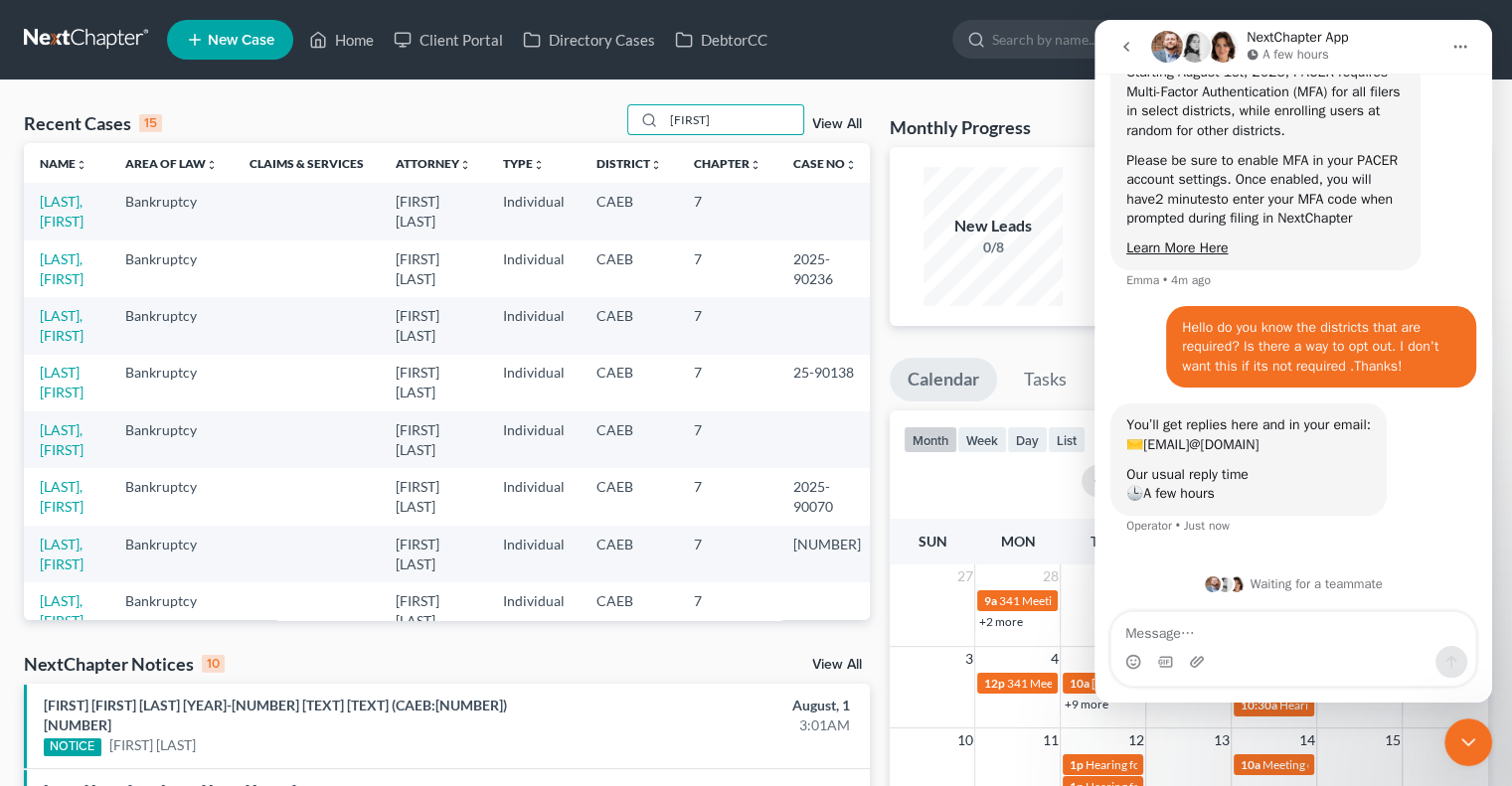 click 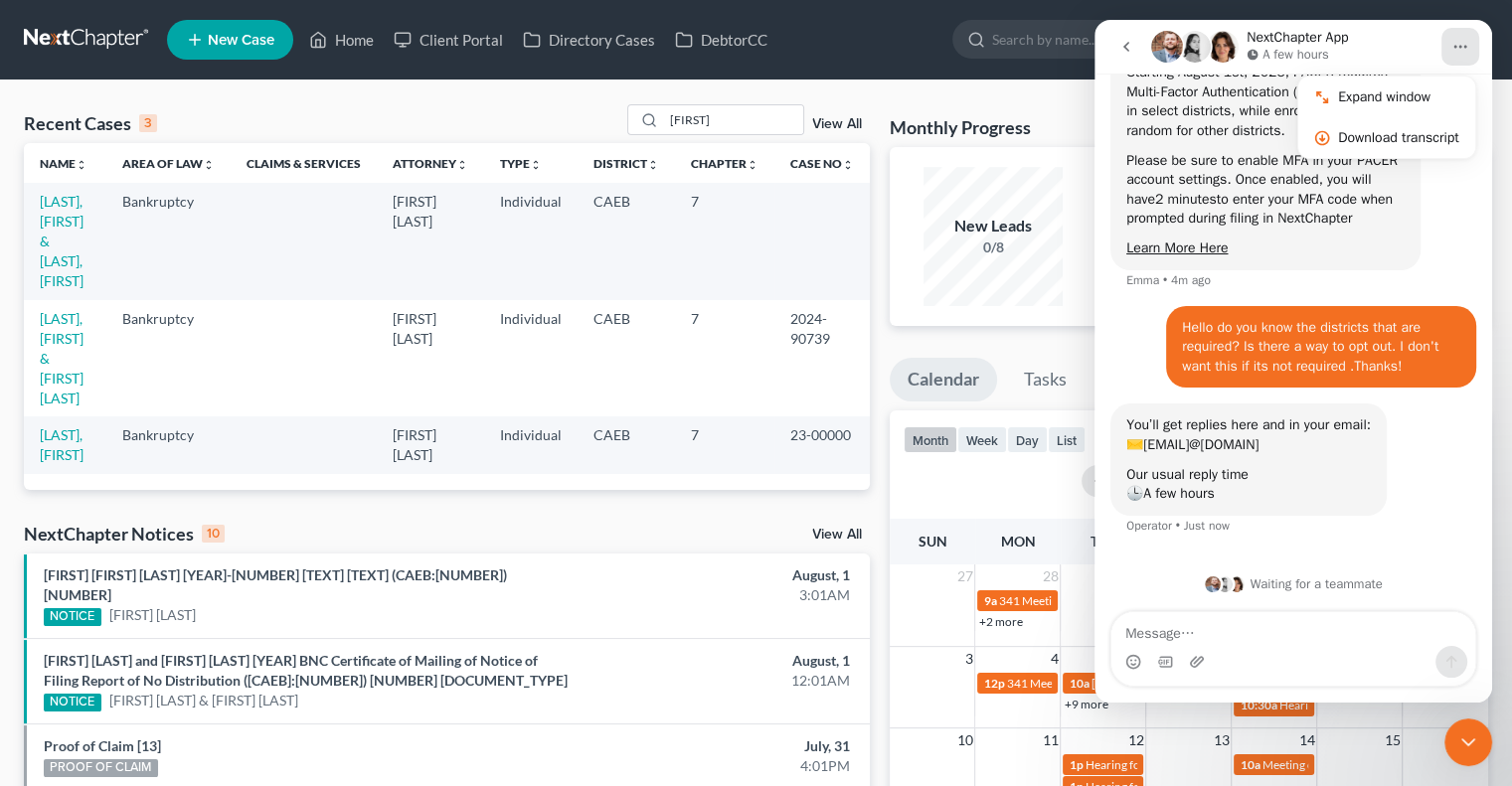 click 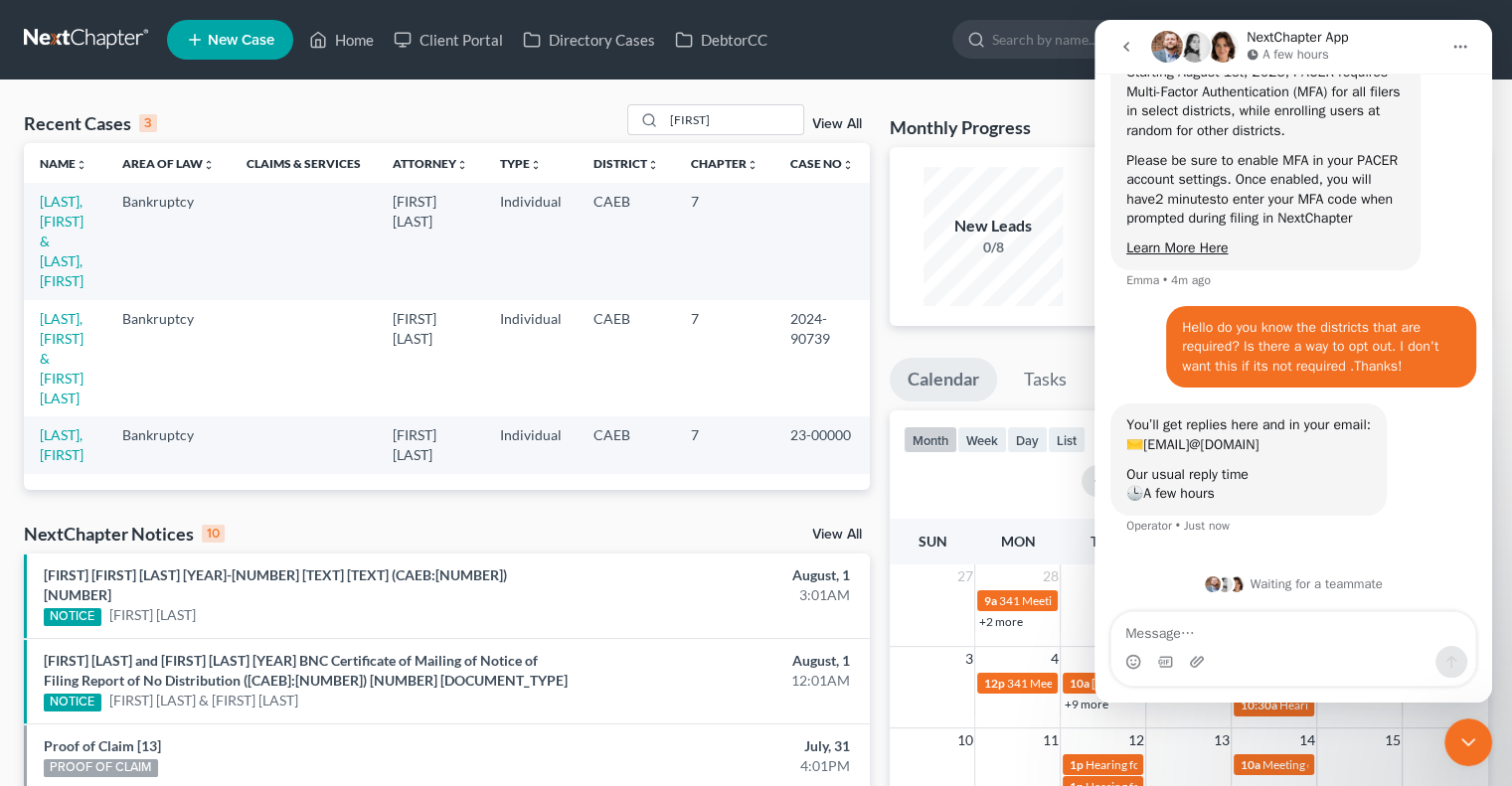 click 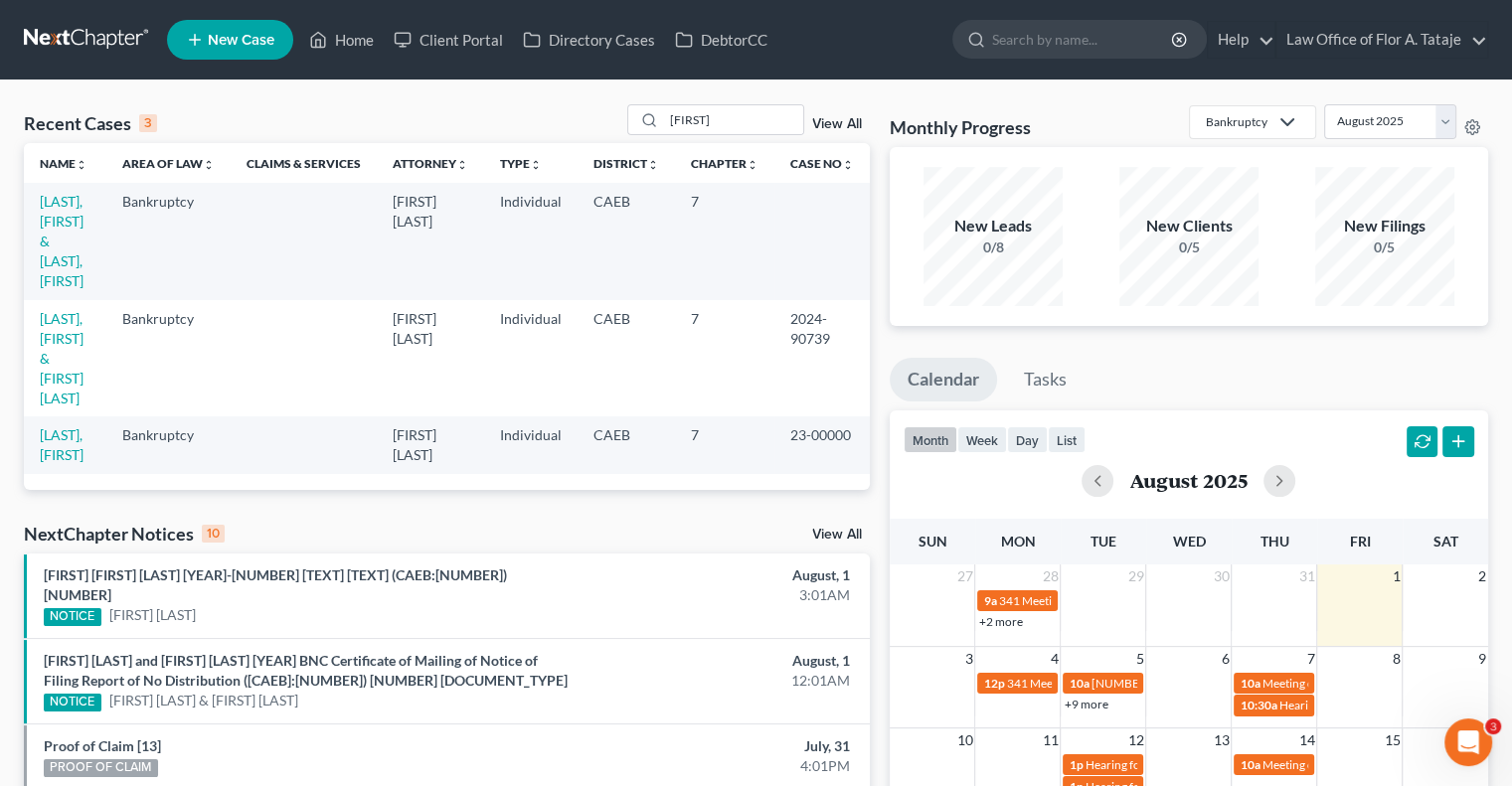 scroll, scrollTop: 0, scrollLeft: 0, axis: both 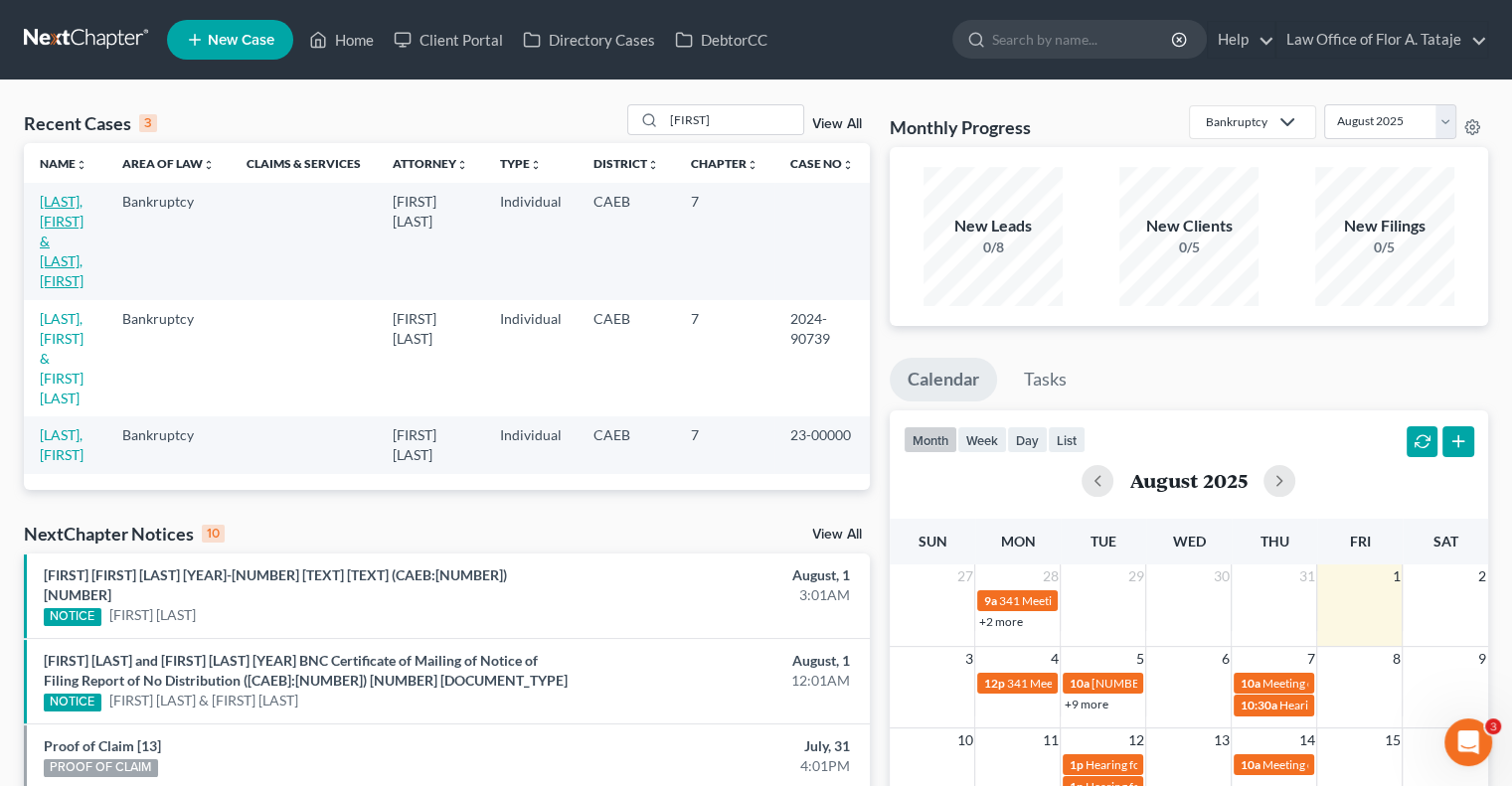 click on "[LAST], [FIRST] & [LAST], [FIRST]" at bounding box center [62, 240] 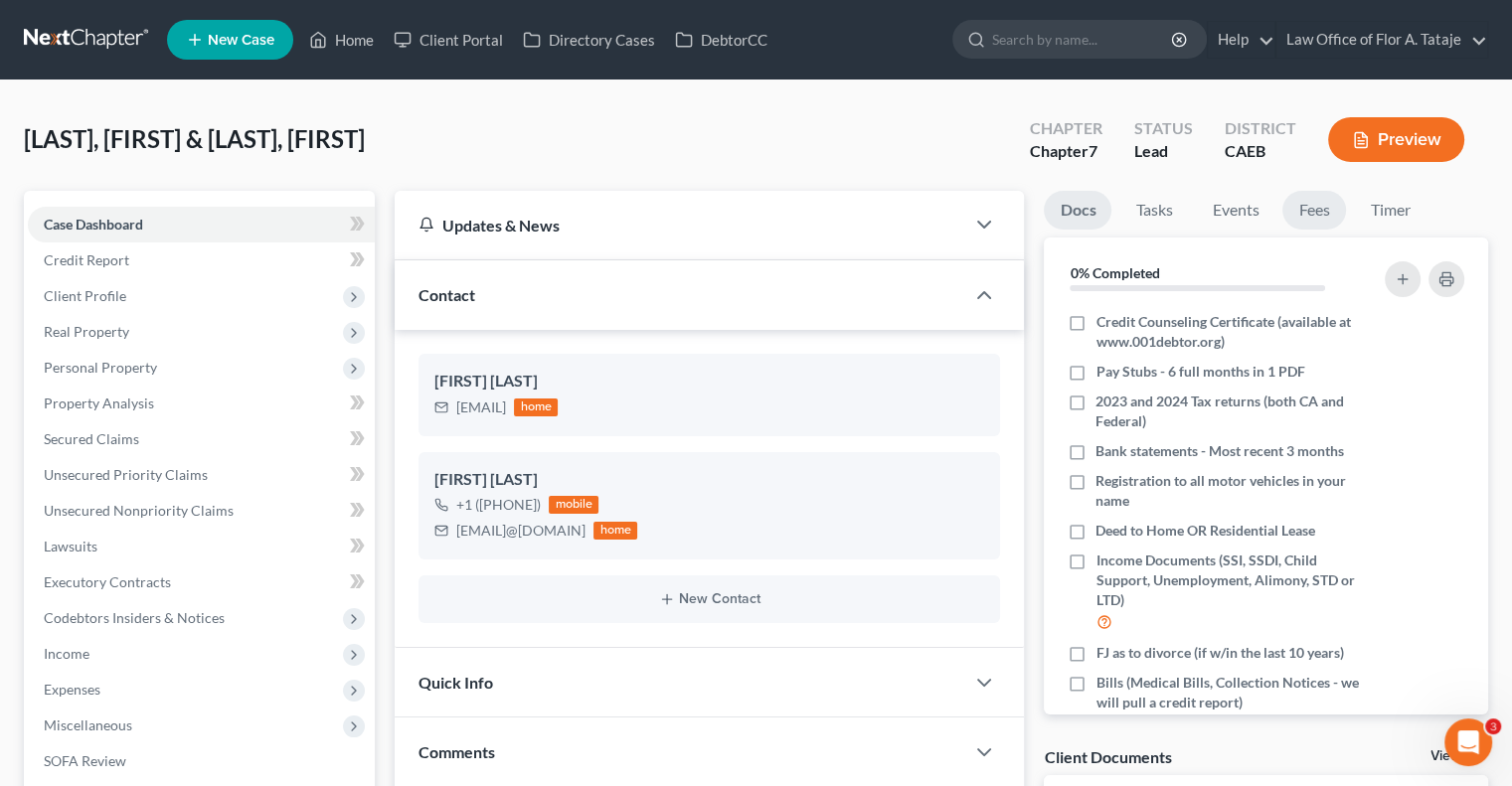 click on "Fees" at bounding box center (1314, 210) 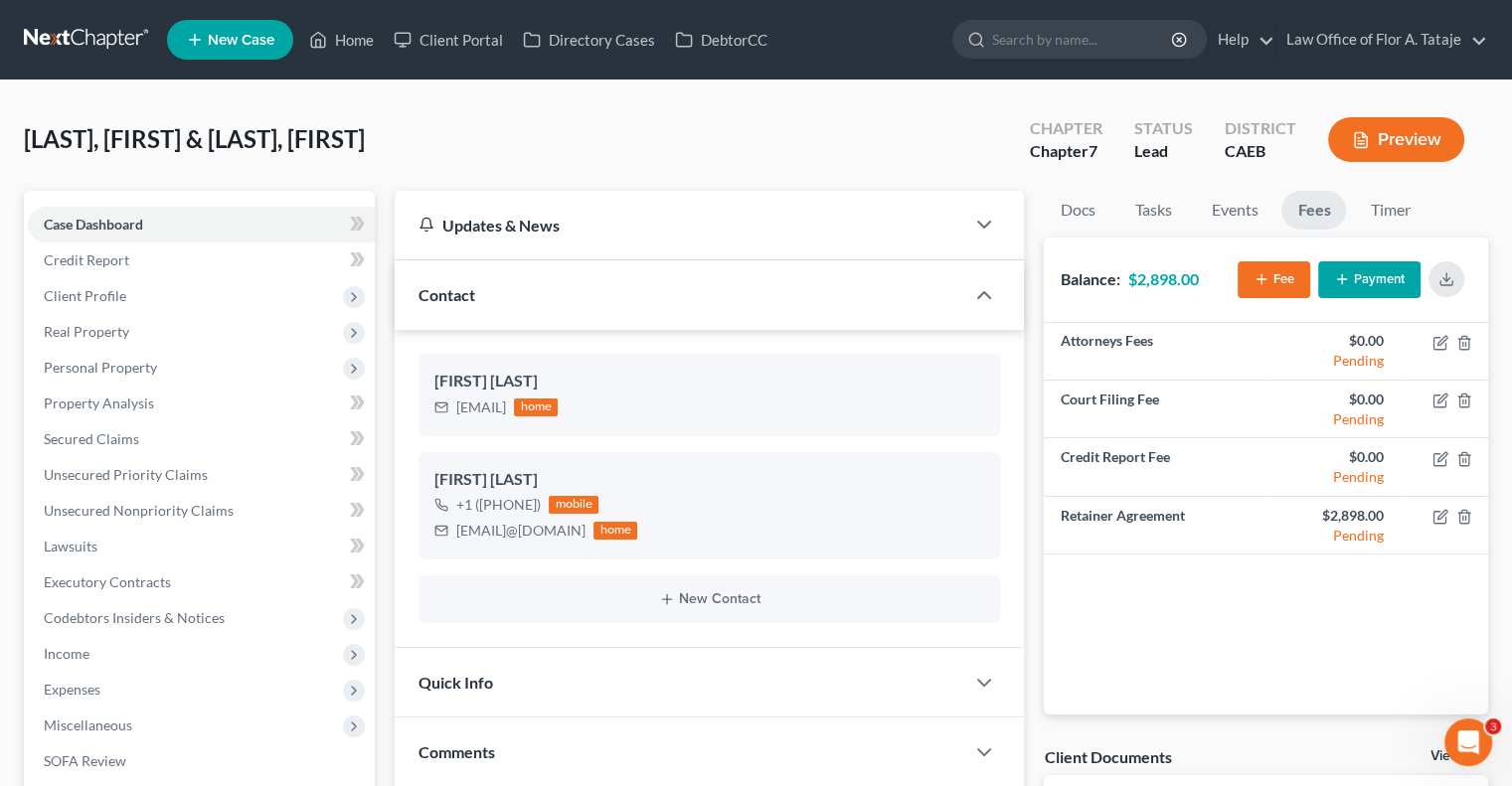 click on "Payment" at bounding box center (1369, 279) 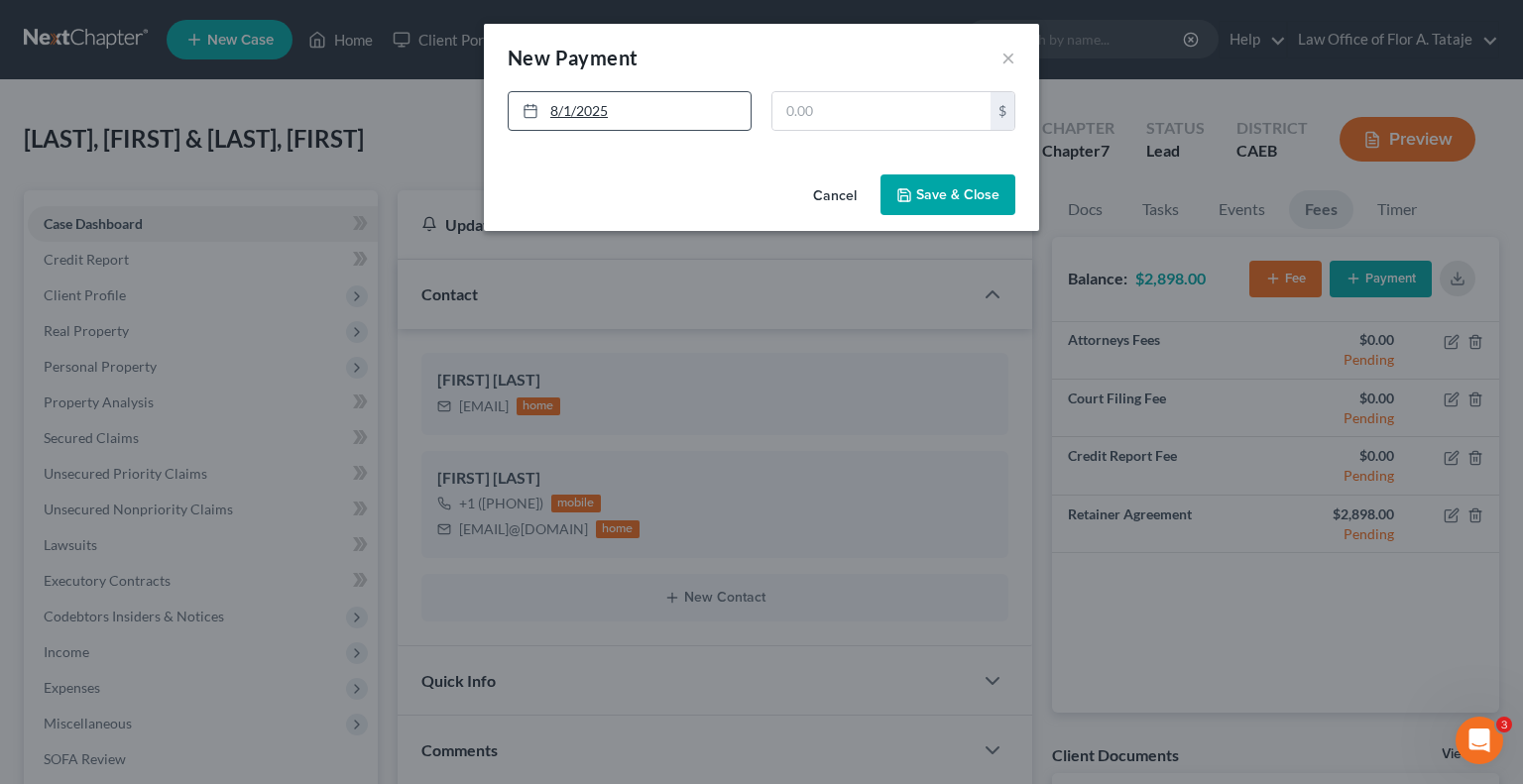 click on "8/1/2025" at bounding box center [630, 111] 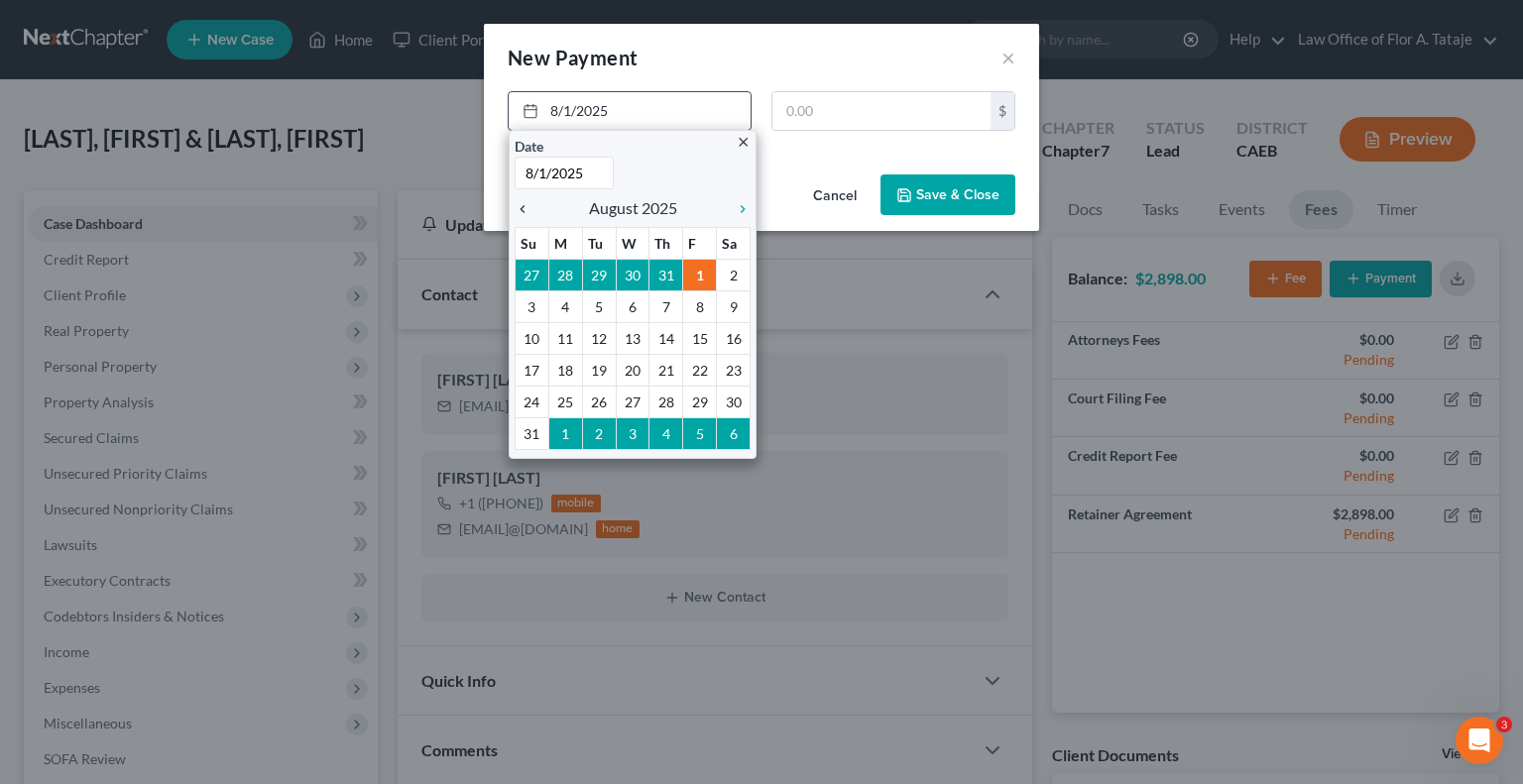 click on "chevron_left" at bounding box center [527, 209] 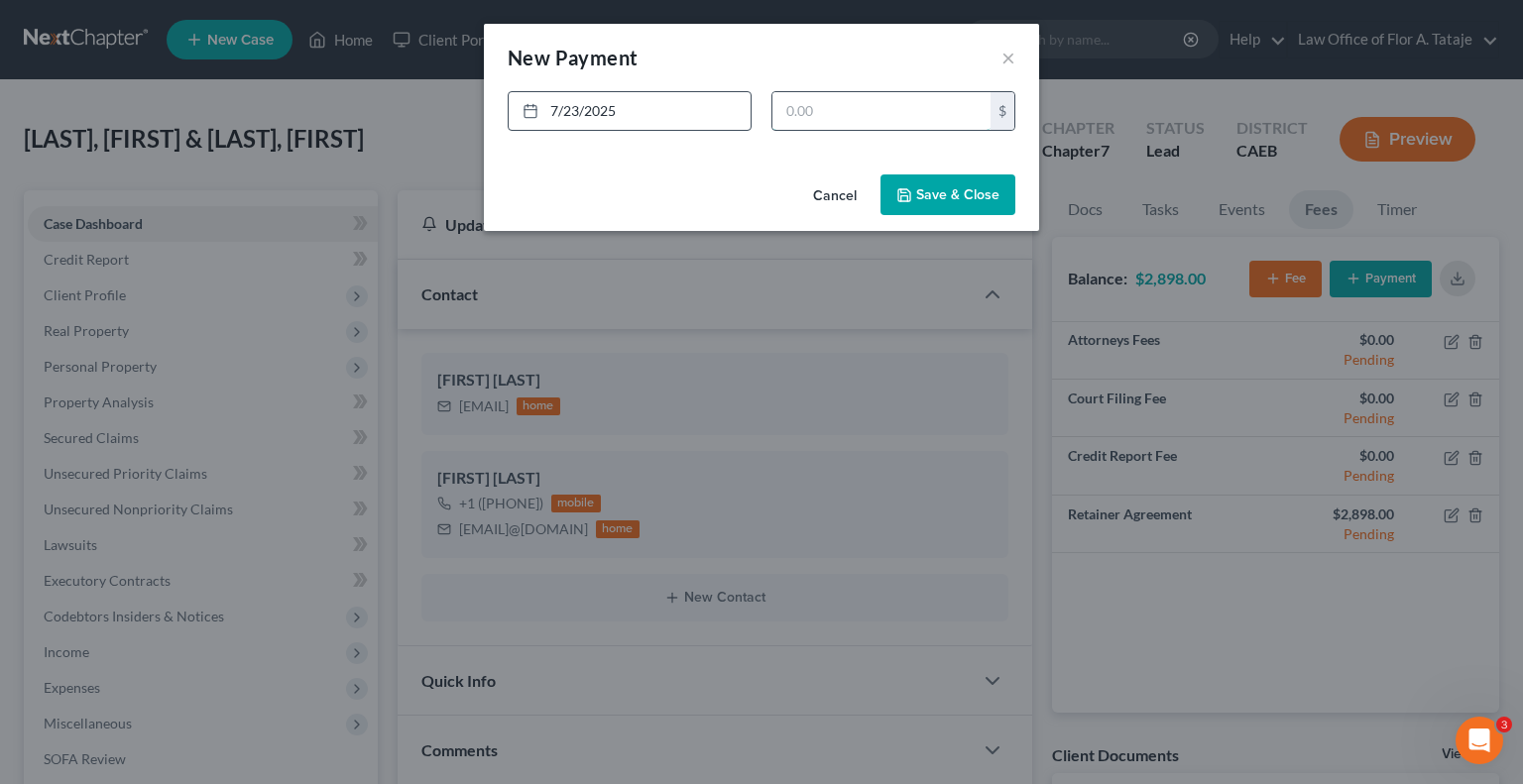 click at bounding box center (881, 111) 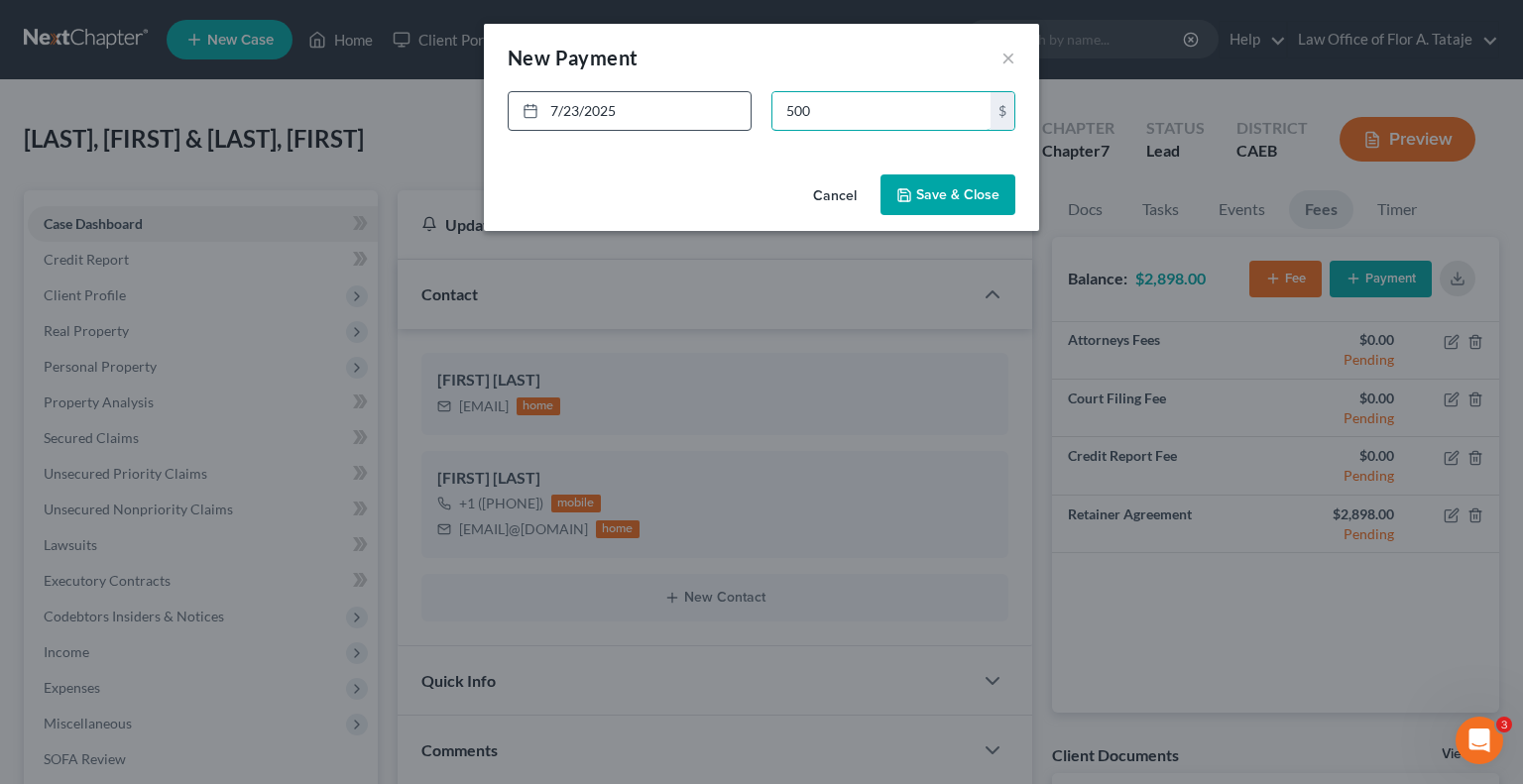 type on "500" 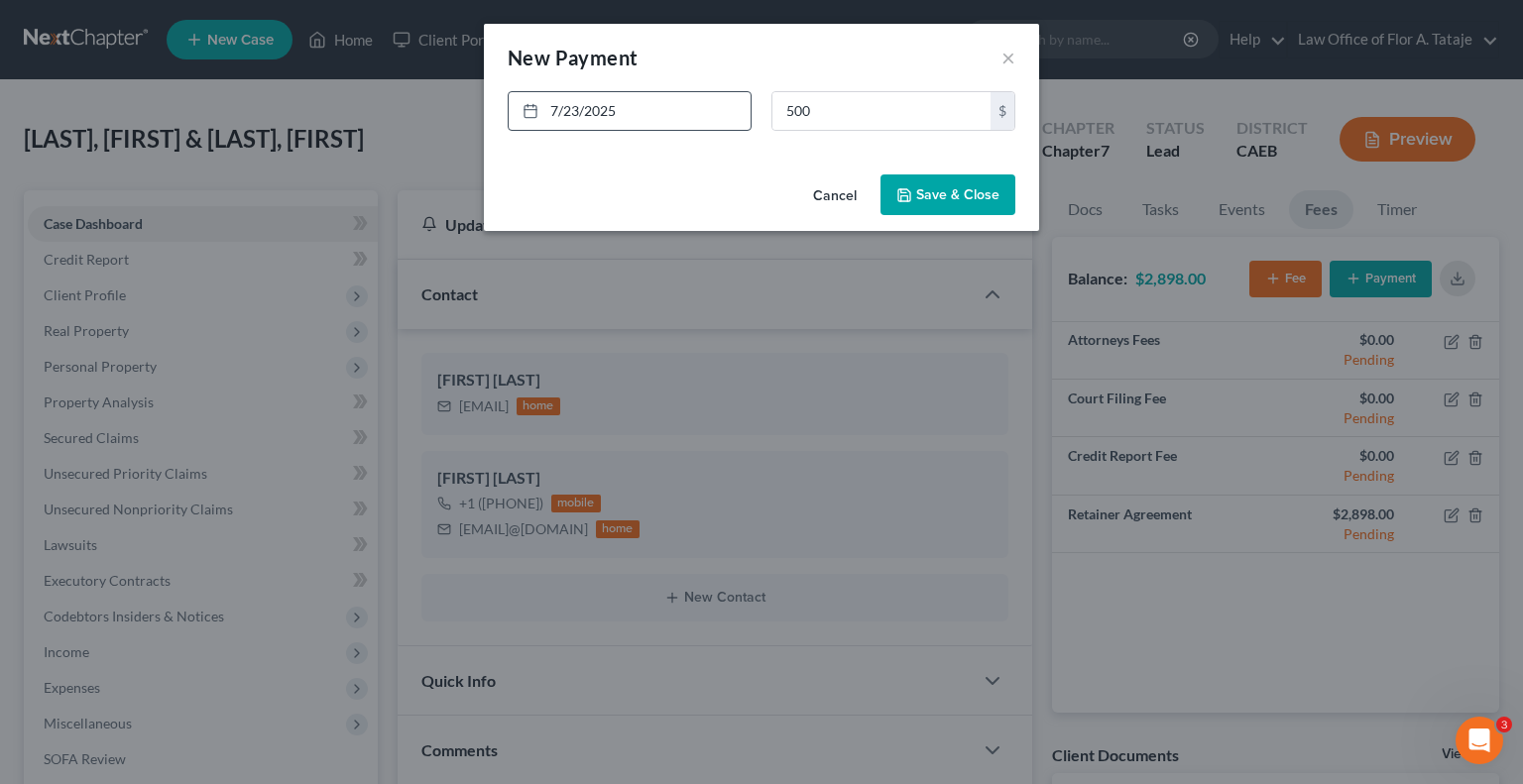 click 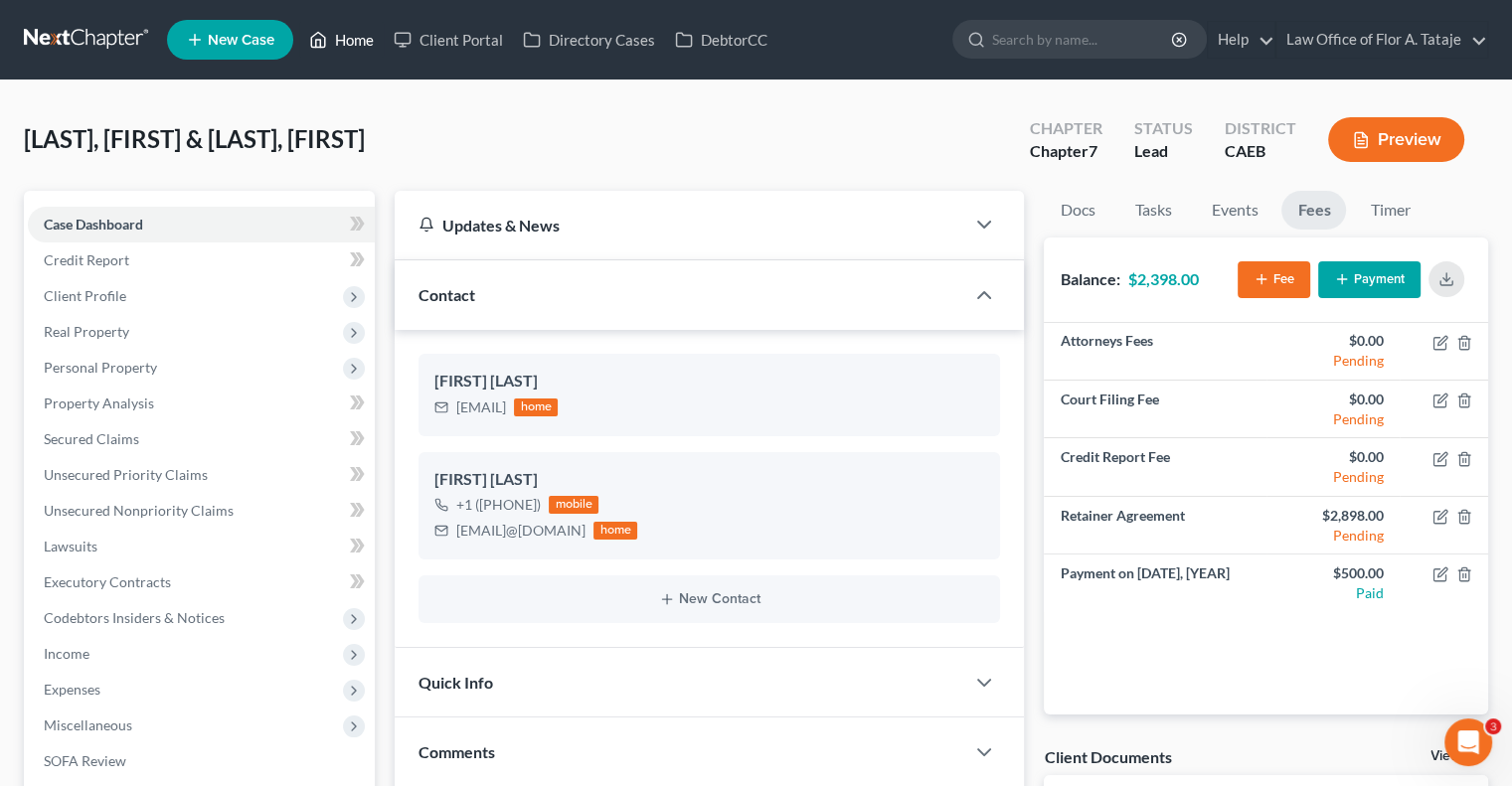 click on "Home" at bounding box center (341, 40) 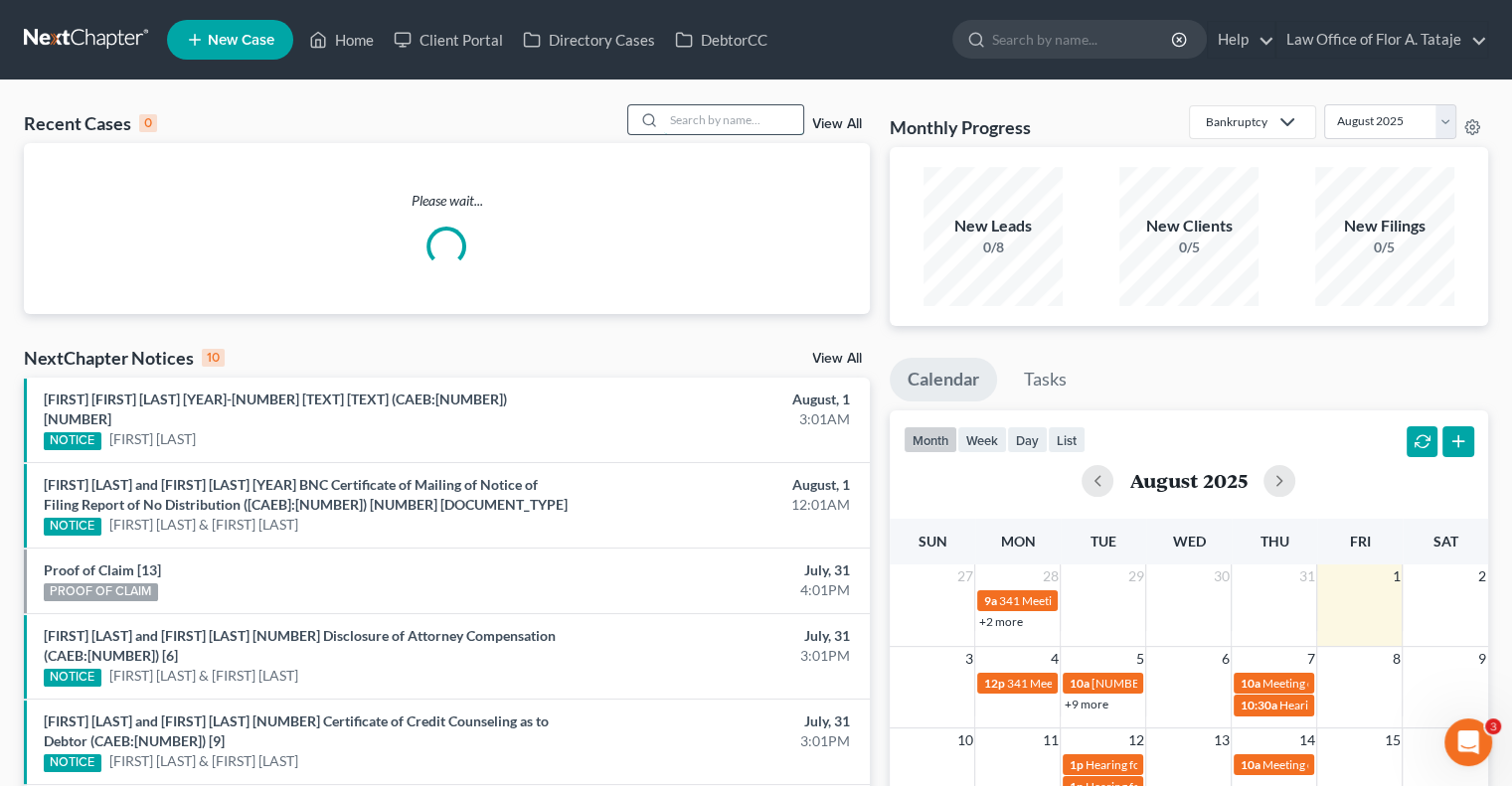click at bounding box center (734, 119) 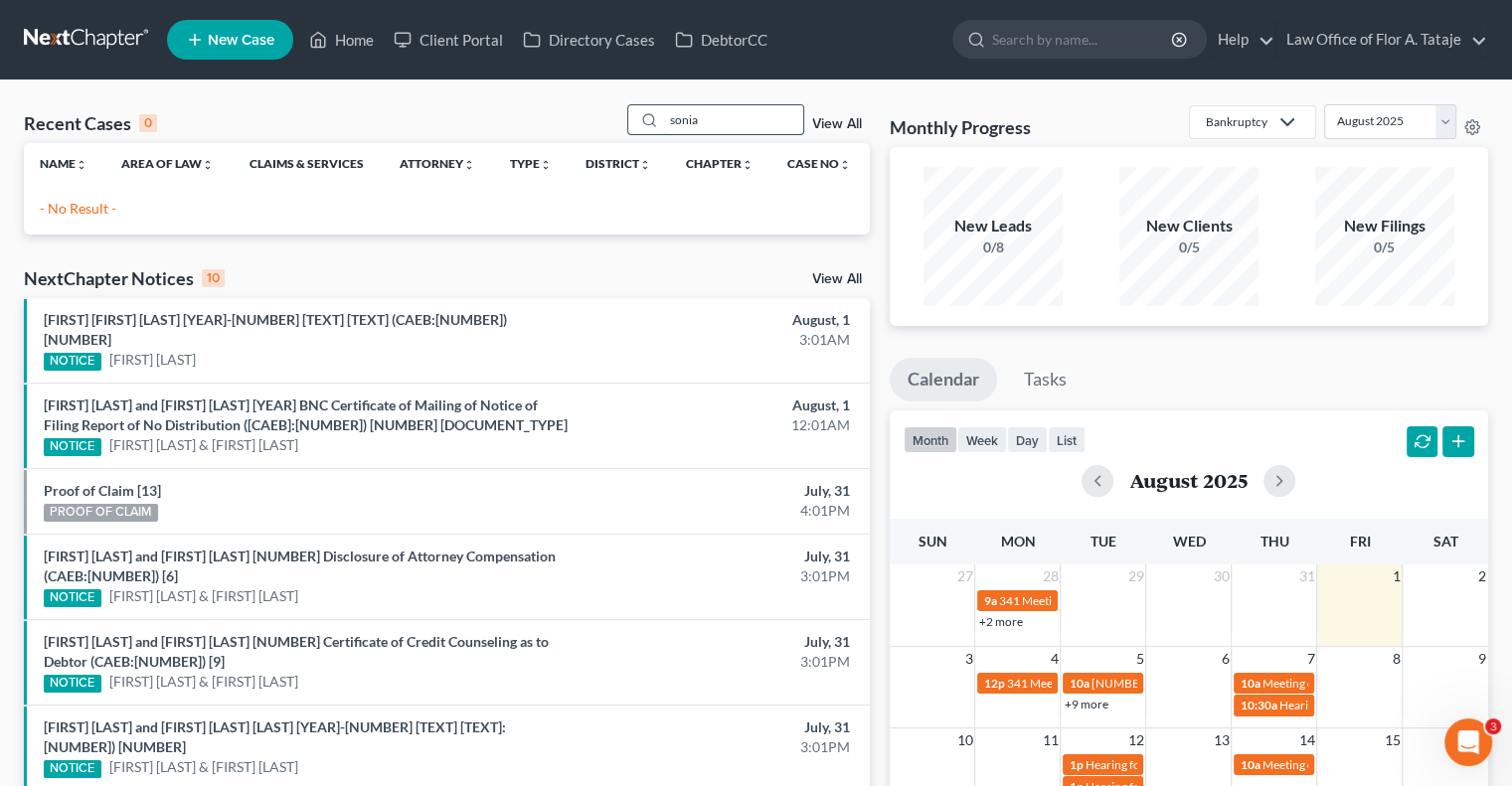 type on "sonia" 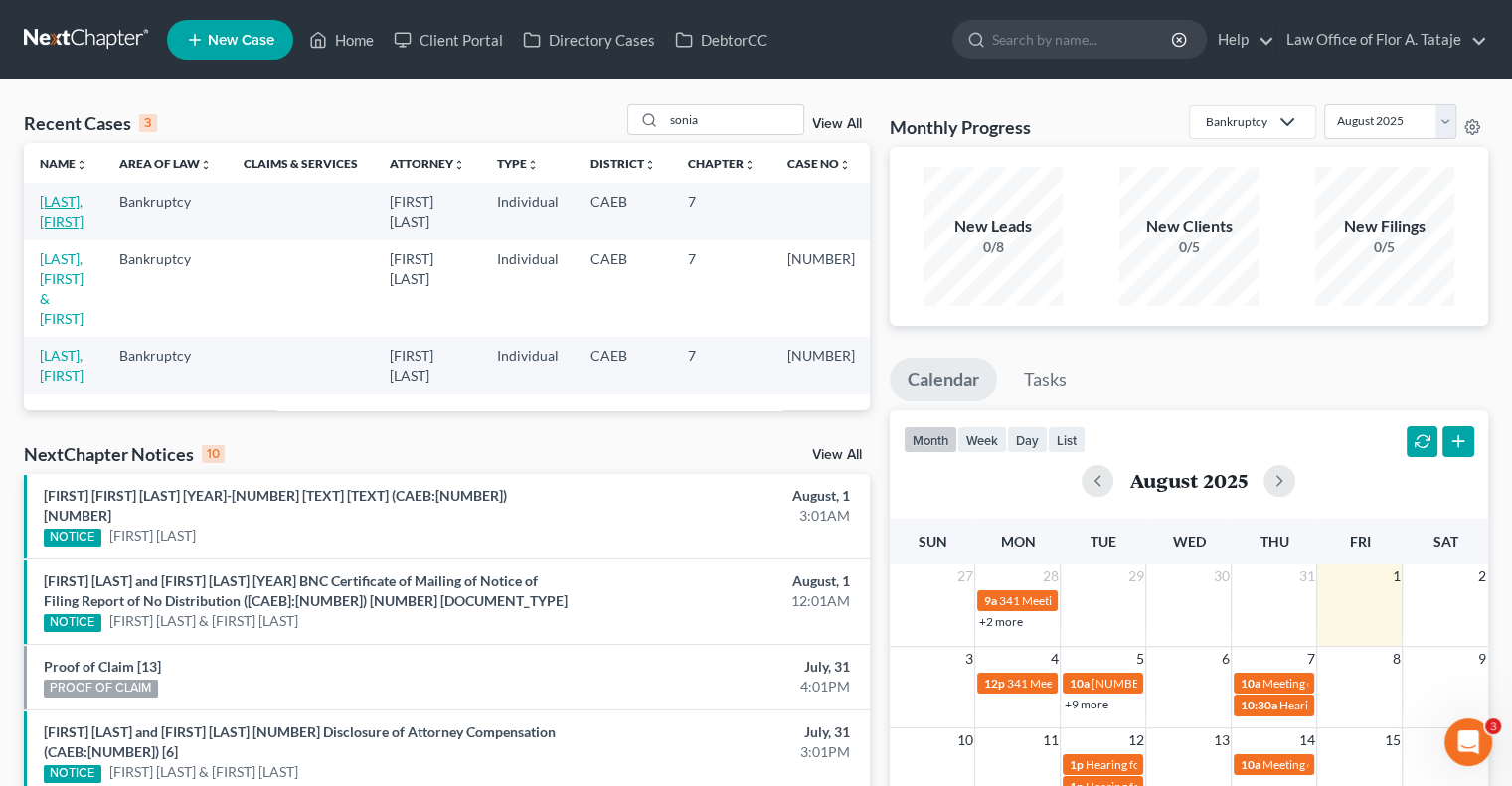 click on "[LAST], [FIRST]" at bounding box center (62, 211) 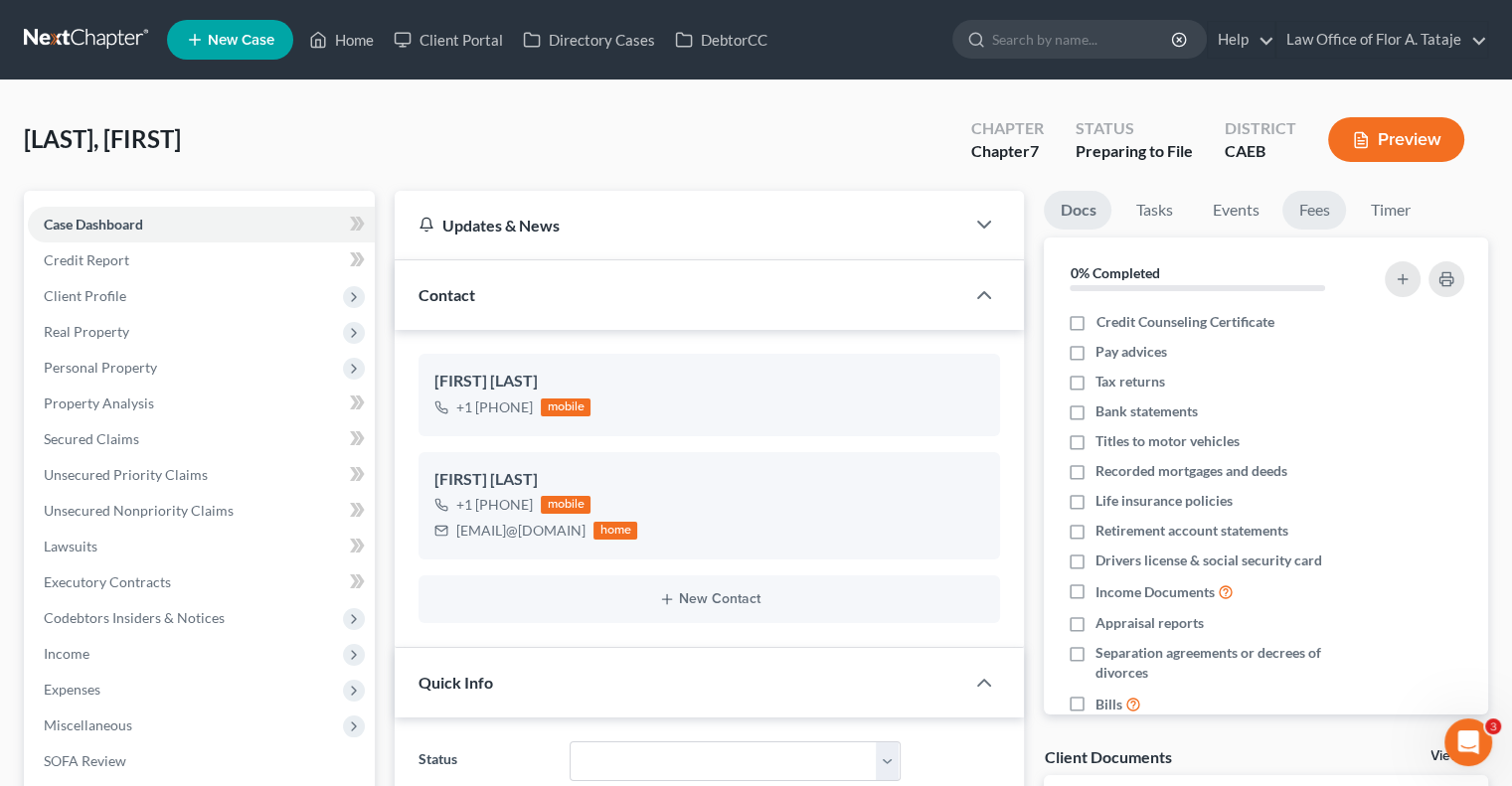 scroll, scrollTop: 958, scrollLeft: 0, axis: vertical 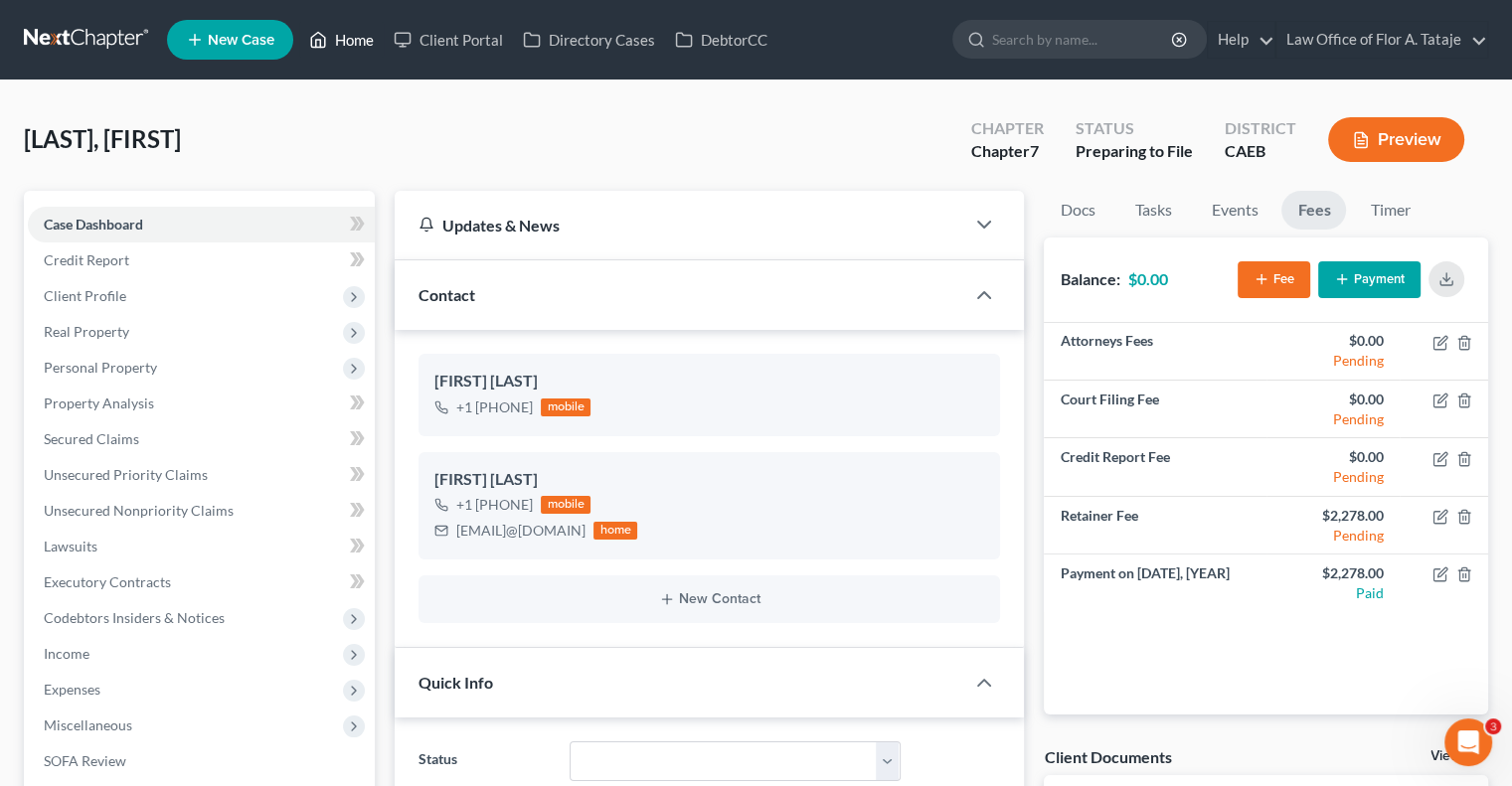 click on "Home" at bounding box center [341, 40] 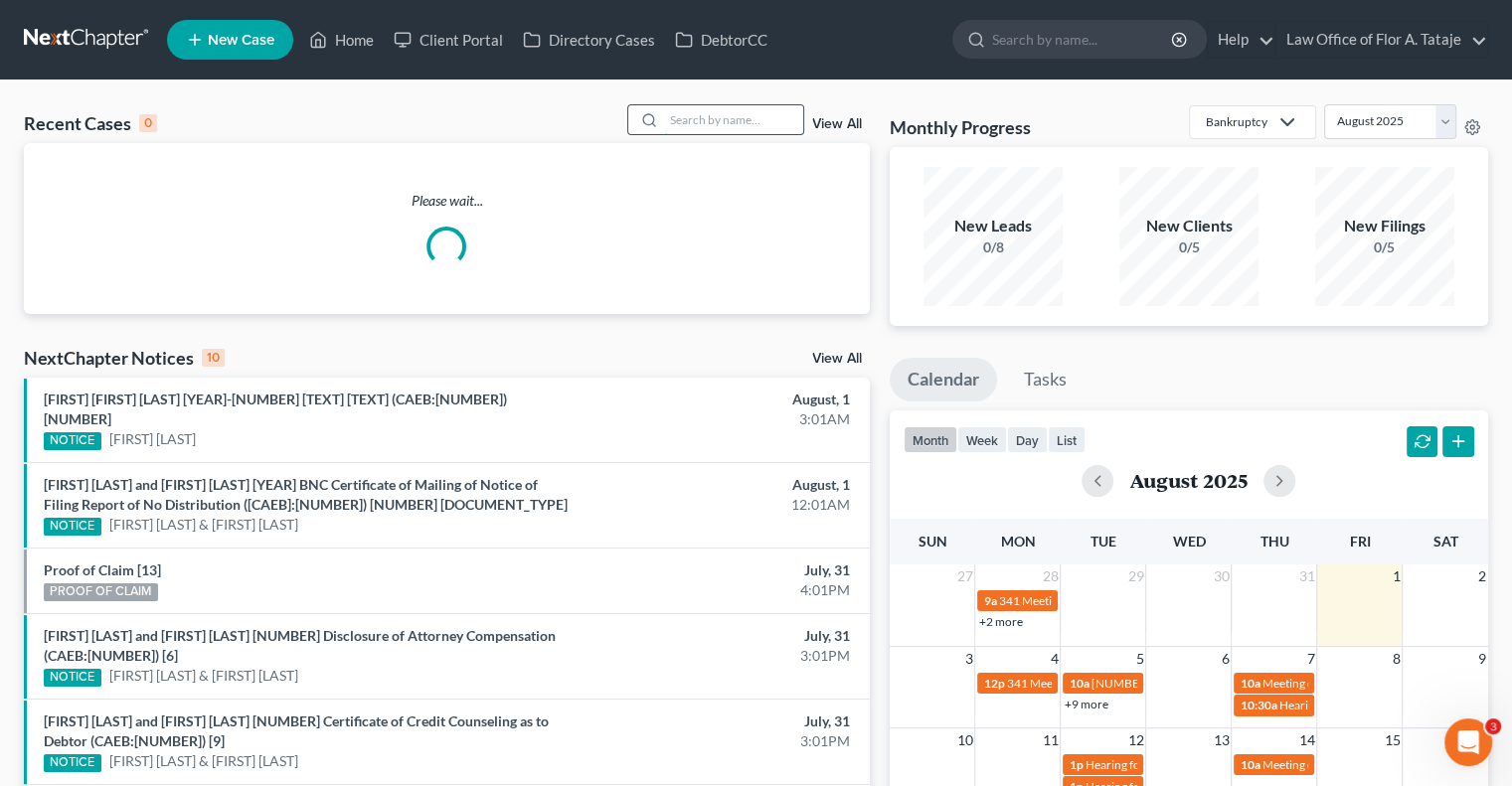 click at bounding box center (734, 119) 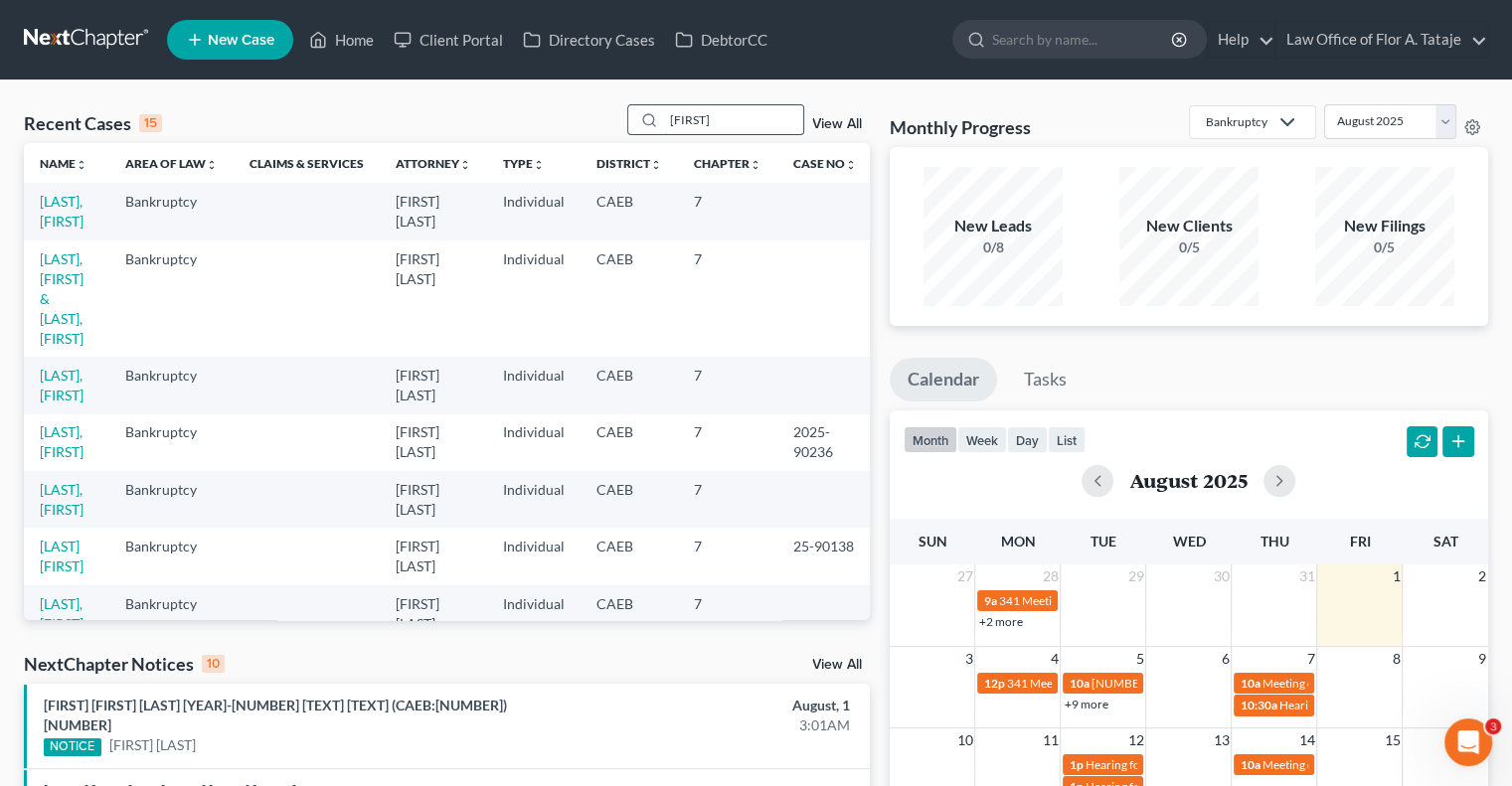 type on "[FIRST]" 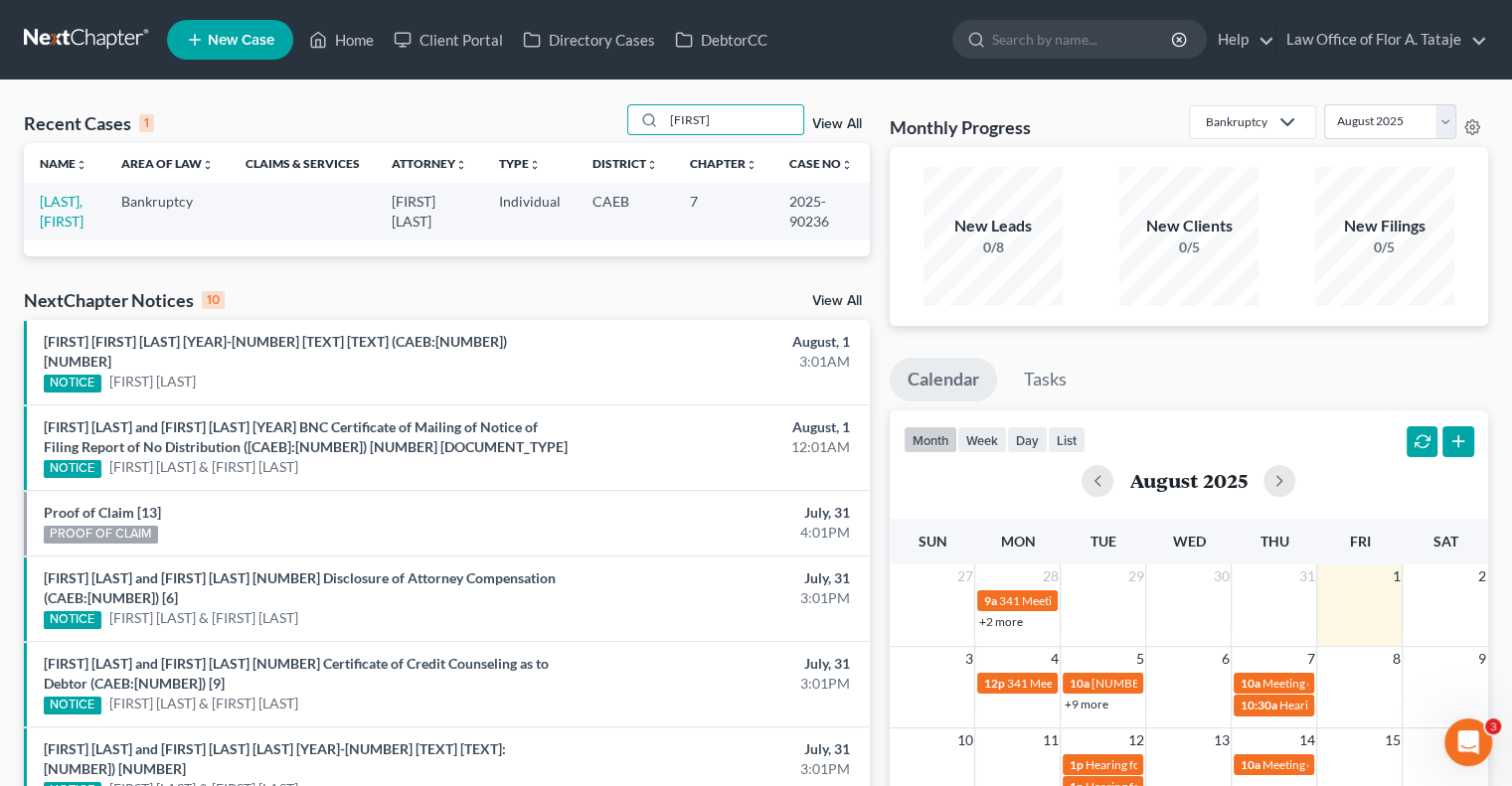 click on "[LAST], [FIRST]" at bounding box center (65, 211) 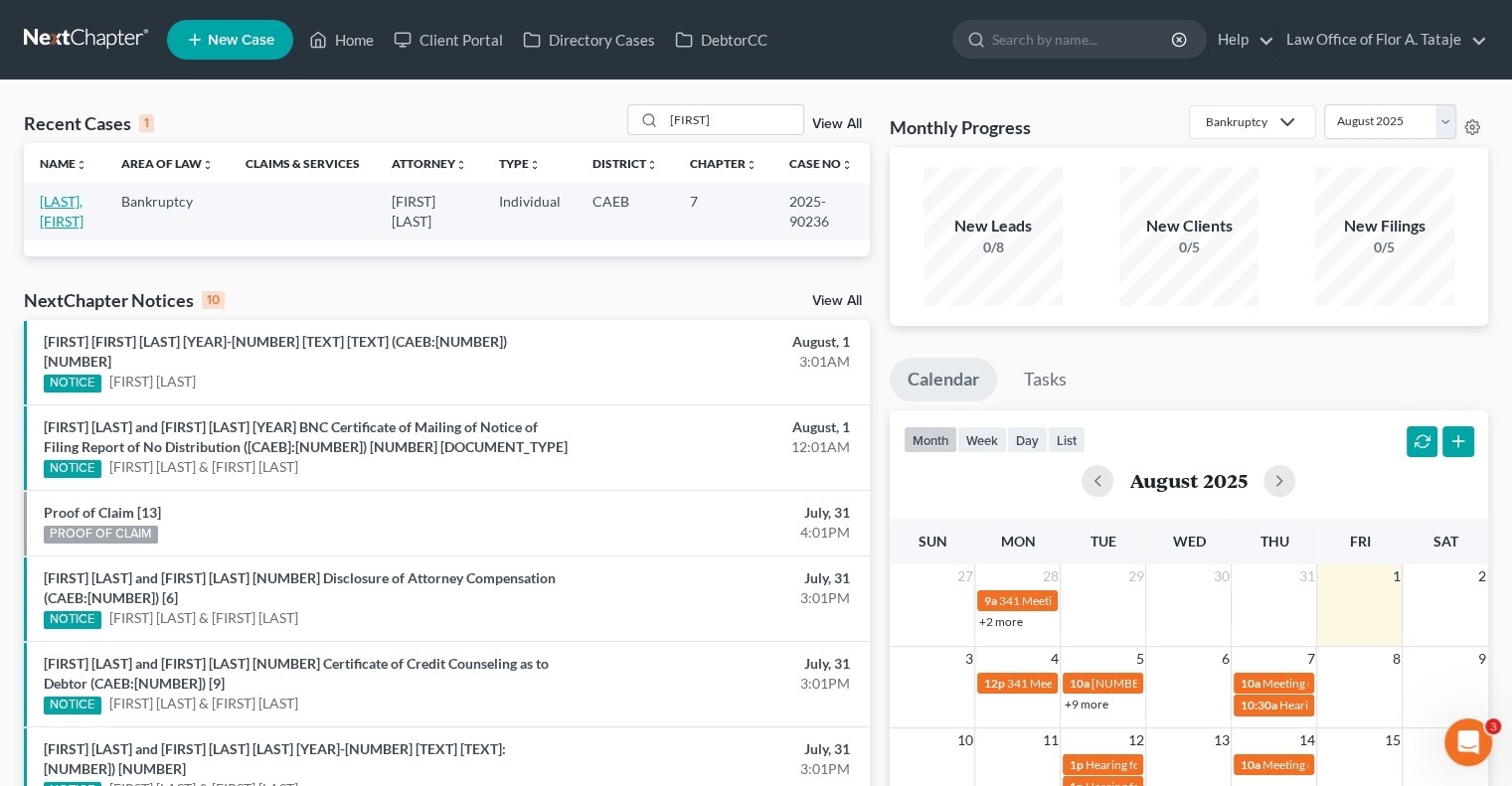 click on "[LAST], [FIRST]" at bounding box center (62, 211) 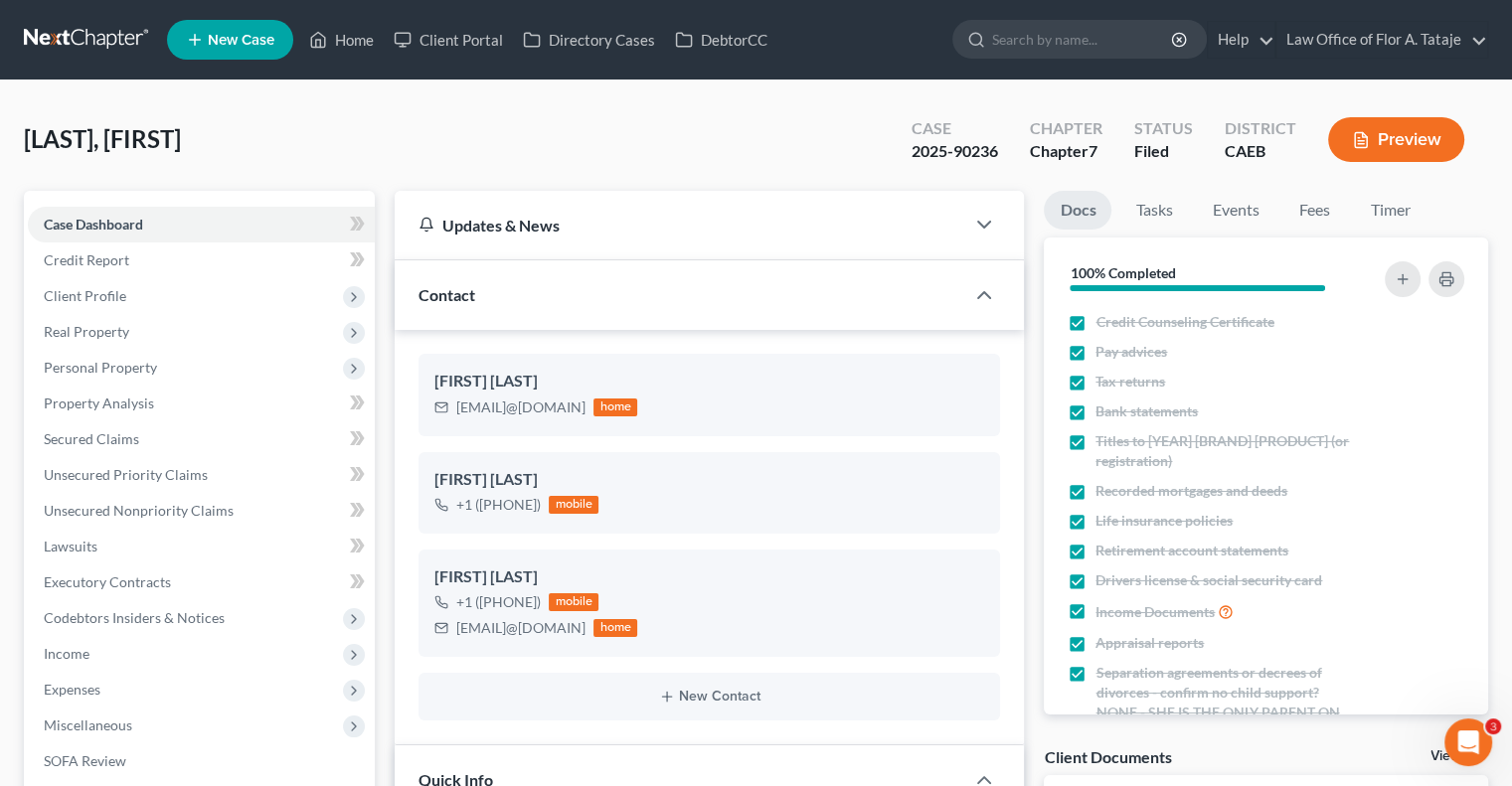 scroll, scrollTop: 2264, scrollLeft: 0, axis: vertical 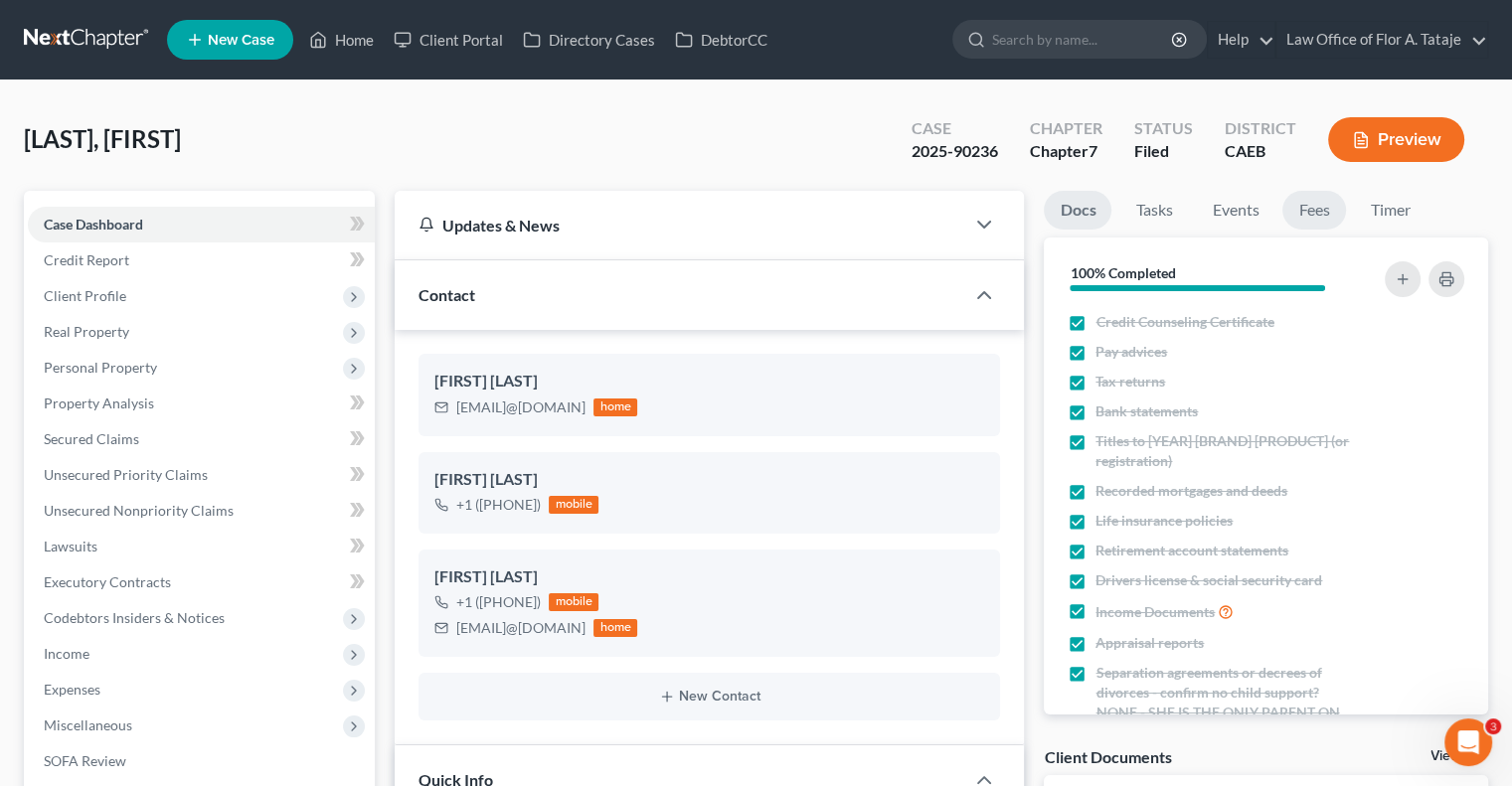 click on "Fees" at bounding box center [1314, 210] 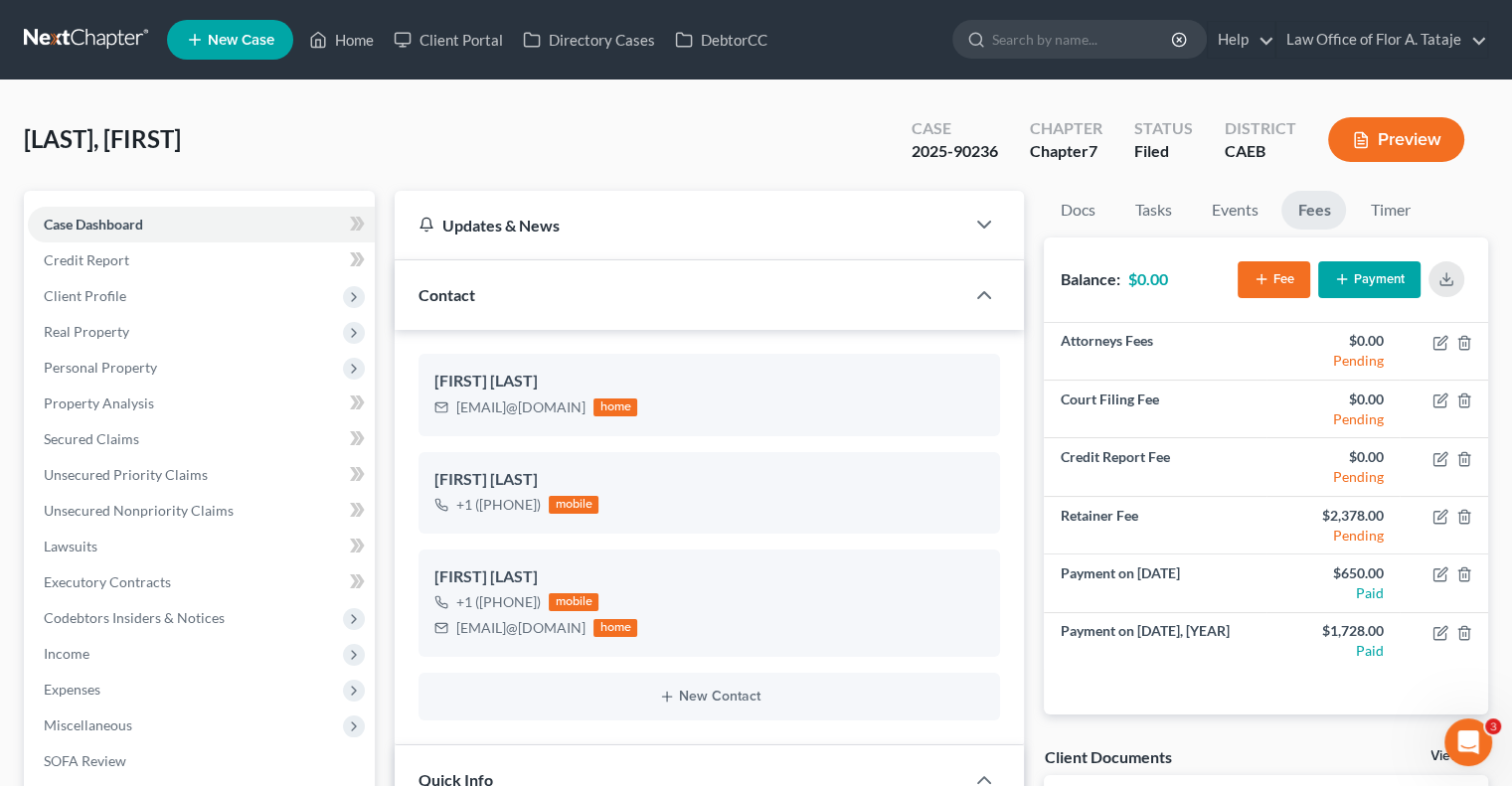 click on "Fee" at bounding box center (1273, 279) 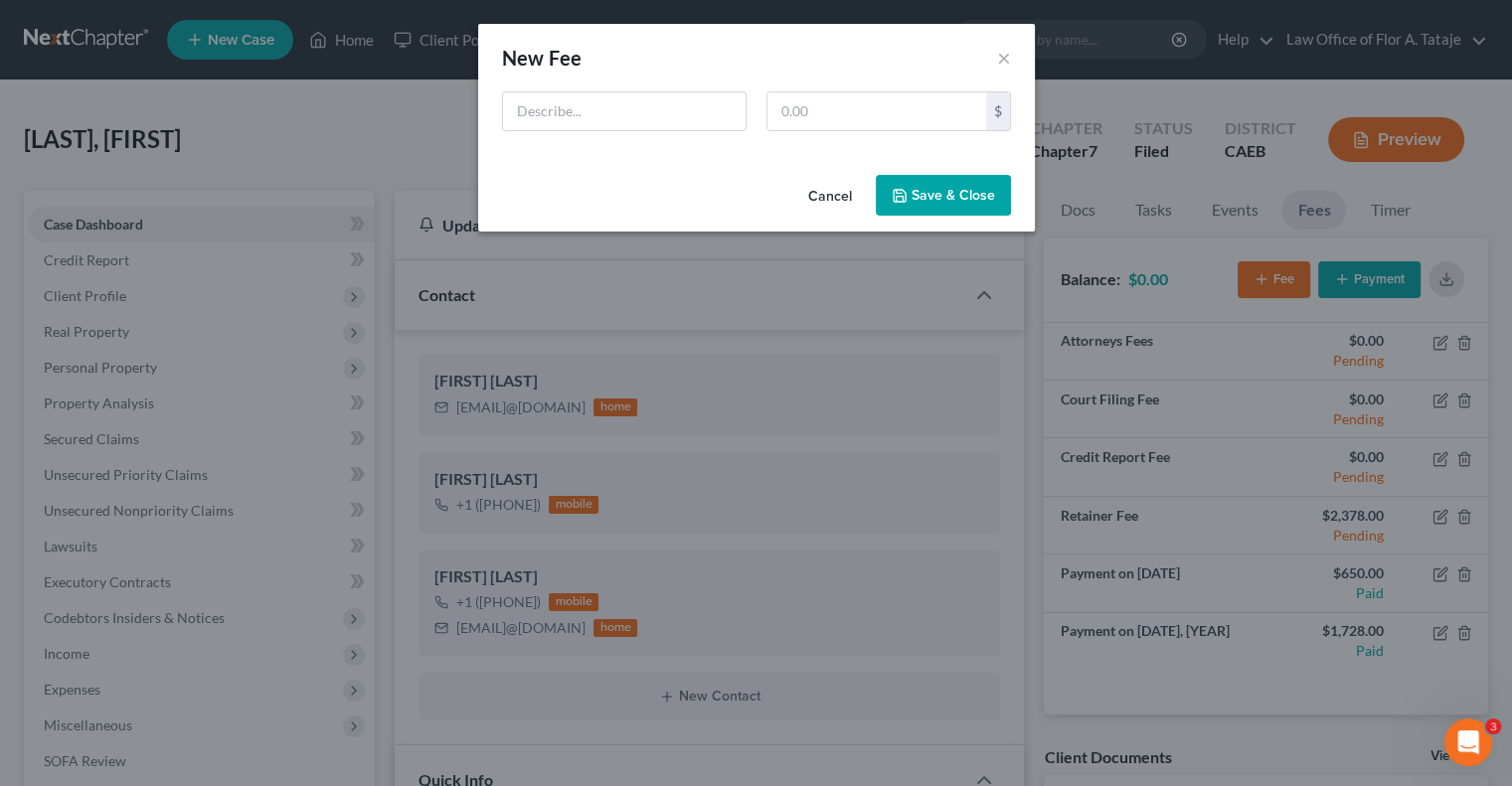 scroll, scrollTop: 2244, scrollLeft: 0, axis: vertical 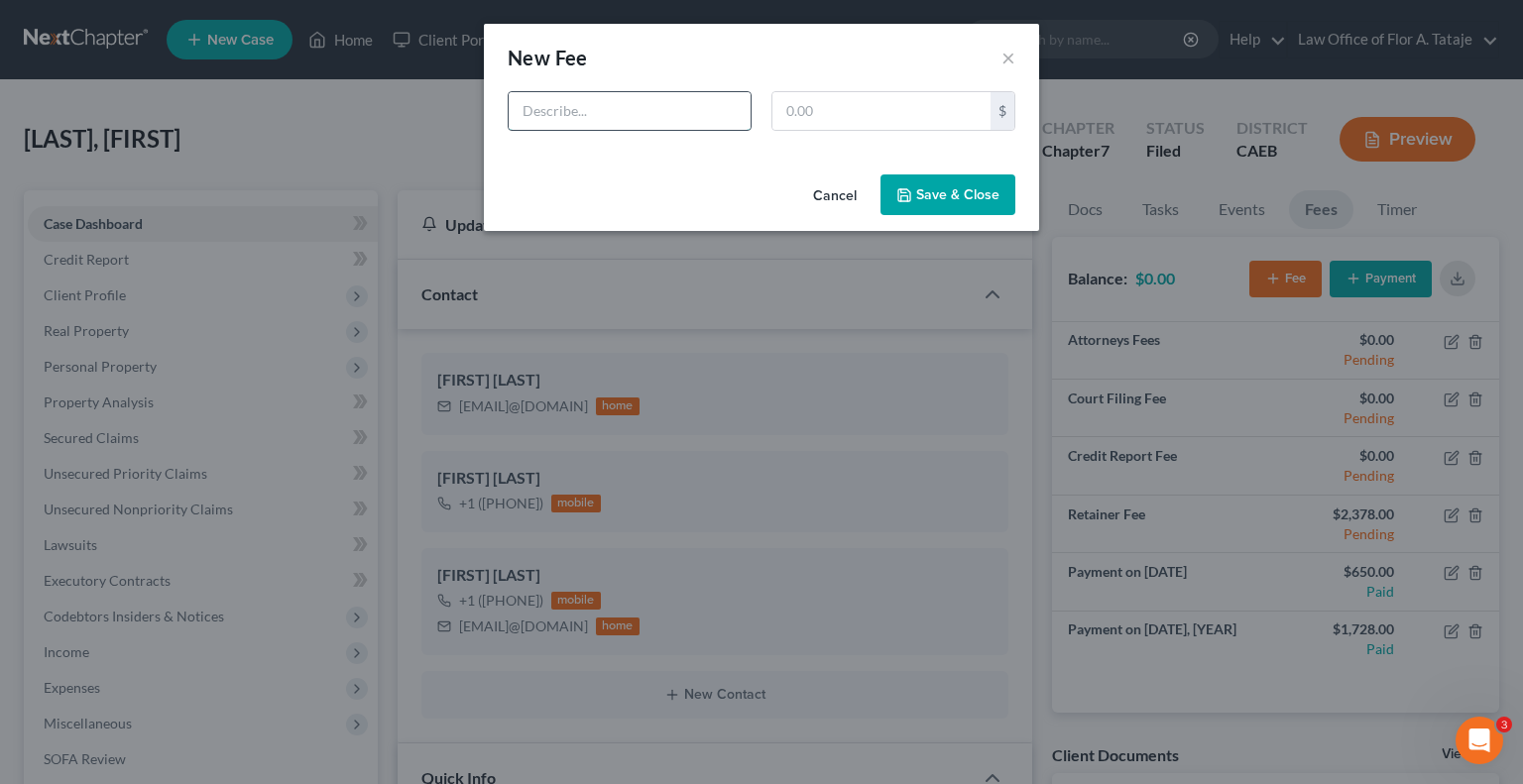 click at bounding box center [630, 111] 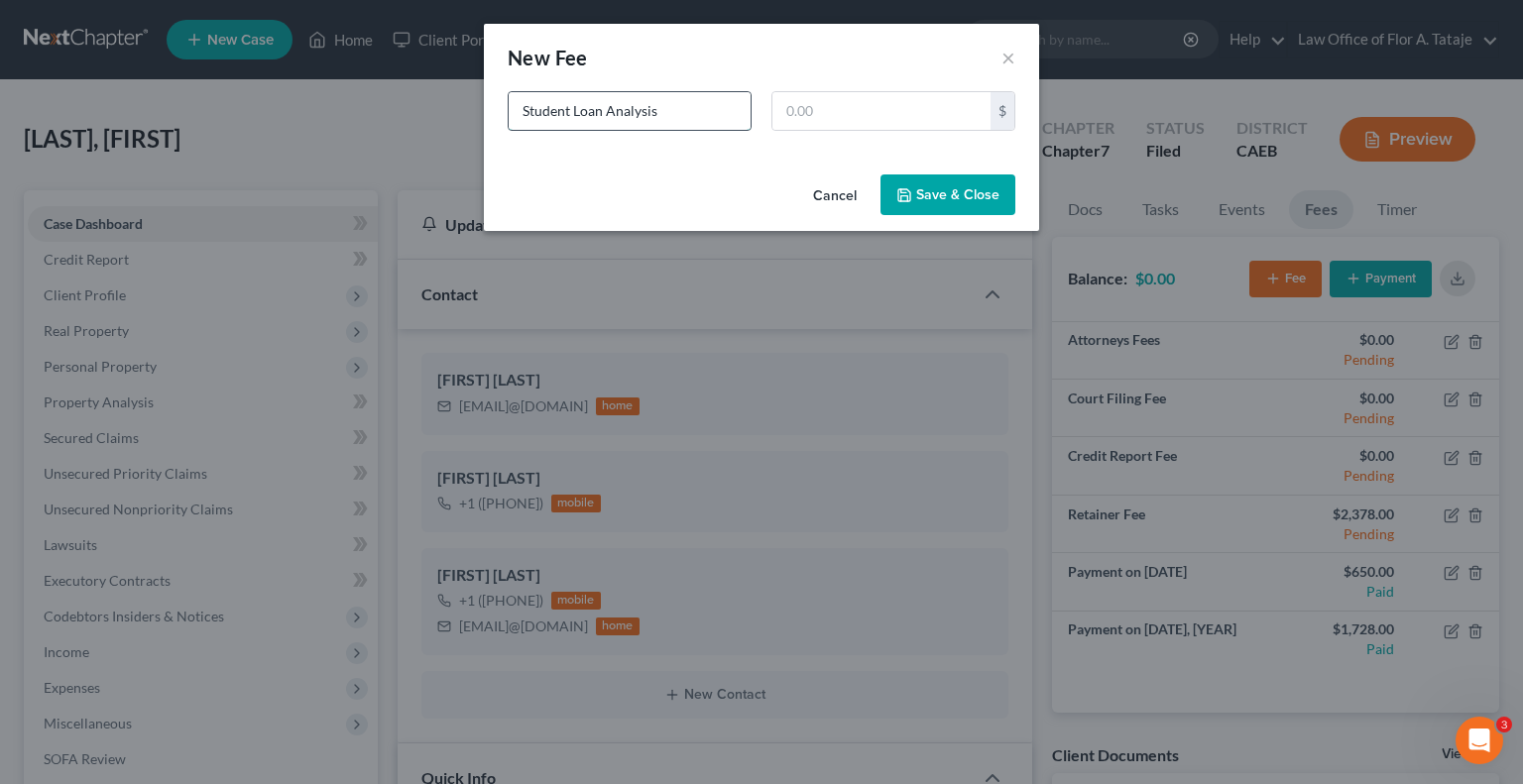 type on "Student Loan Analysis" 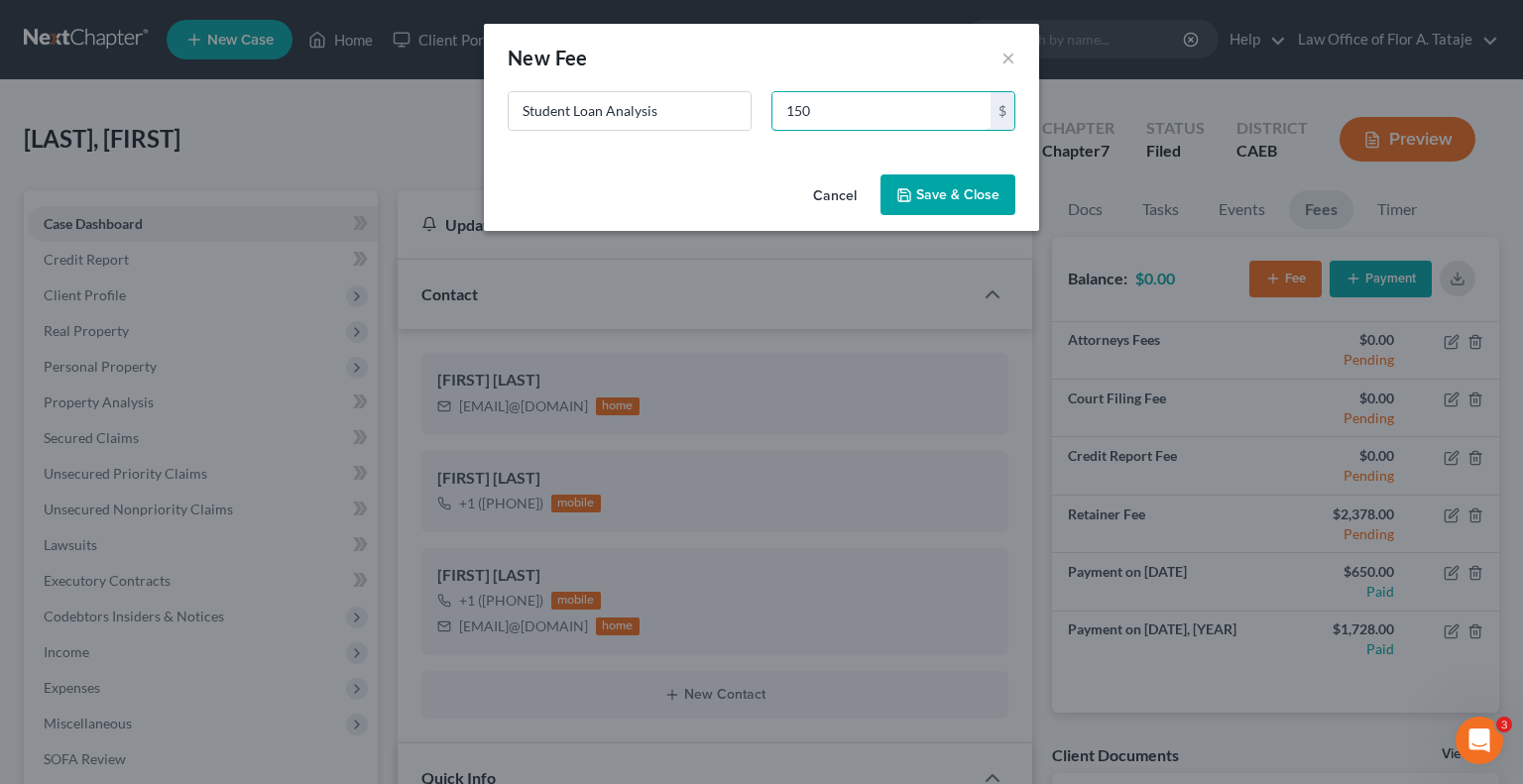 type on "150" 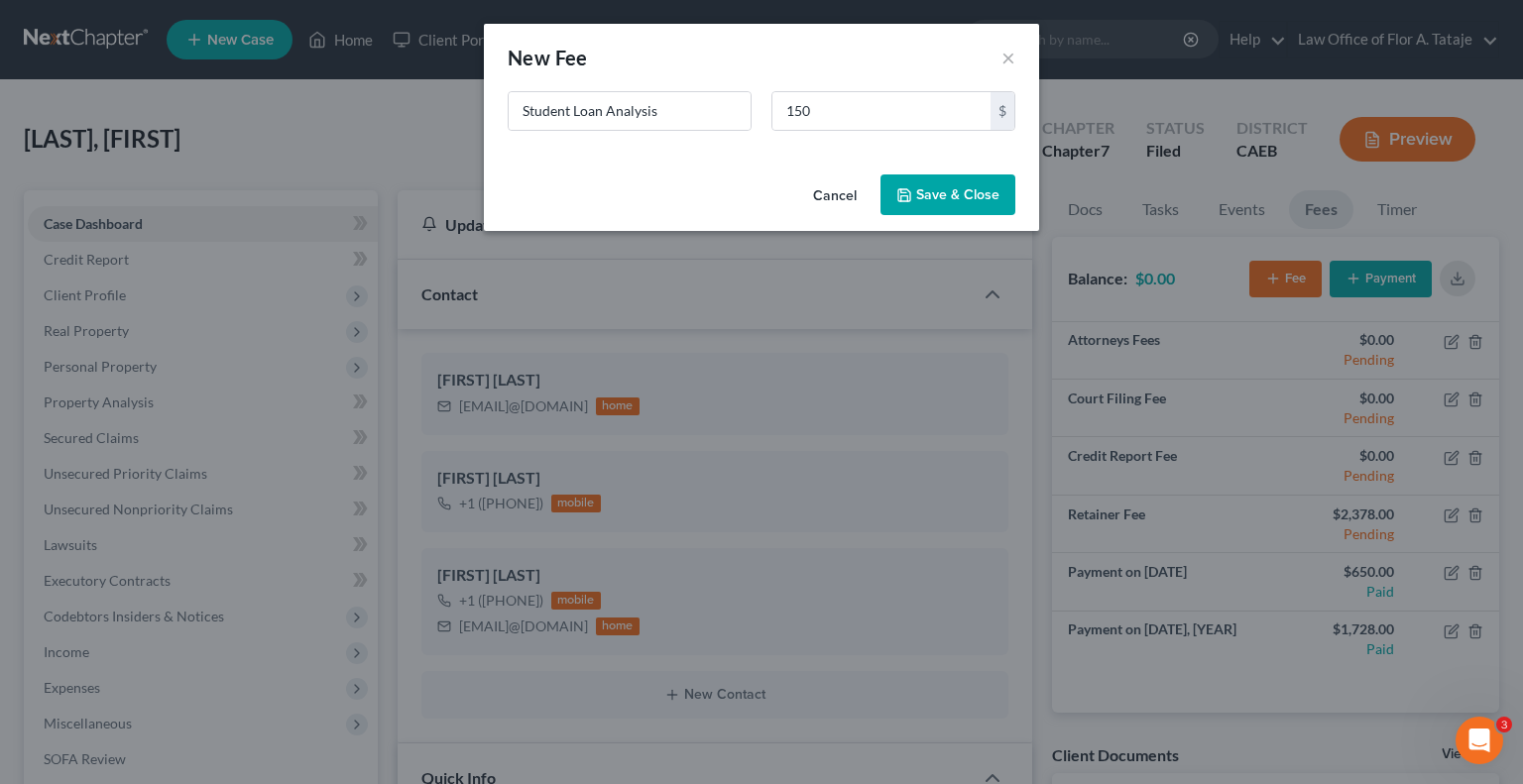 click on "Save & Close" at bounding box center [948, 195] 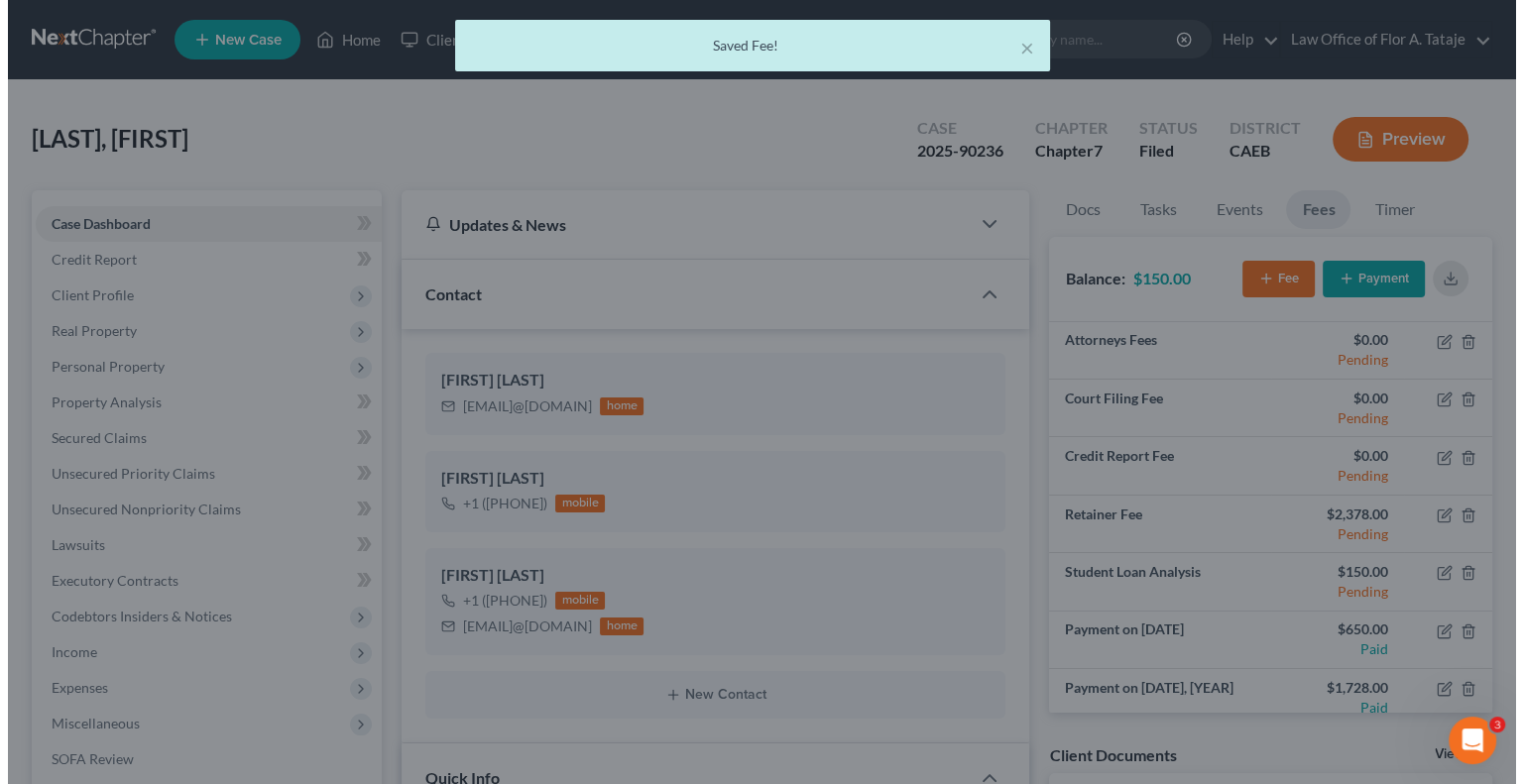 scroll, scrollTop: 2258, scrollLeft: 0, axis: vertical 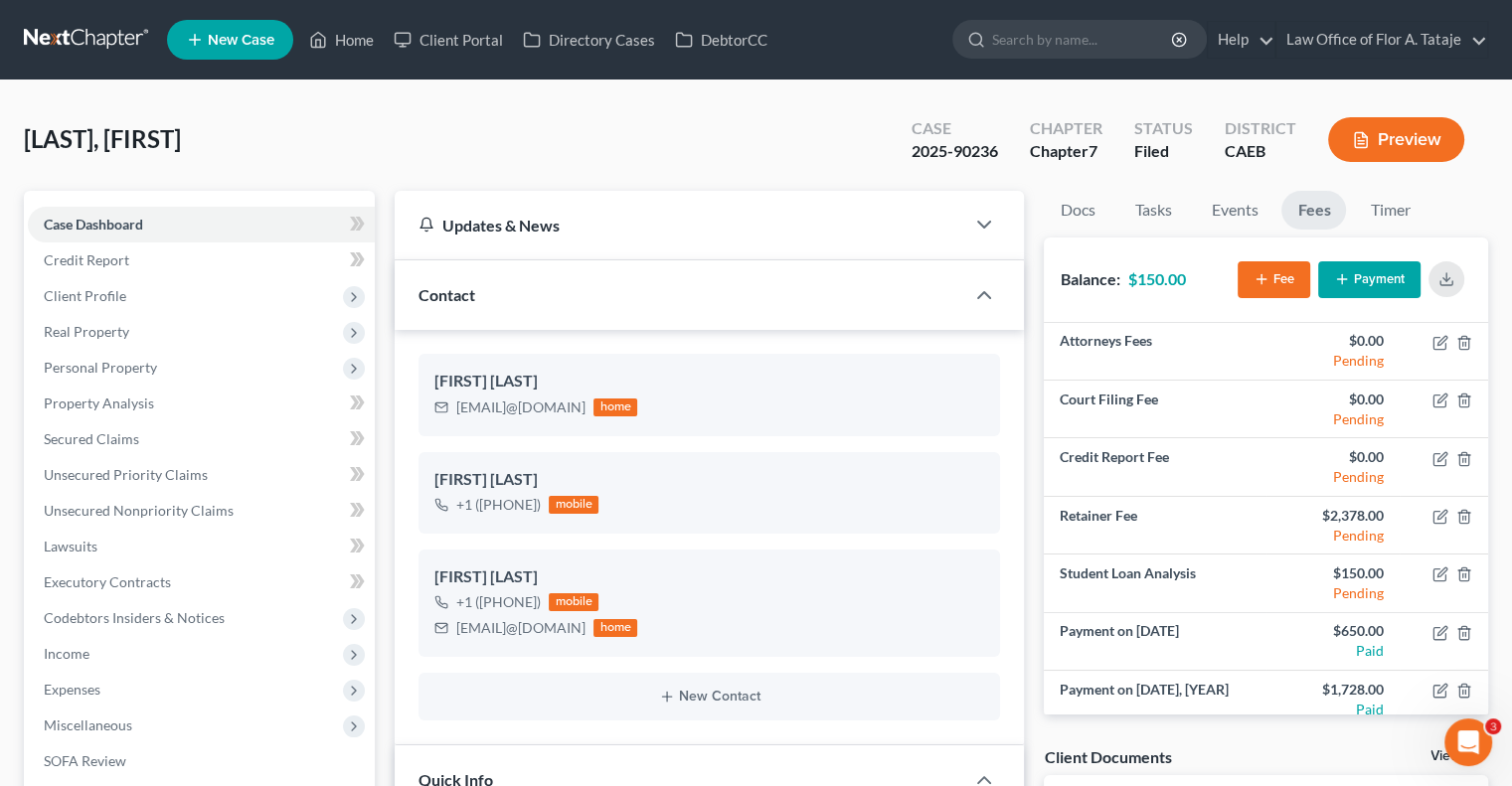 click 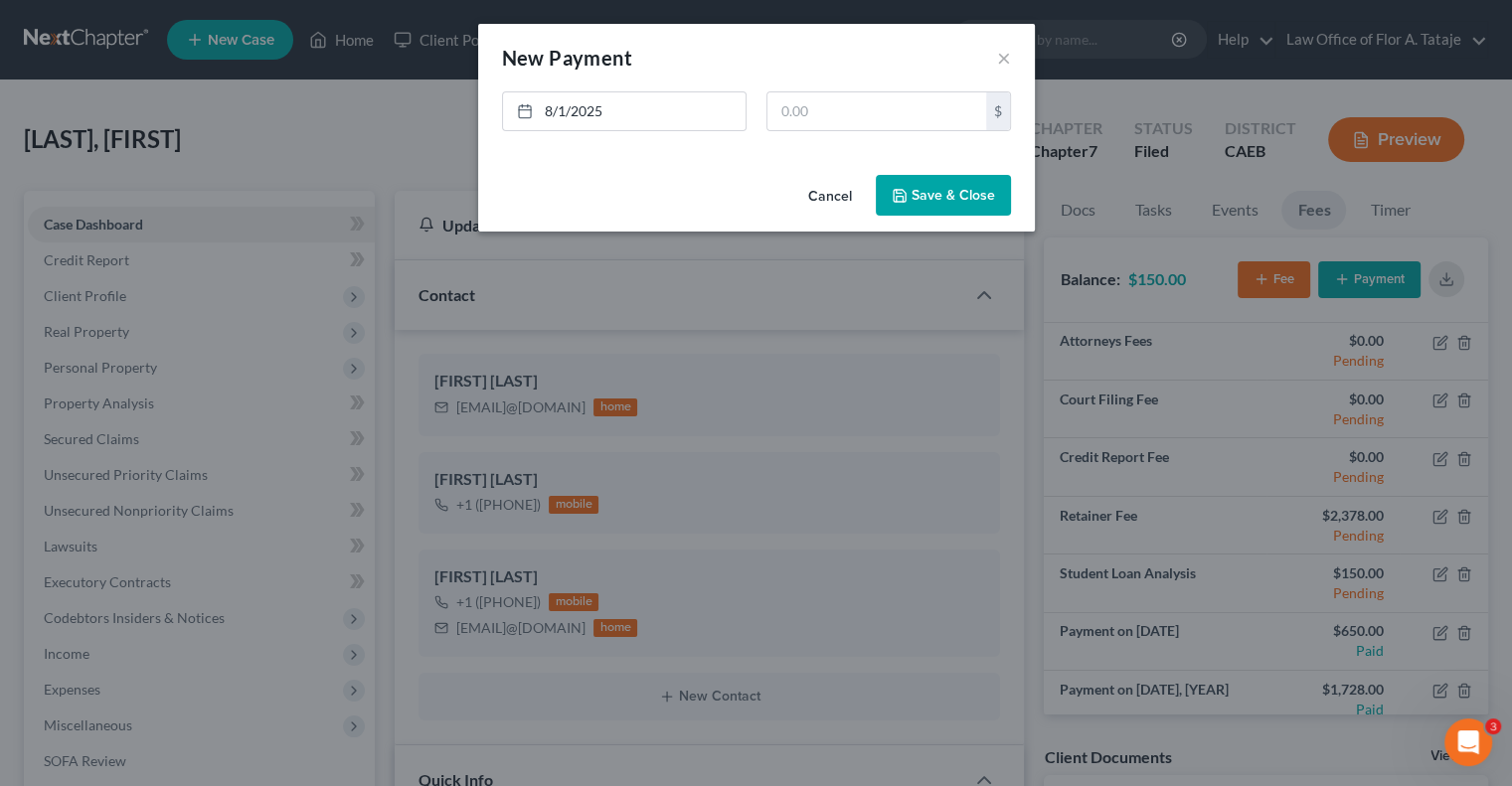 scroll, scrollTop: 2244, scrollLeft: 0, axis: vertical 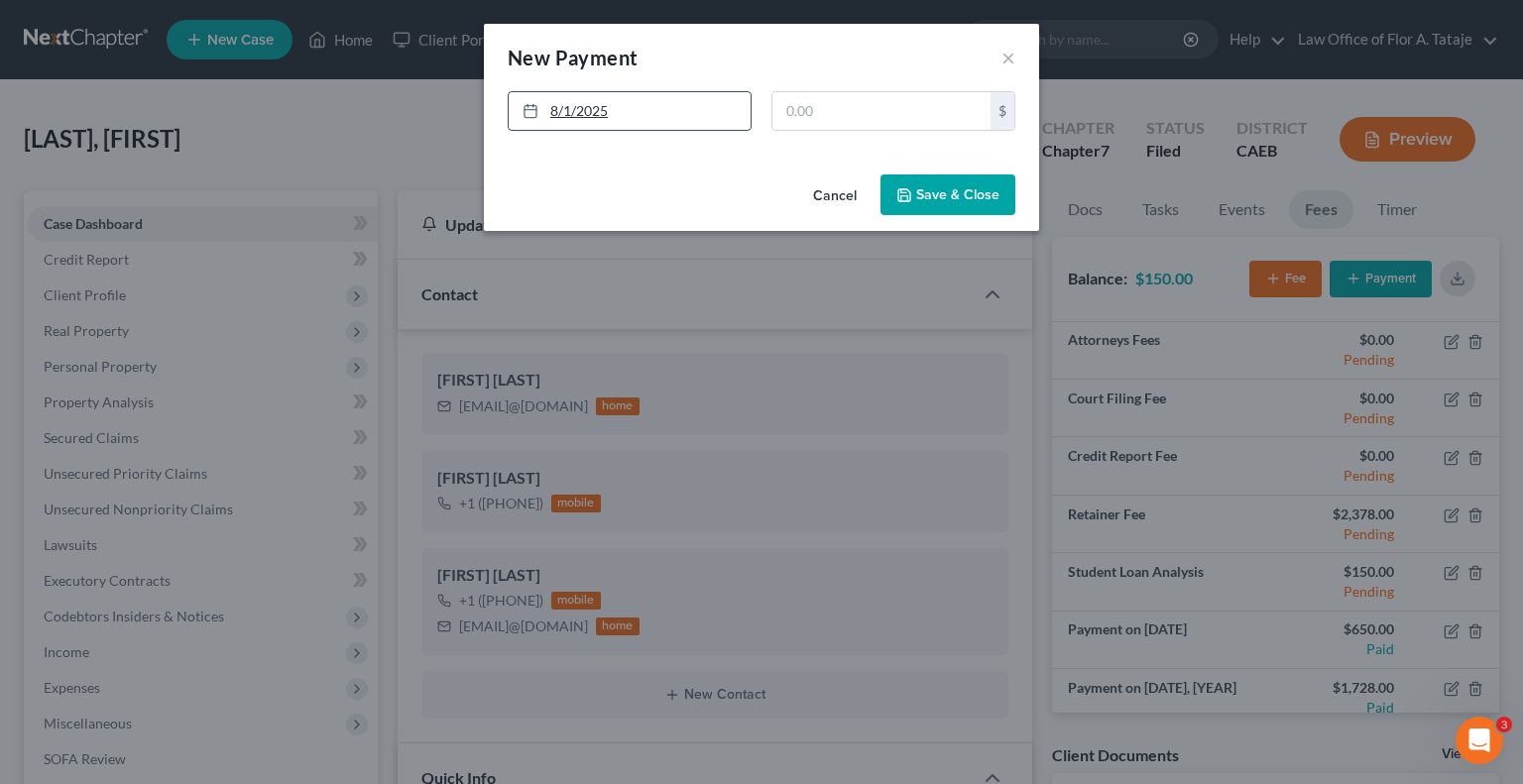 click on "8/1/2025" at bounding box center (630, 111) 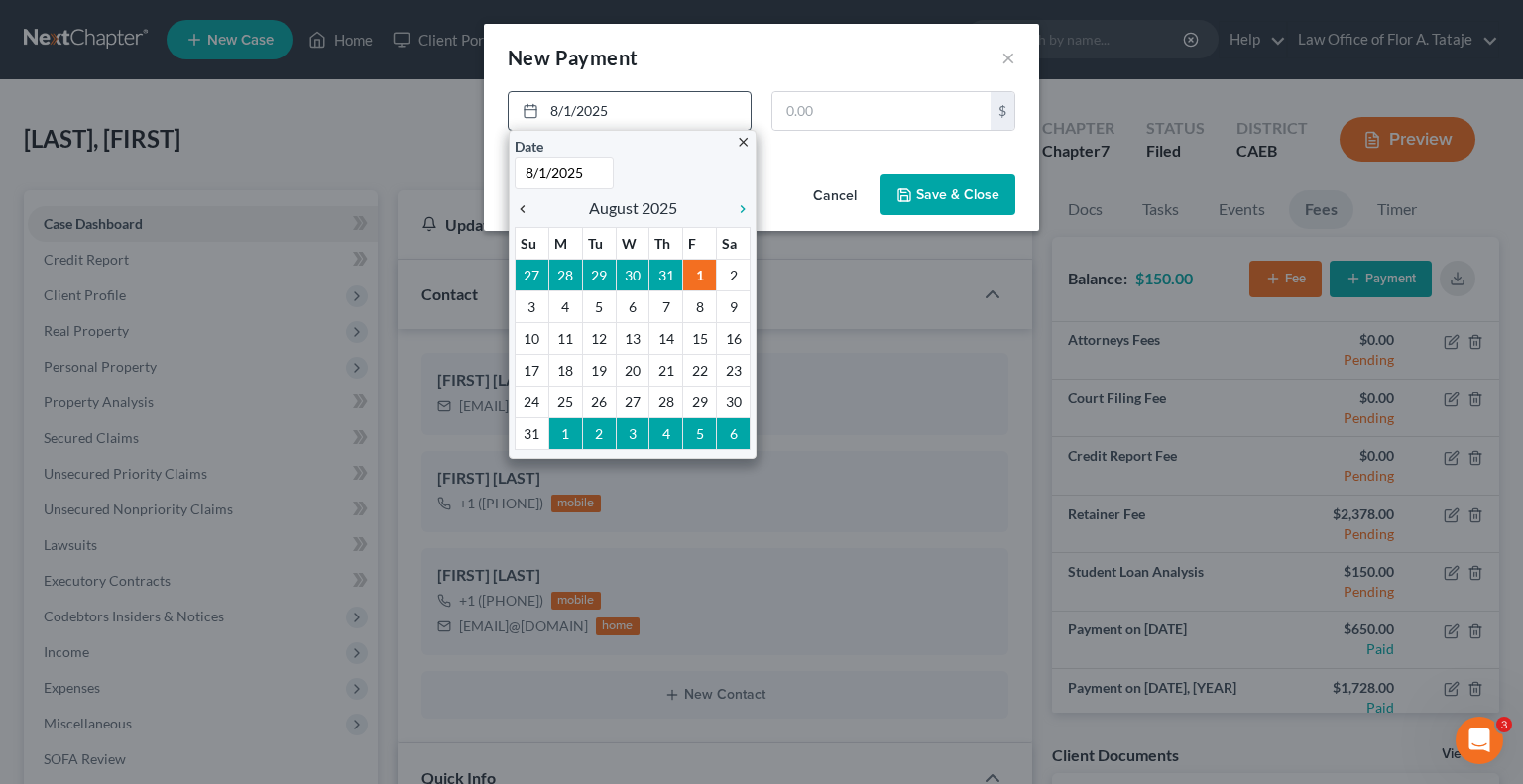 click on "chevron_left" at bounding box center (527, 209) 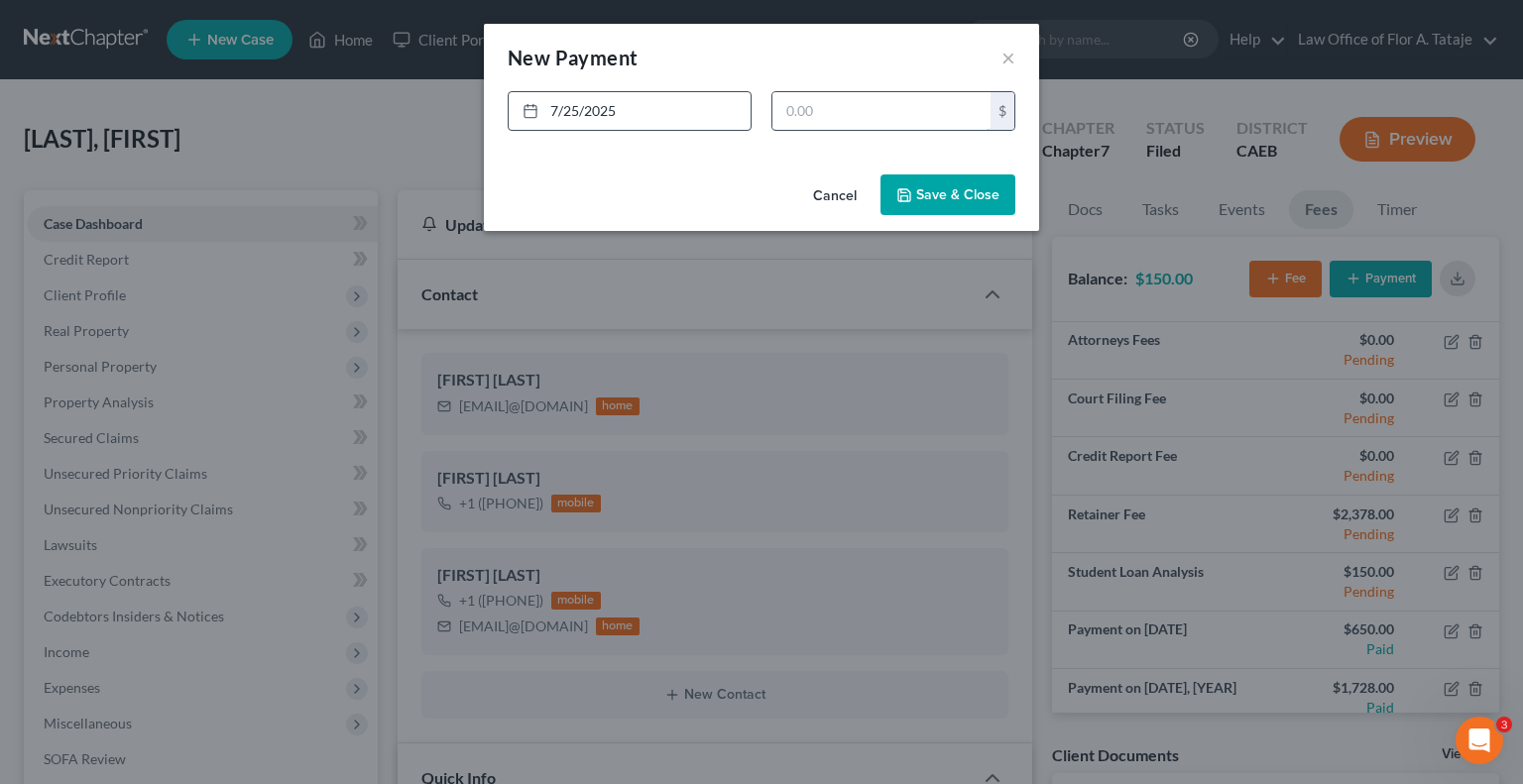 click at bounding box center [881, 111] 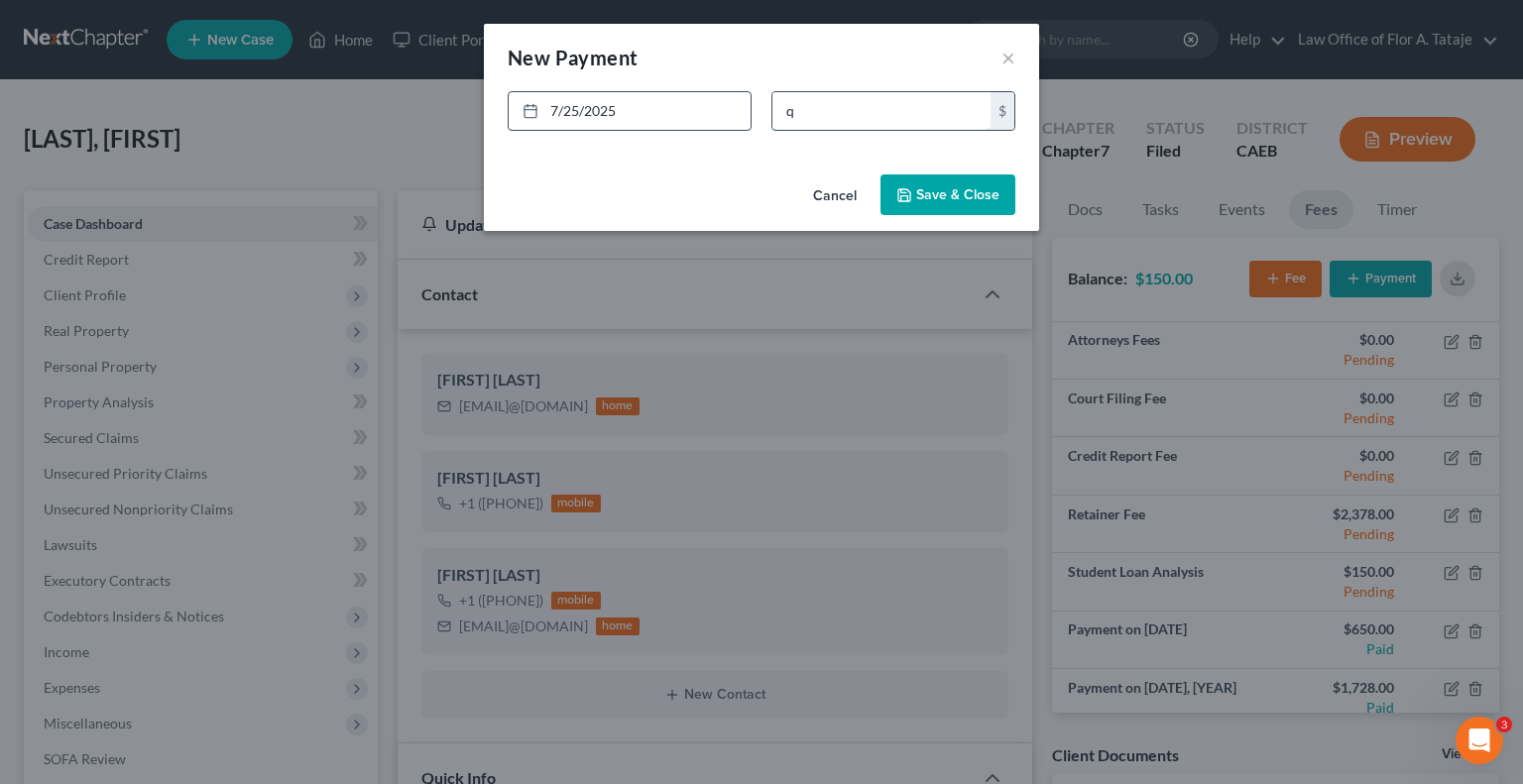 type on "0" 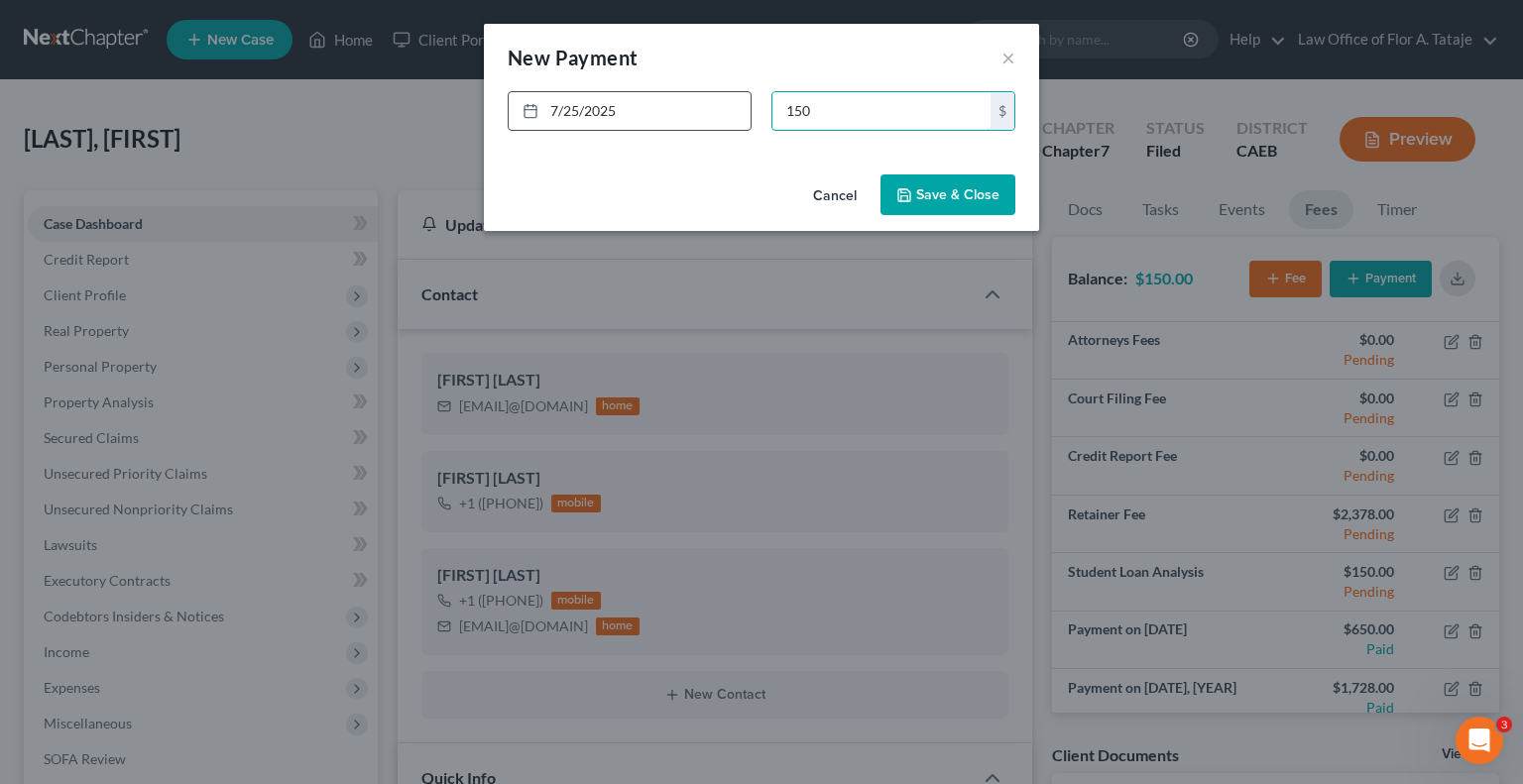 type on "150" 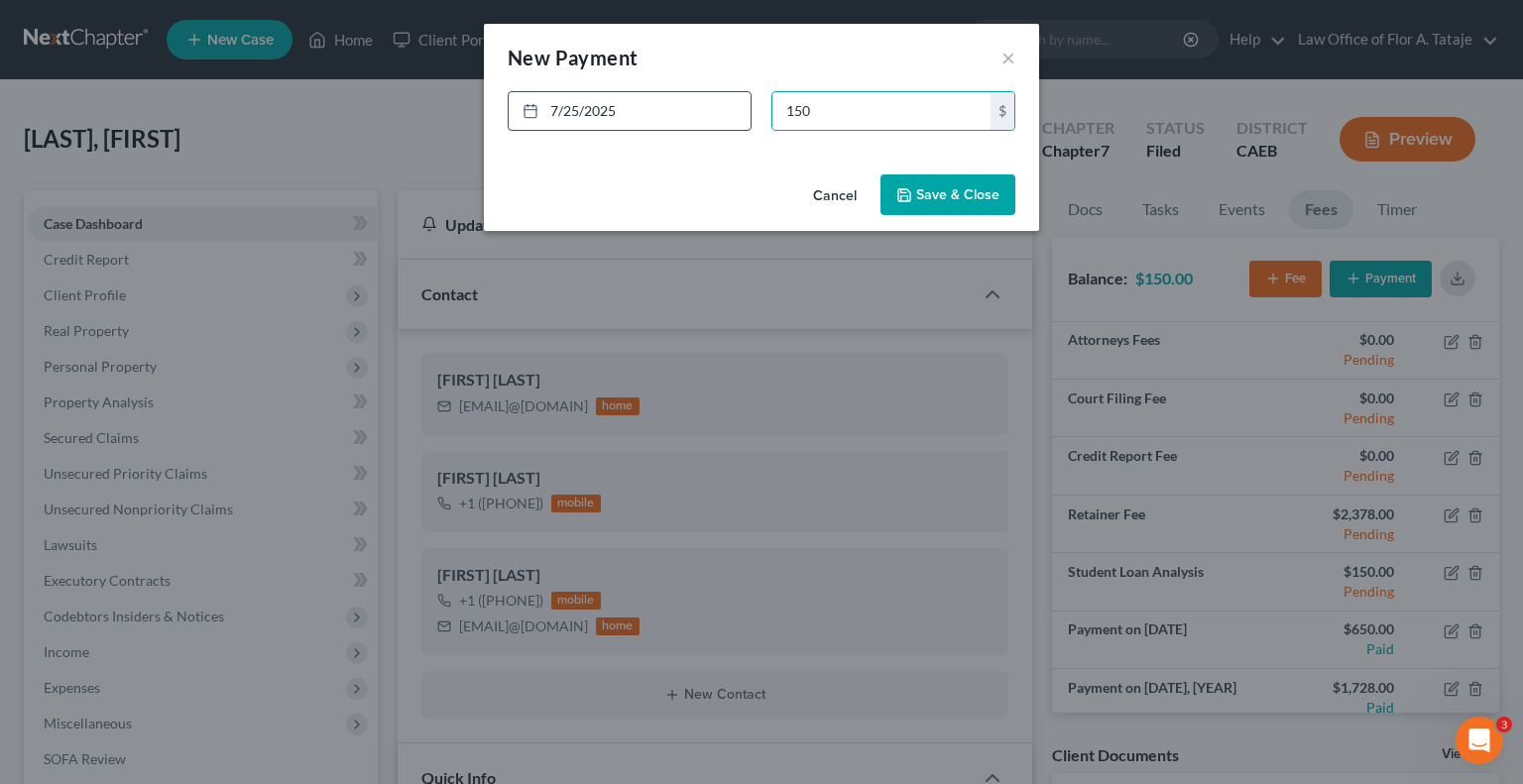 click on "Save & Close" at bounding box center (948, 195) 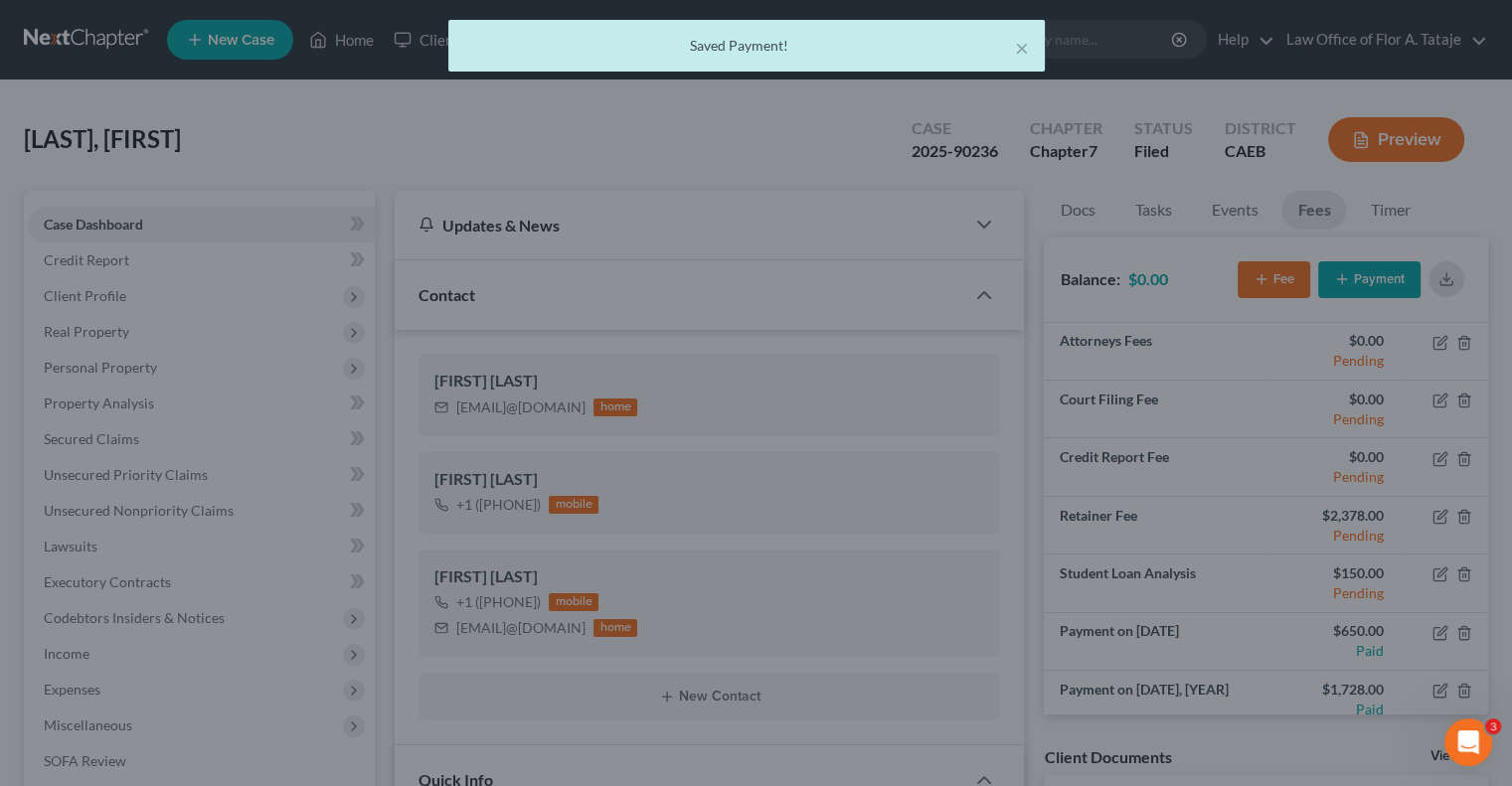 scroll, scrollTop: 2264, scrollLeft: 0, axis: vertical 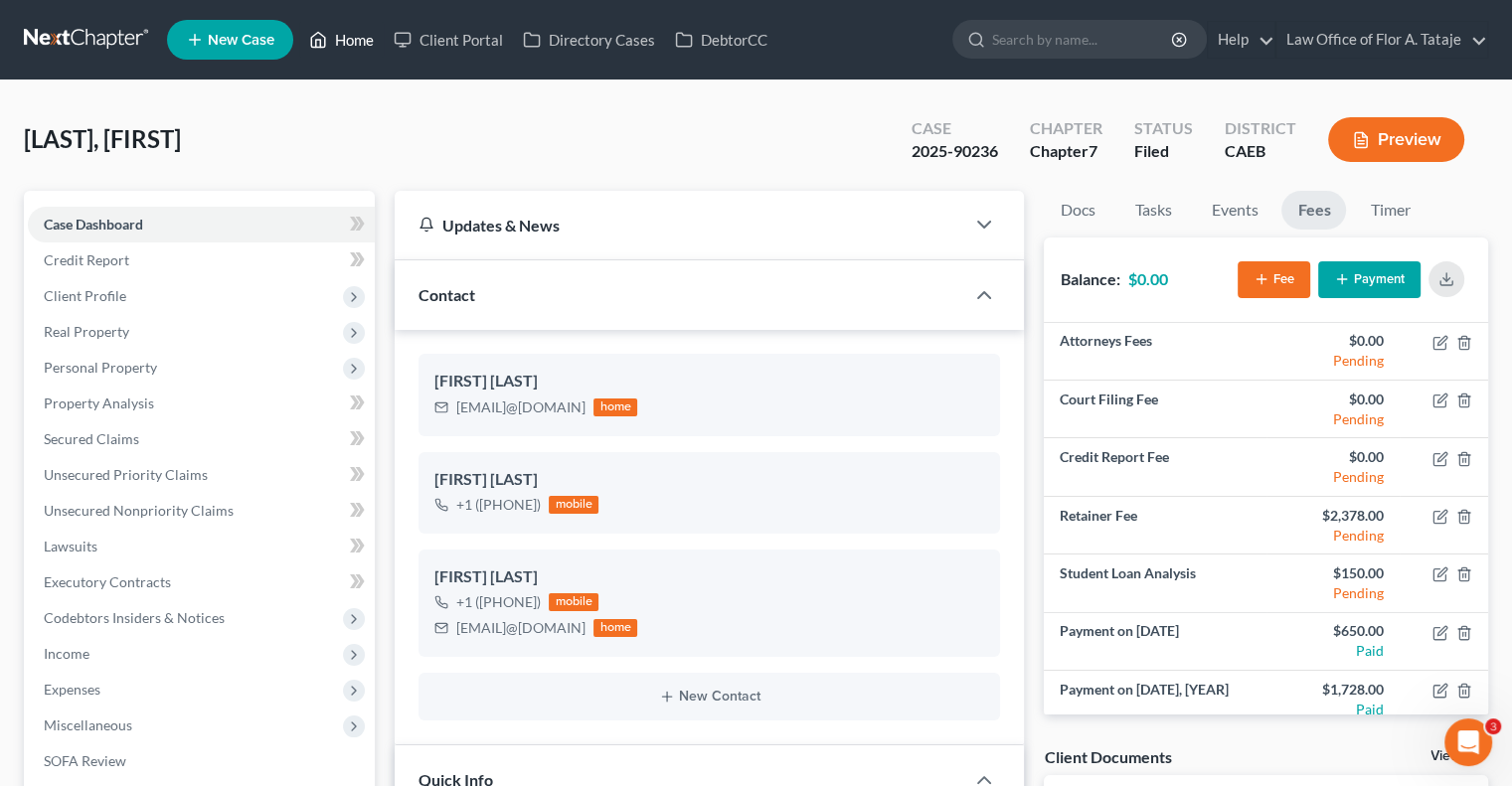 click on "Home" at bounding box center [341, 40] 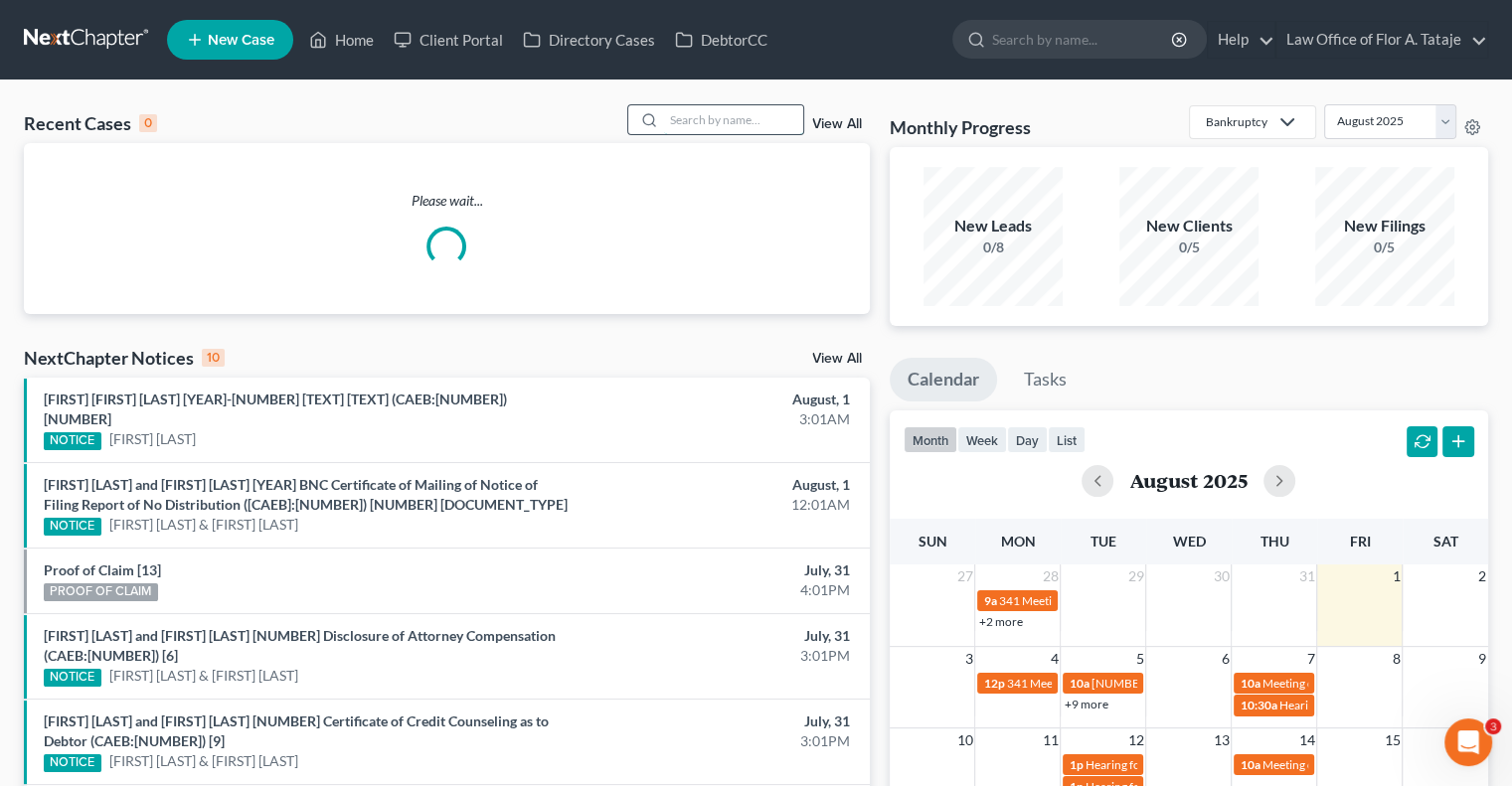 click at bounding box center [734, 119] 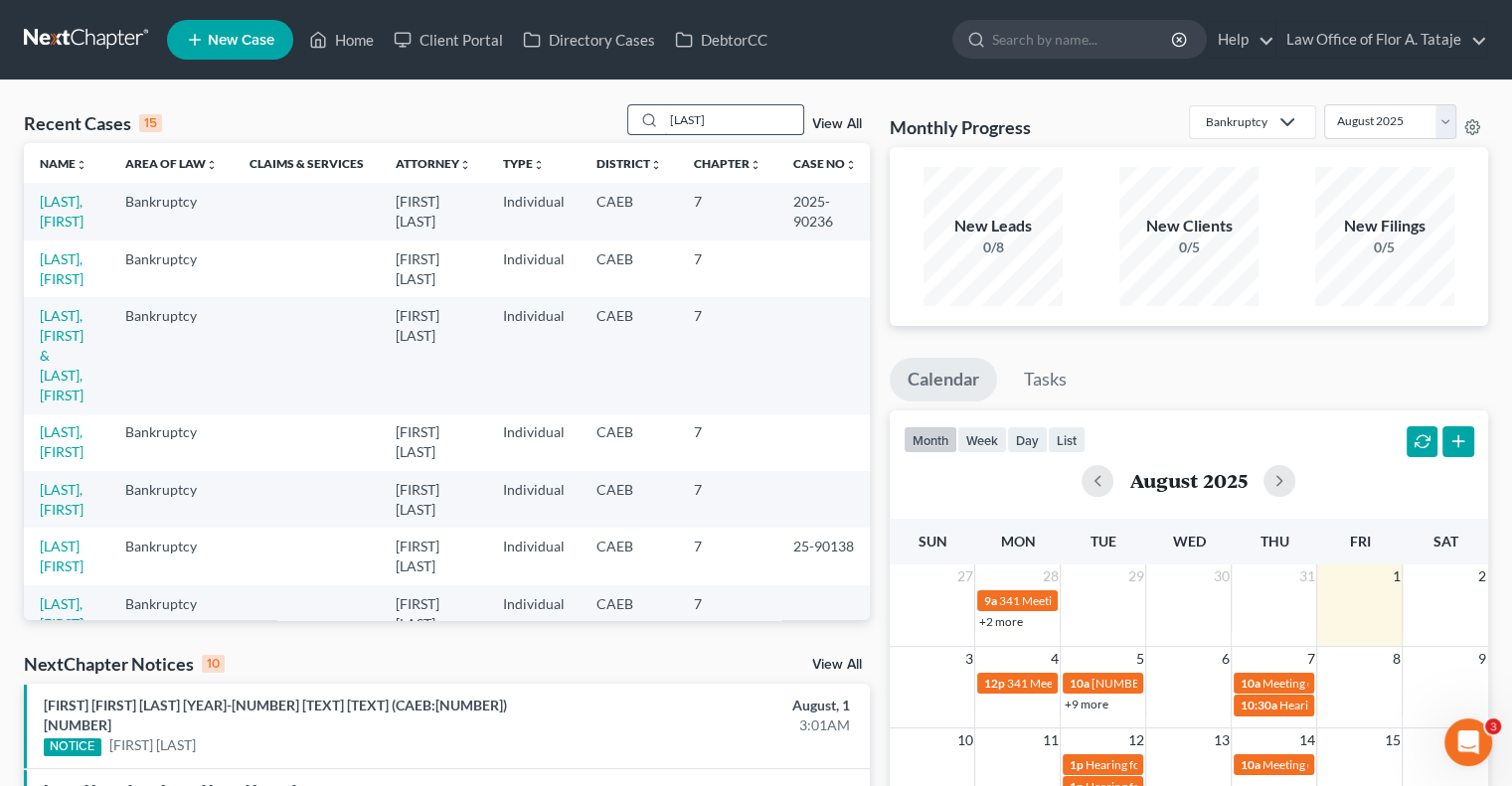 type on "[LAST]" 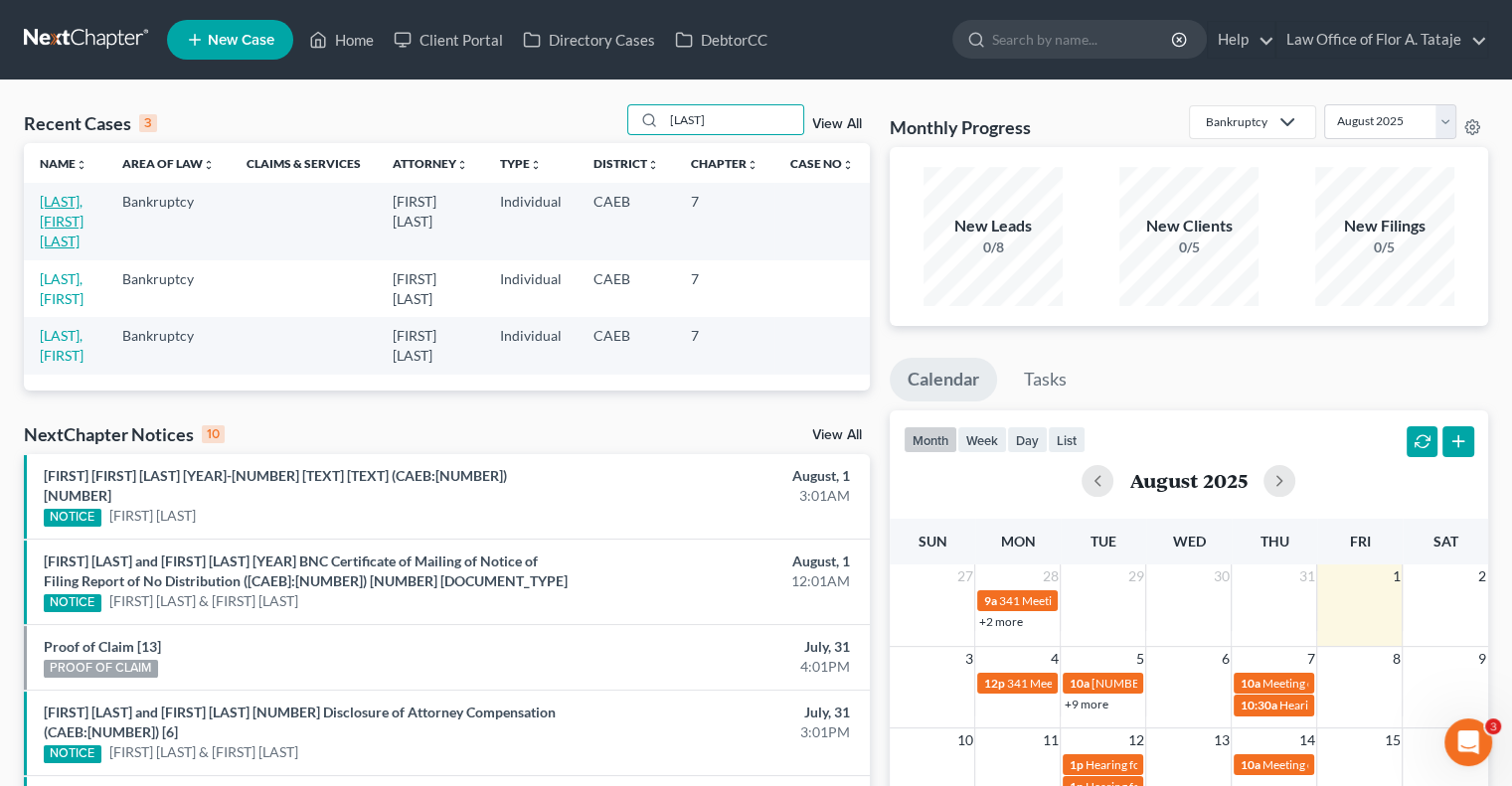 click on "[LAST], [FIRST] [LAST]" at bounding box center [62, 221] 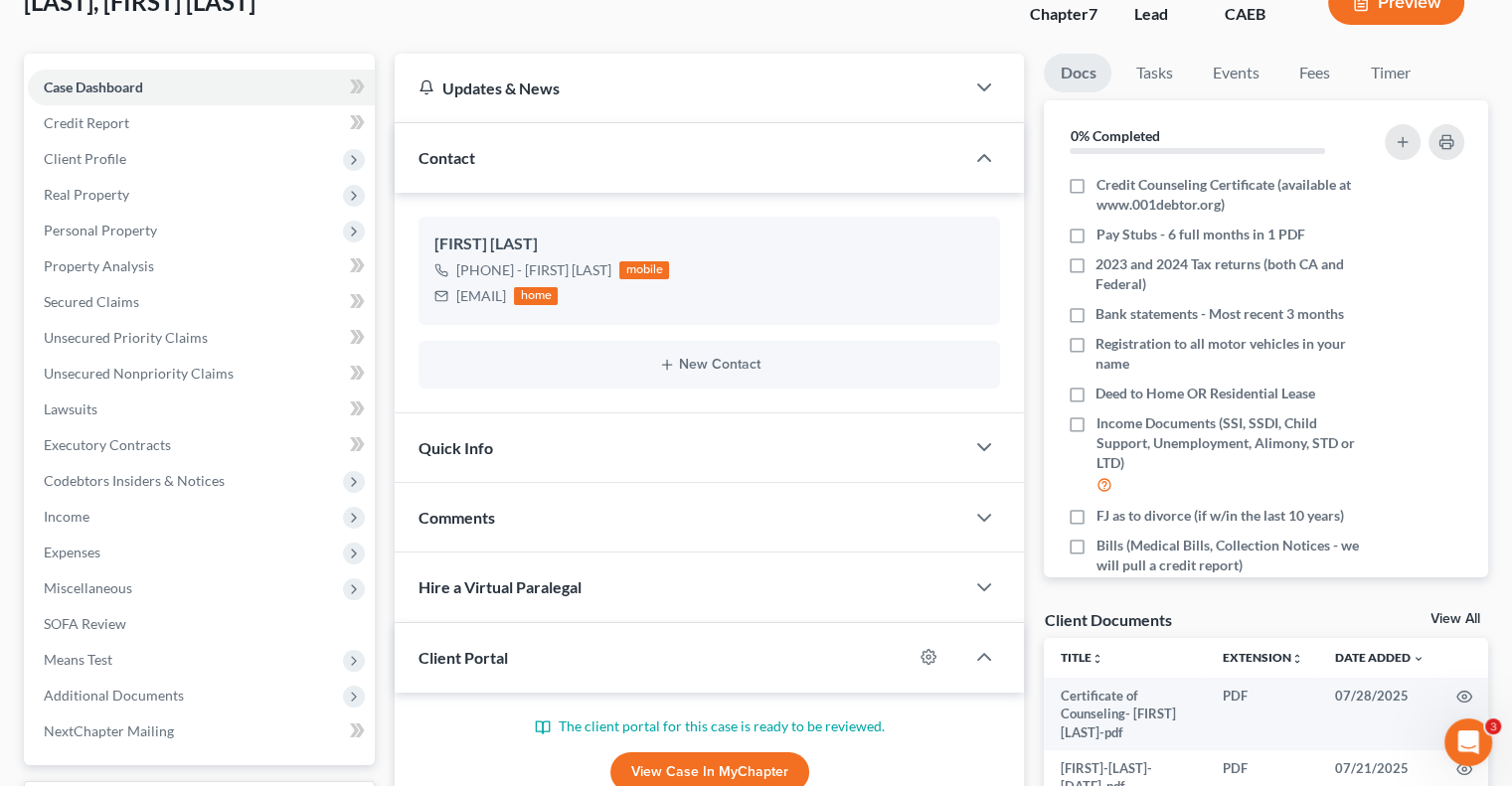 scroll, scrollTop: 0, scrollLeft: 0, axis: both 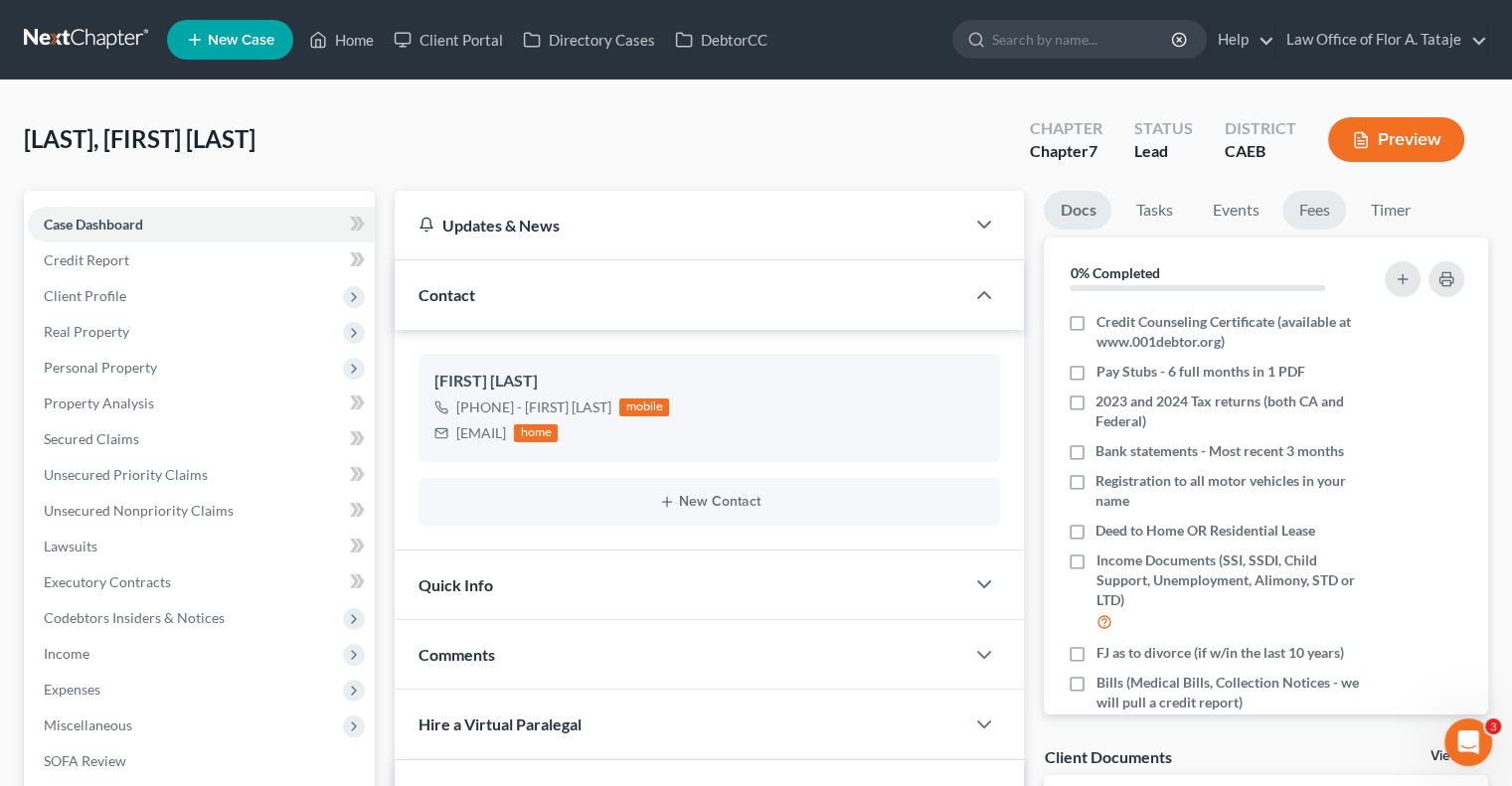 click on "Fees" at bounding box center [1314, 210] 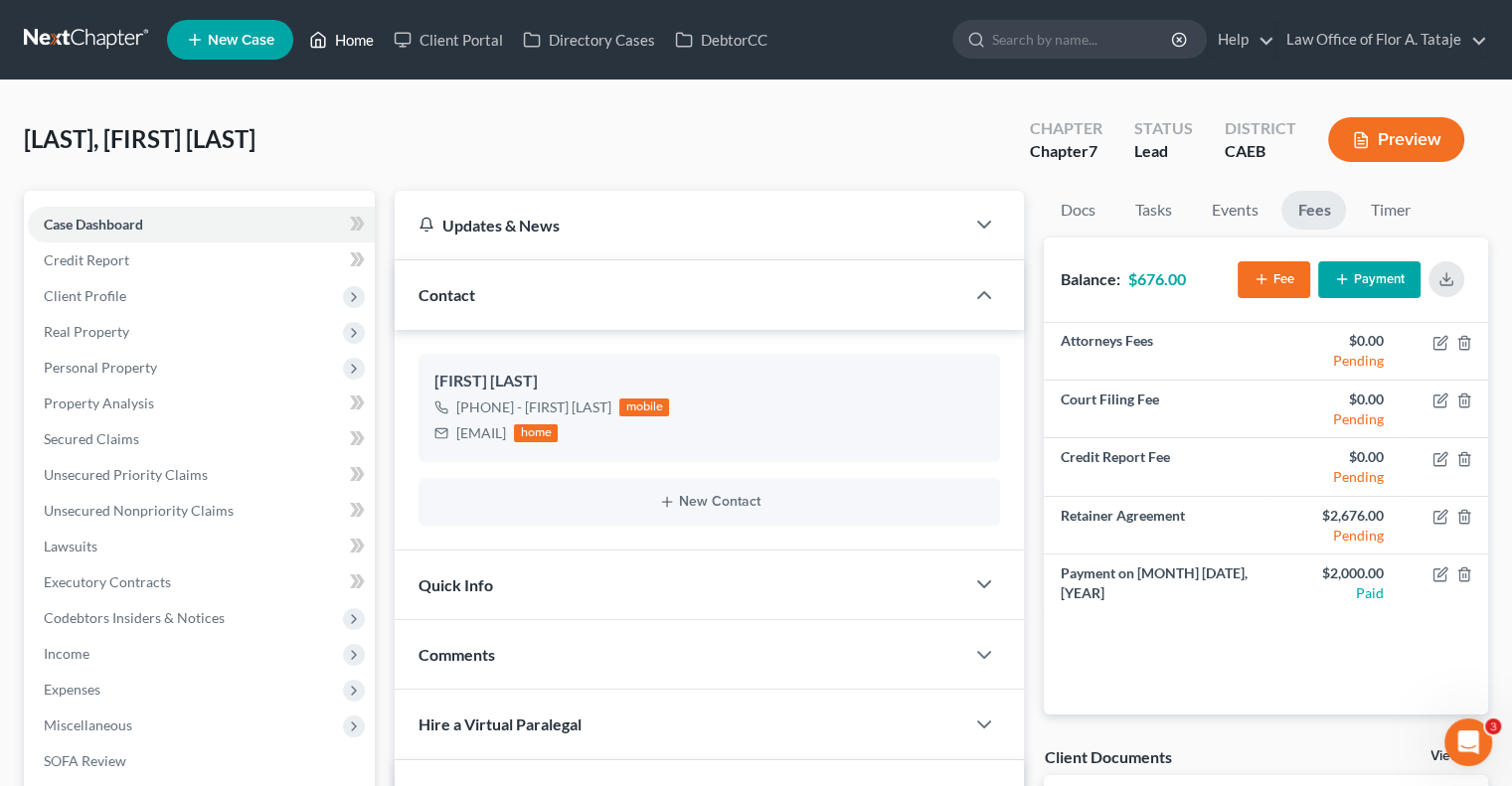 click on "Home" at bounding box center [341, 40] 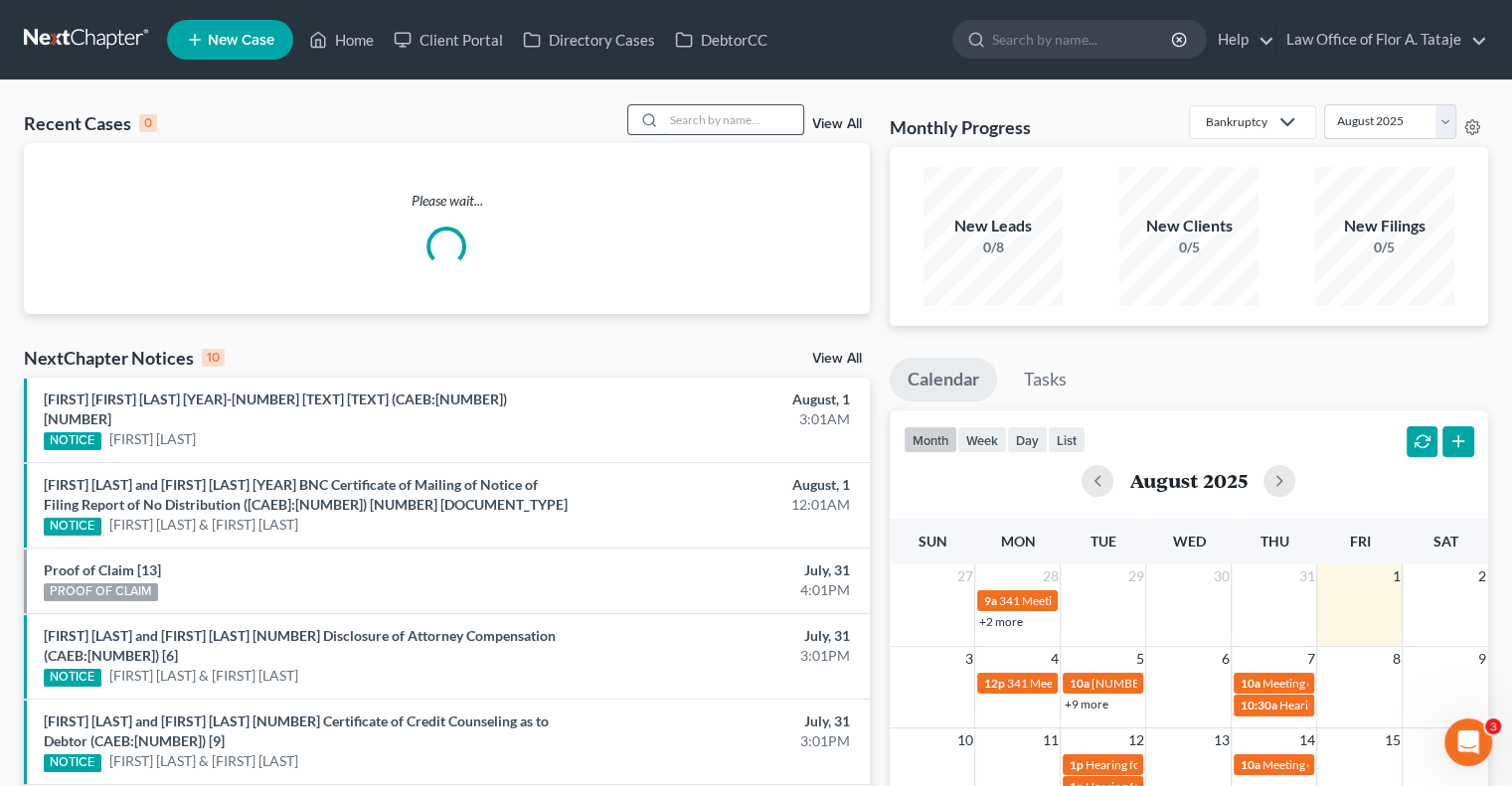 click at bounding box center [734, 119] 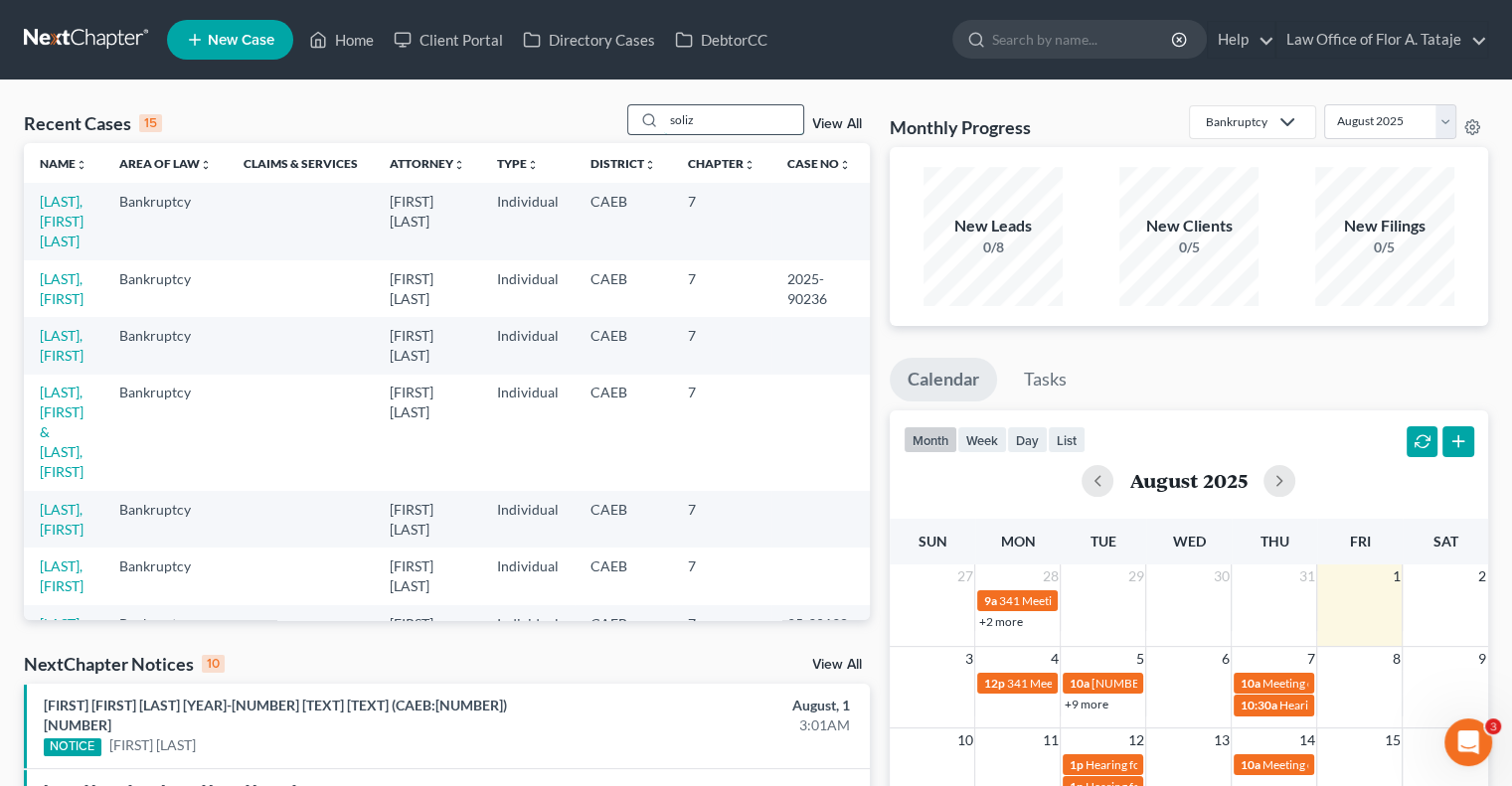 type on "soliz" 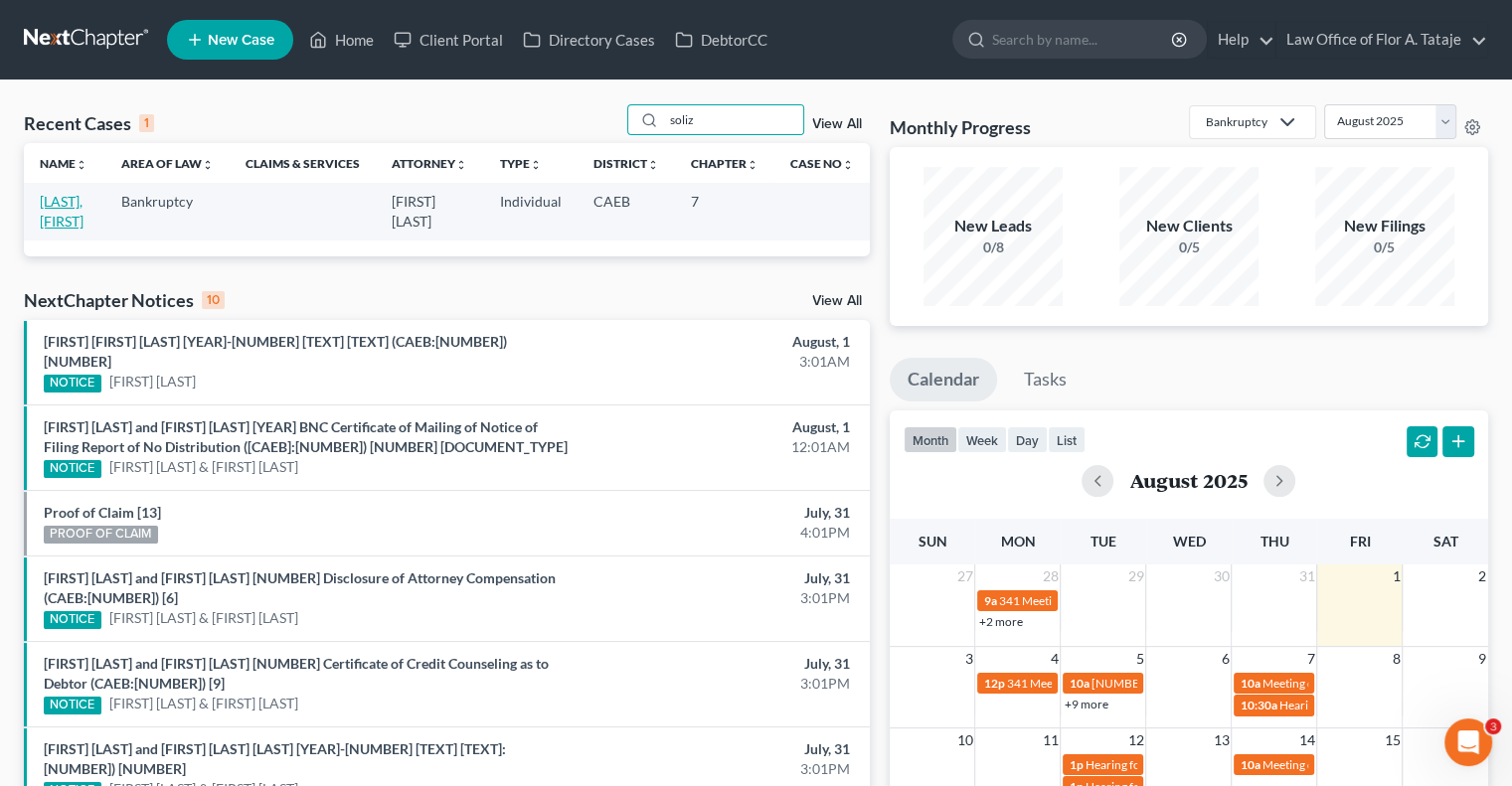 click on "[LAST], [FIRST]" at bounding box center [62, 211] 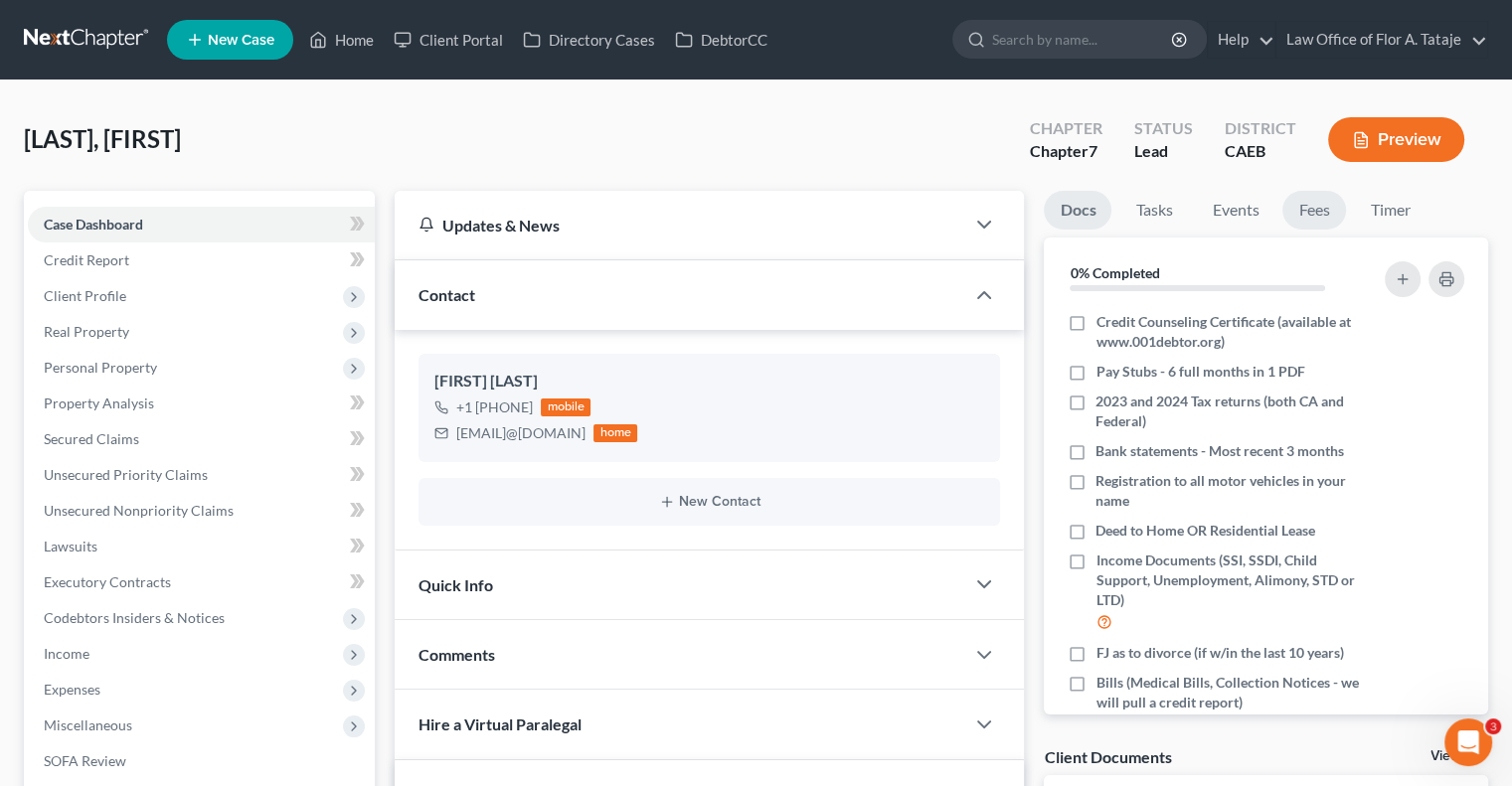 click on "Fees" at bounding box center (1314, 210) 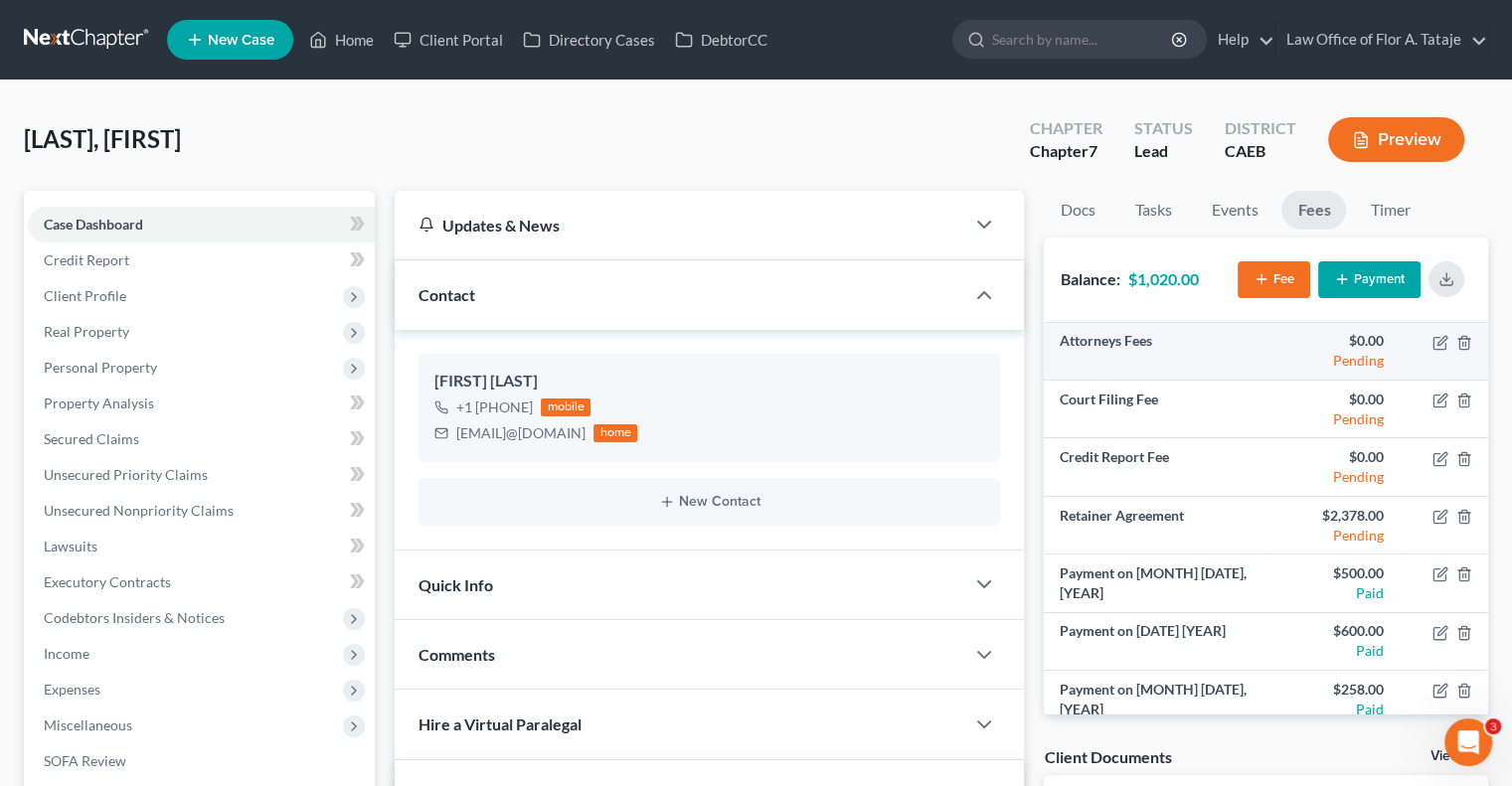 scroll, scrollTop: 12, scrollLeft: 0, axis: vertical 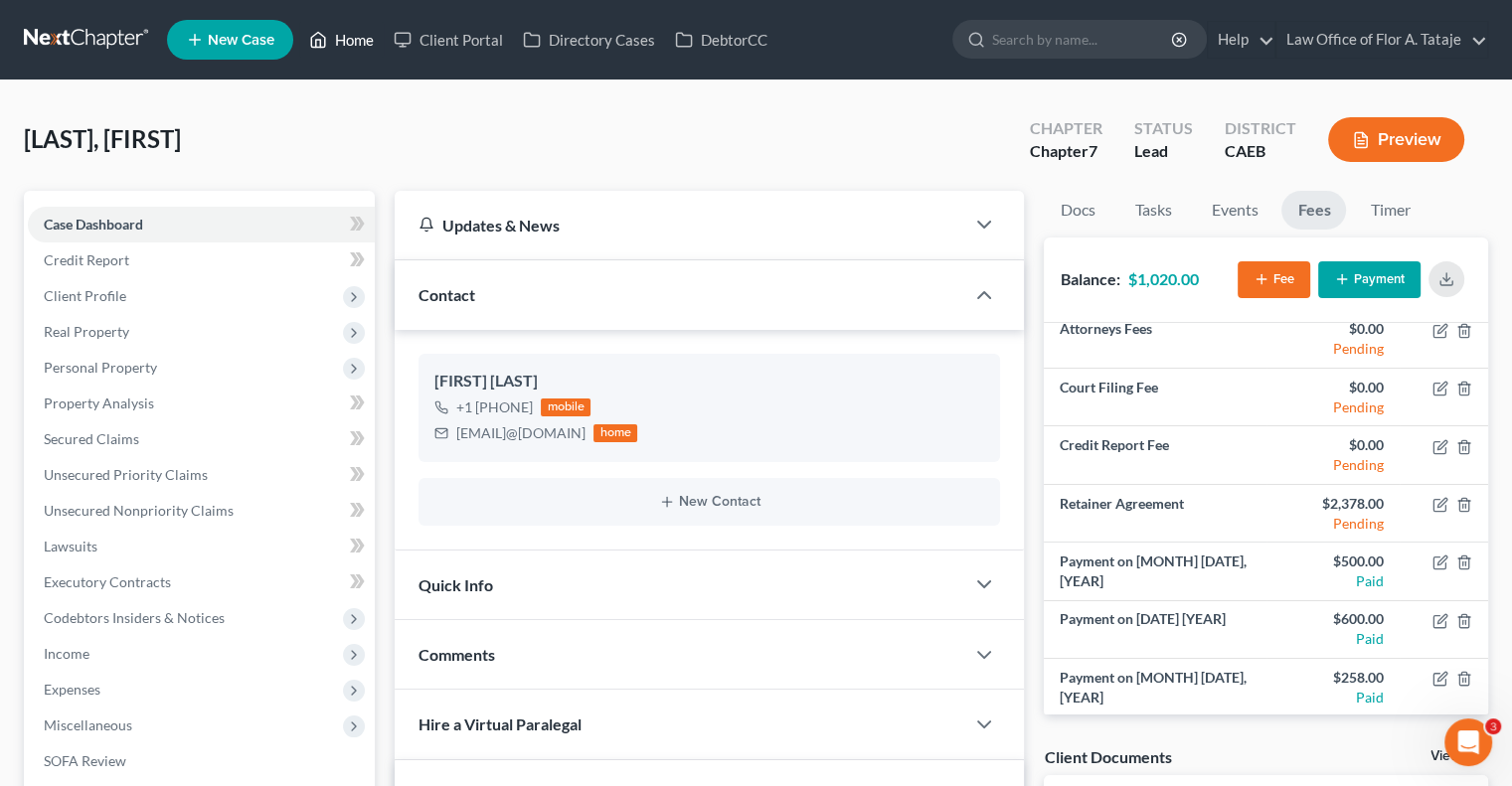 click on "Home" at bounding box center [341, 40] 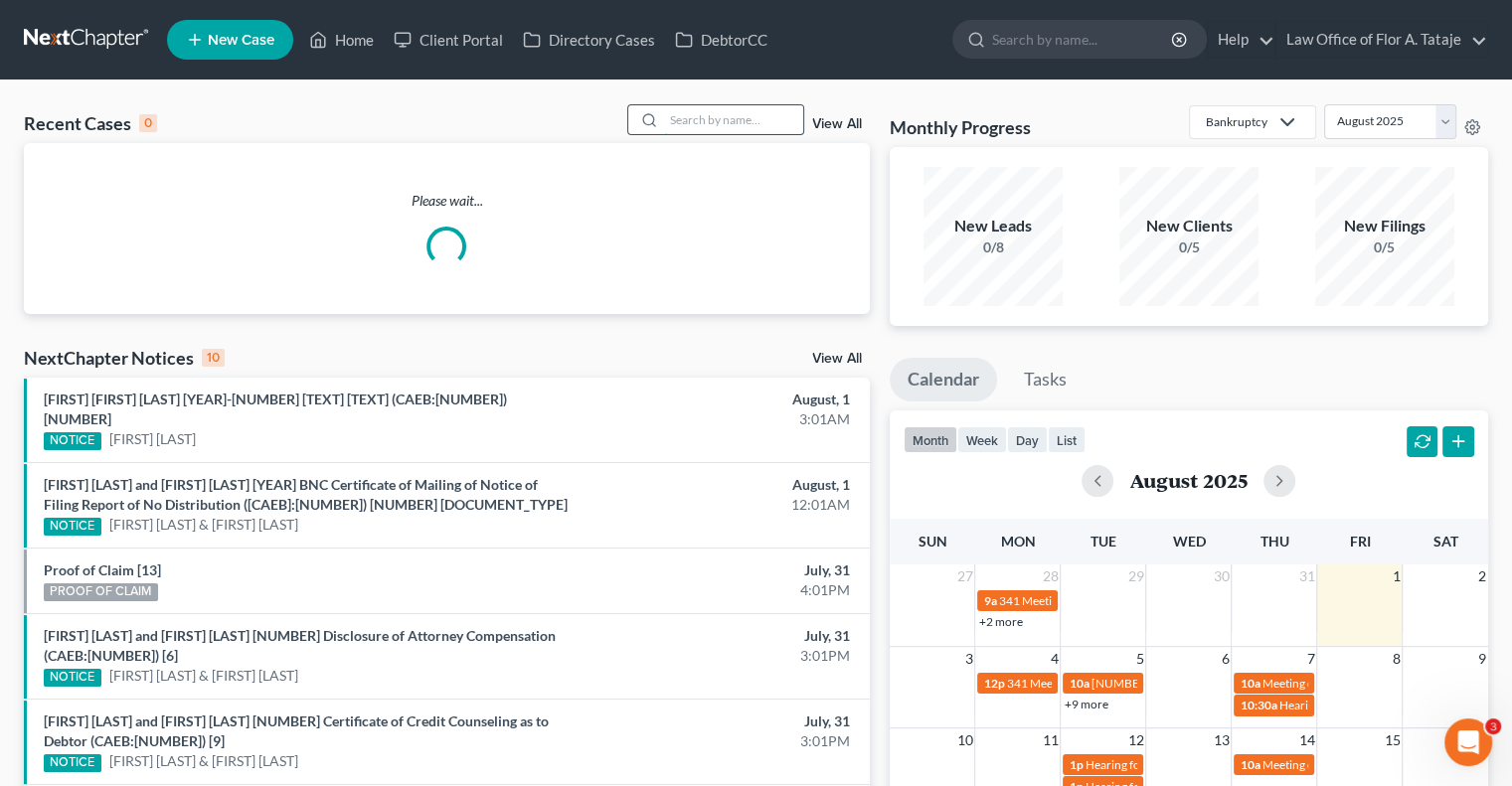 click at bounding box center (734, 119) 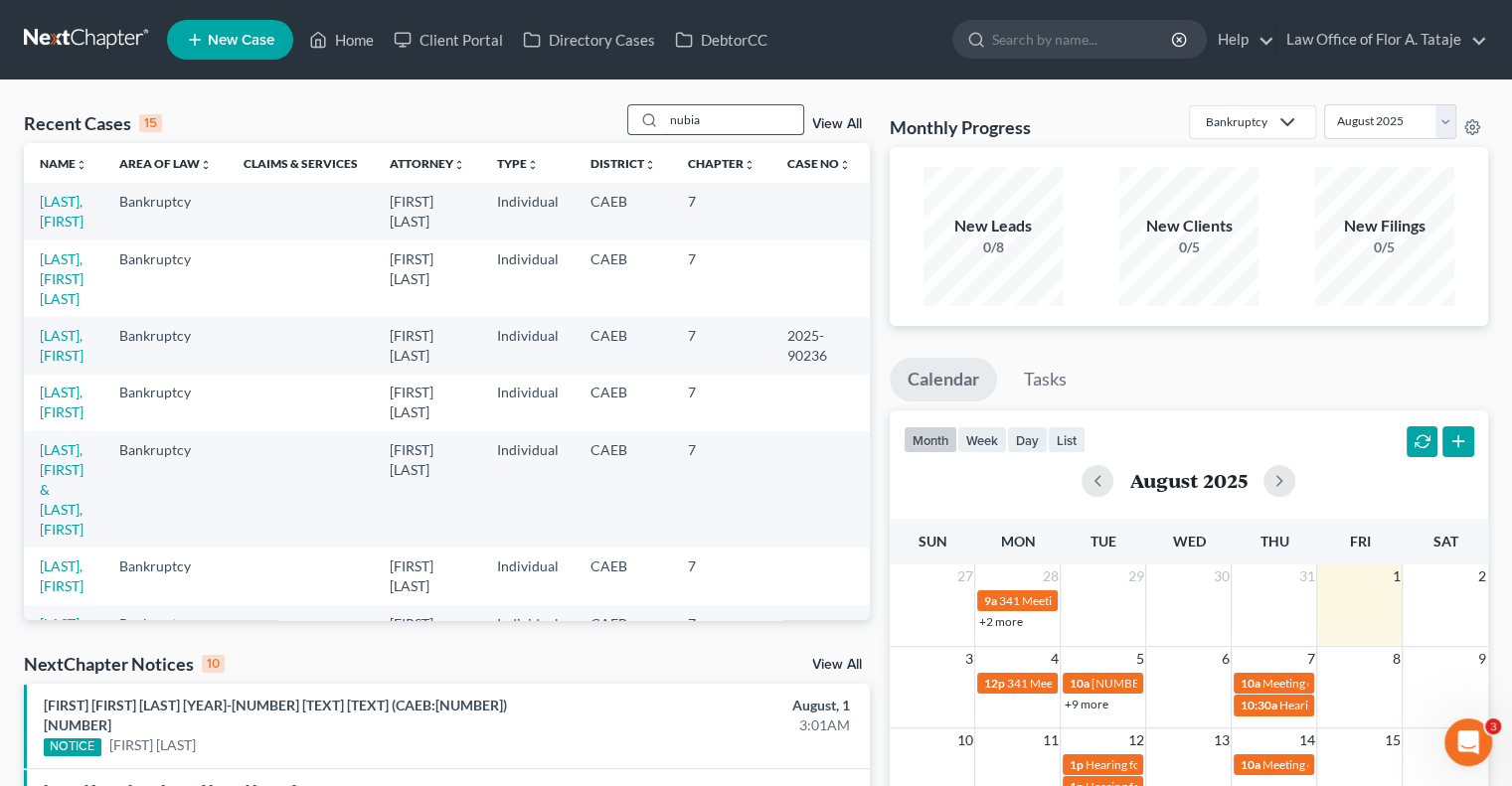 type on "nubia" 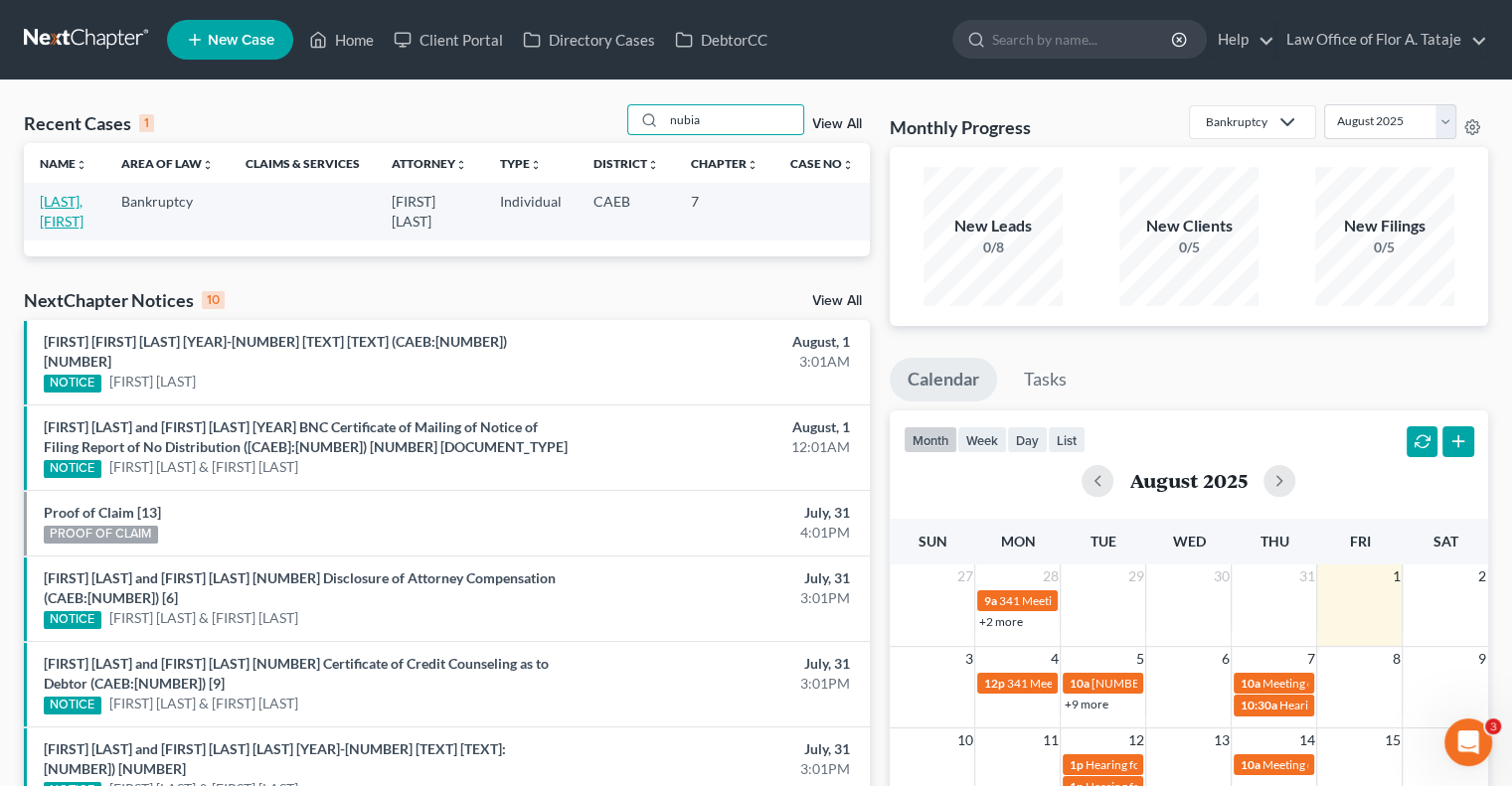 click on "[LAST], [FIRST]" at bounding box center (62, 211) 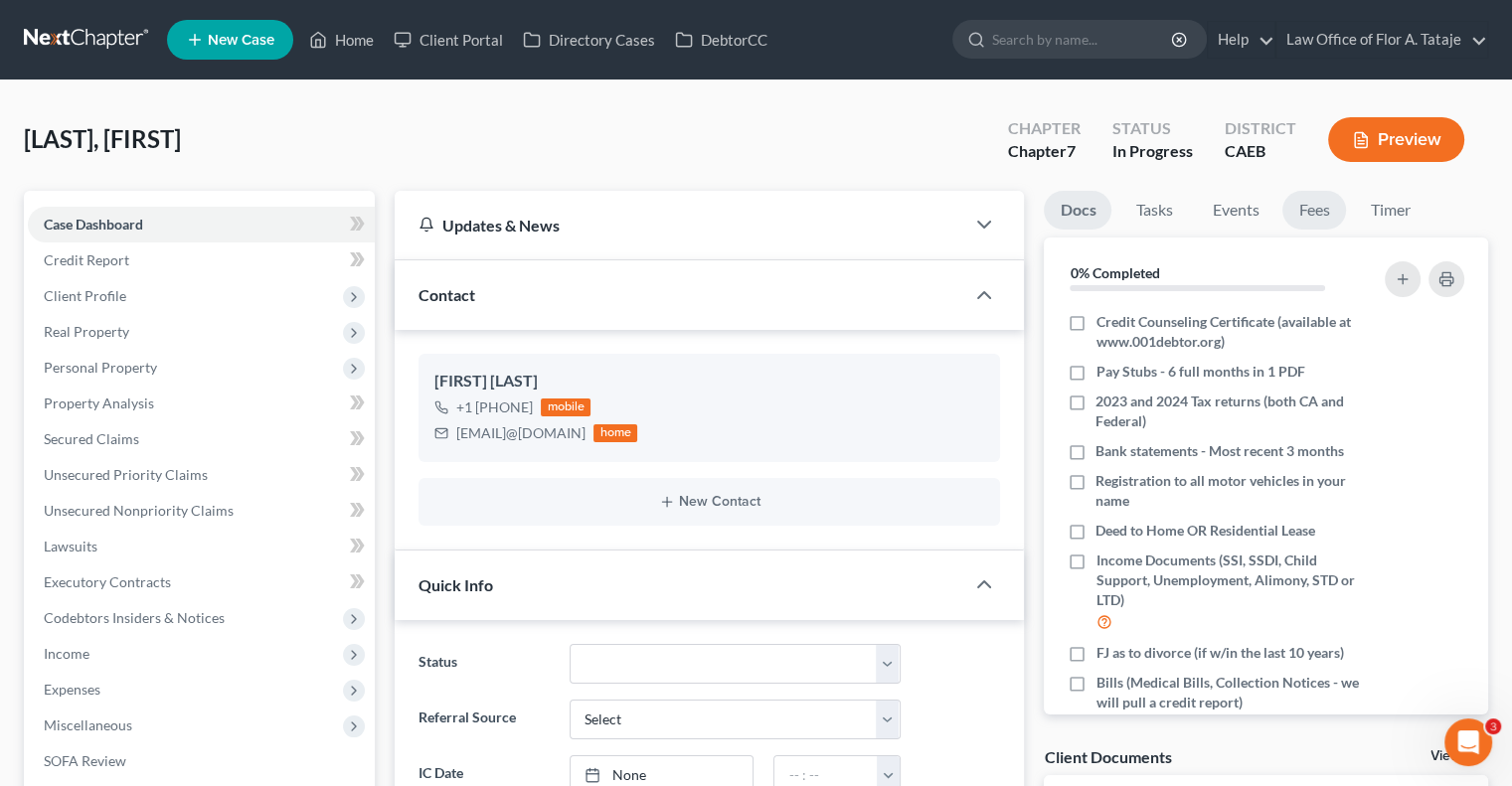 click on "Fees" at bounding box center (1314, 210) 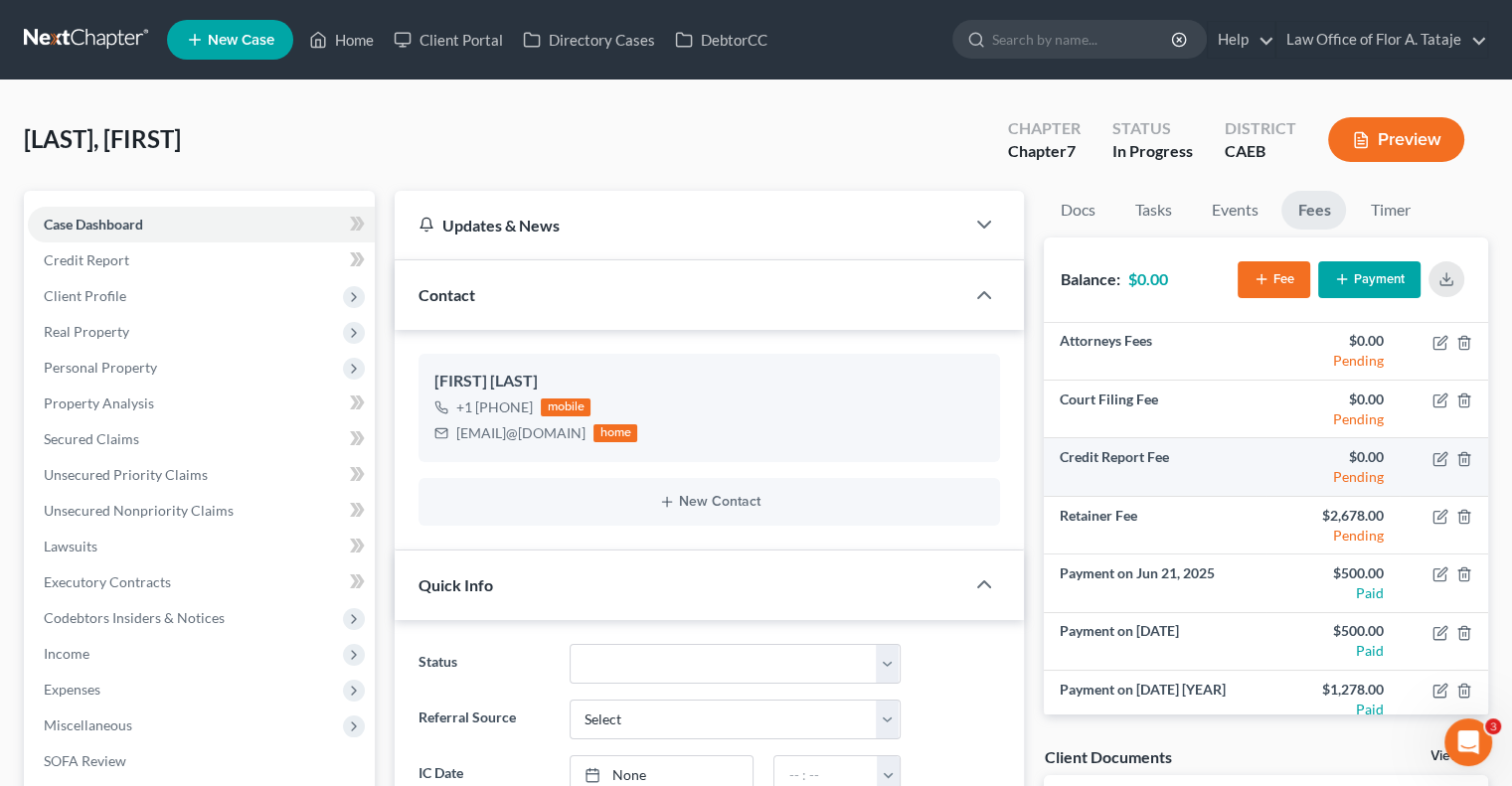 scroll, scrollTop: 70, scrollLeft: 0, axis: vertical 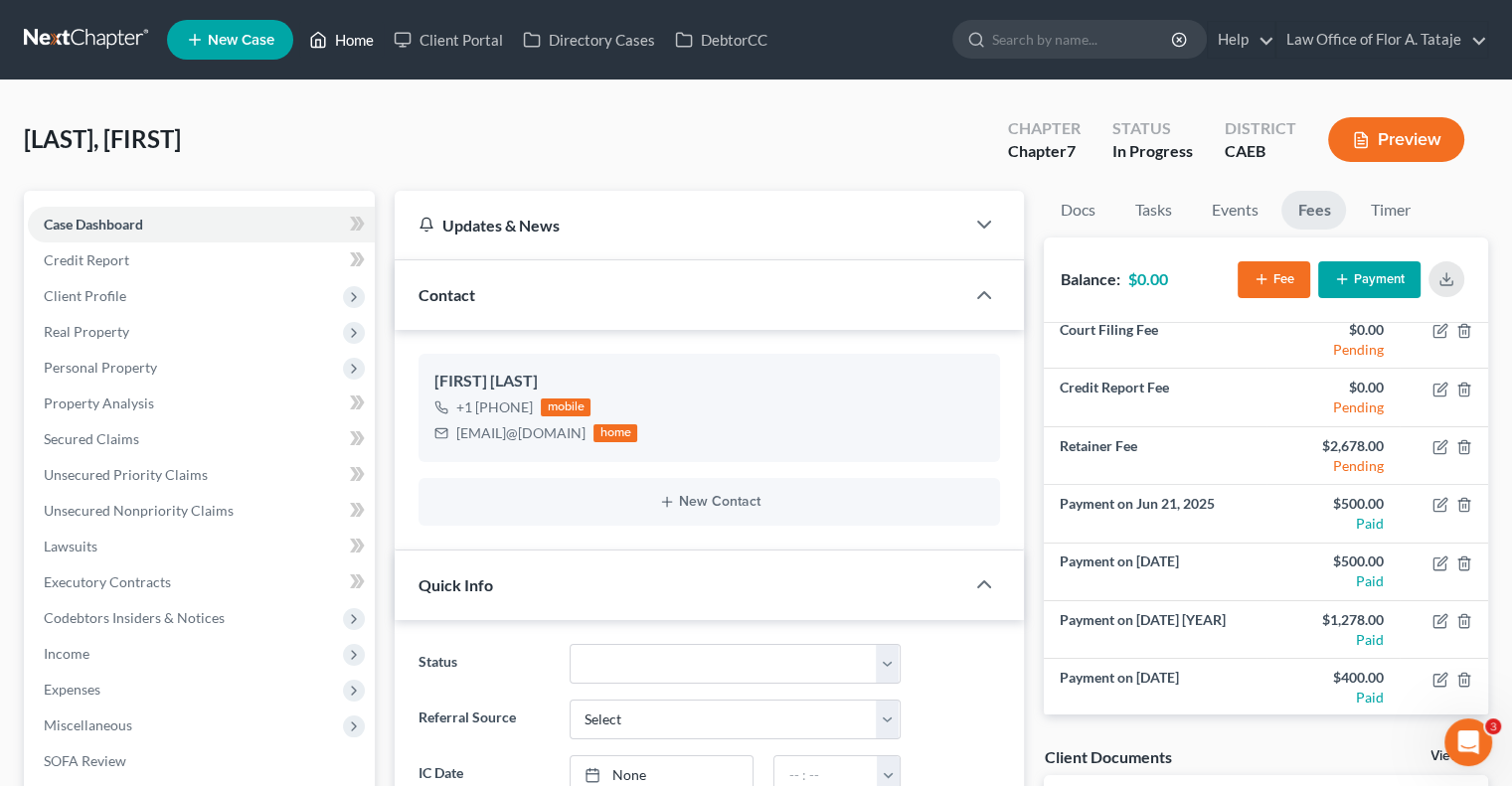 click on "Home" at bounding box center (341, 40) 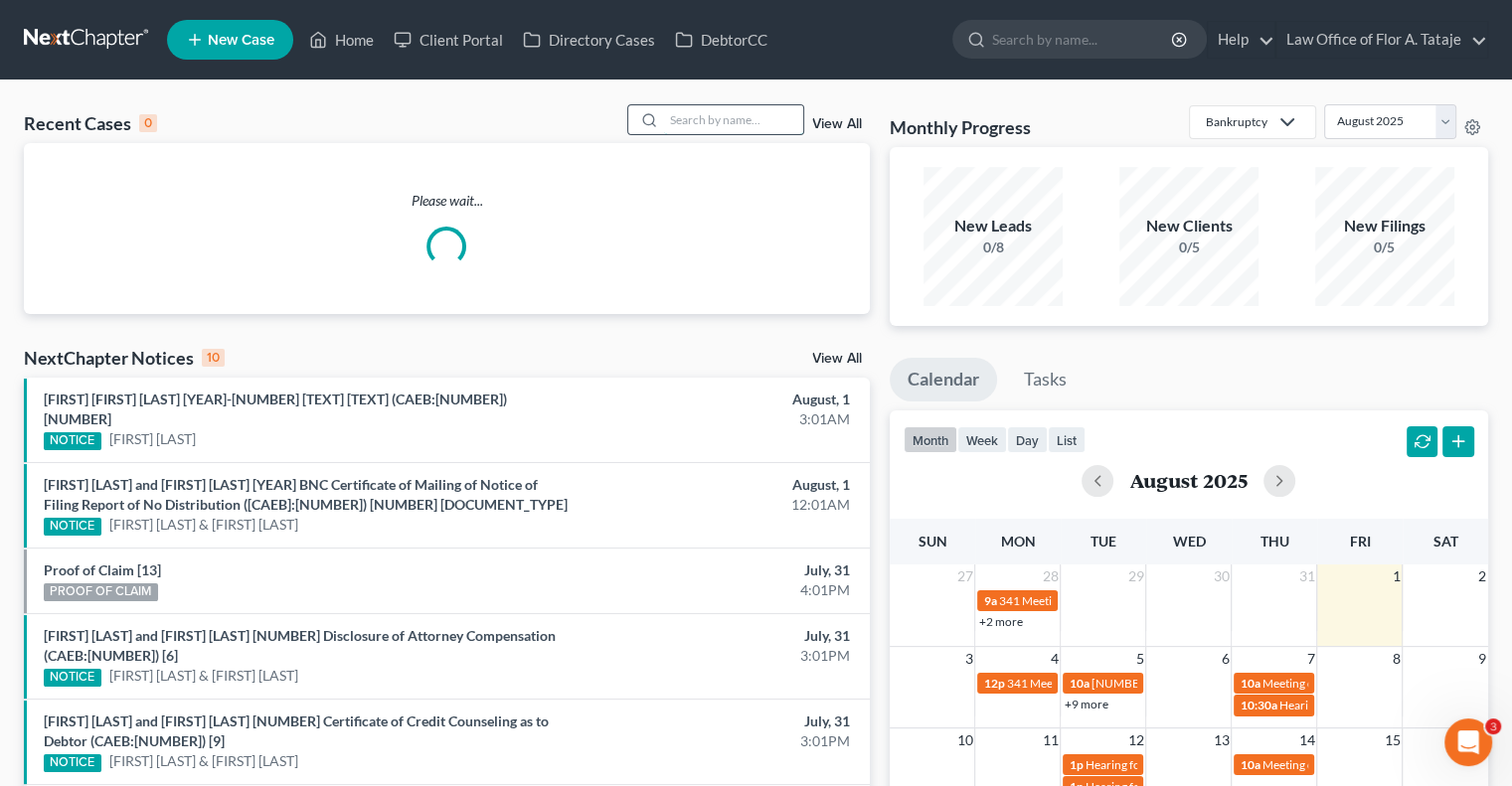 click at bounding box center (734, 119) 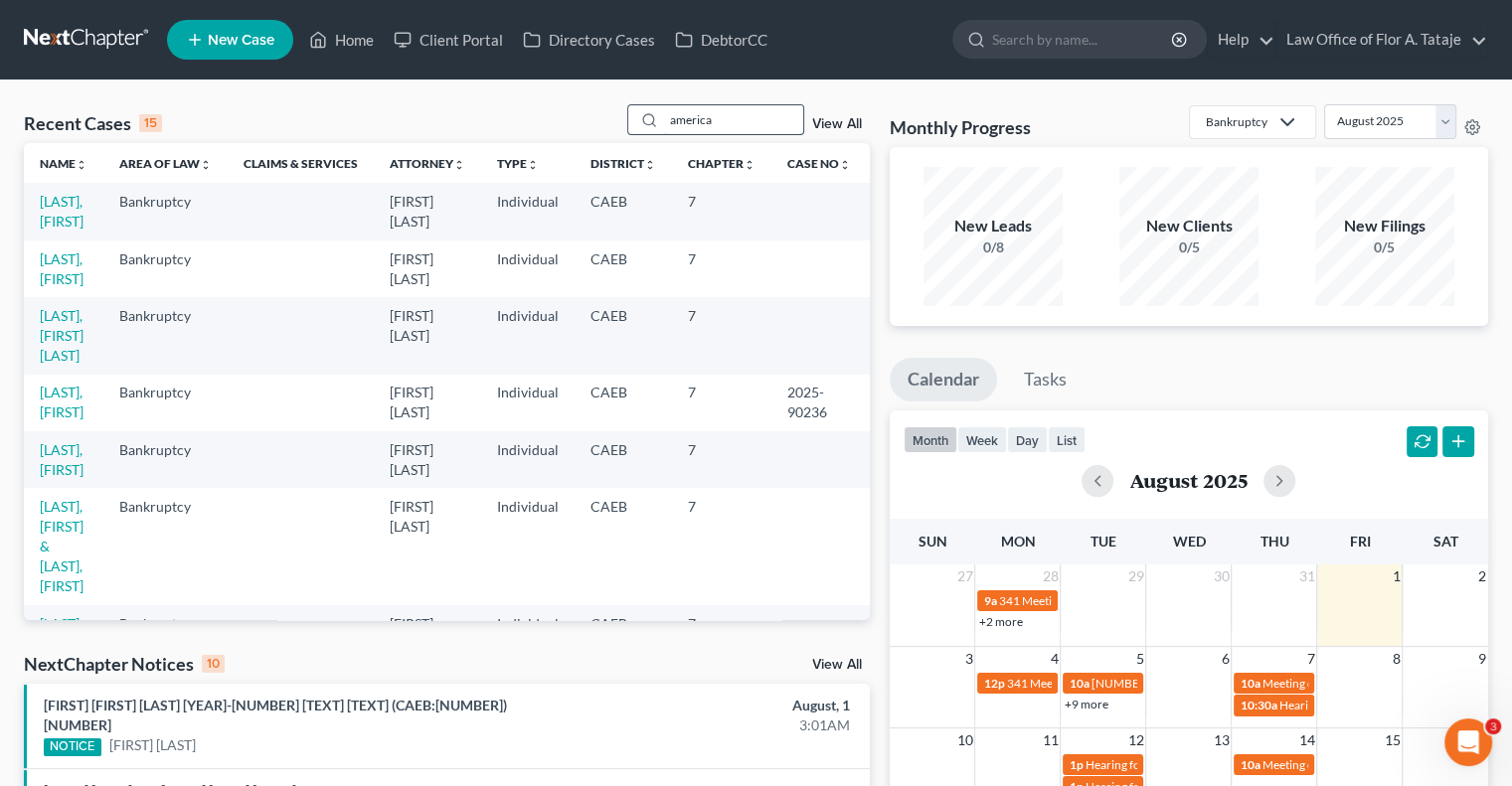 type on "america" 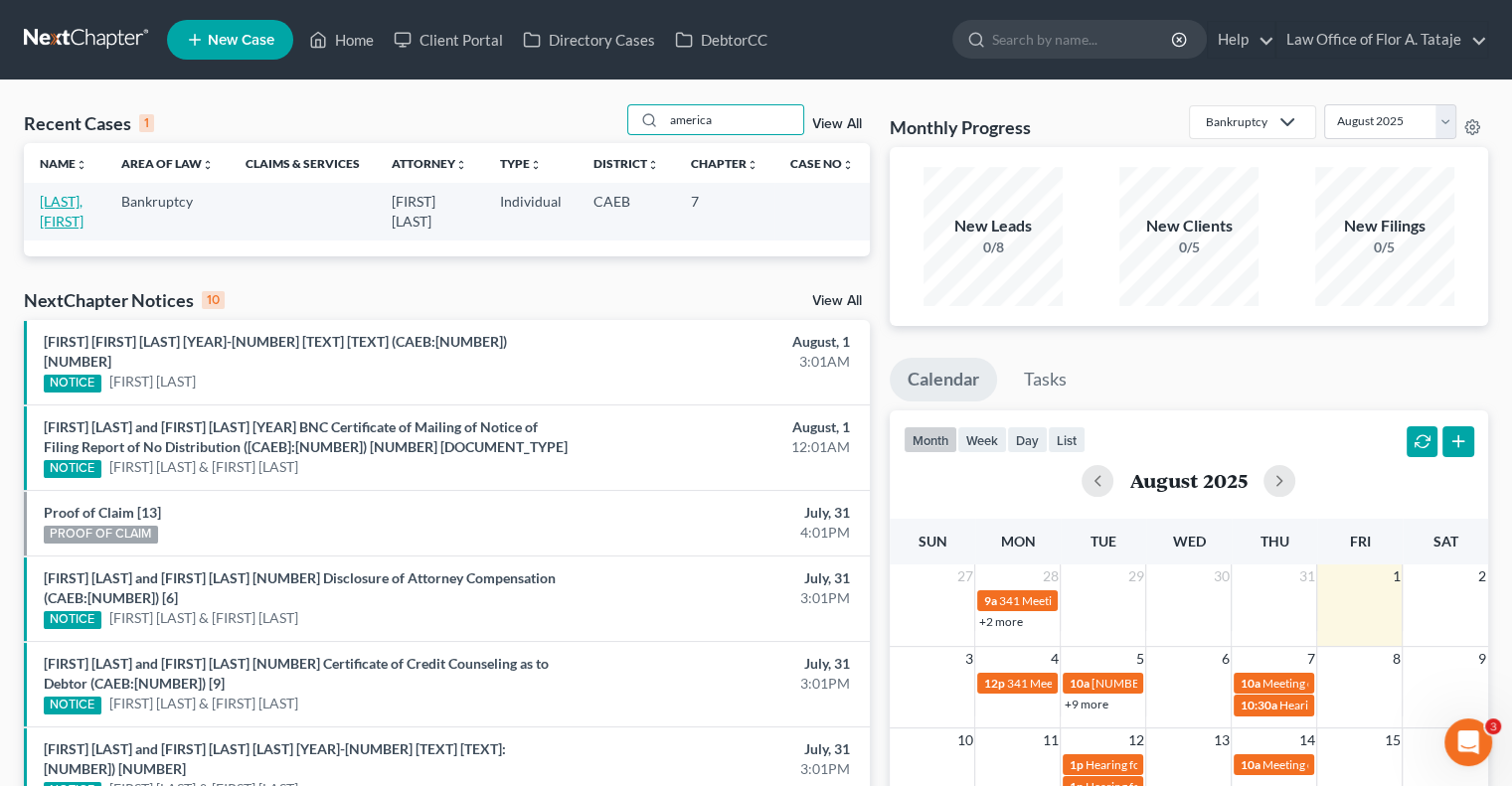 click on "[LAST], [FIRST]" at bounding box center (62, 211) 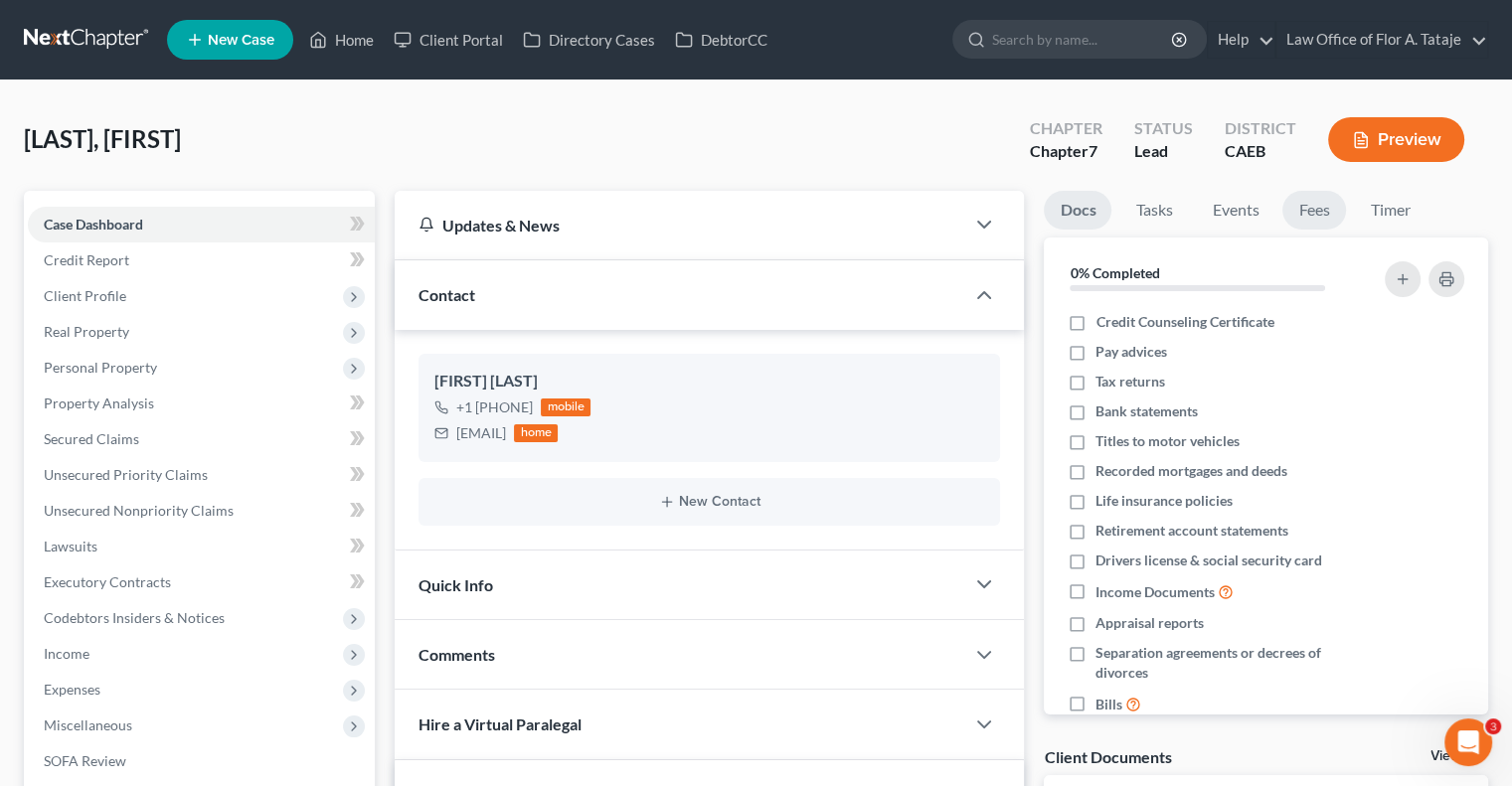 click on "Fees" at bounding box center [1314, 210] 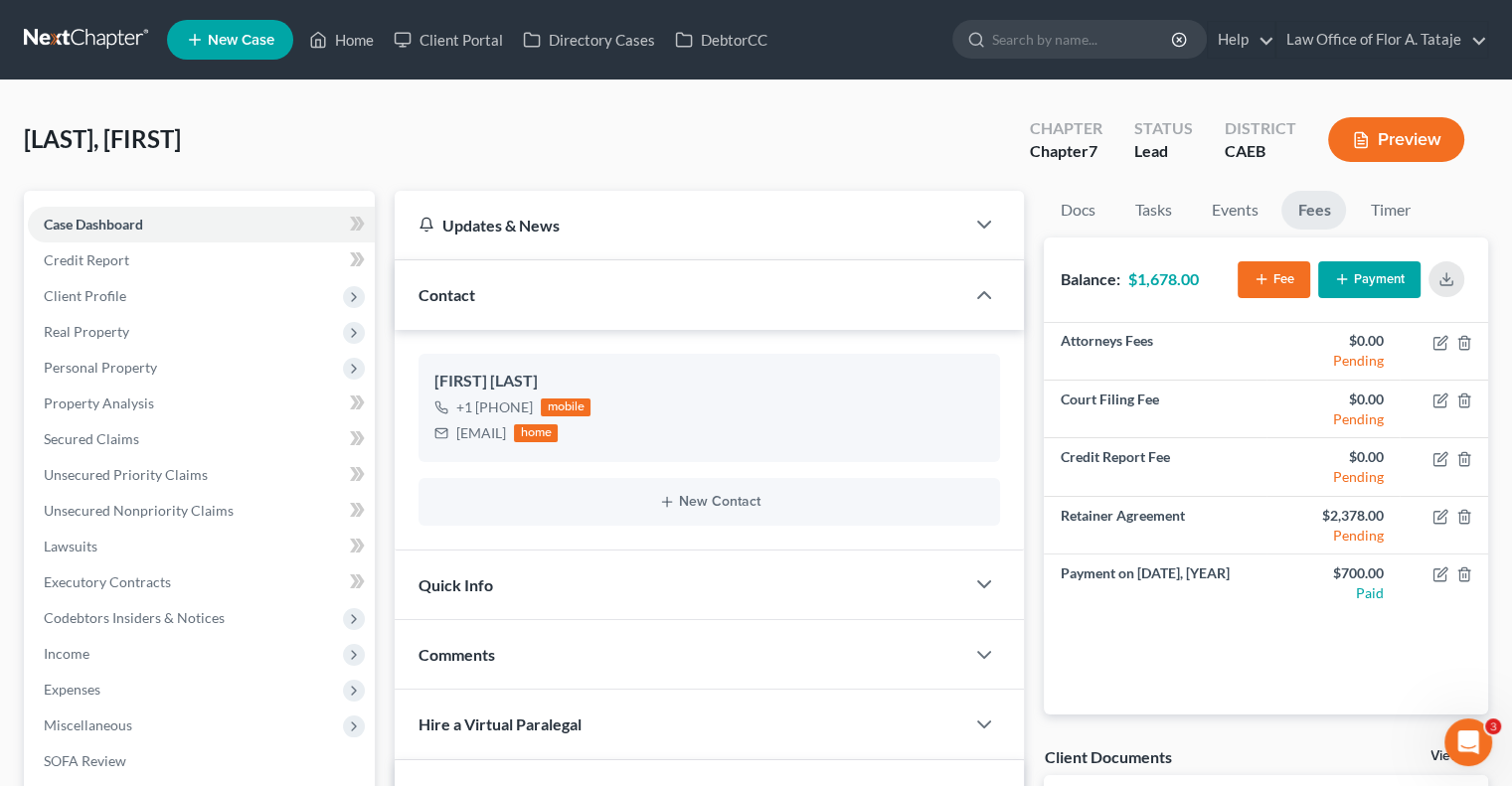 click on "Payment" at bounding box center (1369, 279) 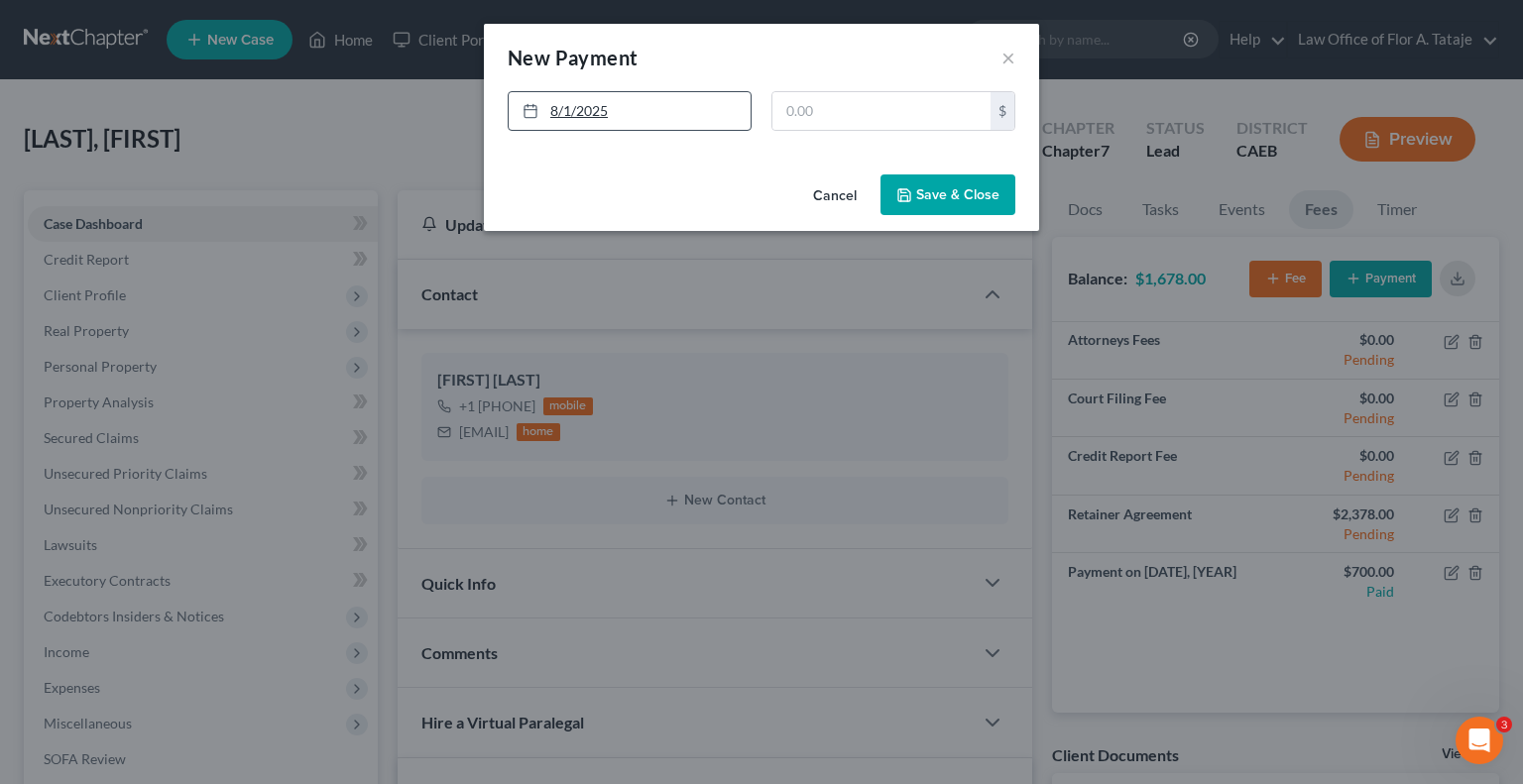 click on "8/1/2025" at bounding box center [630, 111] 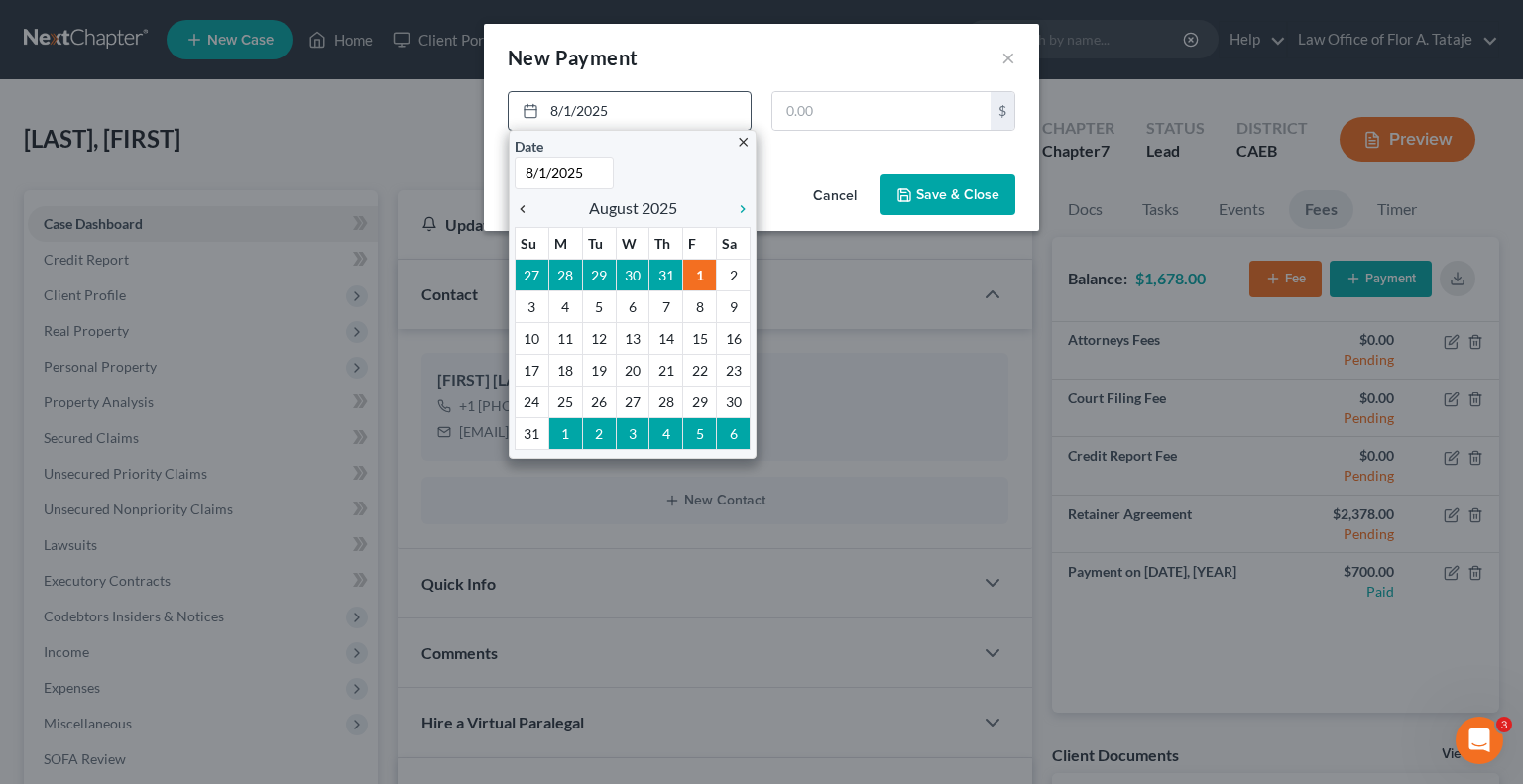 click on "chevron_left" at bounding box center (527, 209) 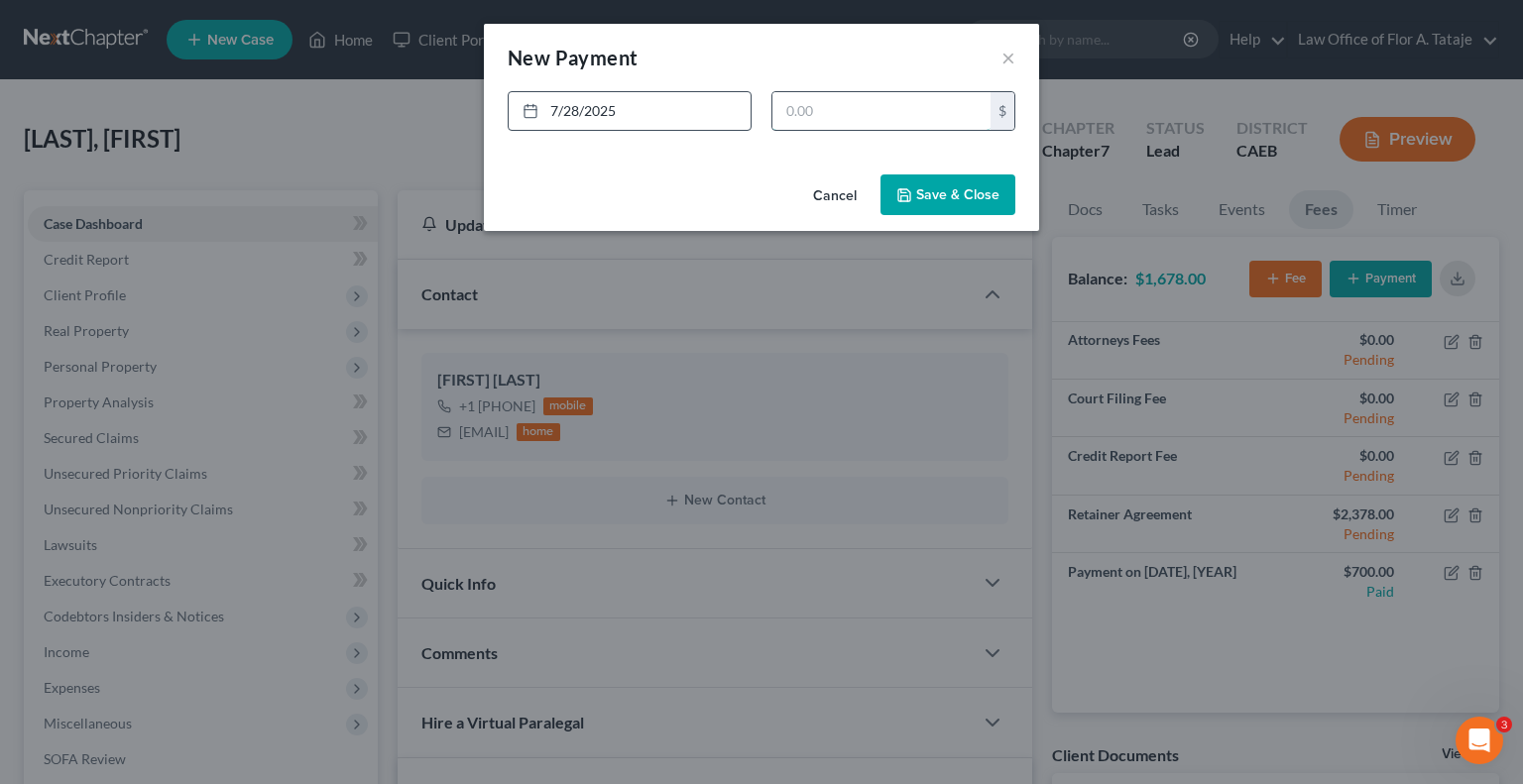 click at bounding box center [881, 111] 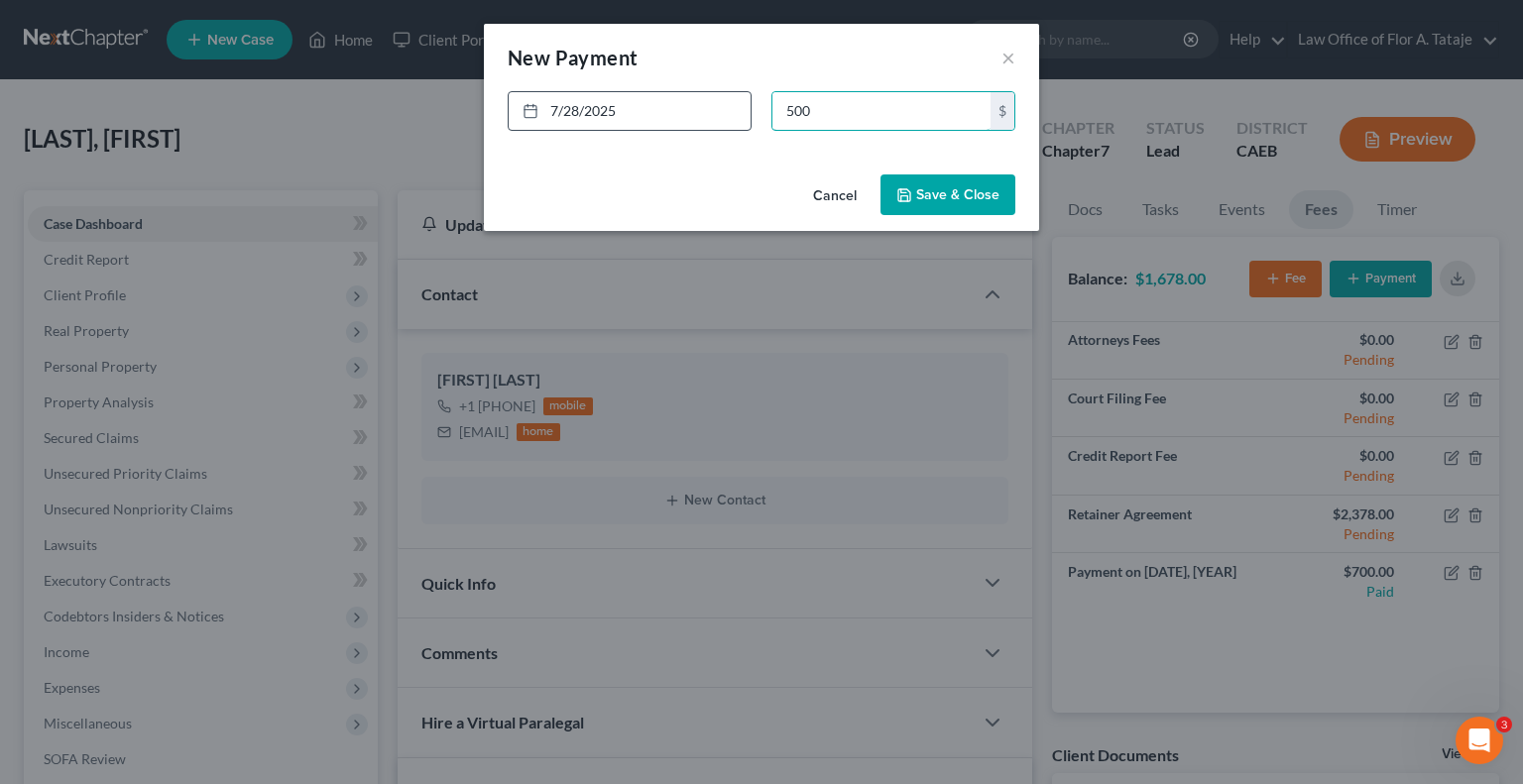 type on "500" 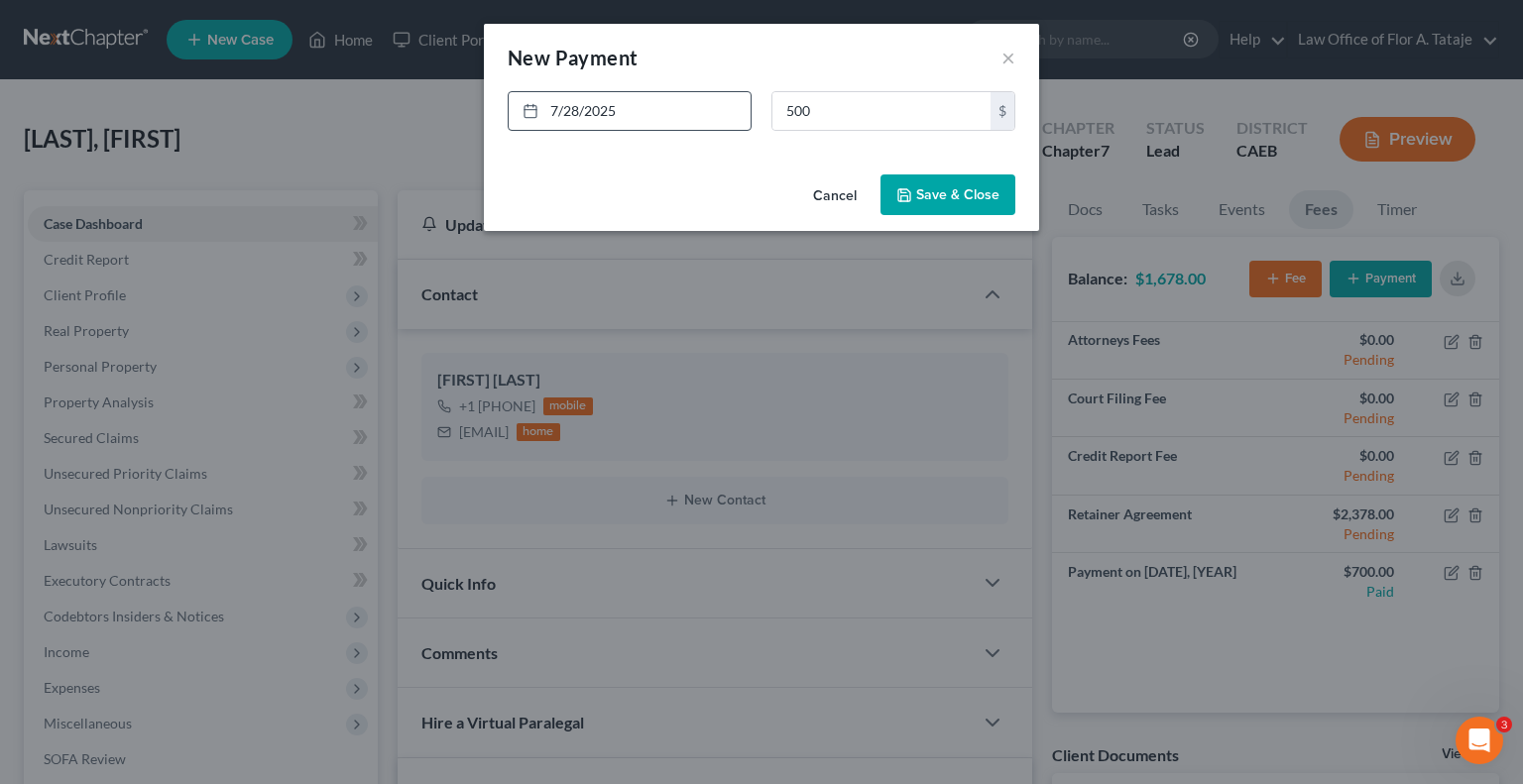 click on "Save & Close" at bounding box center [948, 195] 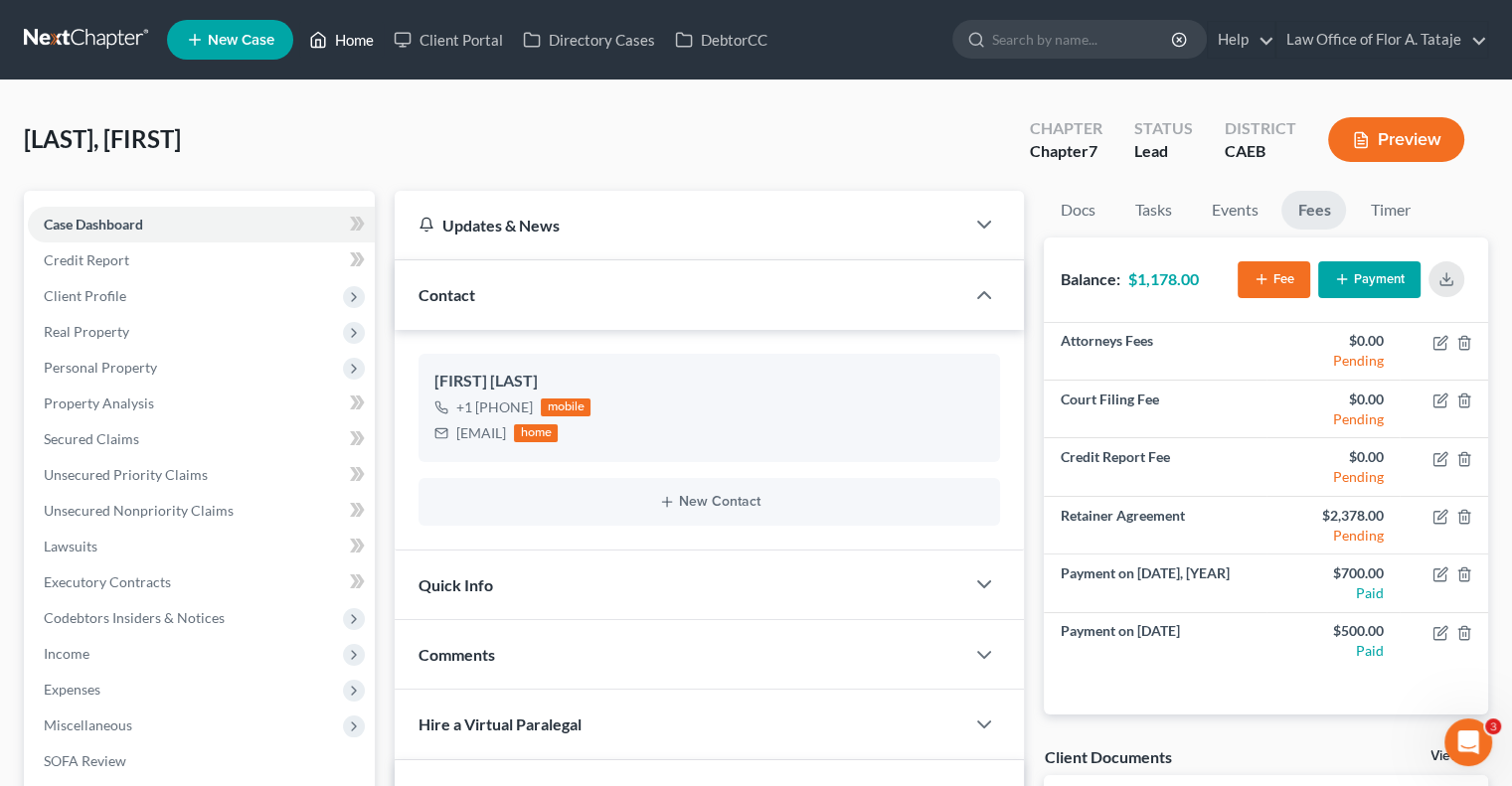 click on "Home" at bounding box center (341, 40) 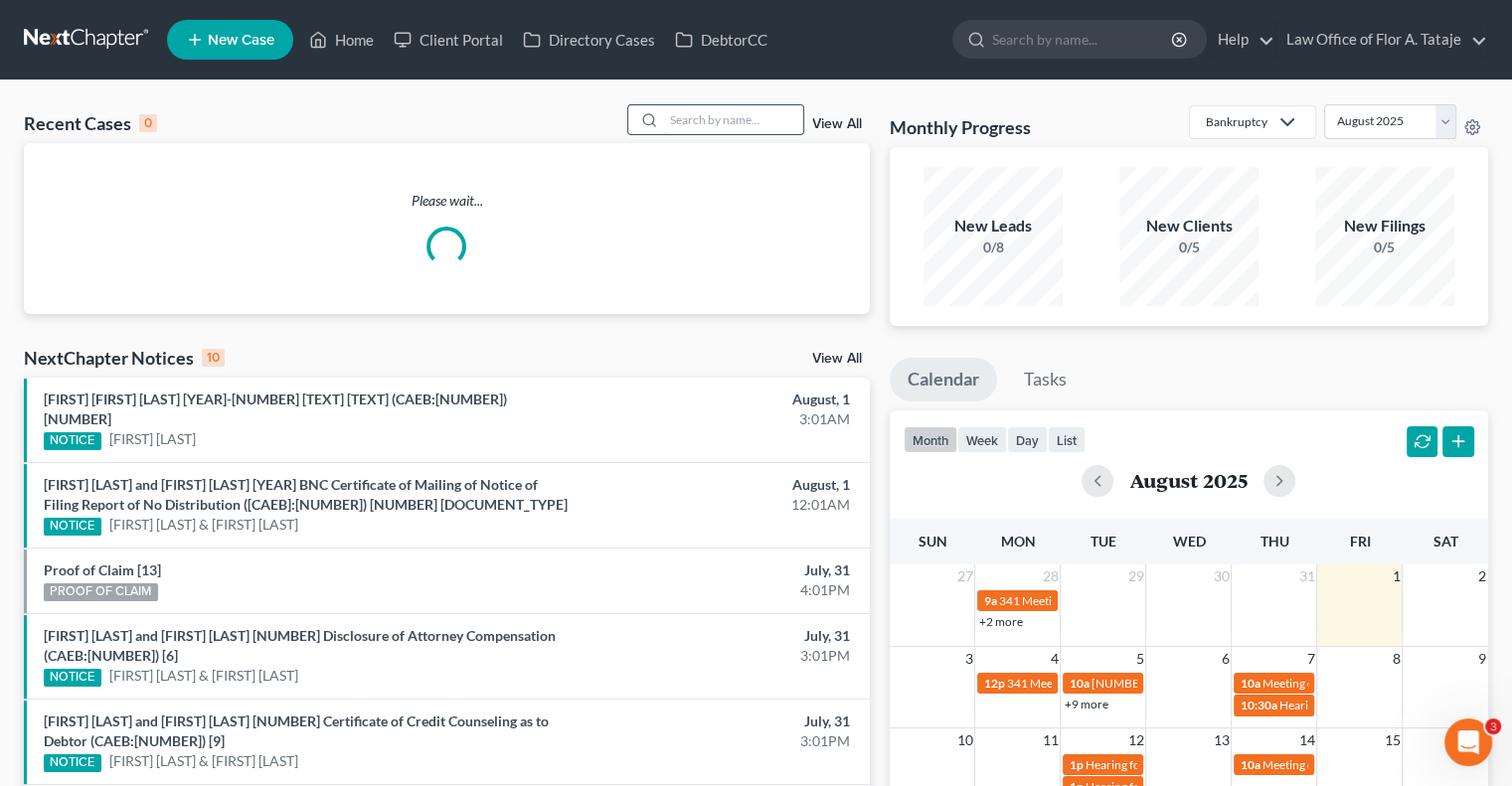 click at bounding box center (734, 119) 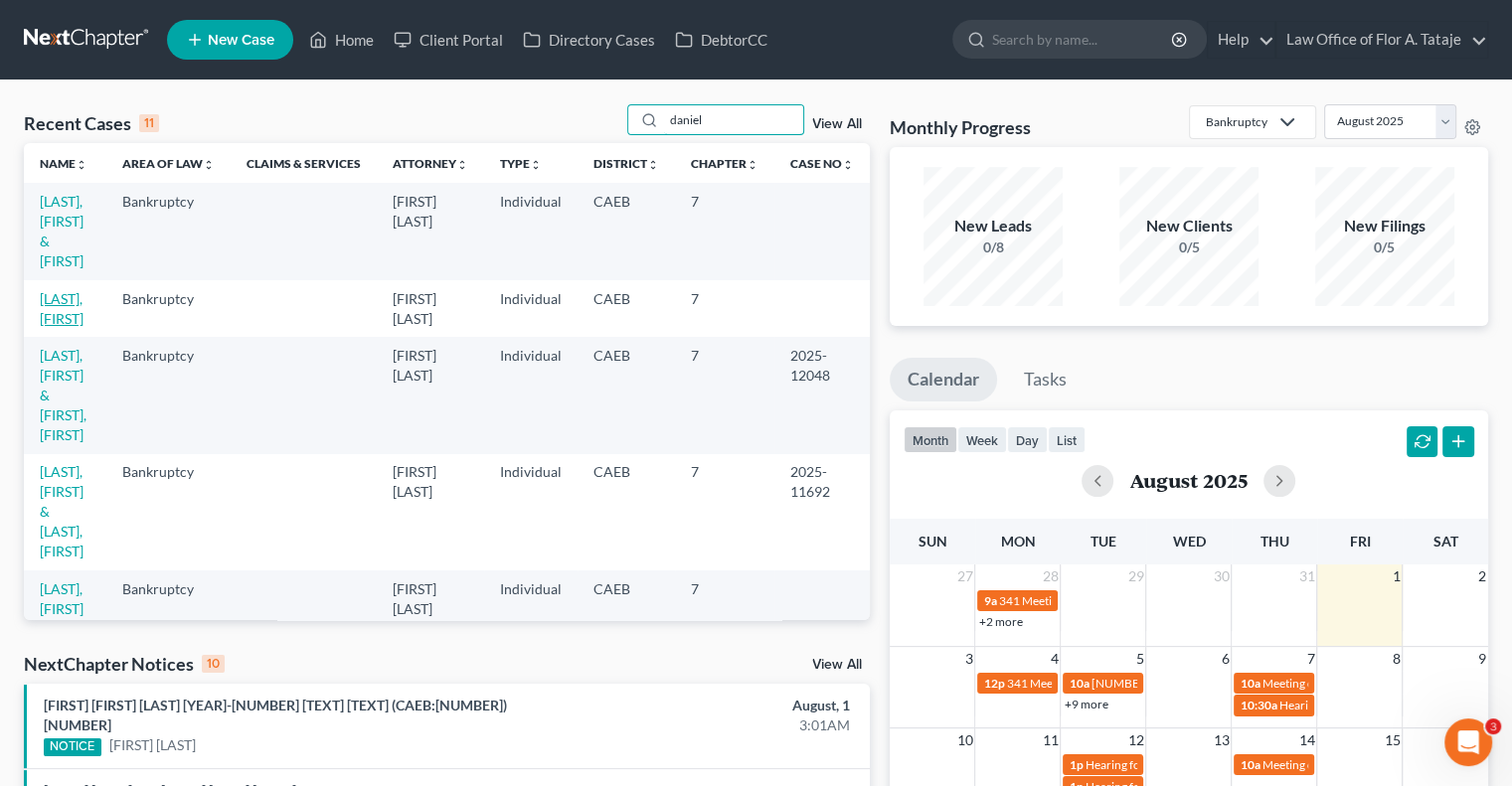 type on "daniel" 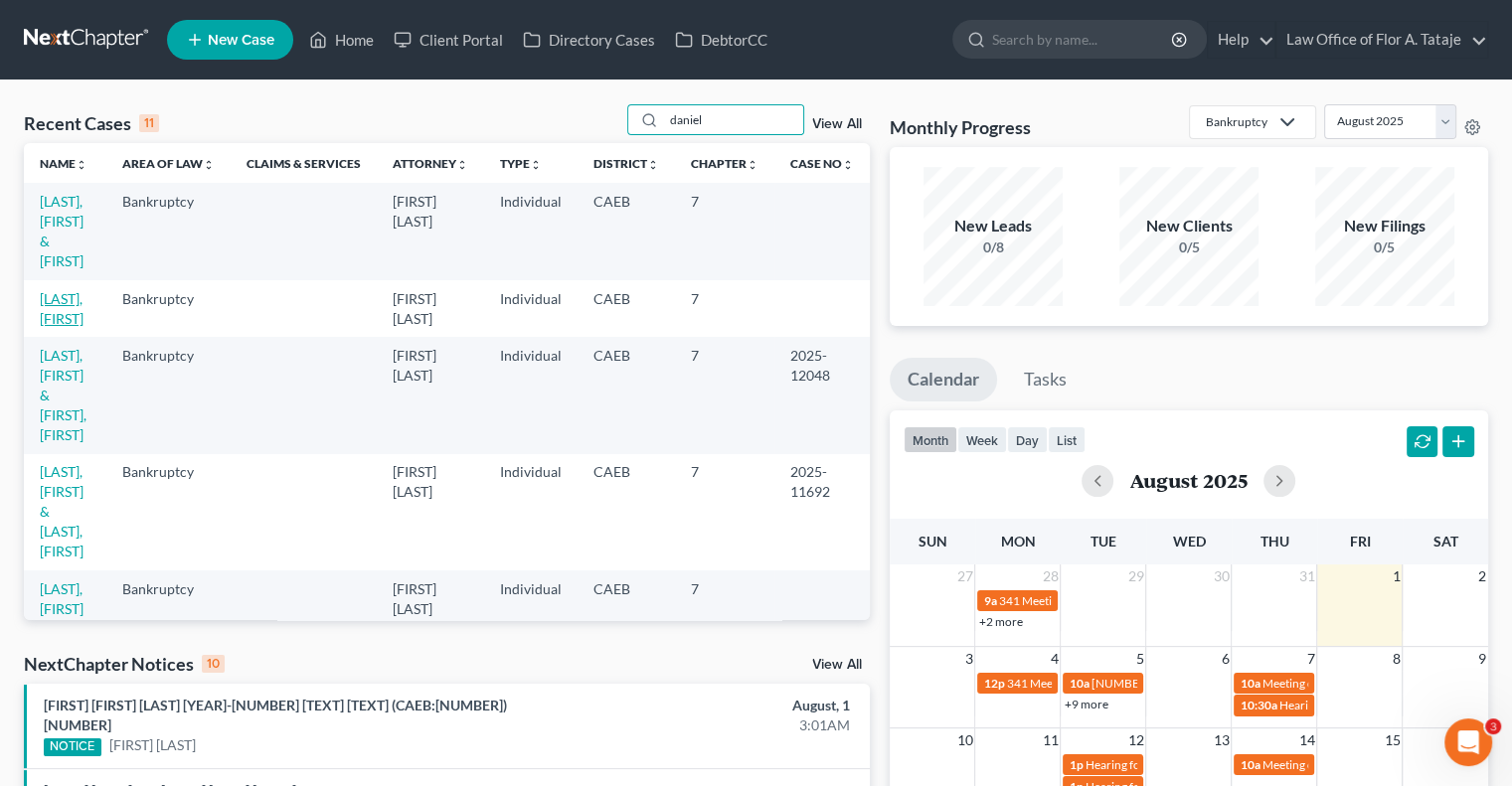click on "[LAST], [FIRST]" at bounding box center (62, 308) 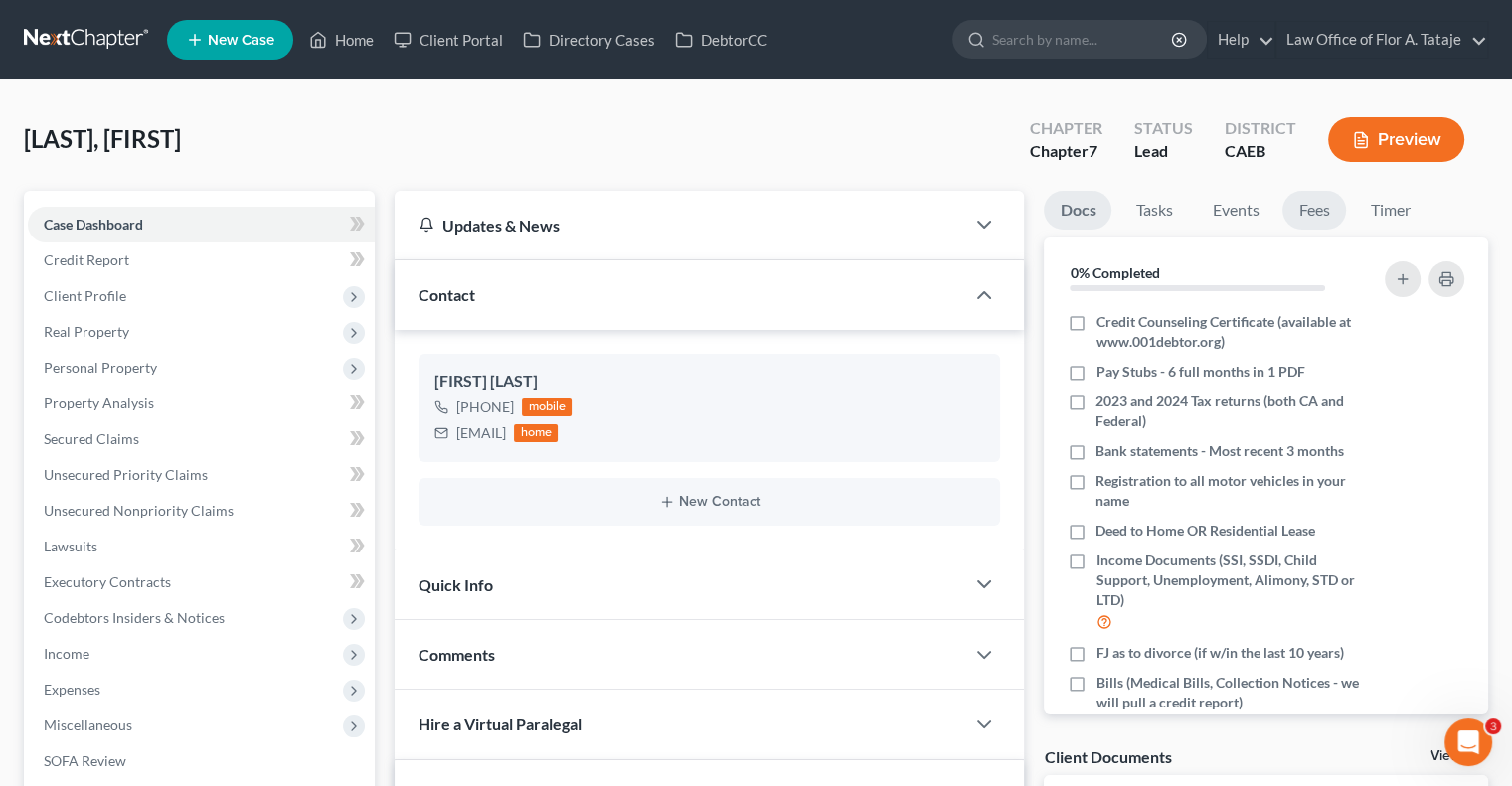 click on "Fees" at bounding box center (1314, 210) 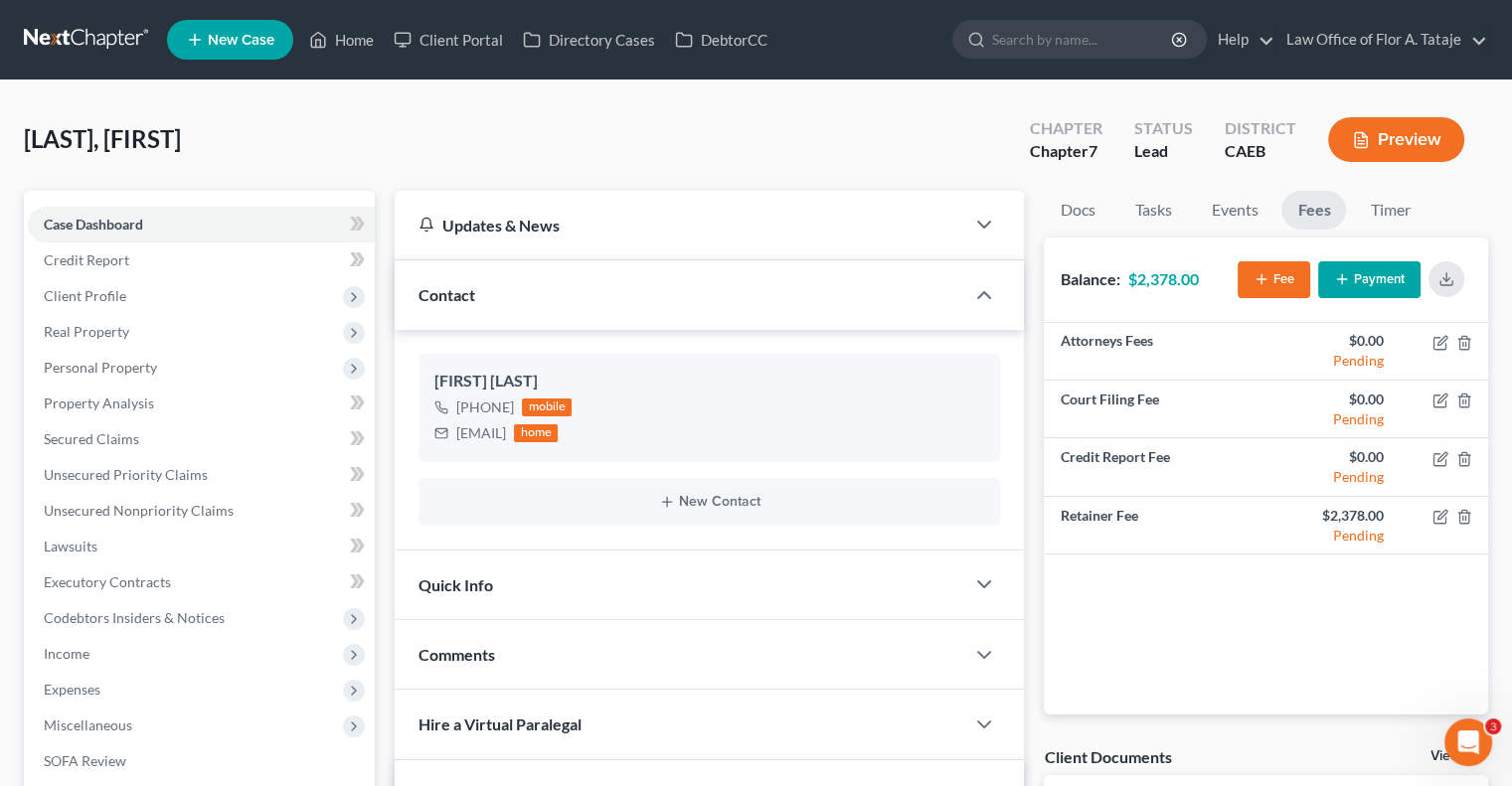 click 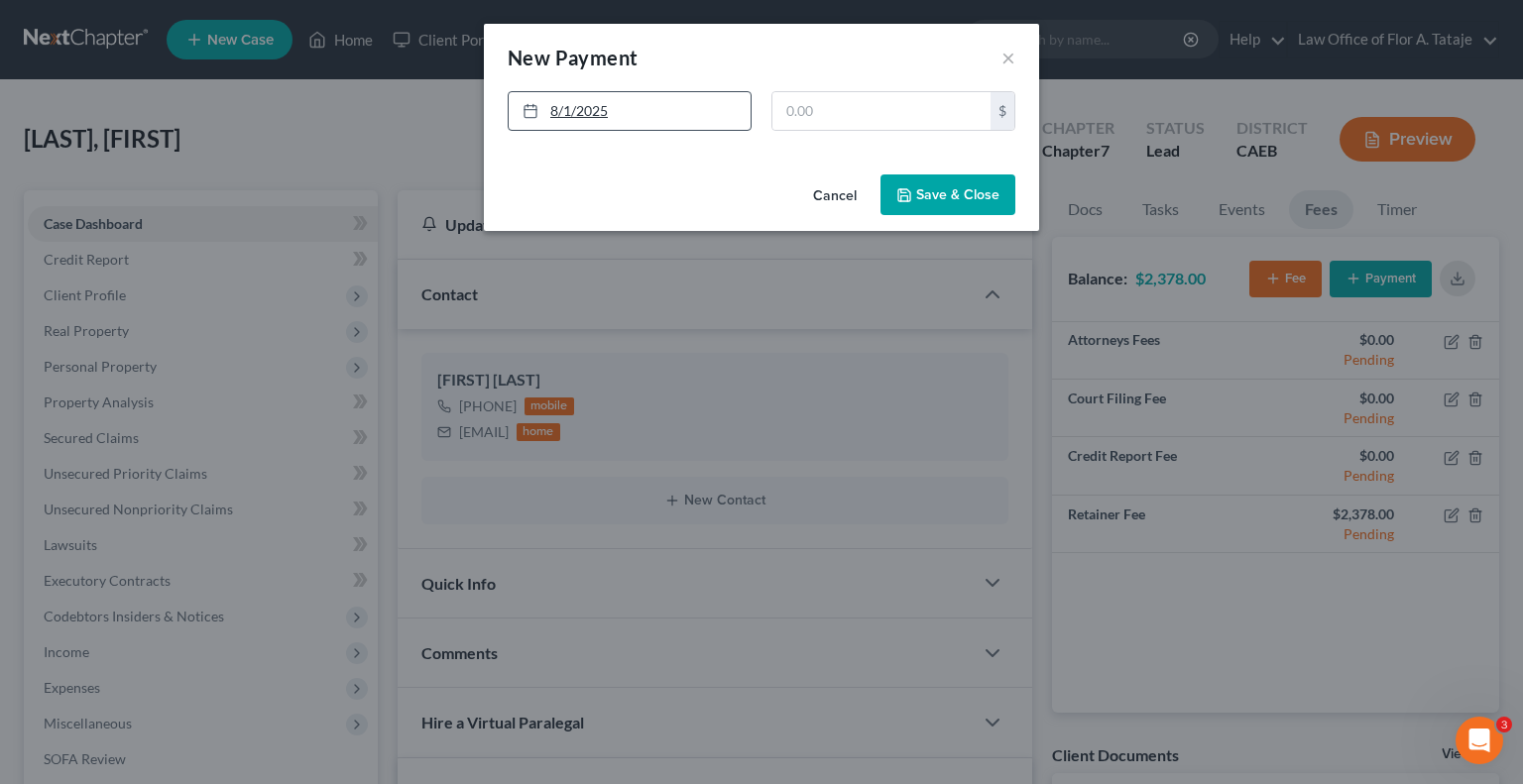 click on "8/1/2025" at bounding box center (630, 111) 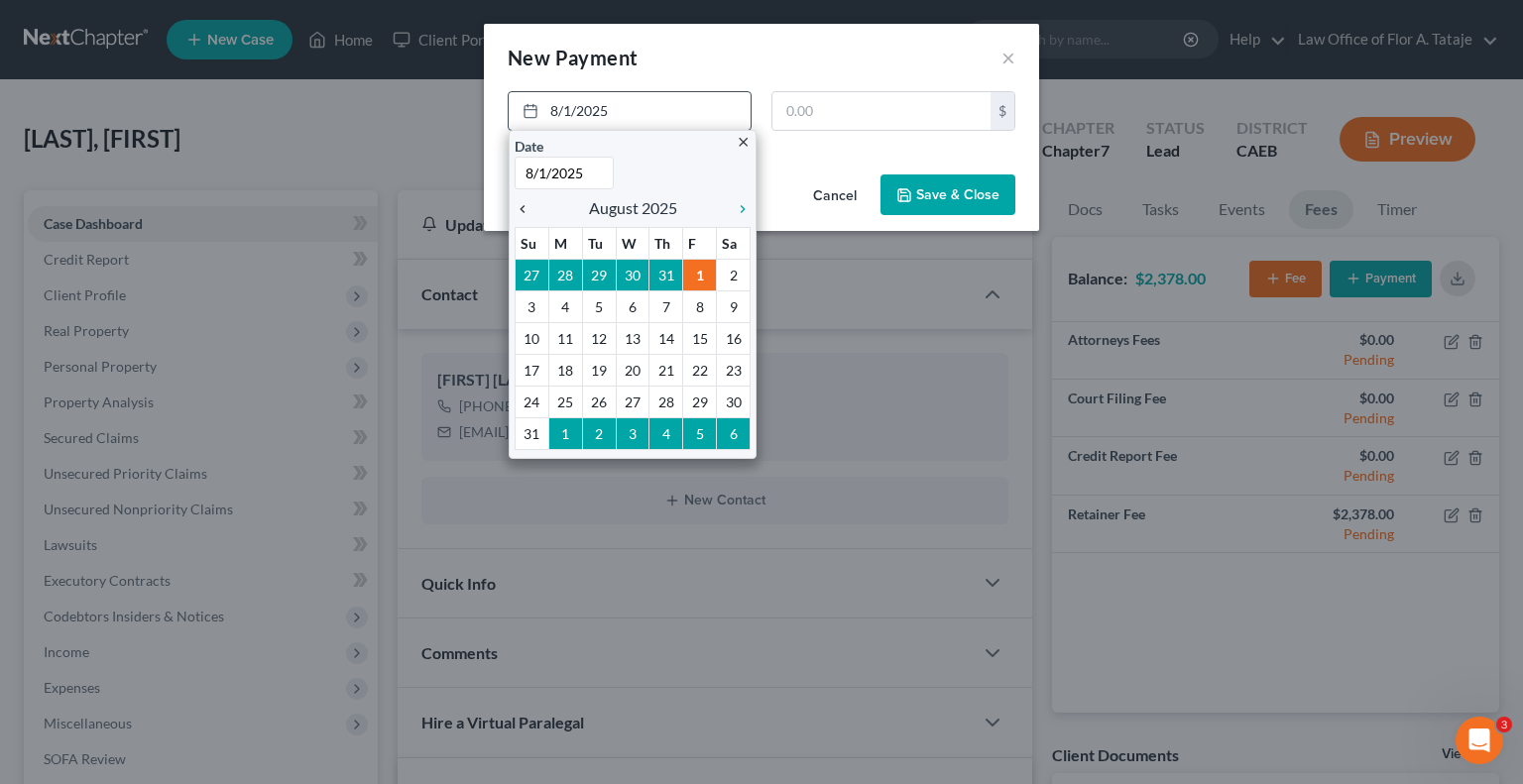 click on "chevron_left" at bounding box center (527, 209) 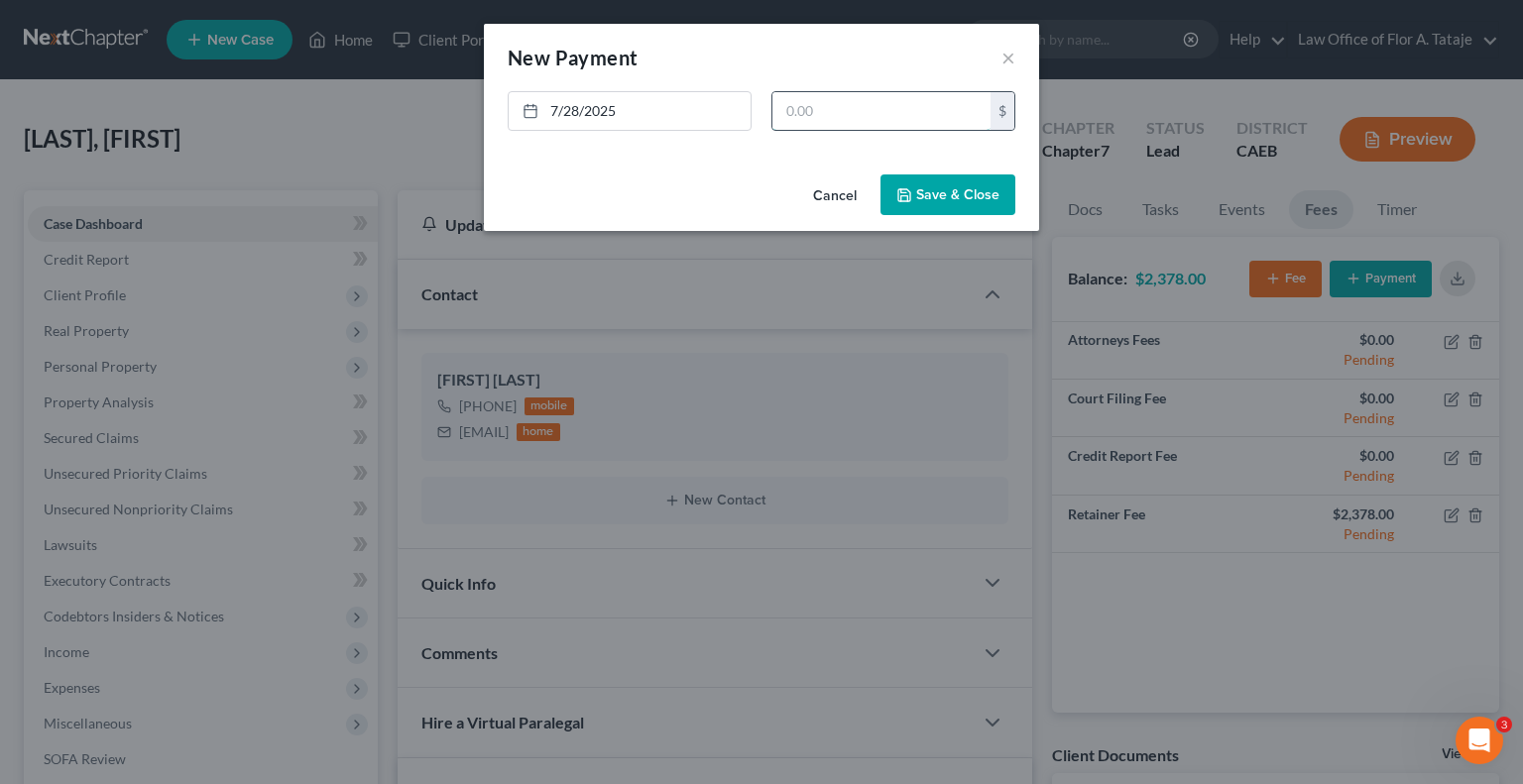 click at bounding box center [881, 111] 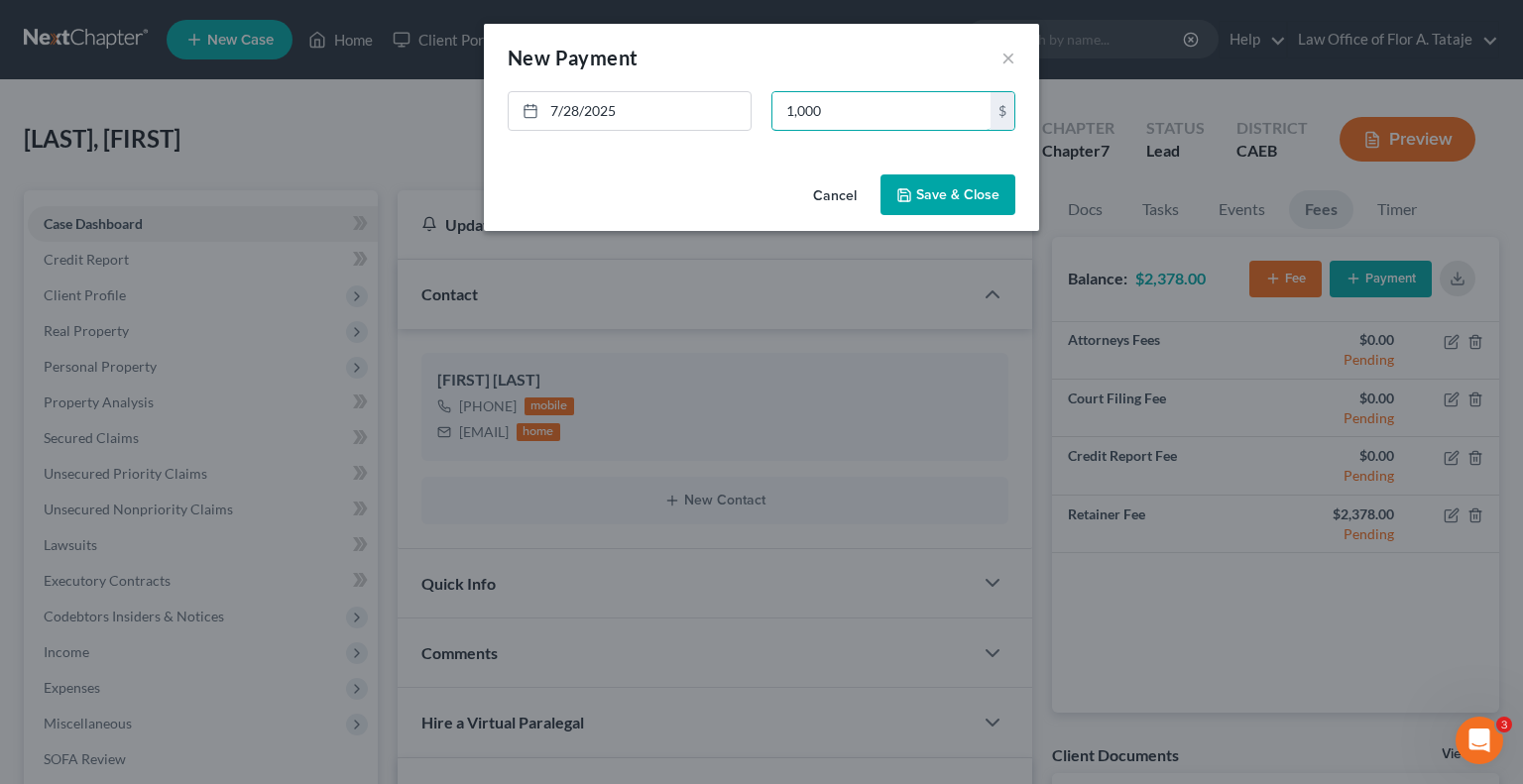 type on "1,000" 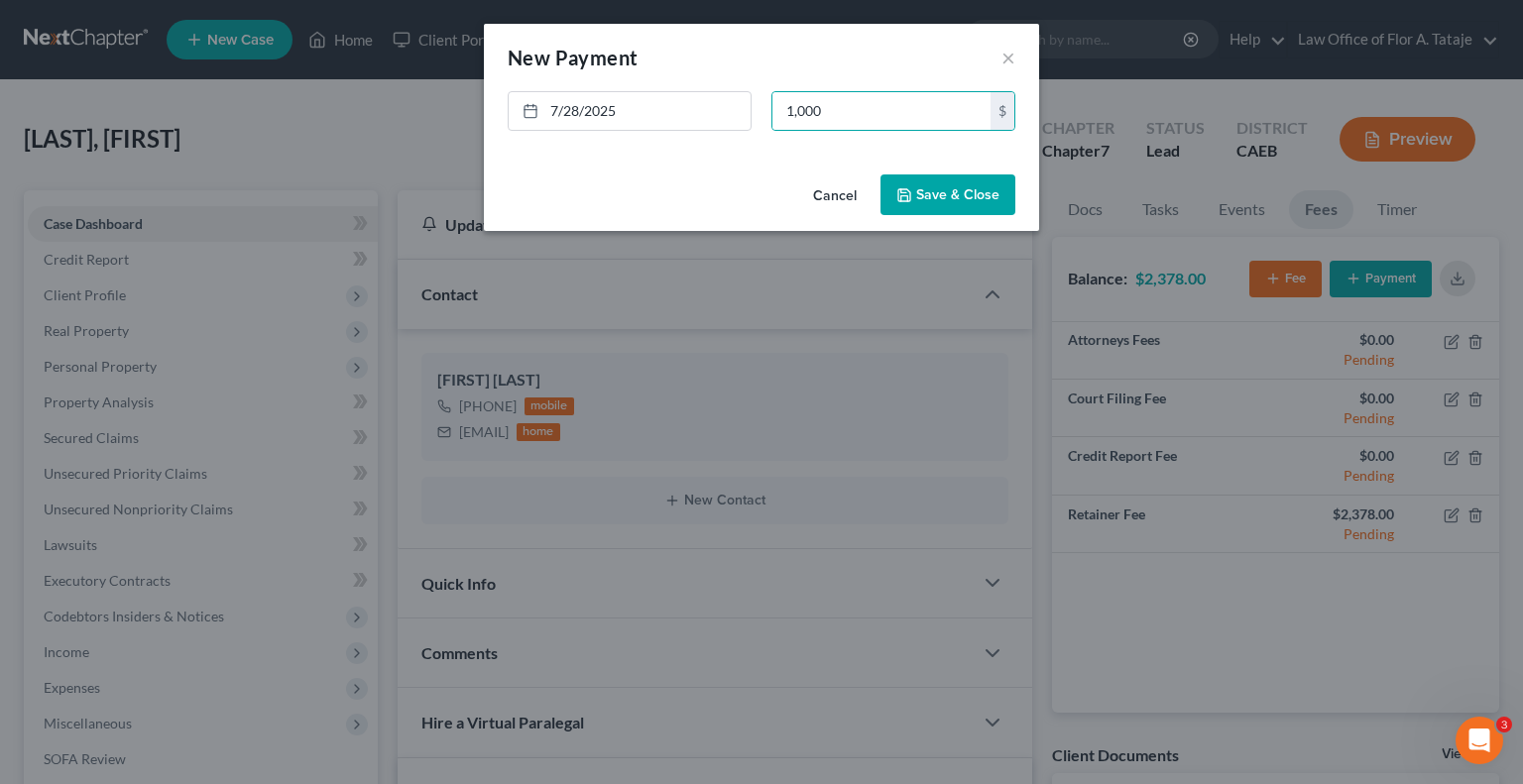click on "Save & Close" at bounding box center (948, 195) 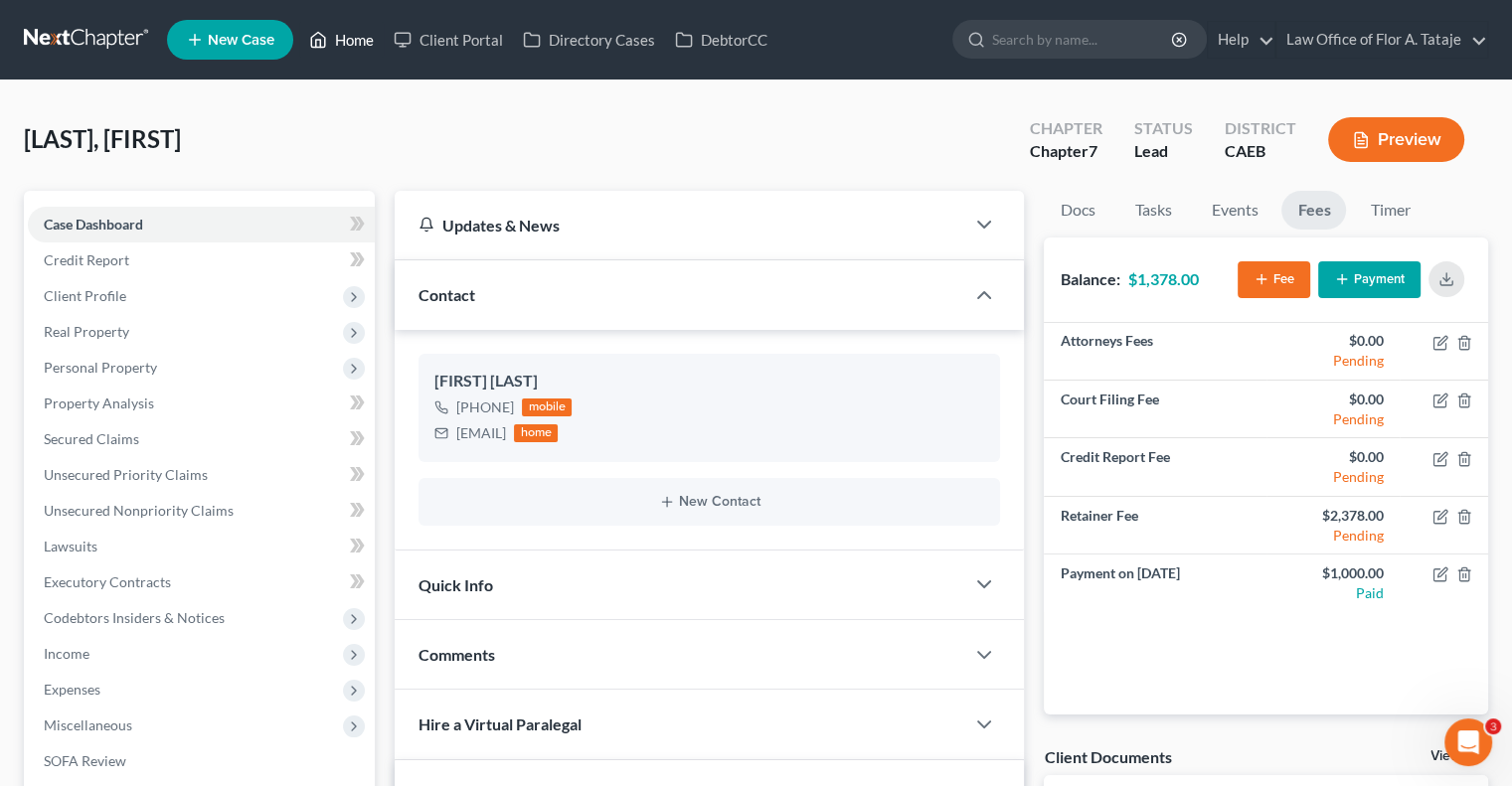 click on "Home" at bounding box center (341, 40) 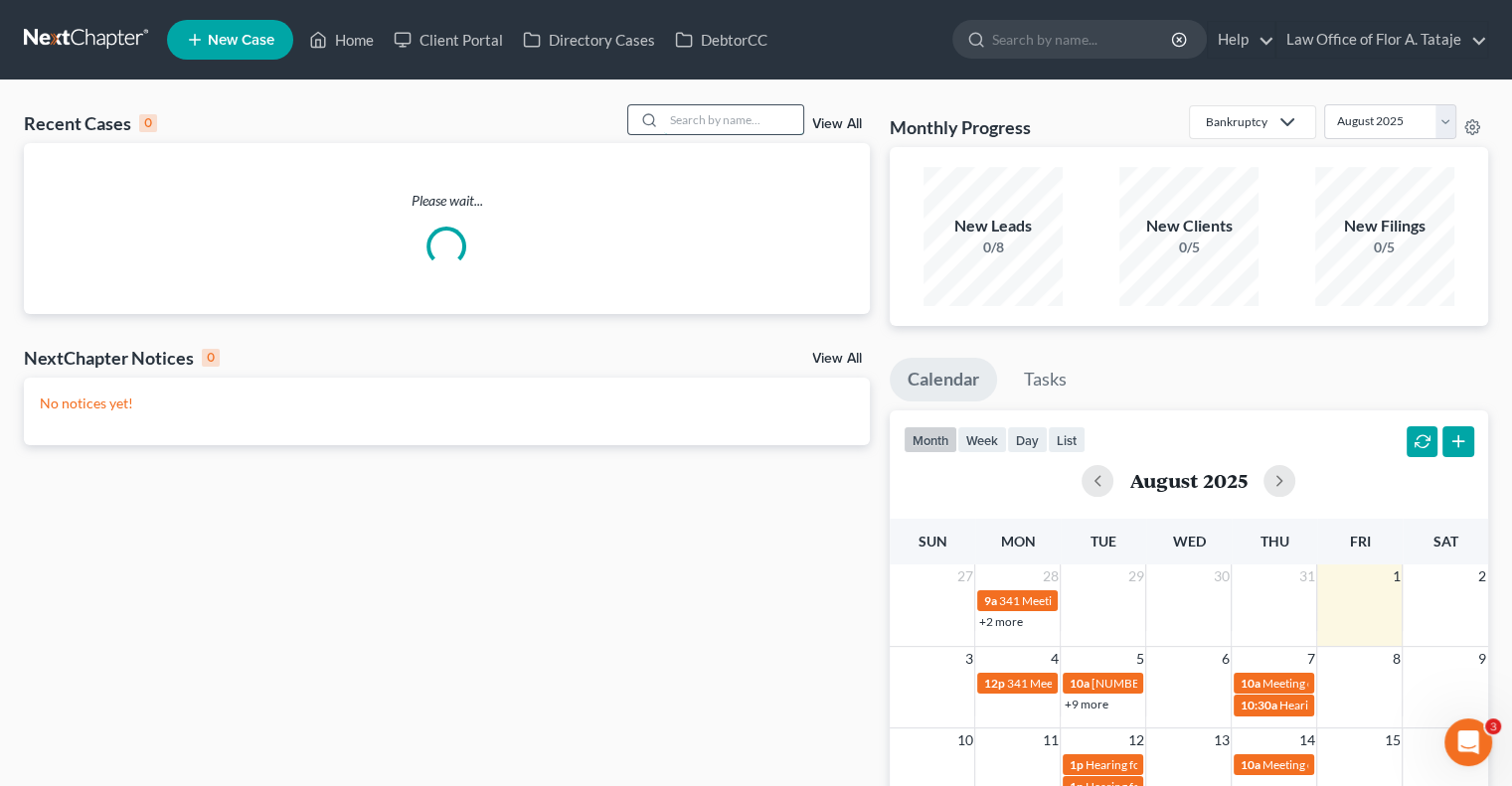 click at bounding box center [734, 119] 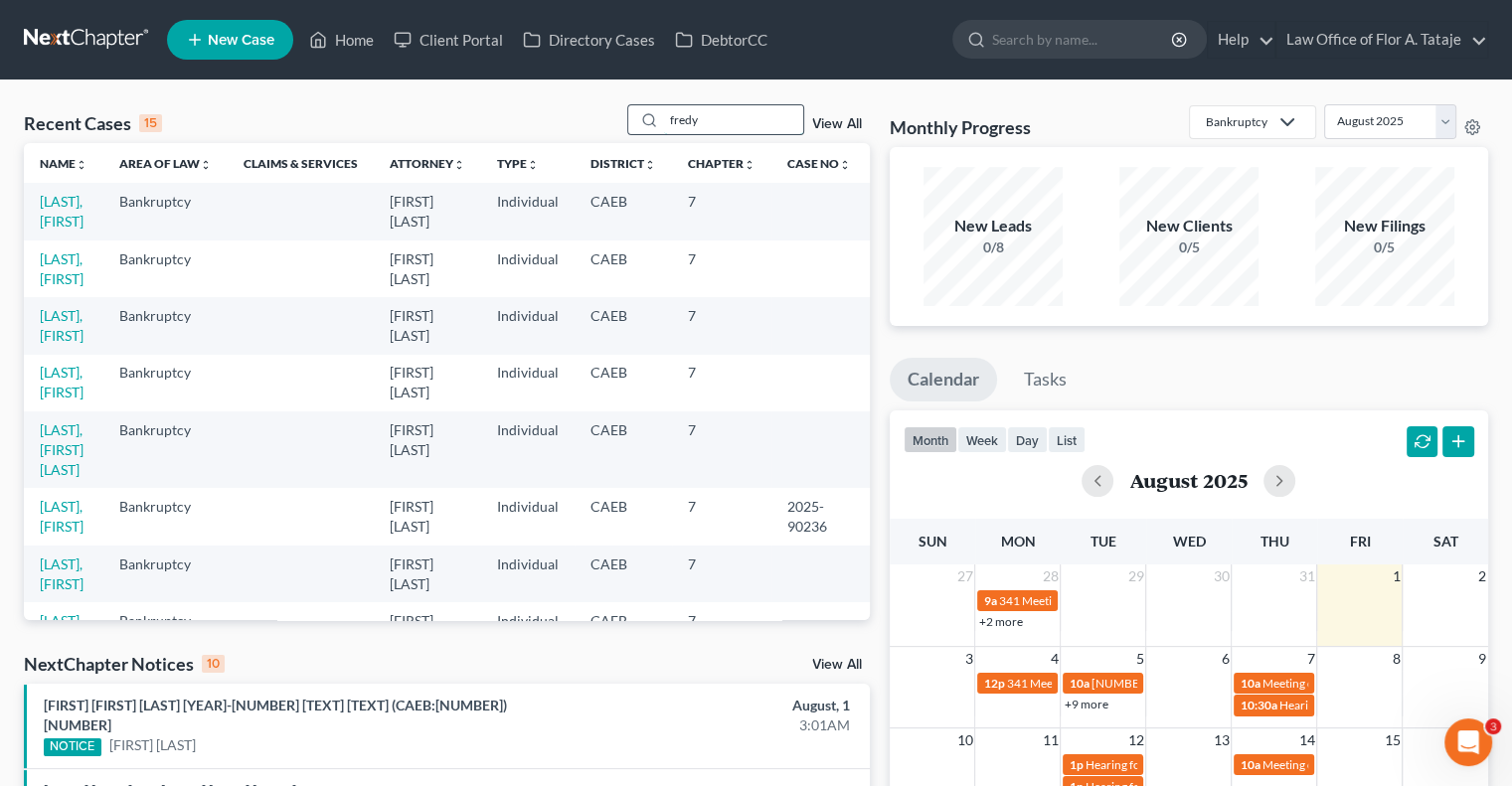type on "fredy" 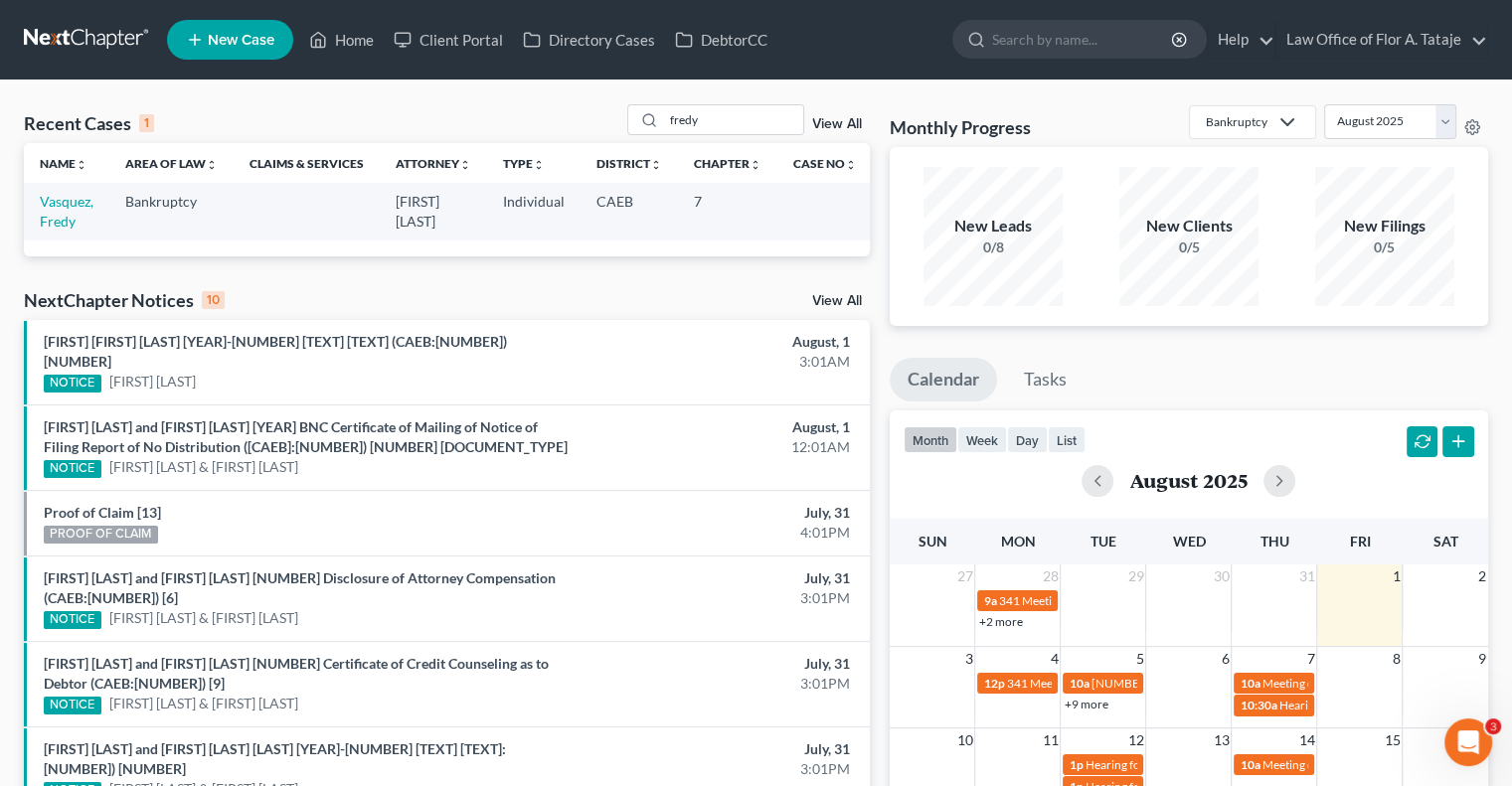 click on "Vasquez, Fredy" at bounding box center (67, 211) 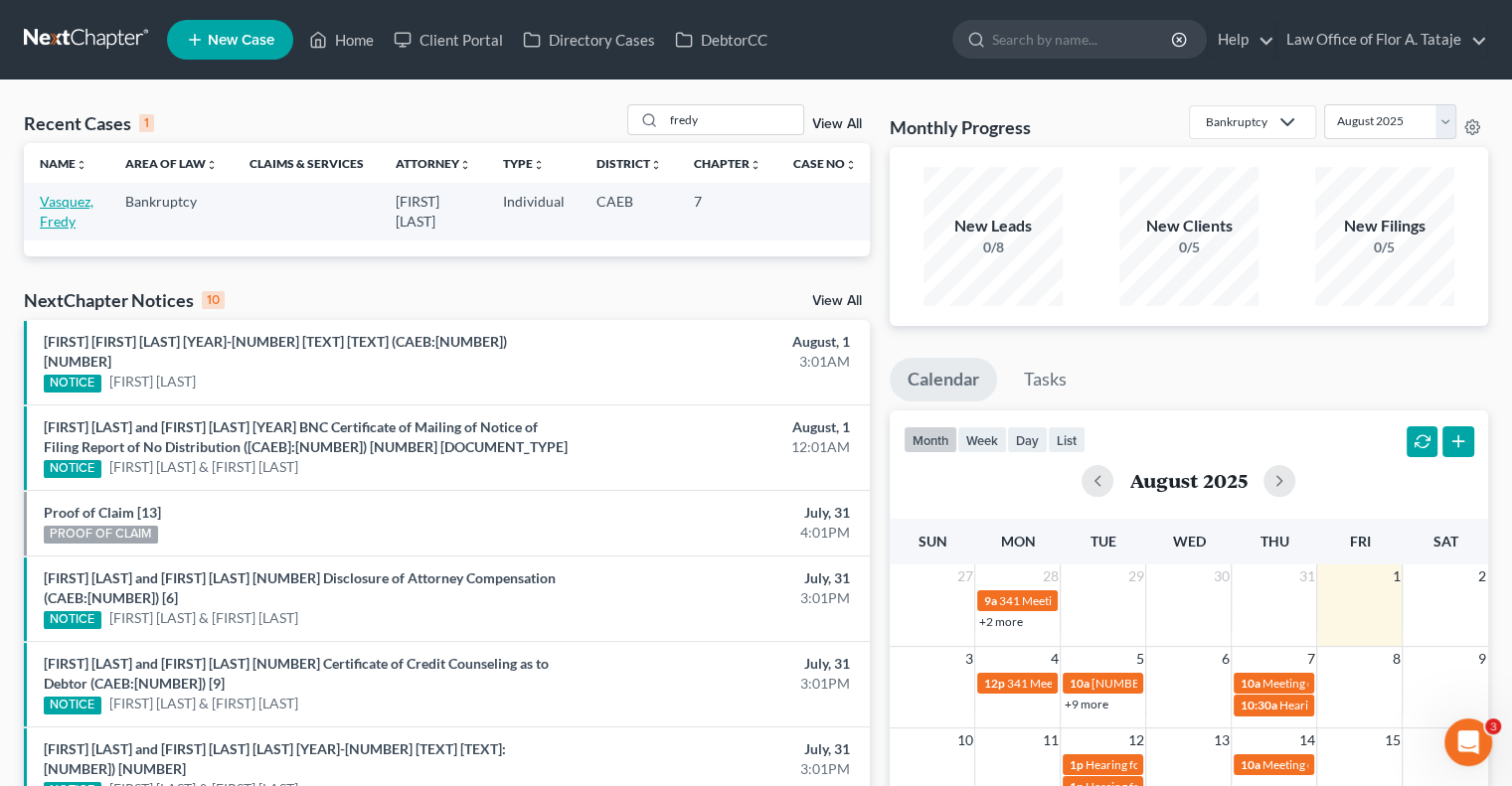 click on "Vasquez, Fredy" at bounding box center (67, 211) 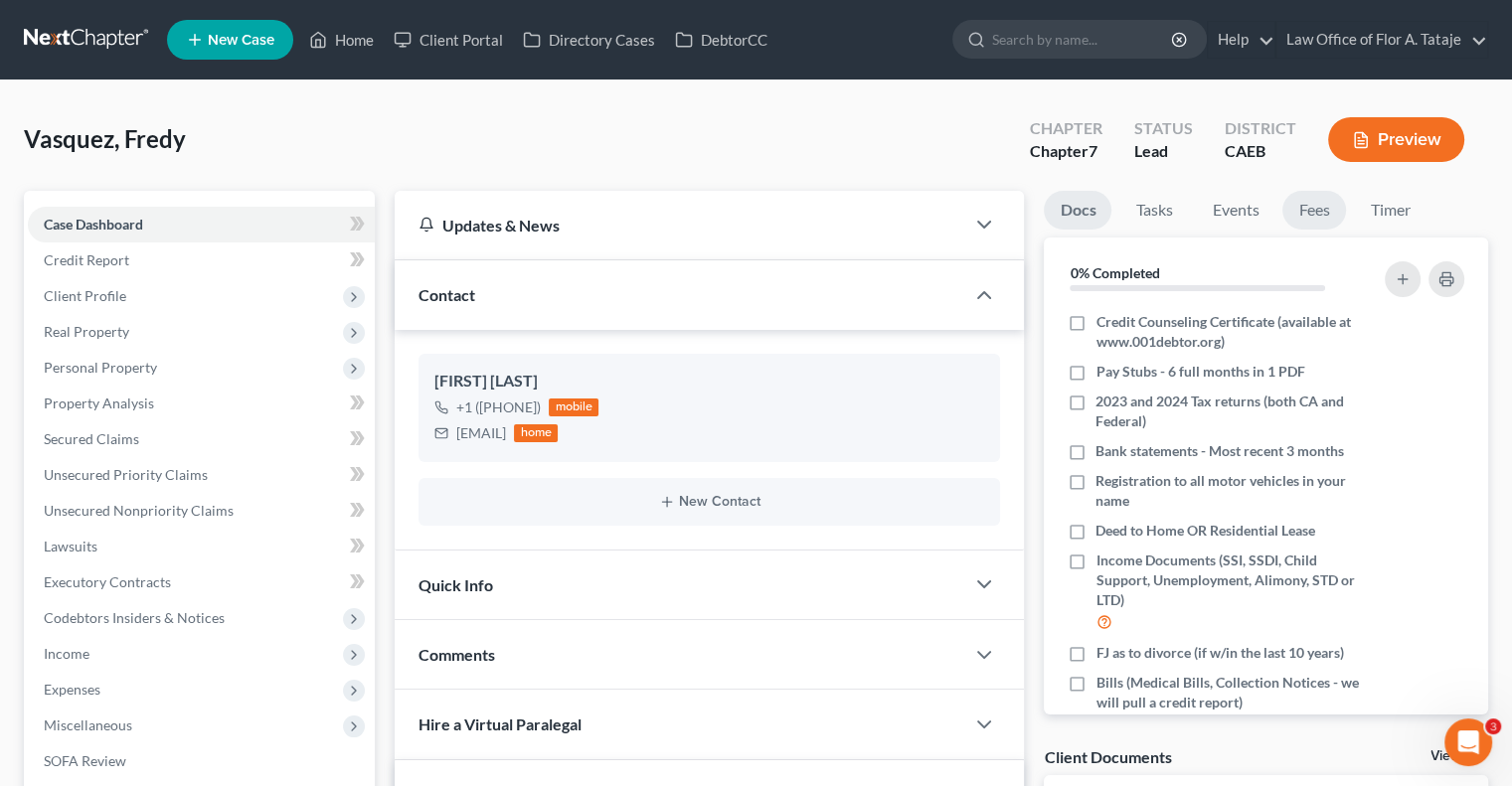click on "Fees" at bounding box center (1314, 210) 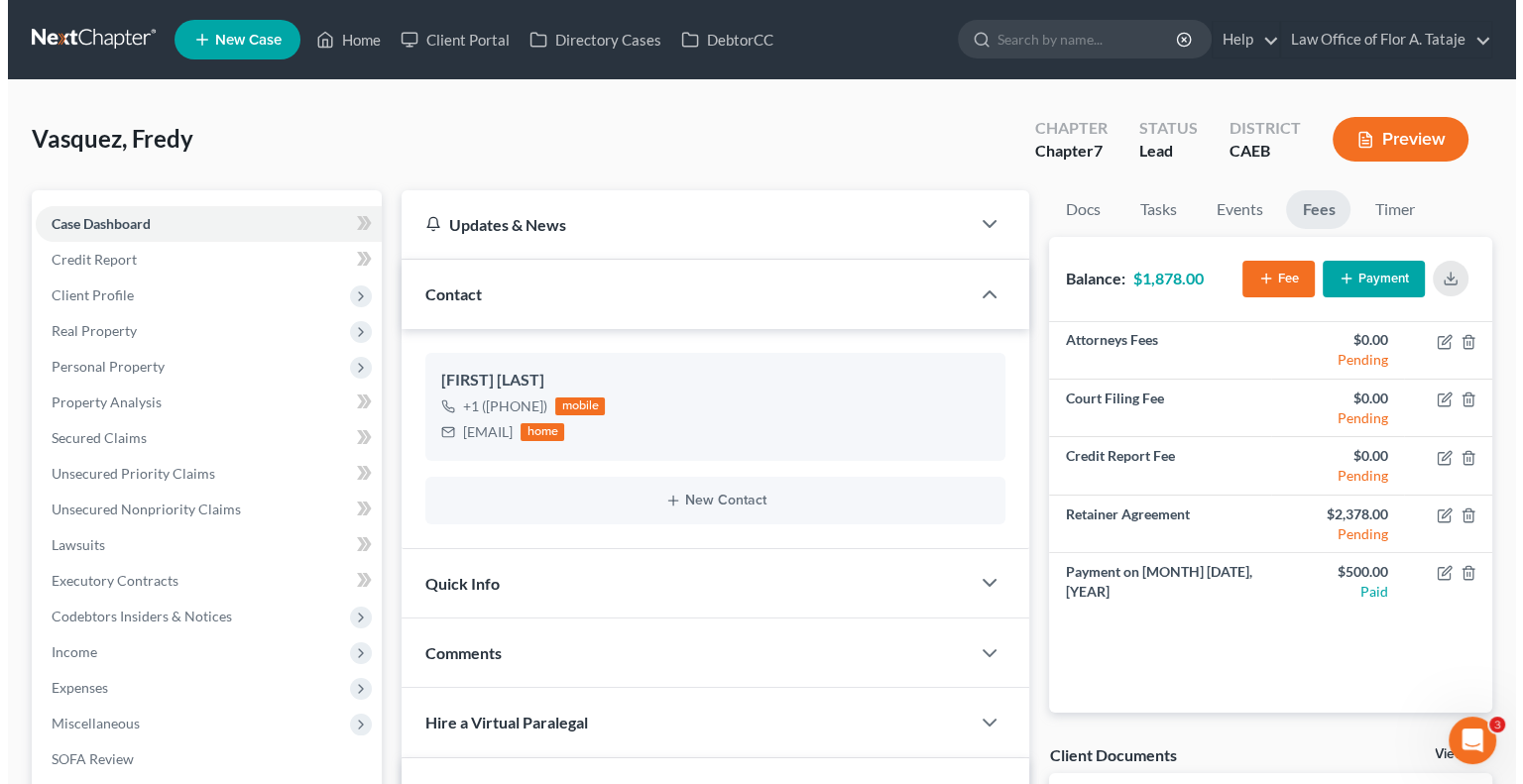 scroll, scrollTop: 230, scrollLeft: 0, axis: vertical 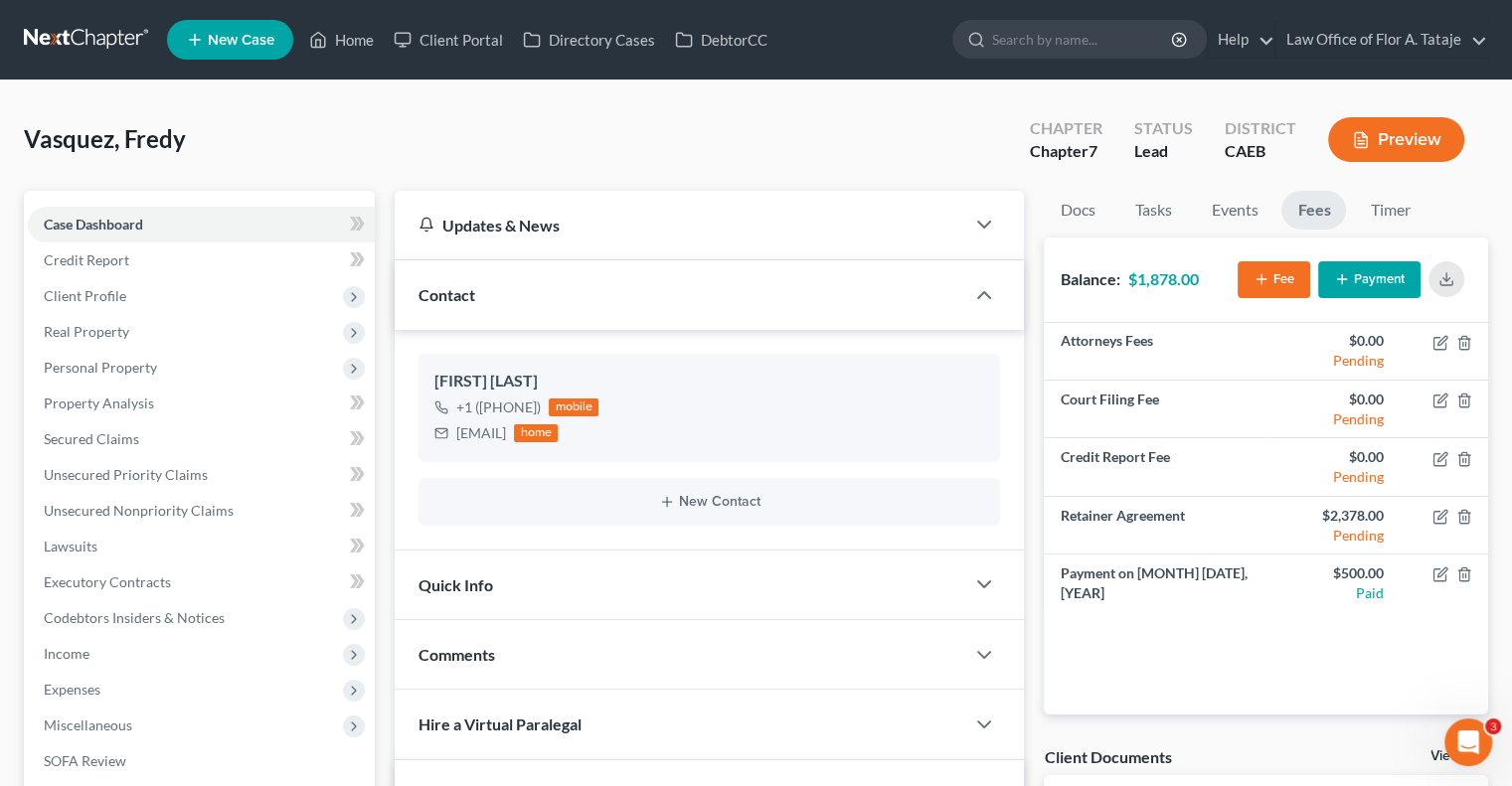 click on "Payment" at bounding box center (1369, 279) 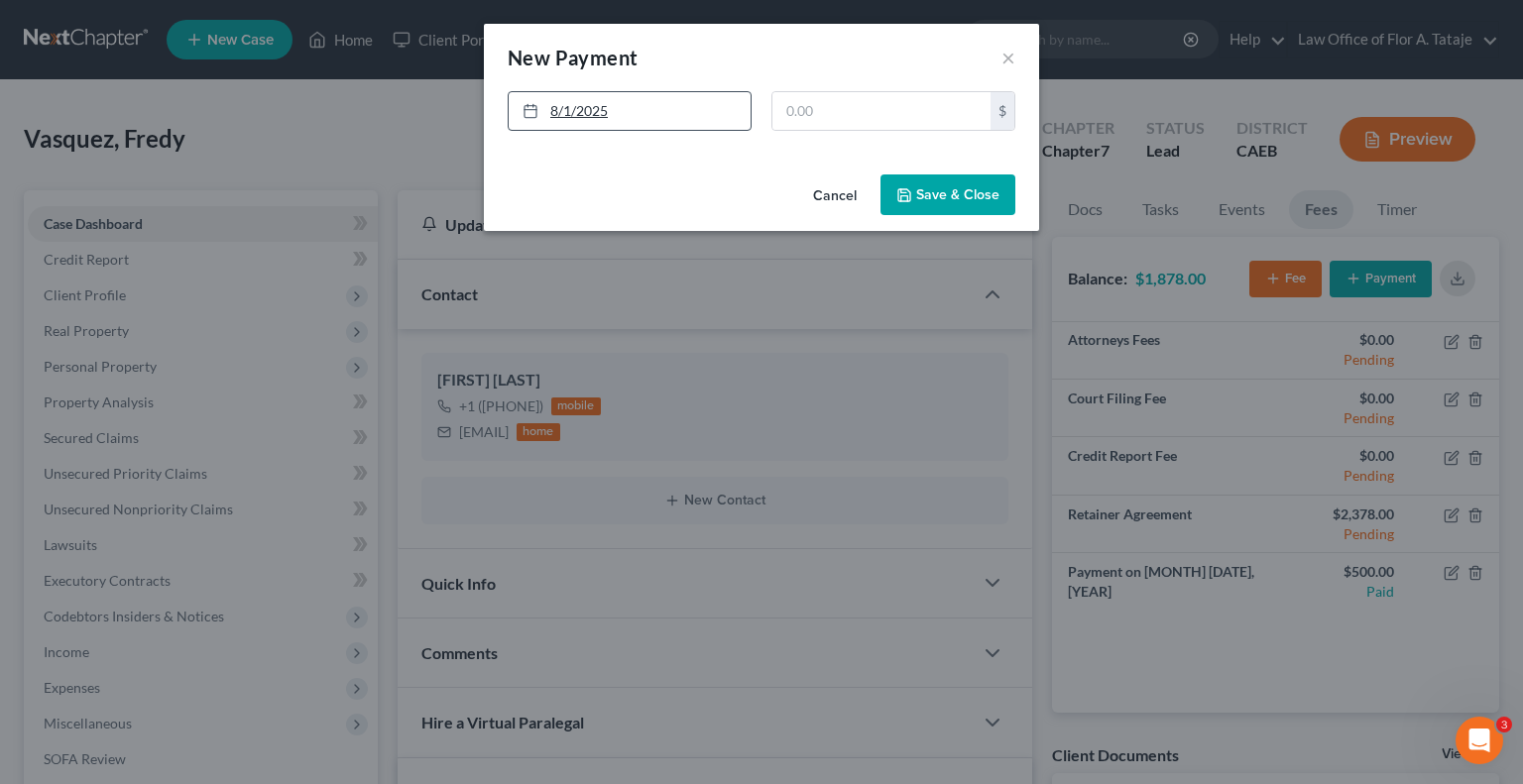 click on "8/1/2025" at bounding box center (630, 111) 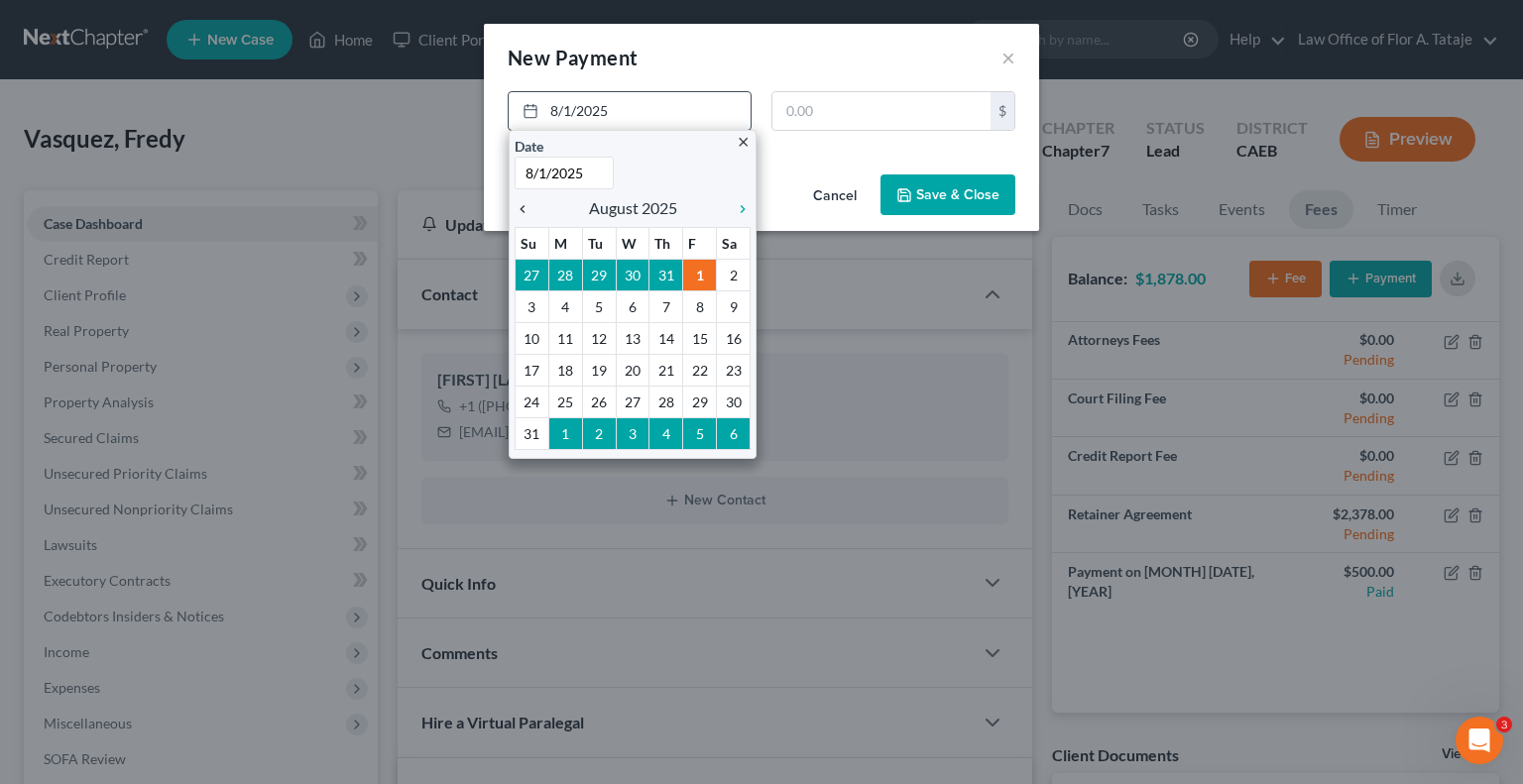 click on "chevron_left" at bounding box center (527, 209) 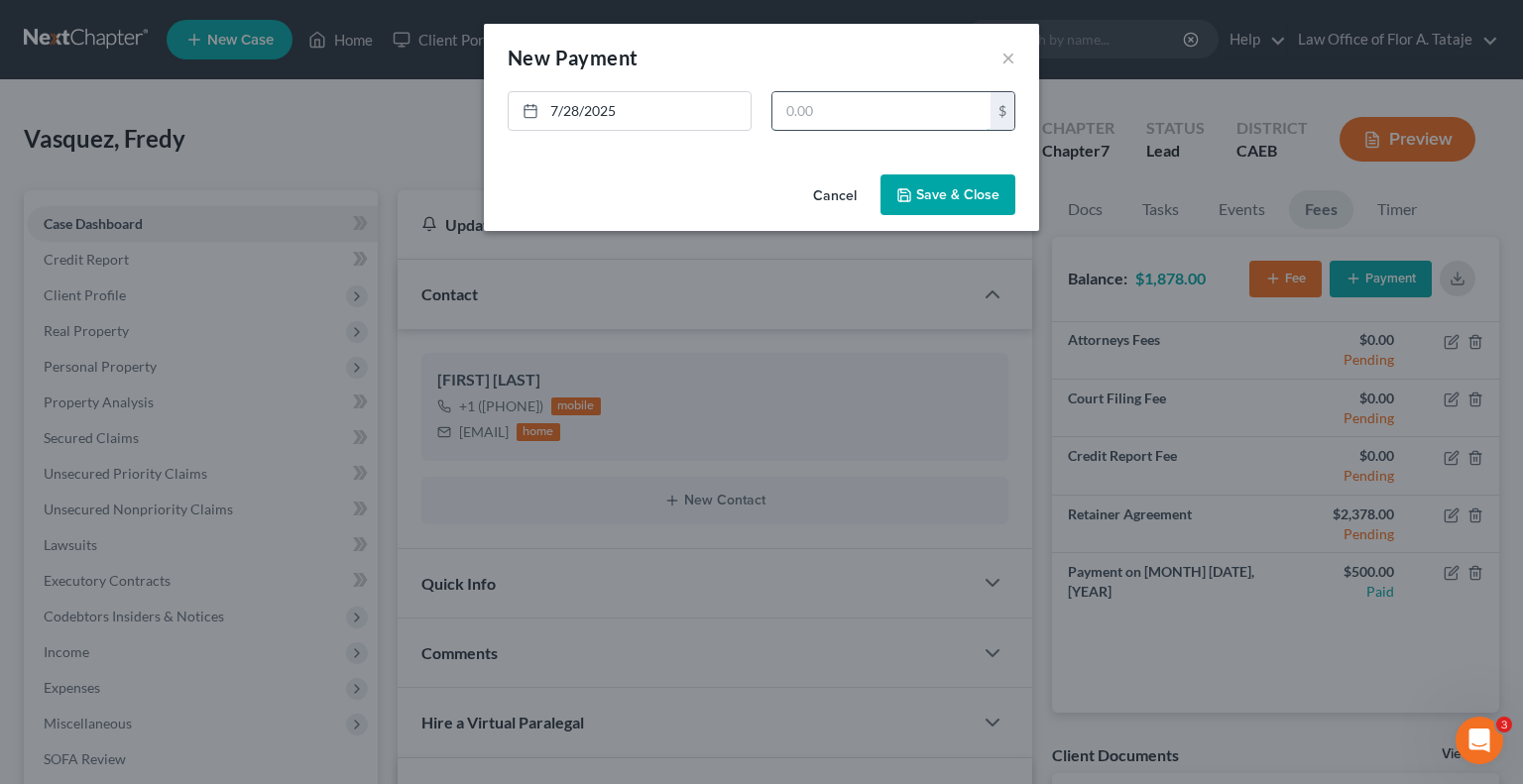 click at bounding box center [881, 111] 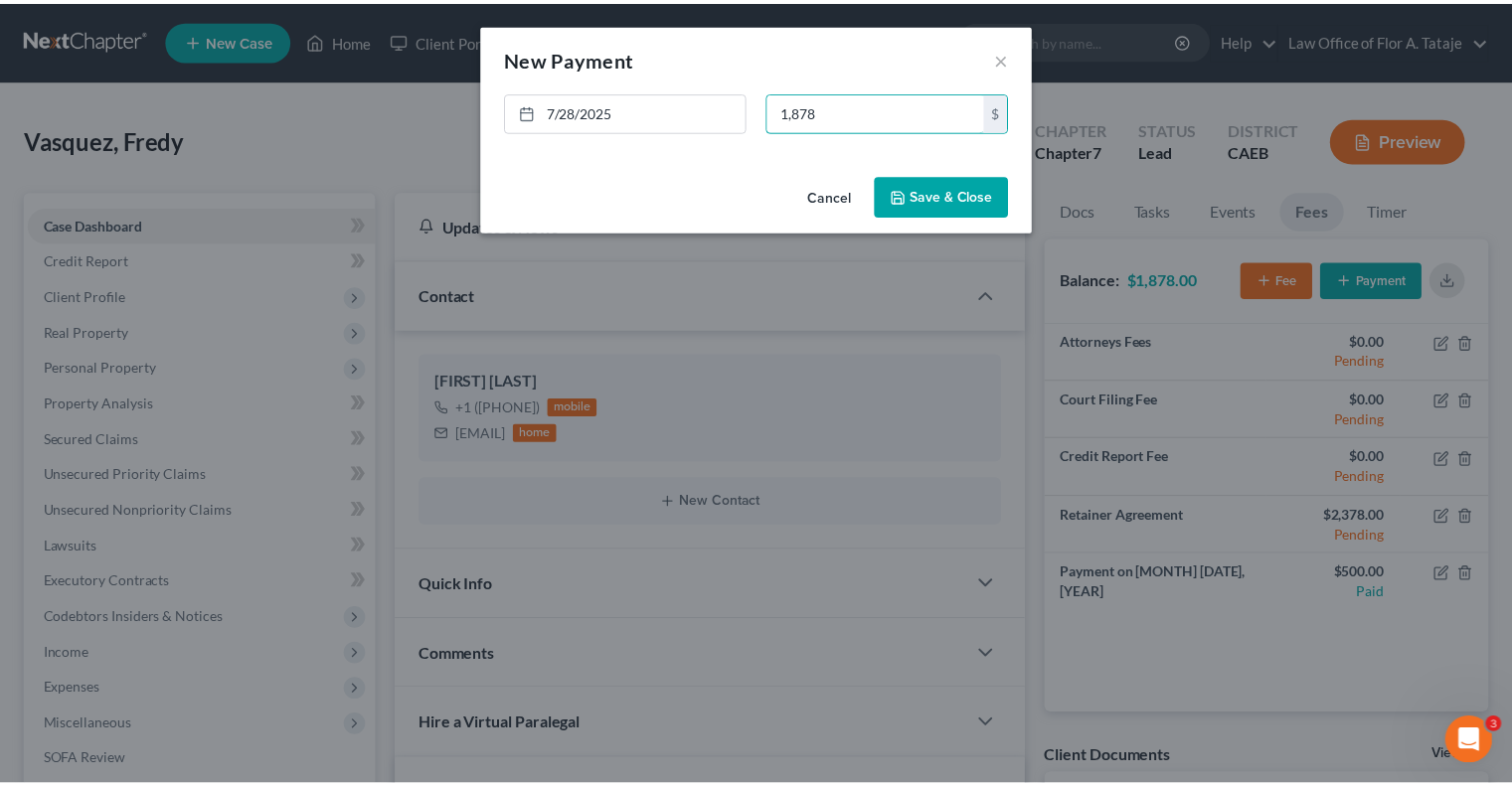 scroll, scrollTop: 154, scrollLeft: 0, axis: vertical 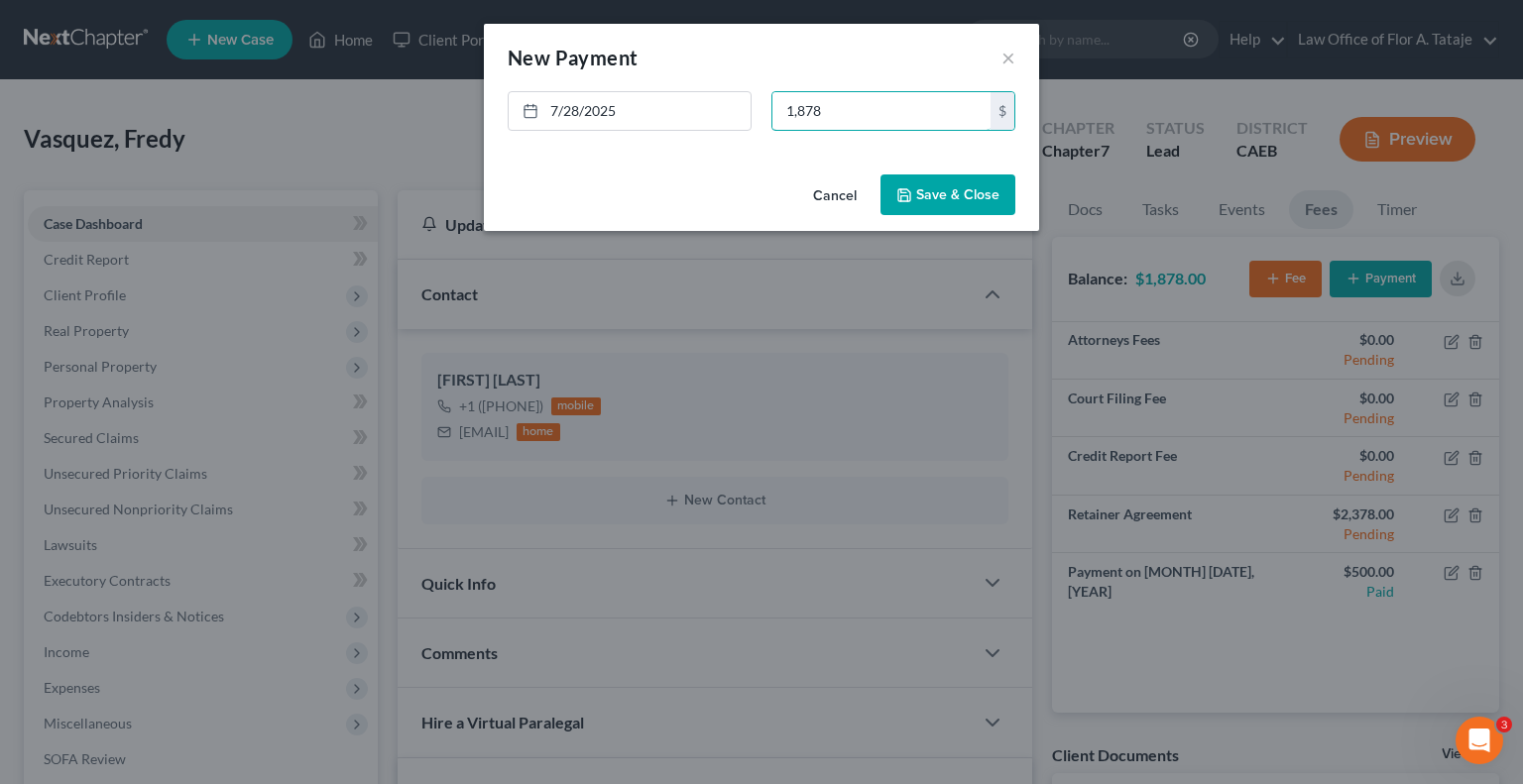 type on "1,878" 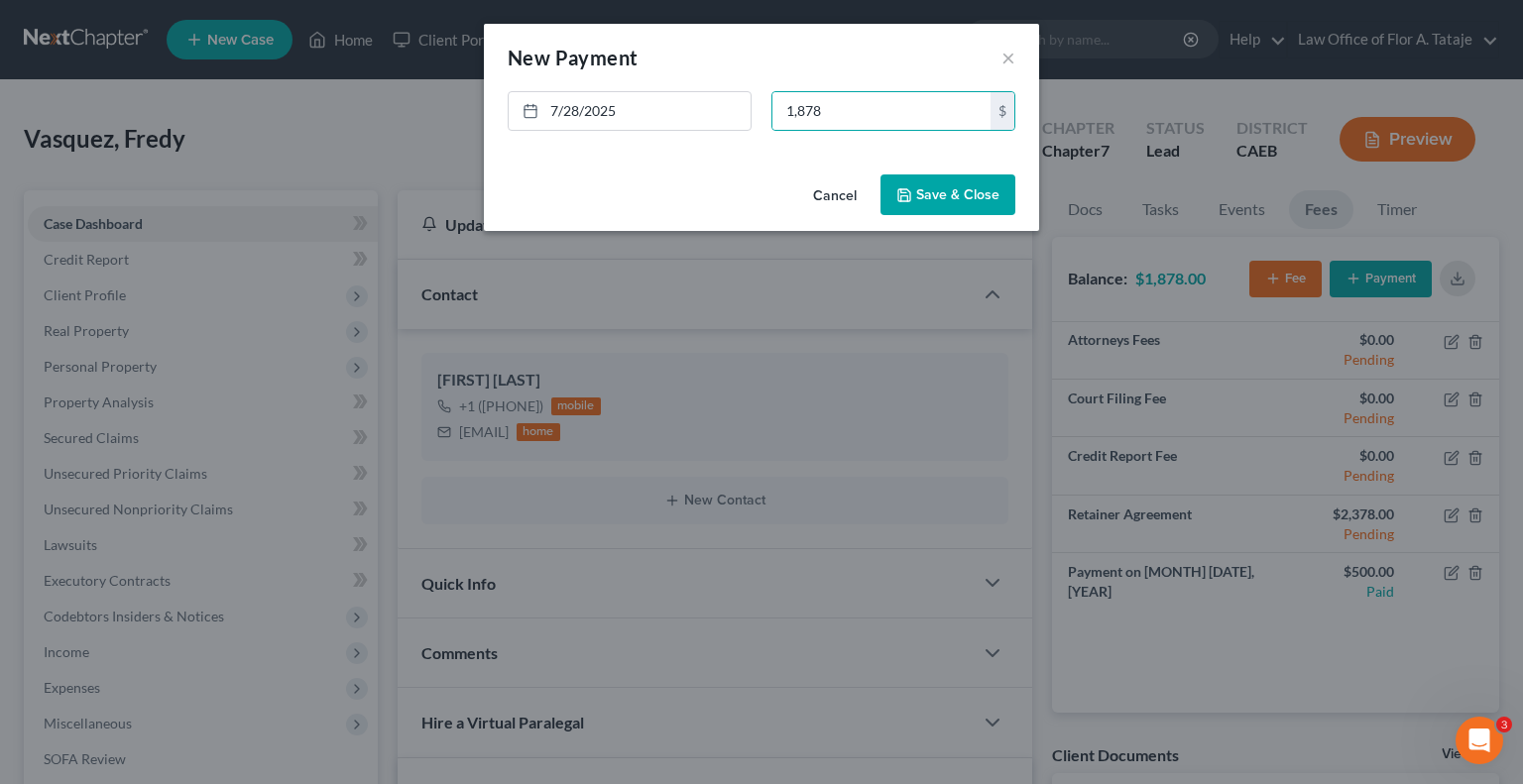 click on "Save & Close" at bounding box center [948, 195] 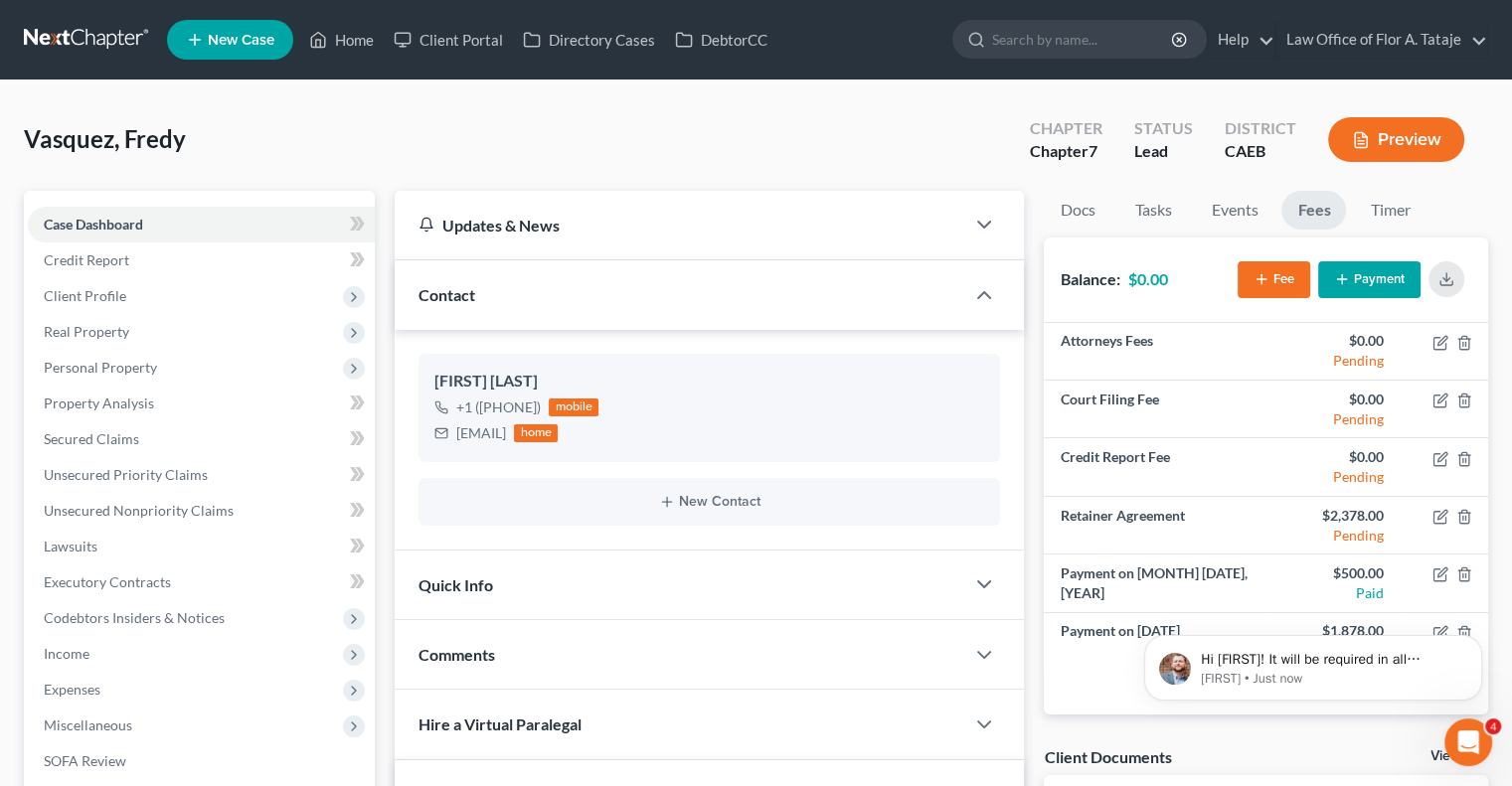 scroll, scrollTop: 245, scrollLeft: 0, axis: vertical 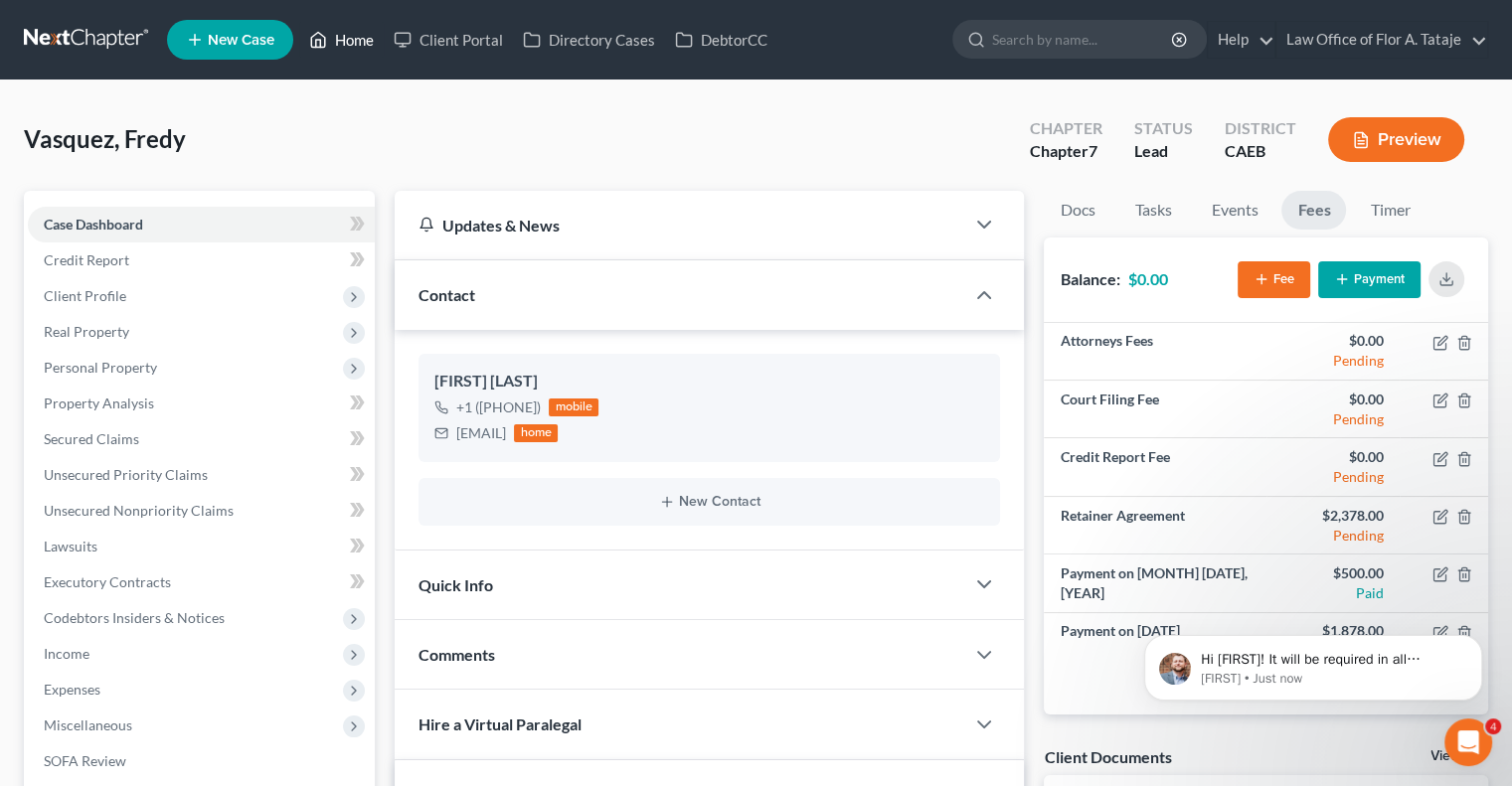 click on "Home" at bounding box center (341, 40) 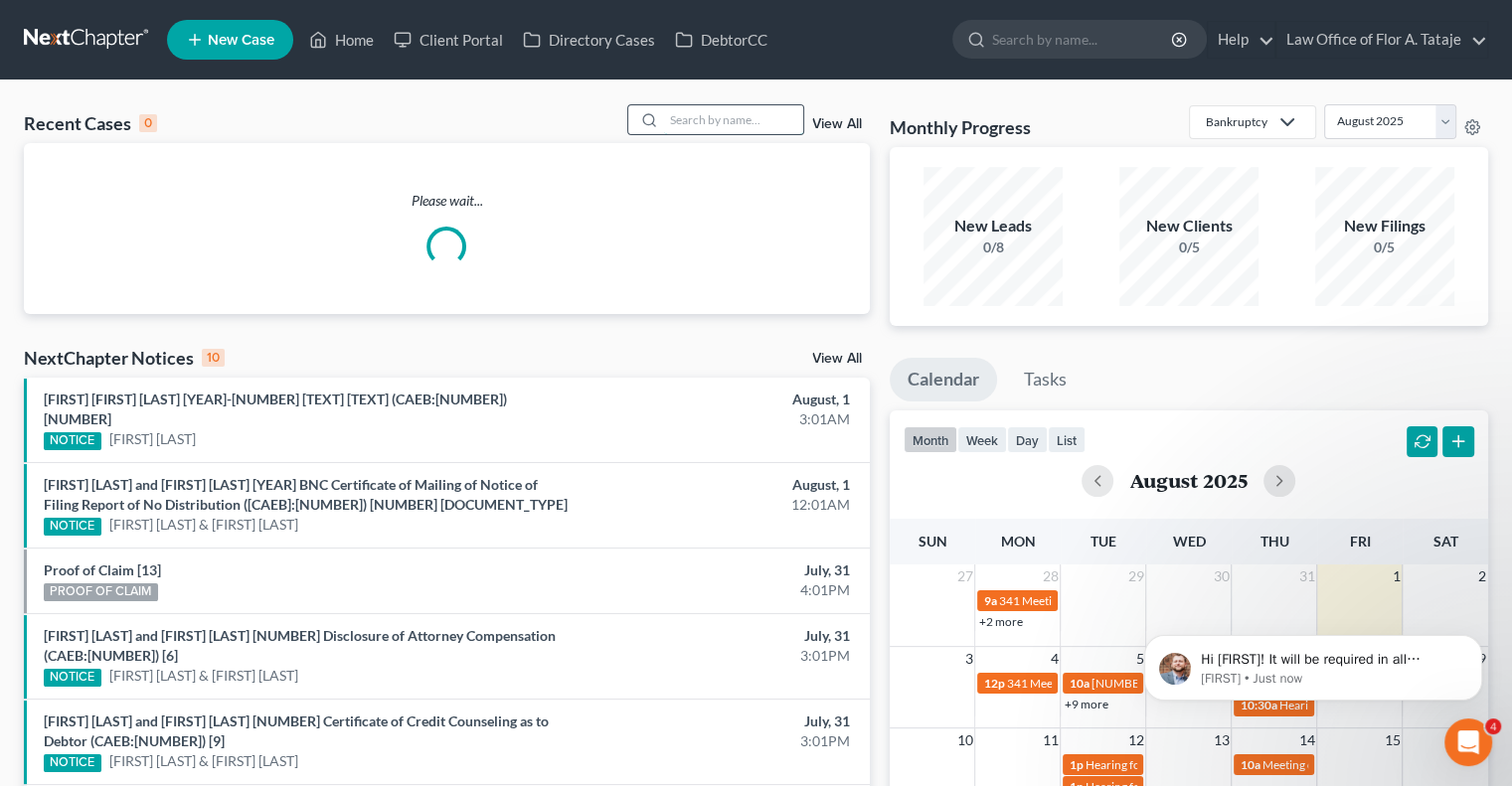 click at bounding box center (734, 119) 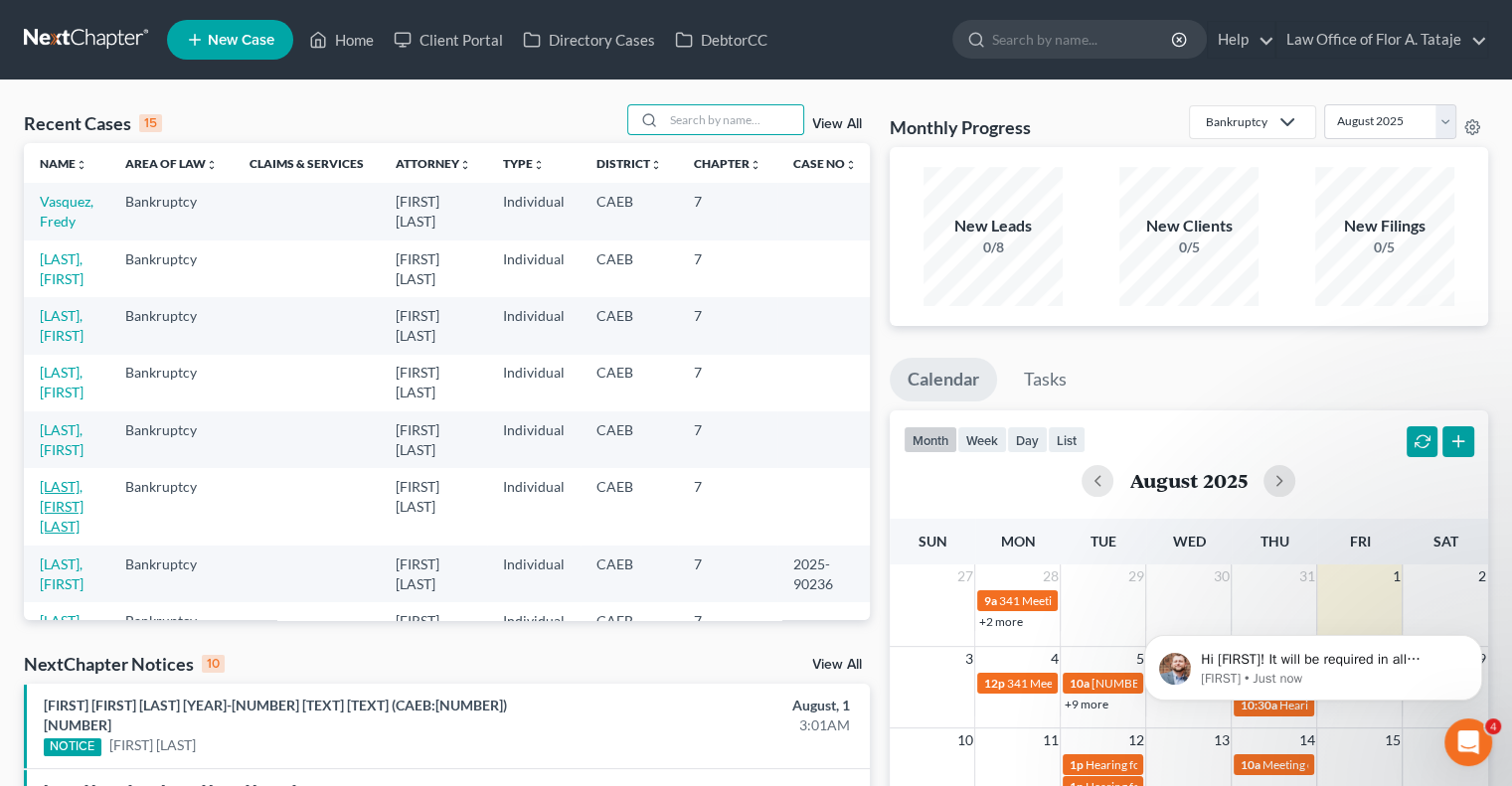 click on "[LAST], [FIRST] [LAST]" at bounding box center [62, 506] 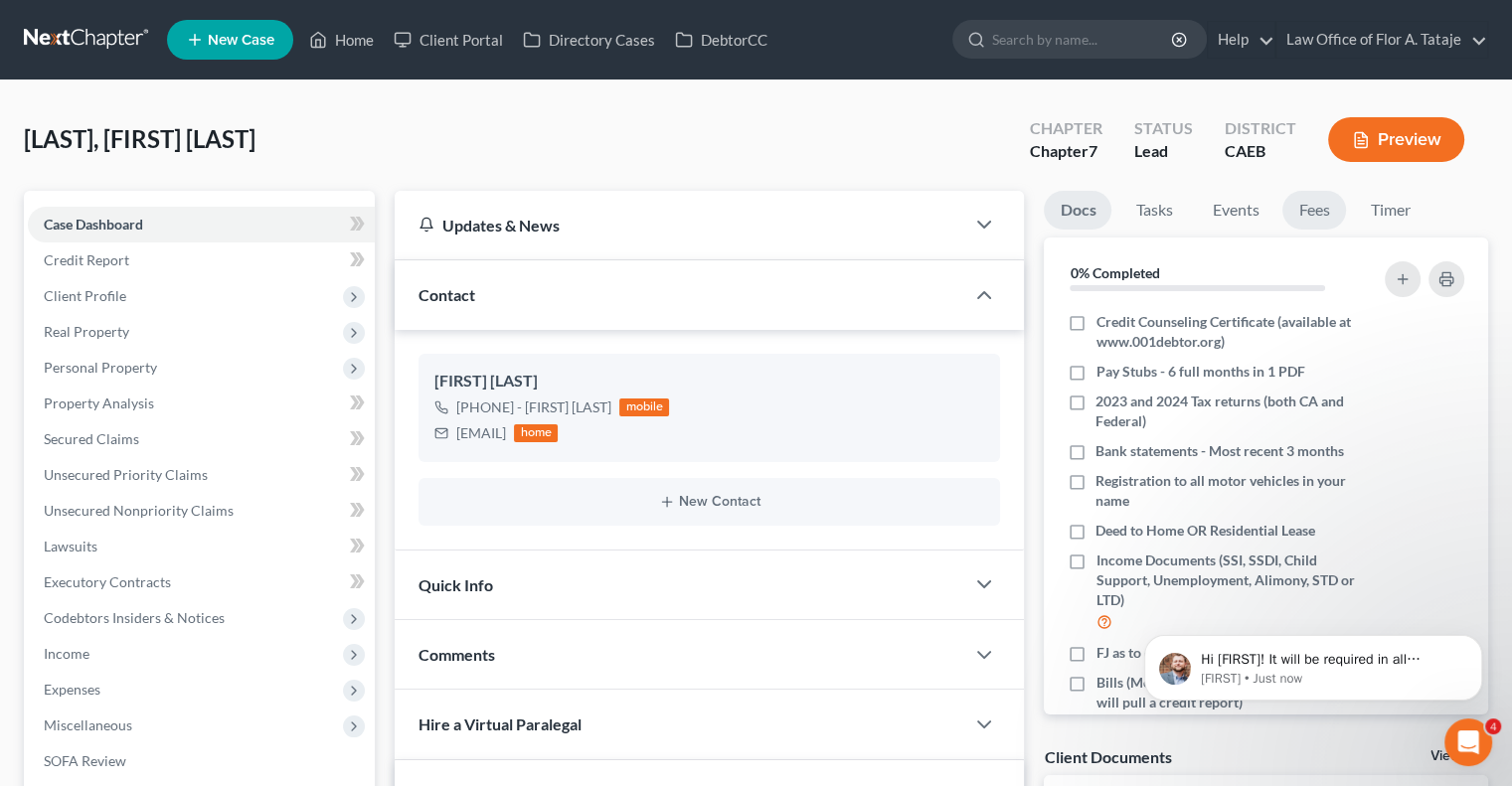 click on "Fees" at bounding box center [1314, 210] 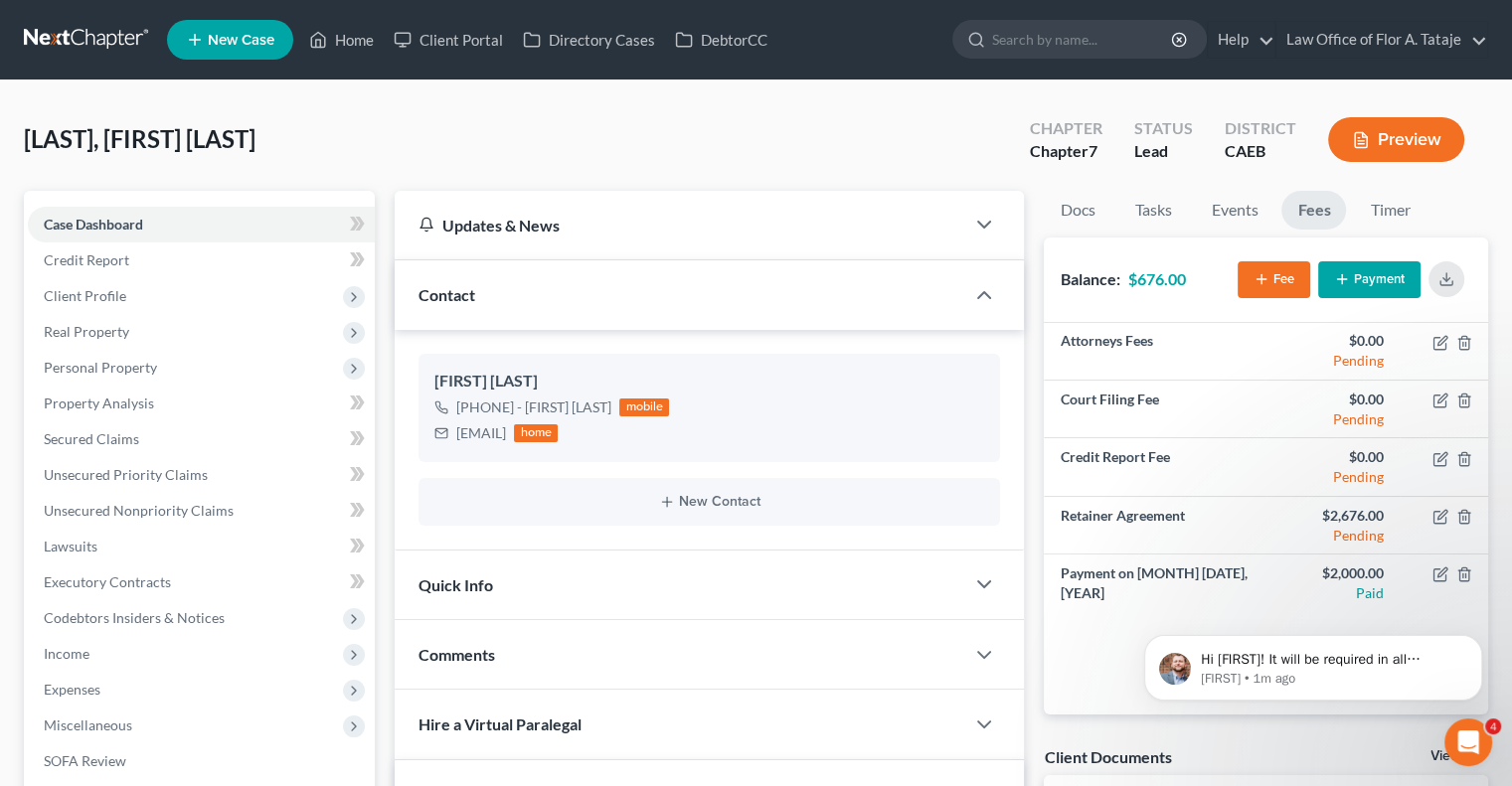 click on "Payment" at bounding box center (1369, 279) 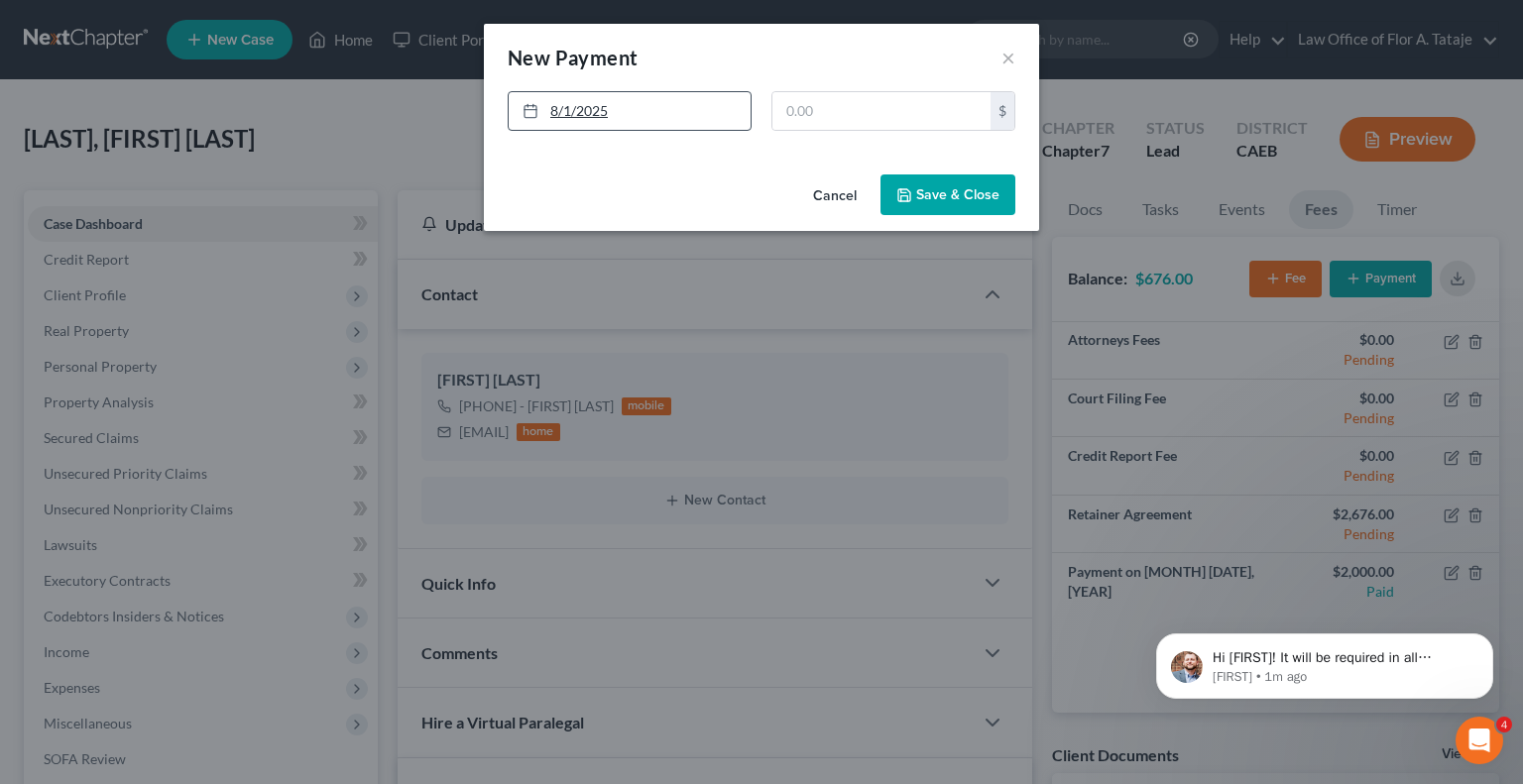 click on "8/1/2025" at bounding box center [630, 111] 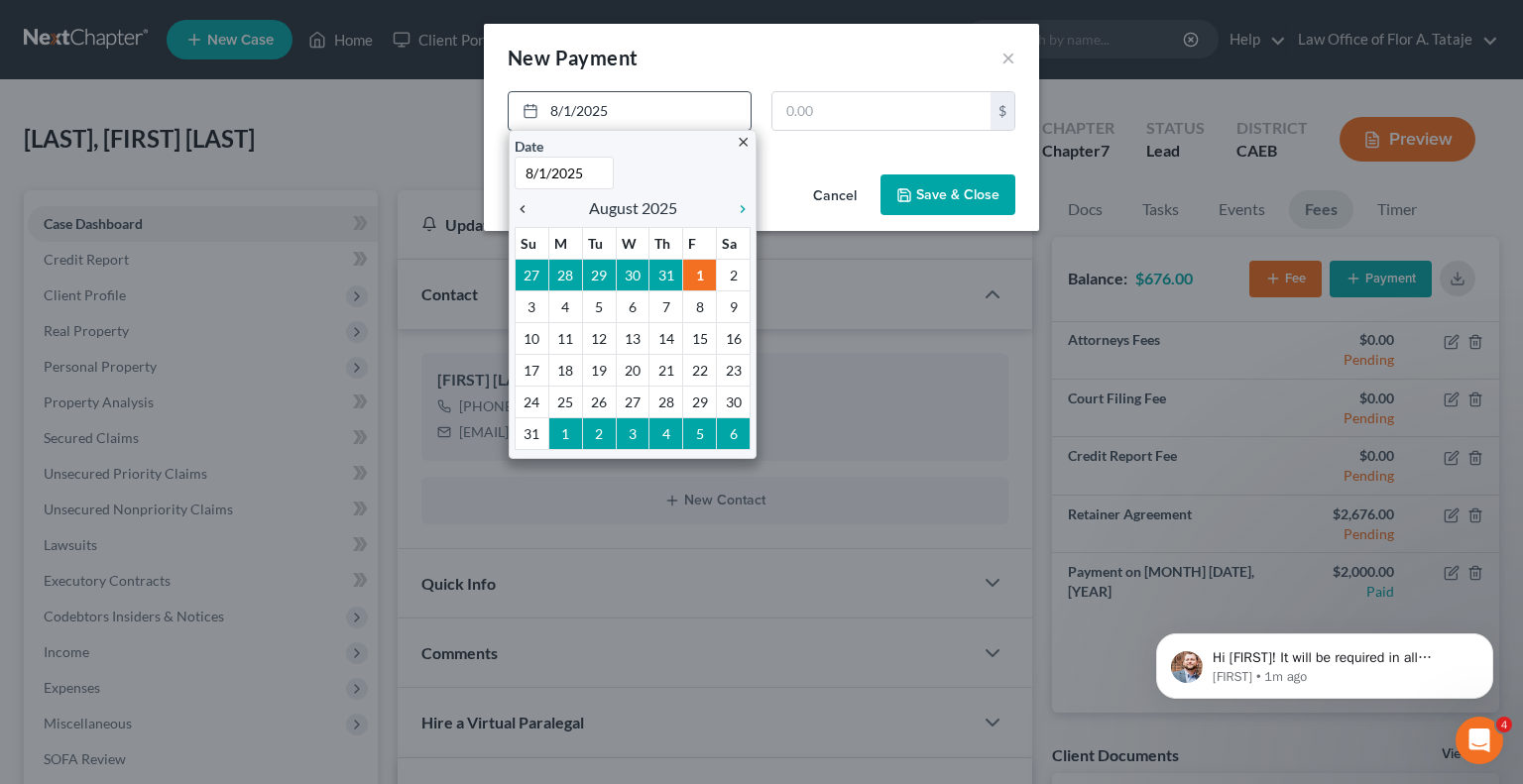 click on "chevron_left" at bounding box center (527, 208) 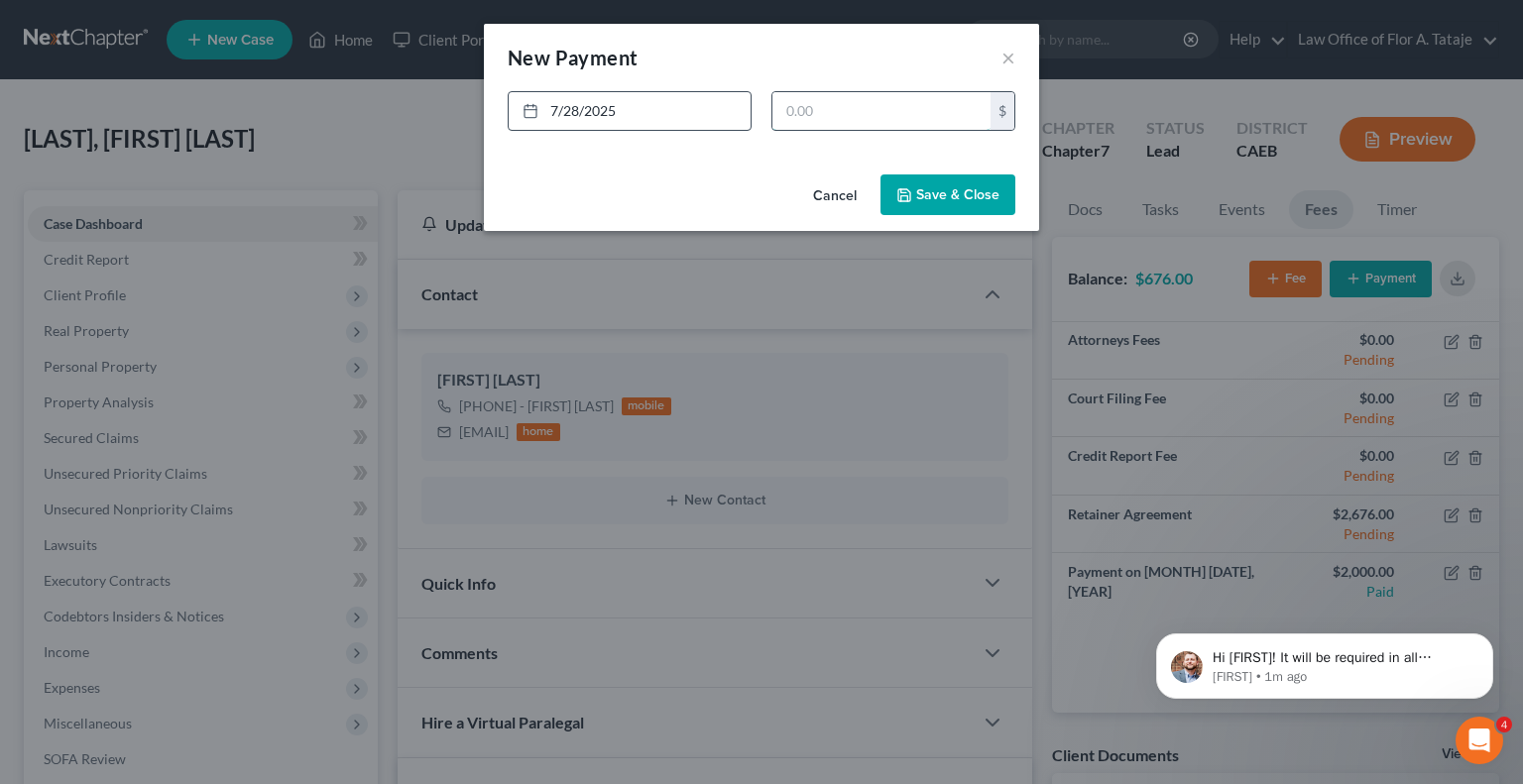 click at bounding box center [881, 111] 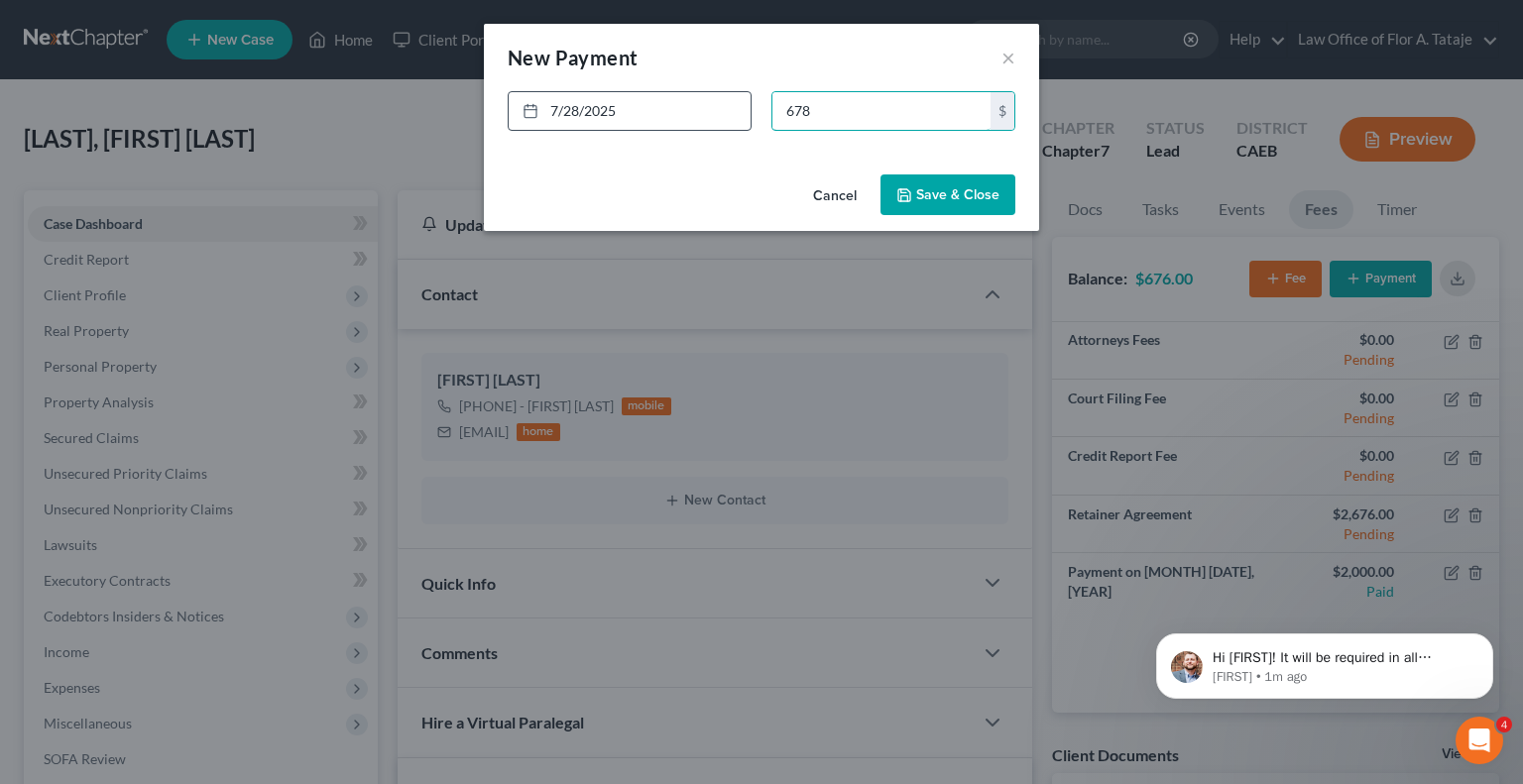 type on "678" 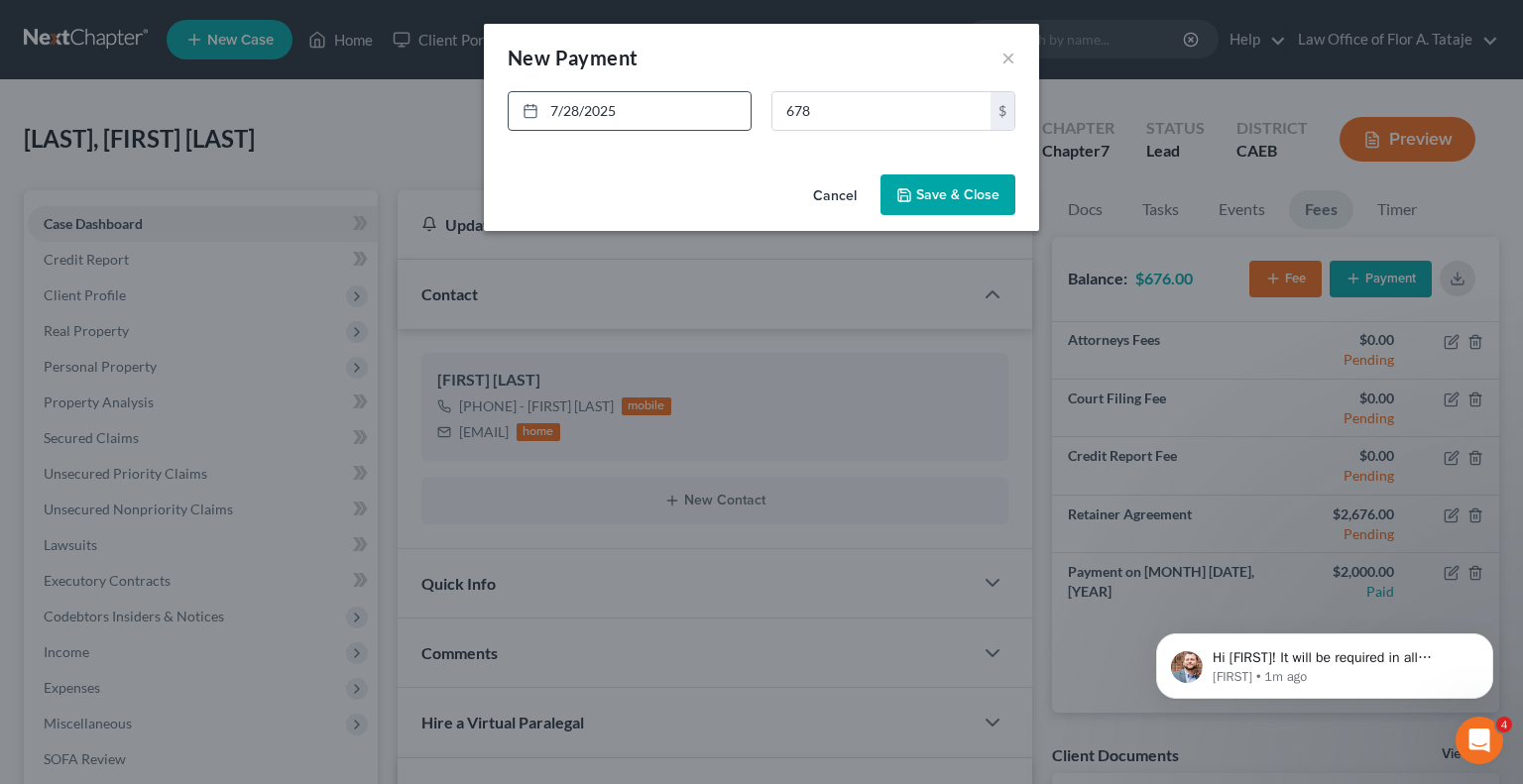 click on "Save & Close" at bounding box center [948, 195] 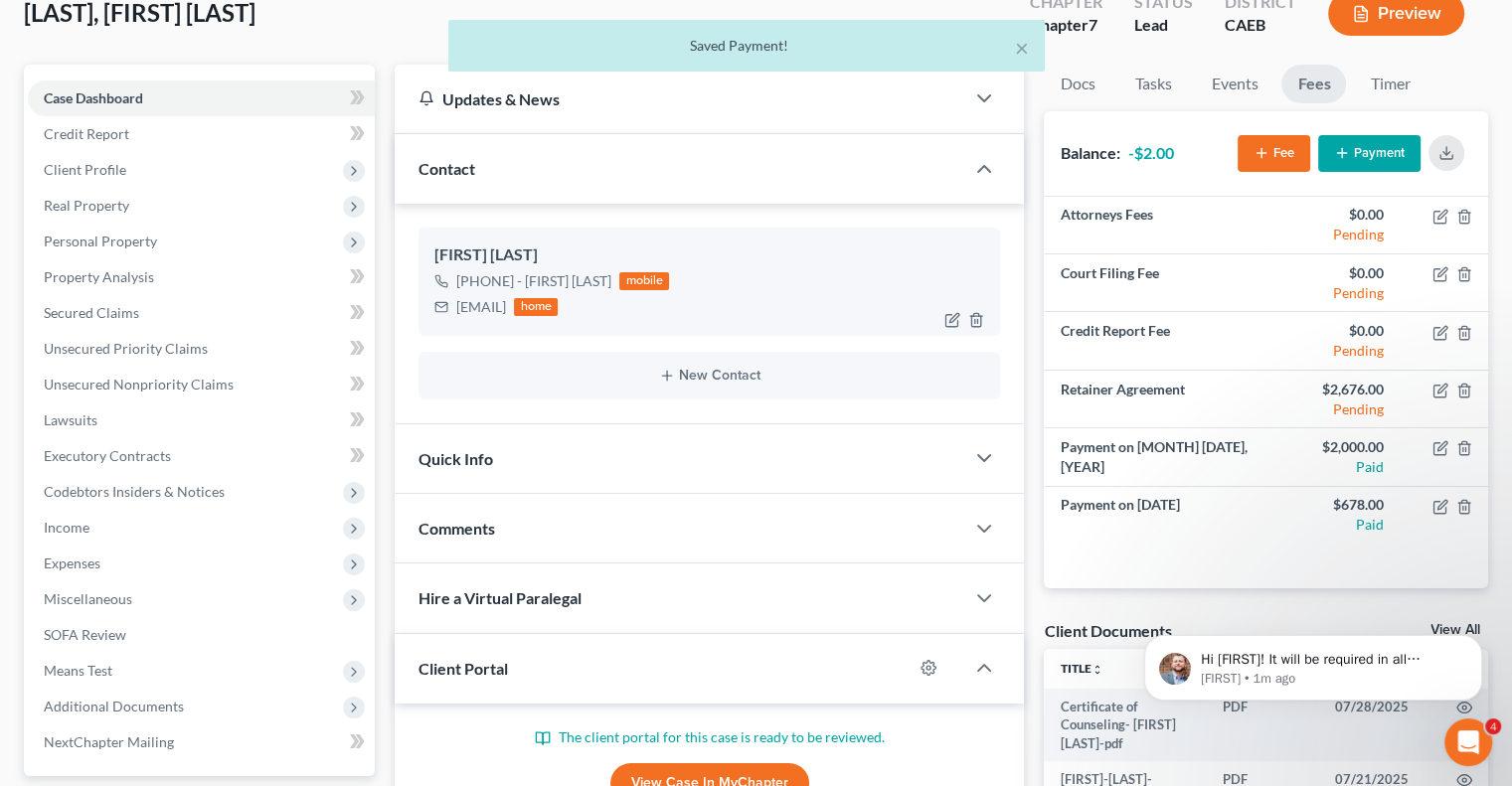 scroll, scrollTop: 139, scrollLeft: 0, axis: vertical 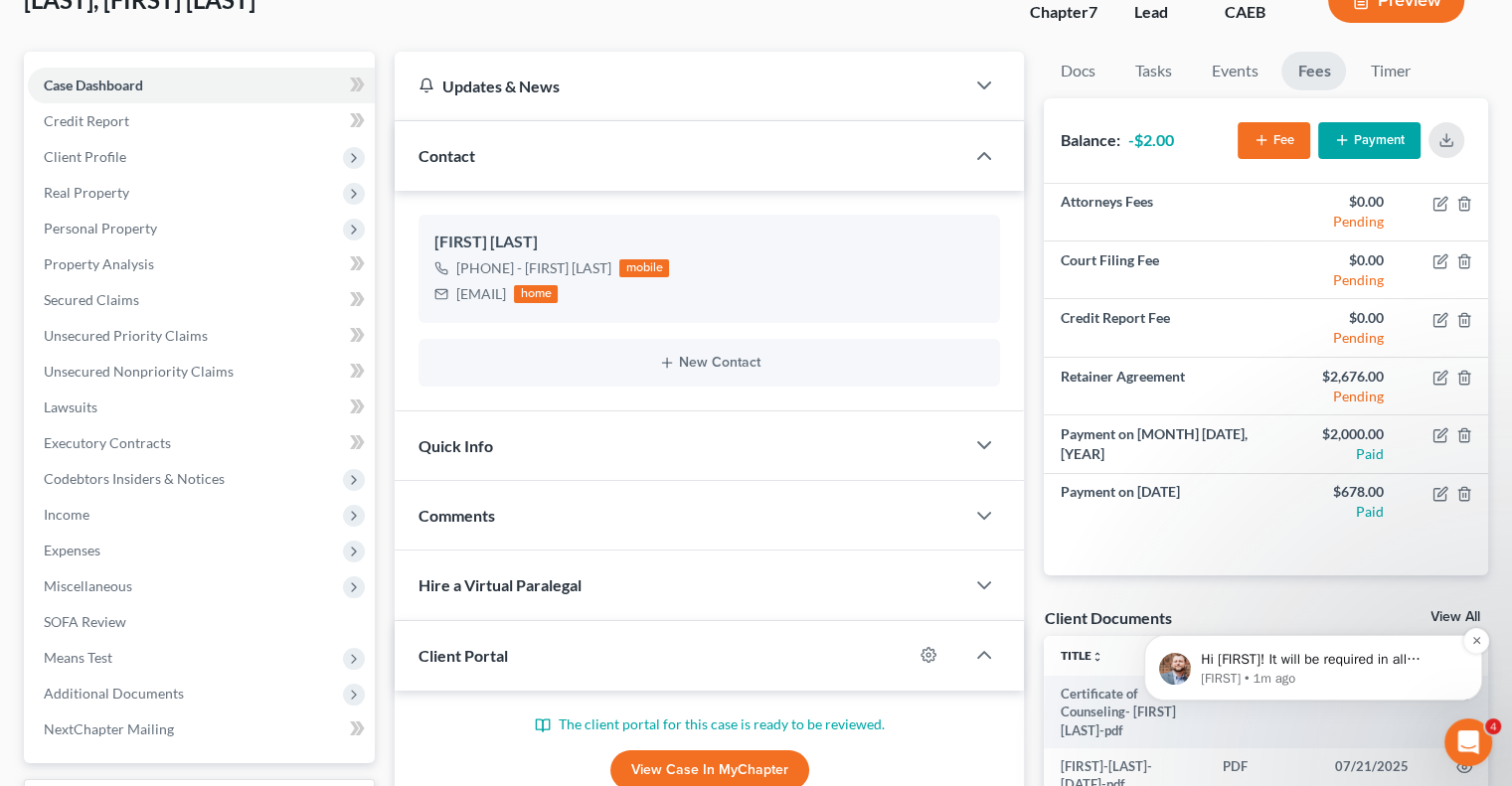 click on "Hi [FIRST]! It will be required in all districts, so you will need to have this set on your Pacer Account to be able to file.    Let us know if you have any questions, and we will be able to assist!" at bounding box center (1329, 660) 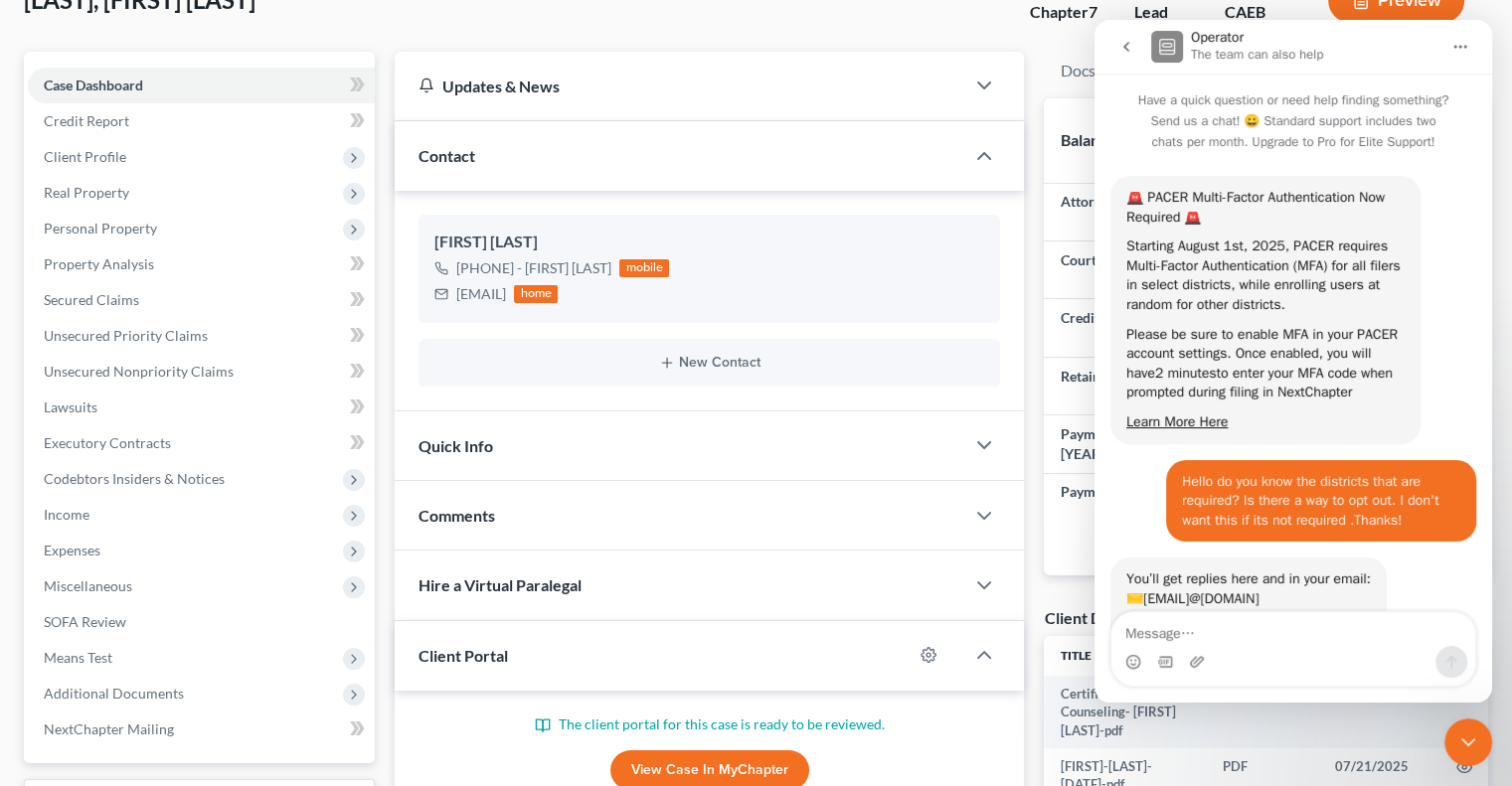scroll, scrollTop: 180, scrollLeft: 0, axis: vertical 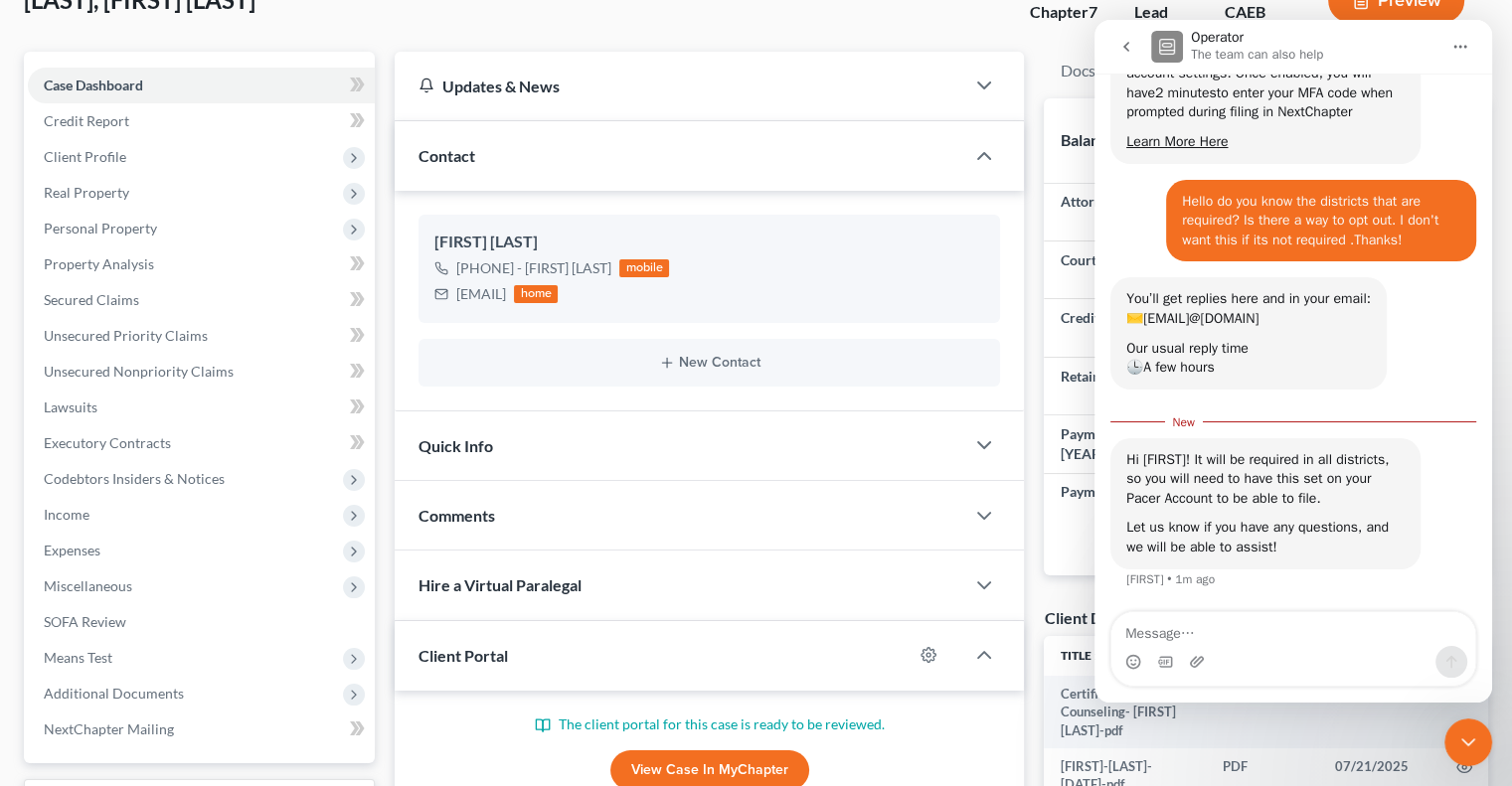 click at bounding box center (1293, 629) 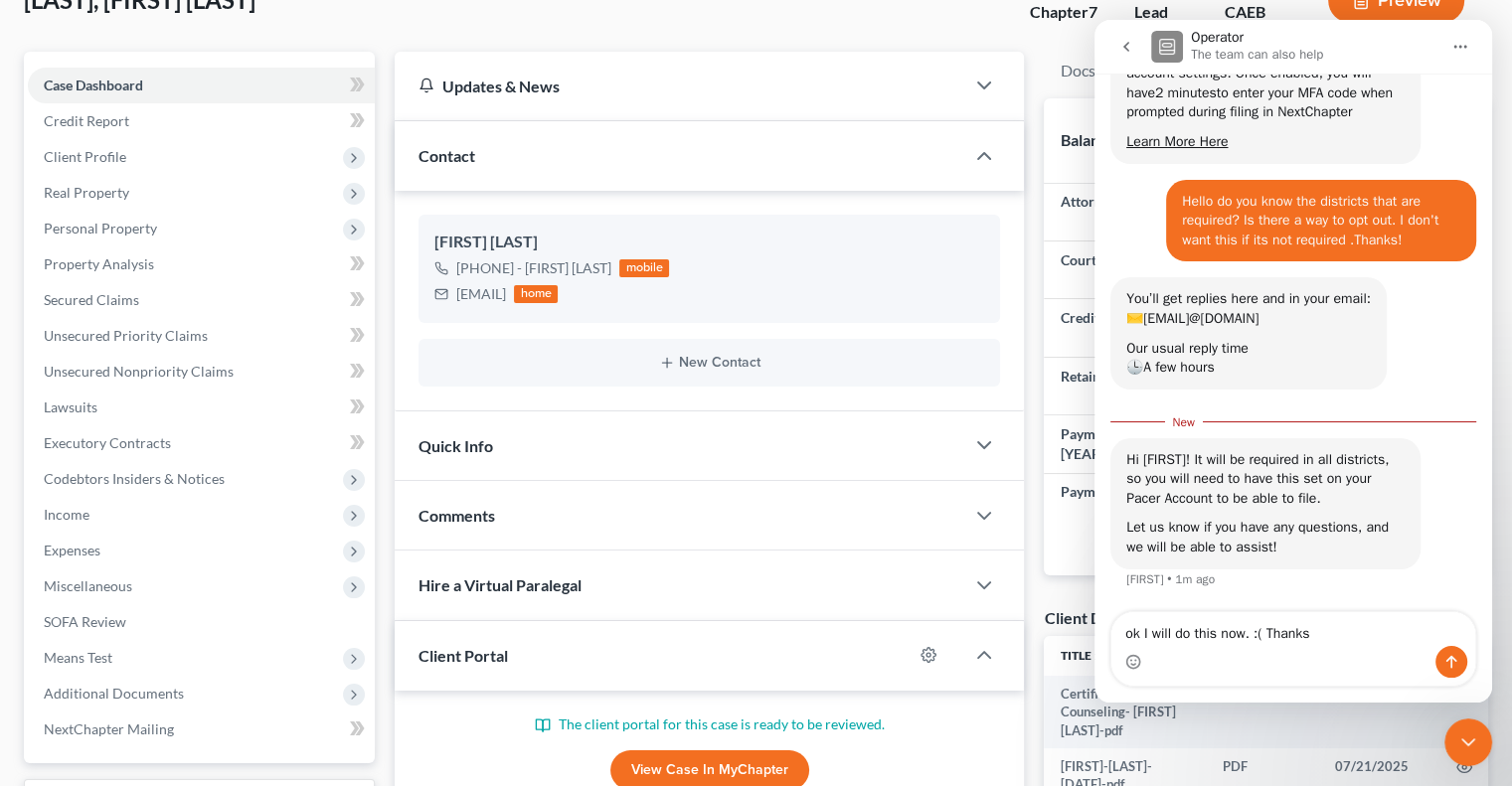 type on "ok I will do this now. :( Thanks!" 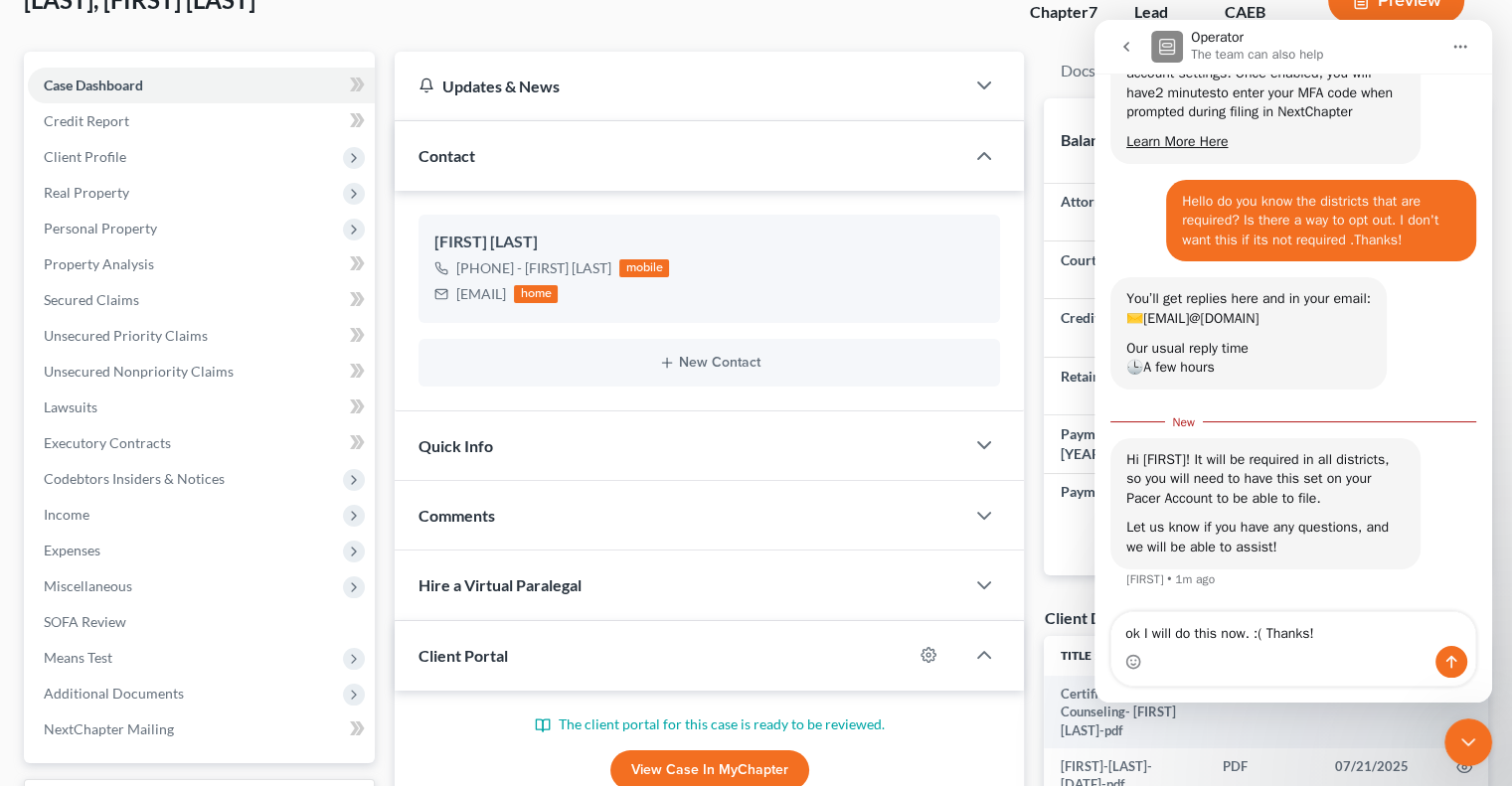 type 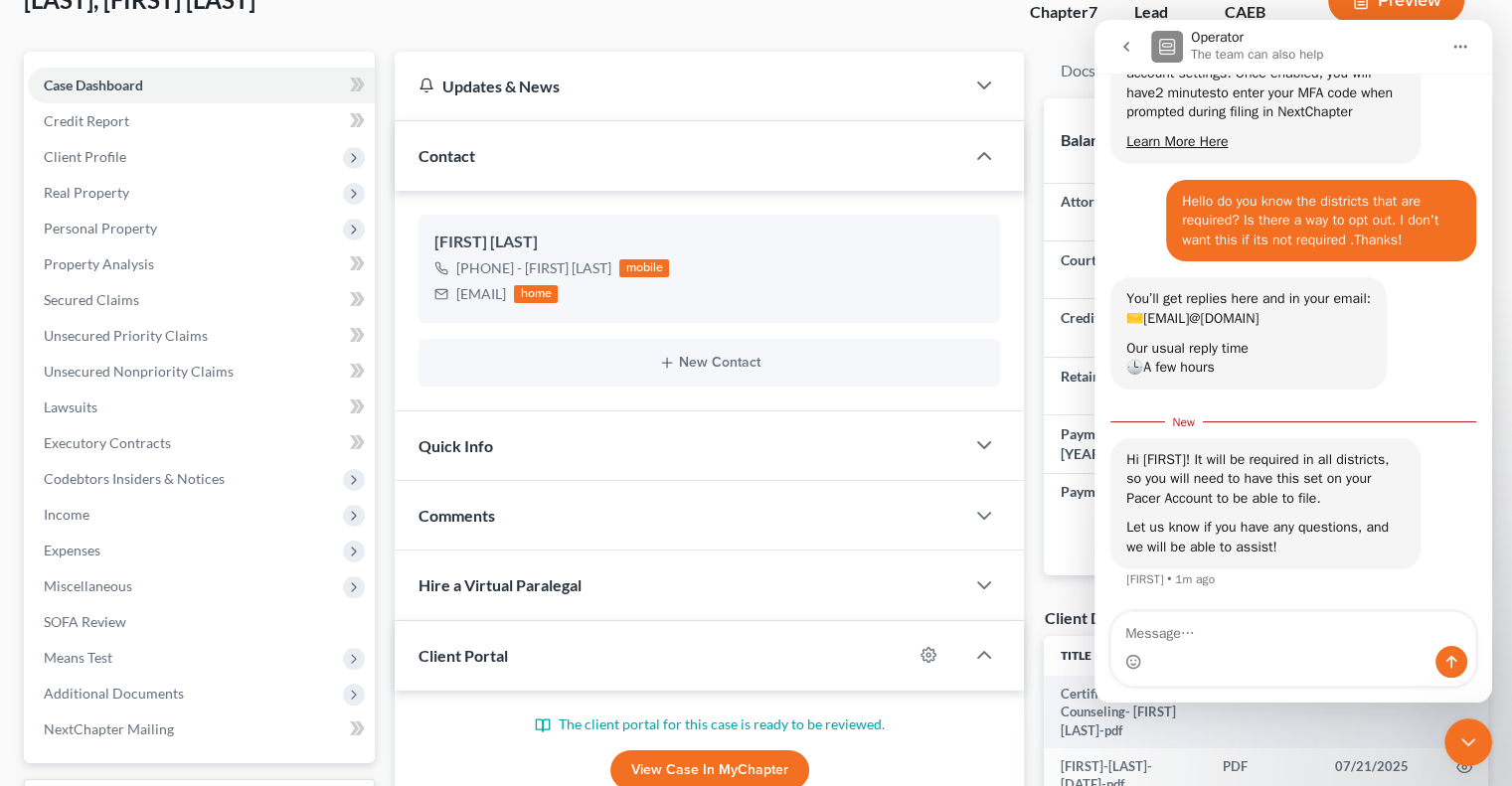 scroll, scrollTop: 305, scrollLeft: 0, axis: vertical 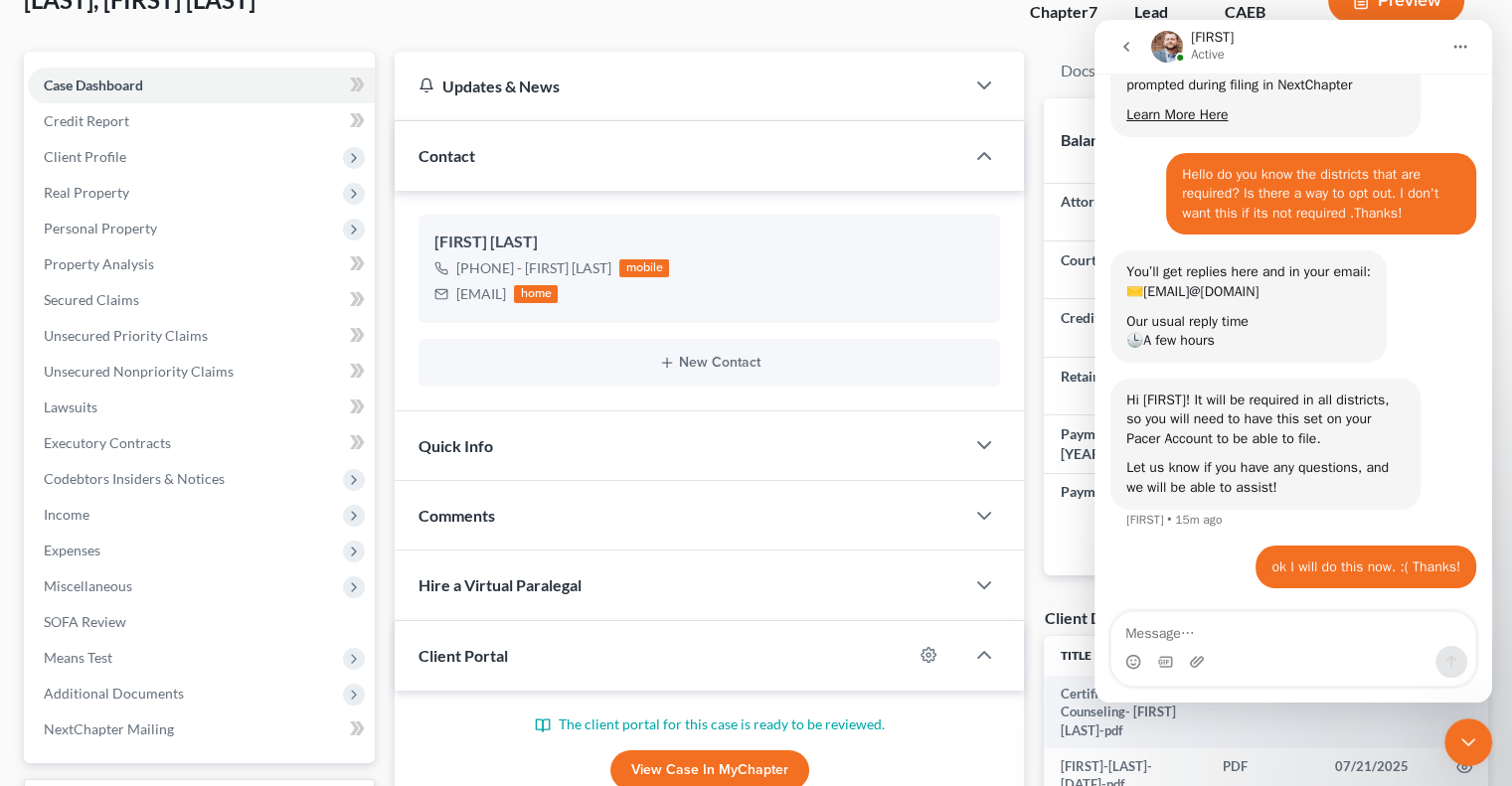 click 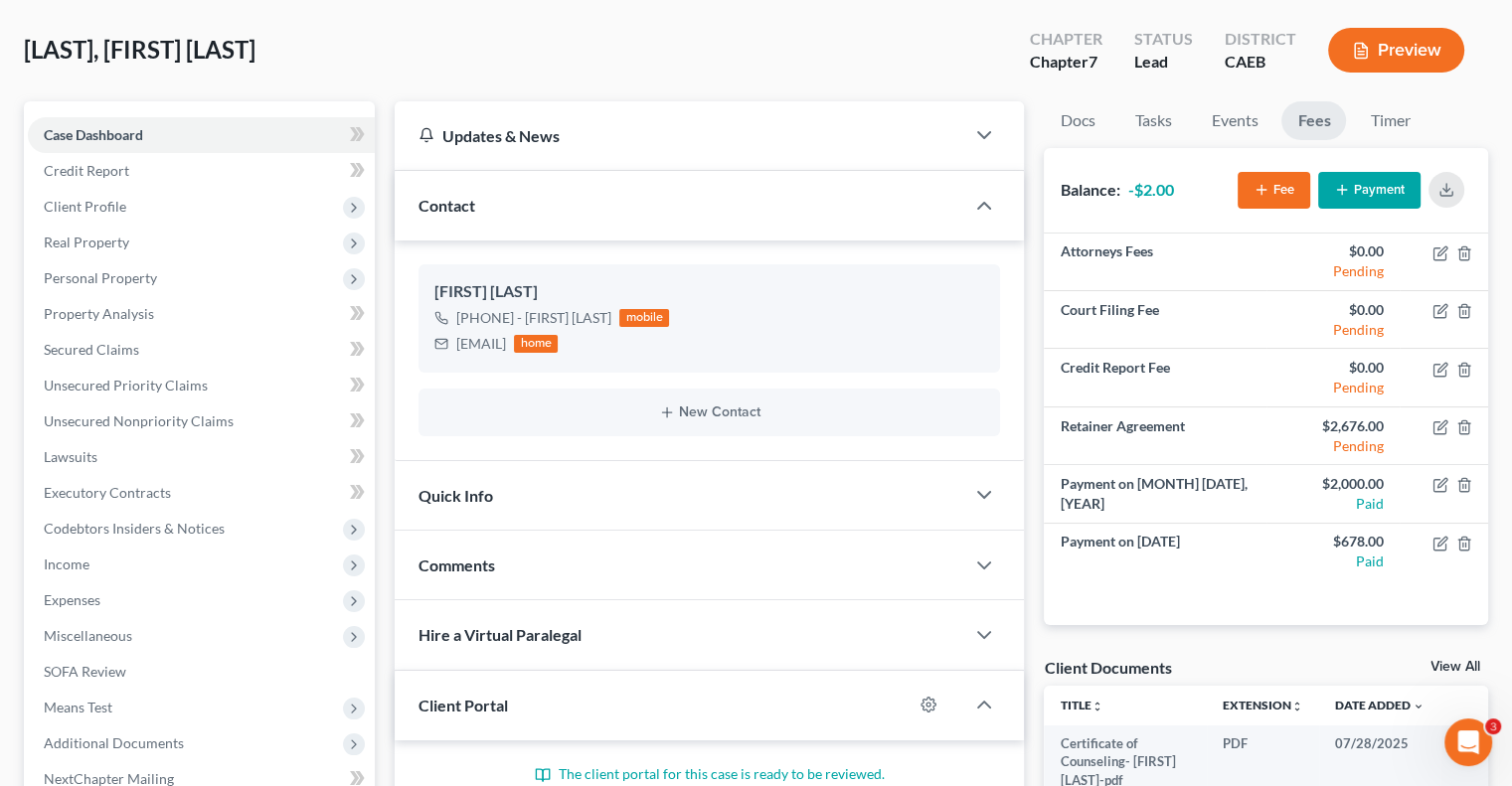scroll, scrollTop: 111, scrollLeft: 0, axis: vertical 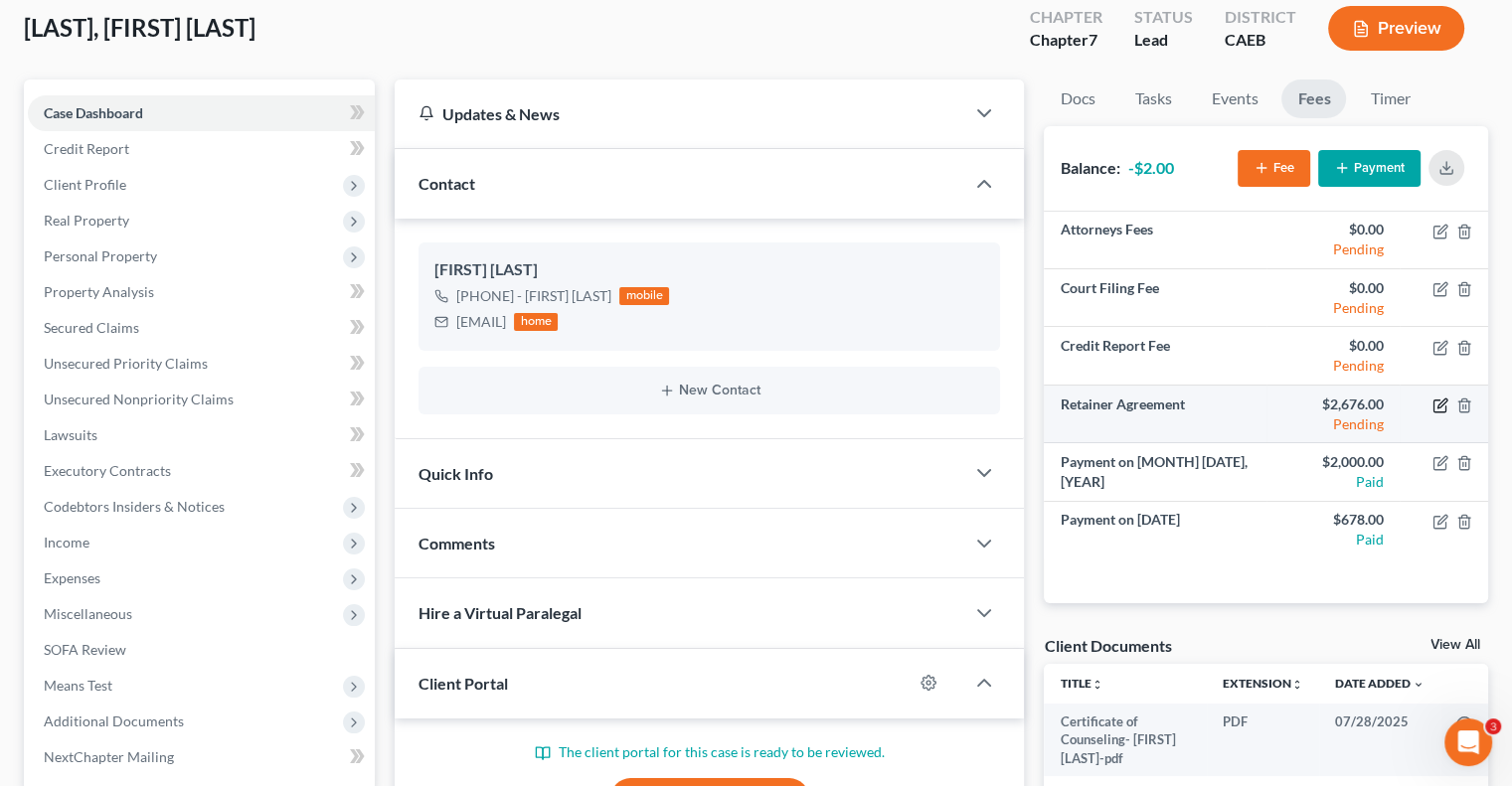 click 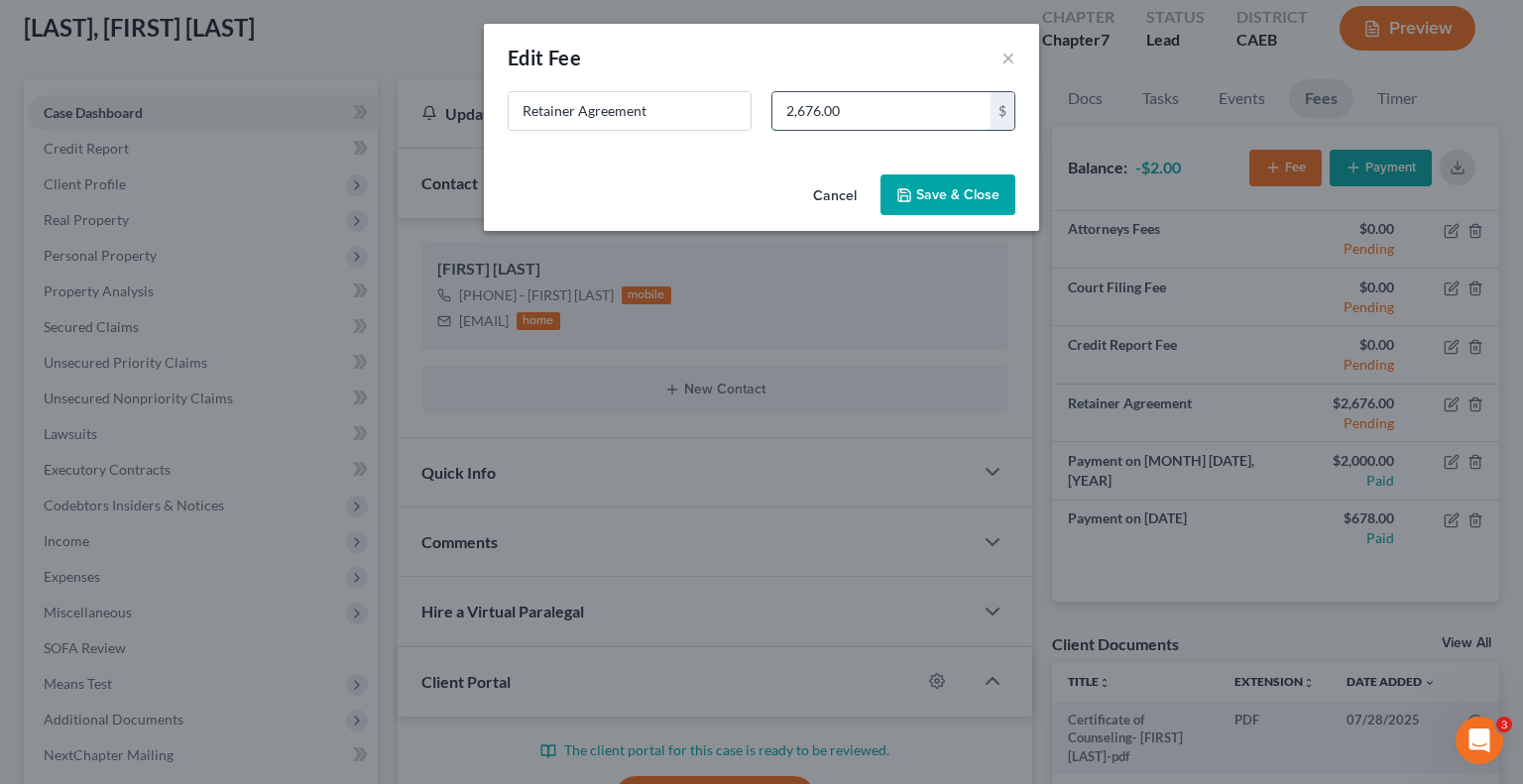 click on "2,676.00" at bounding box center [881, 111] 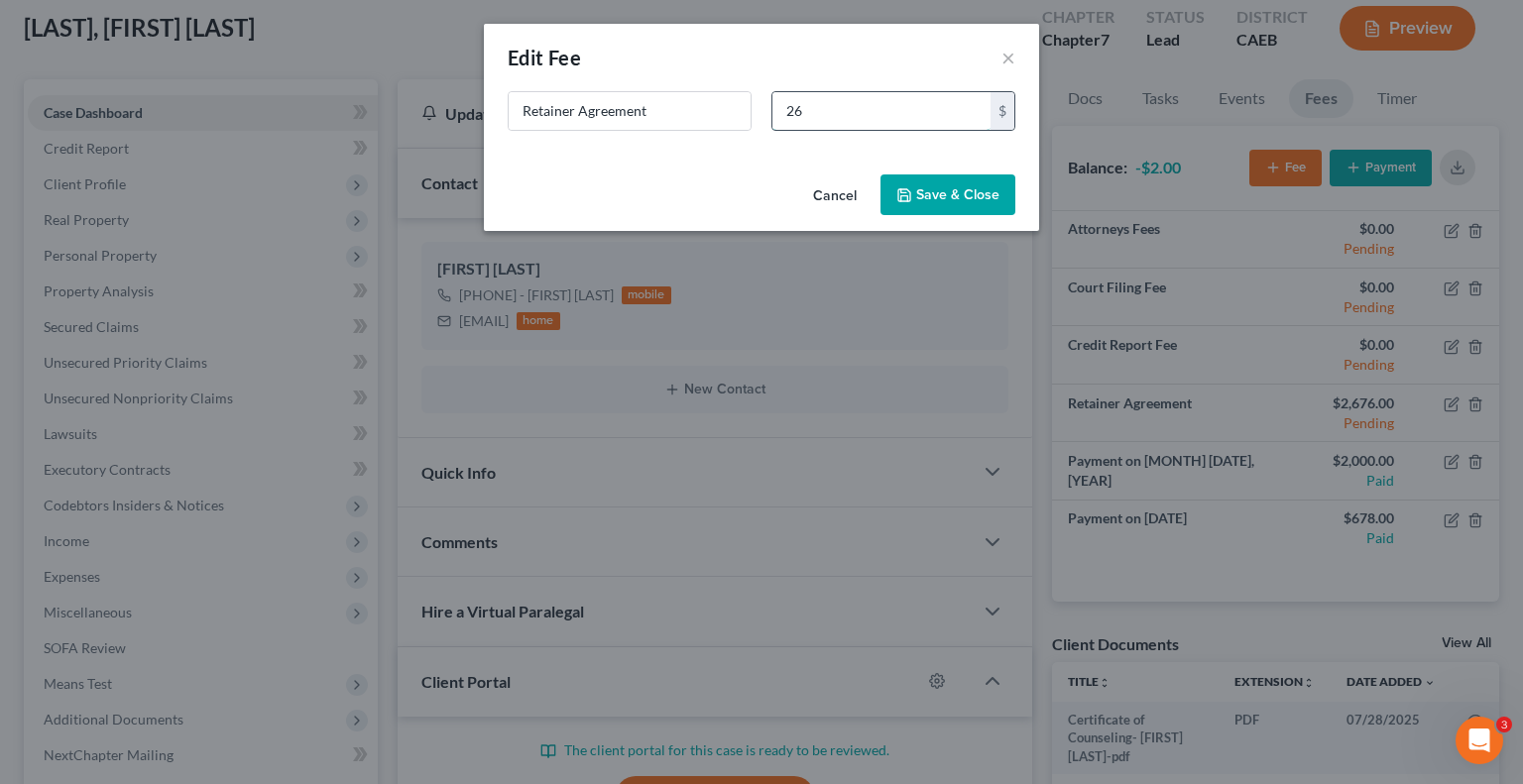 type on "2" 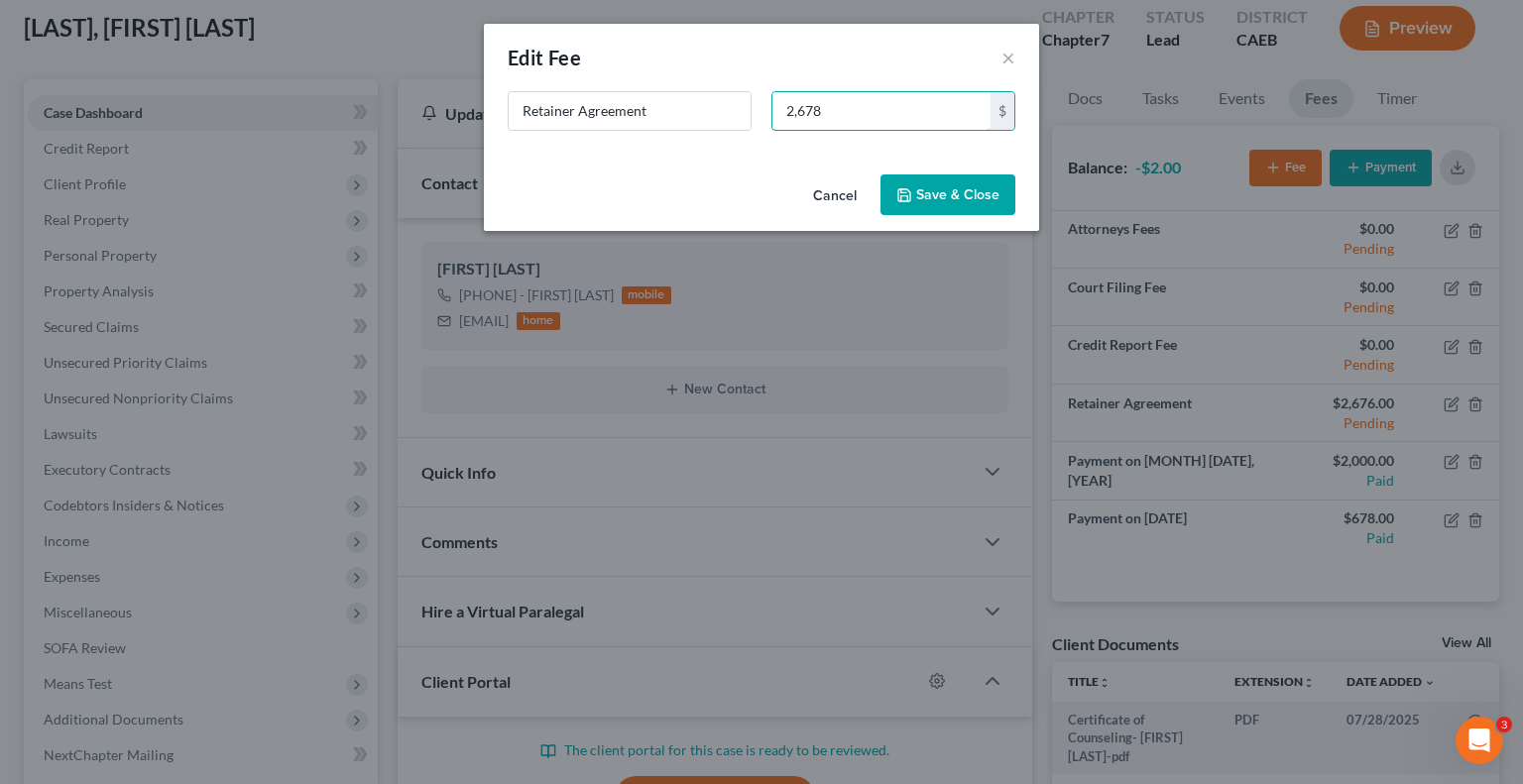 type on "2,678" 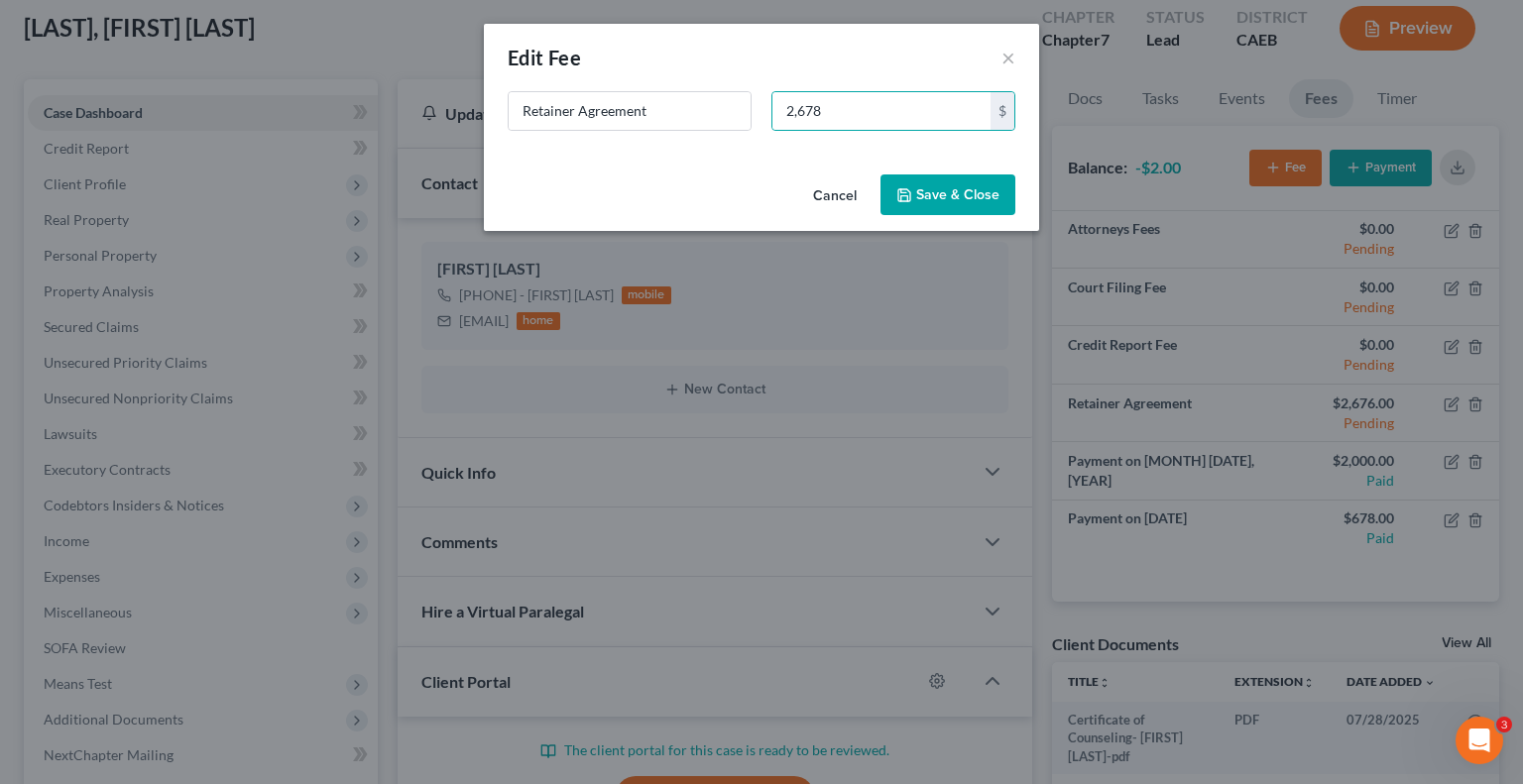 click on "Save & Close" at bounding box center (948, 195) 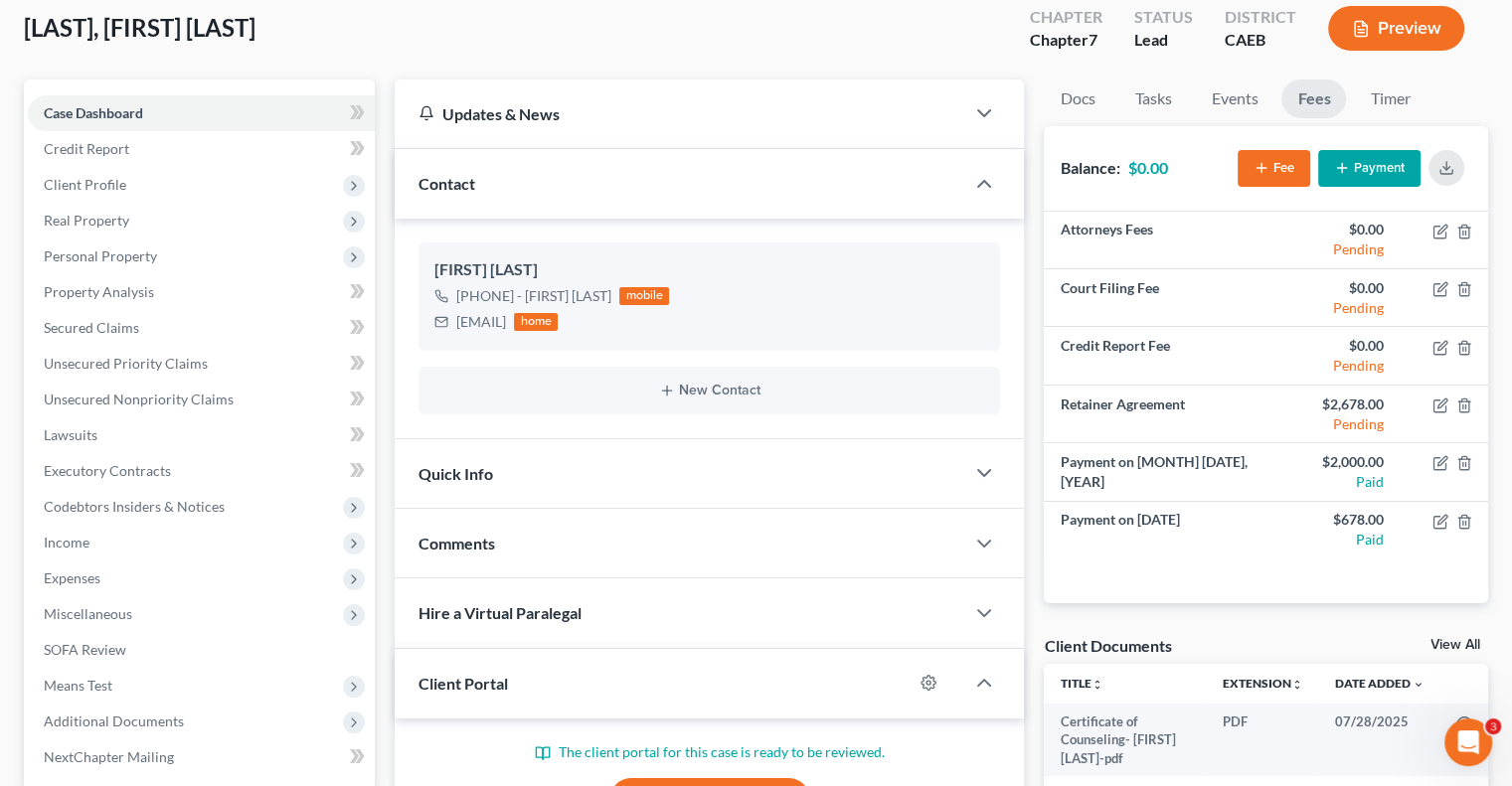 scroll, scrollTop: 185, scrollLeft: 0, axis: vertical 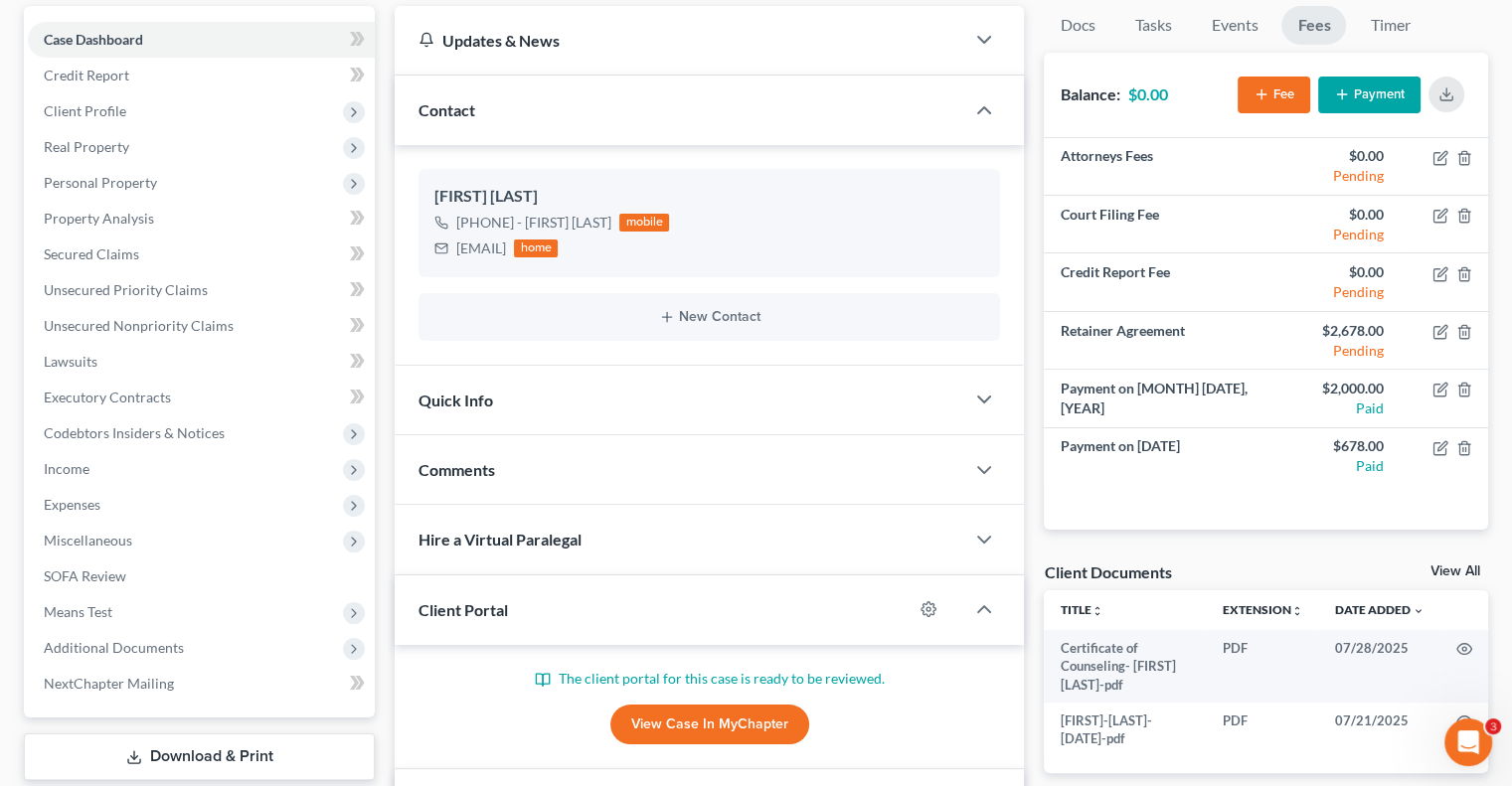click on "Quick Info" at bounding box center (679, 399) 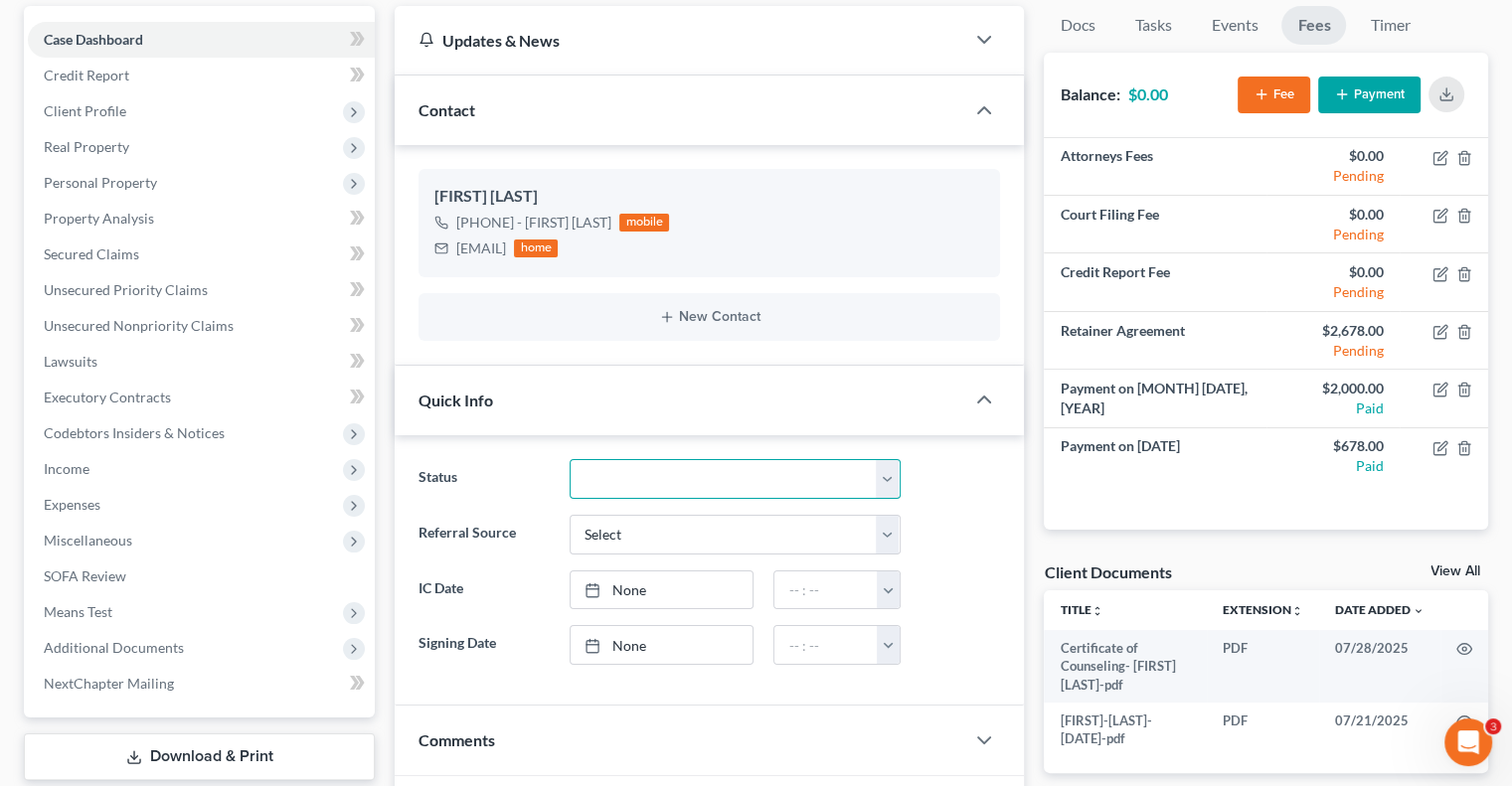click on "Discharged Discharged & Reported Discharge Litigation Dismissal Notice Dismissed Dismissed & Litigation Filed Filed / Pre 341 Inactive In Progress Lead Lost Lead Plan Confirmation Plan Failing Possible Post 341 Pre Confirmation Preparing to File Ready to File Ready to Sign Rejected Retained To Review Withdrawn As Counsel" at bounding box center [735, 479] 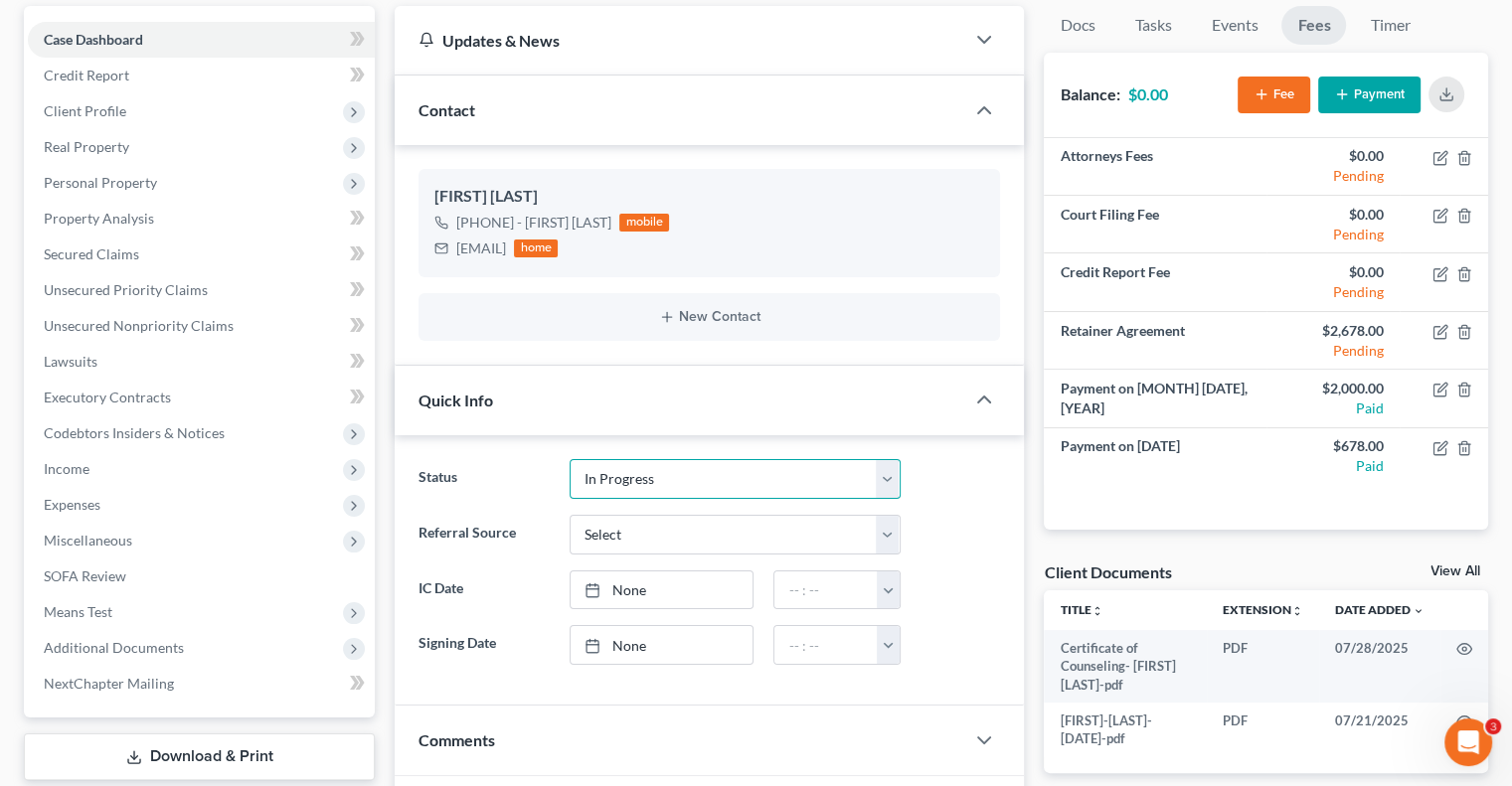 click on "Discharged Discharged & Reported Discharge Litigation Dismissal Notice Dismissed Dismissed & Litigation Filed Filed / Pre 341 Inactive In Progress Lead Lost Lead Plan Confirmation Plan Failing Possible Post 341 Pre Confirmation Preparing to File Ready to File Ready to Sign Rejected Retained To Review Withdrawn As Counsel" at bounding box center (735, 479) 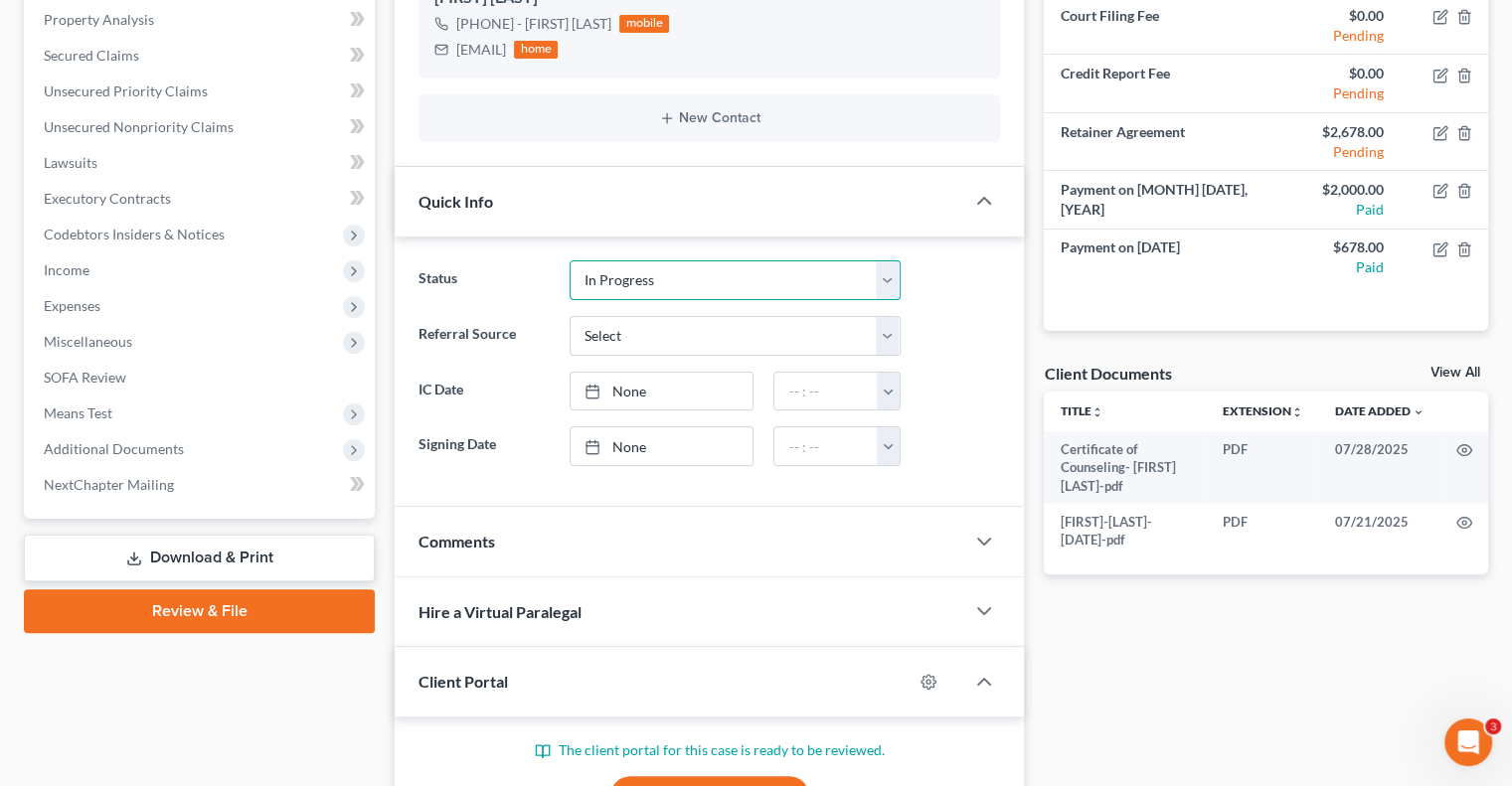 scroll, scrollTop: 421, scrollLeft: 0, axis: vertical 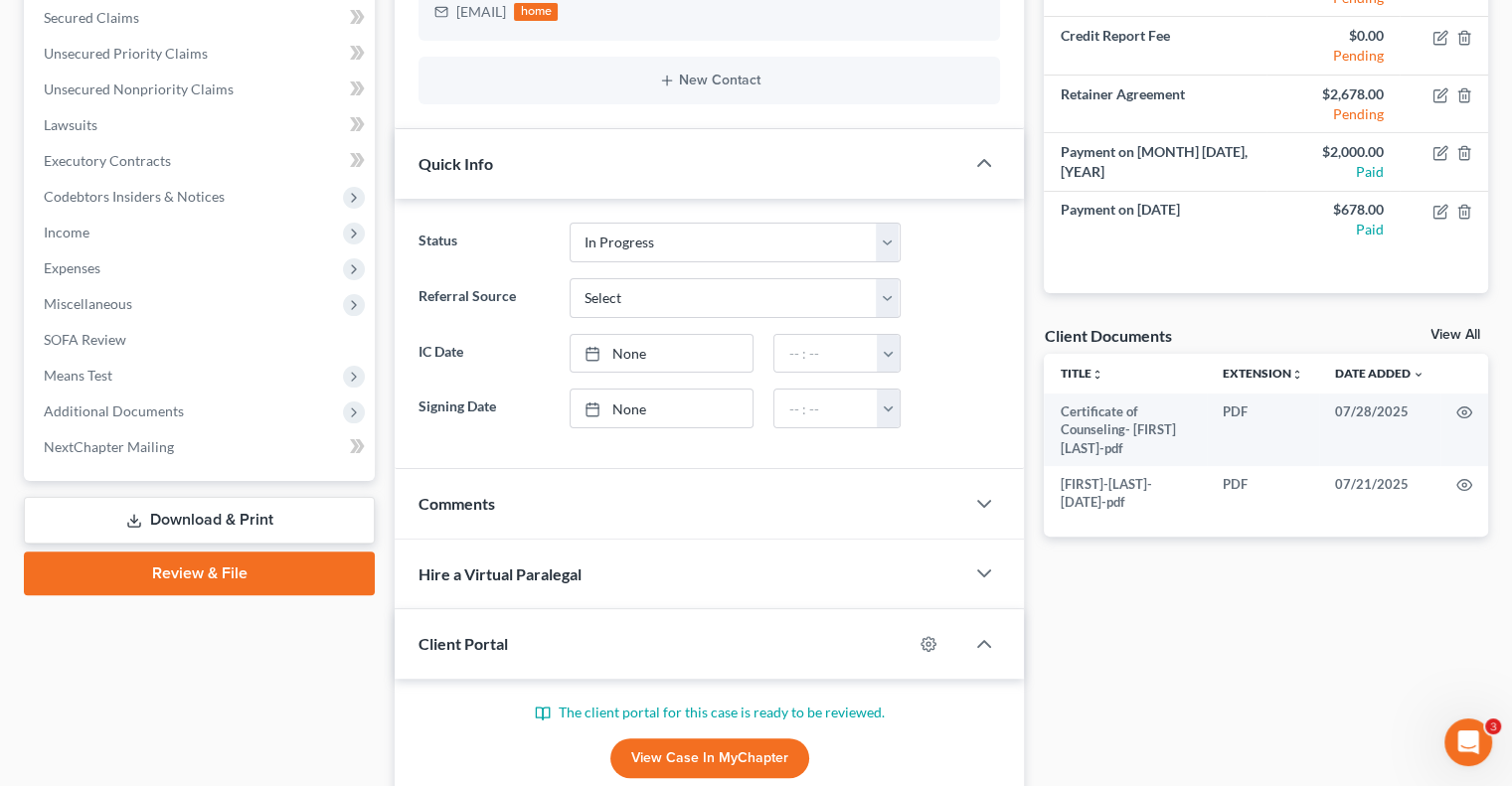 click on "Comments" at bounding box center (679, 503) 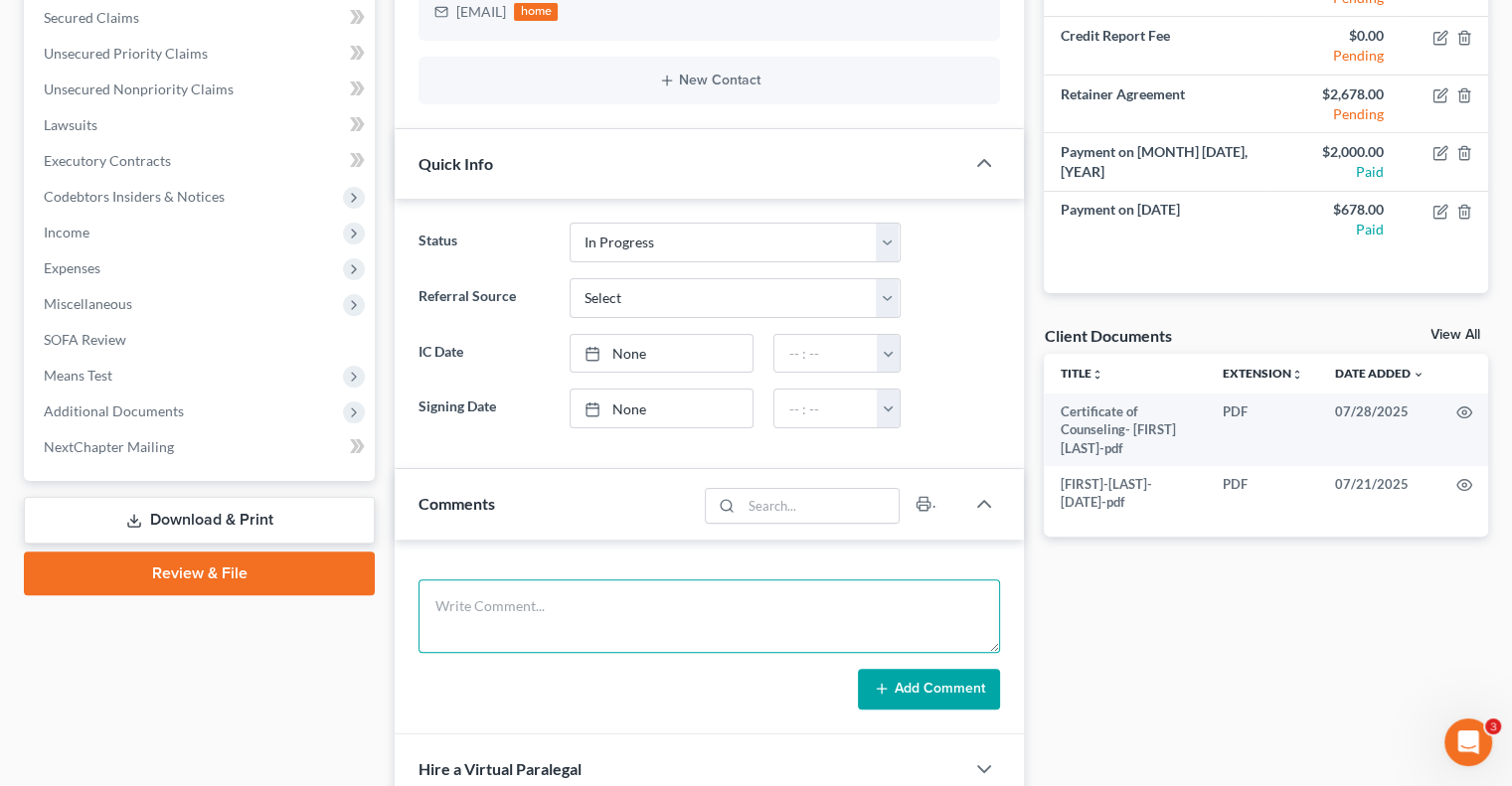 click at bounding box center [709, 616] 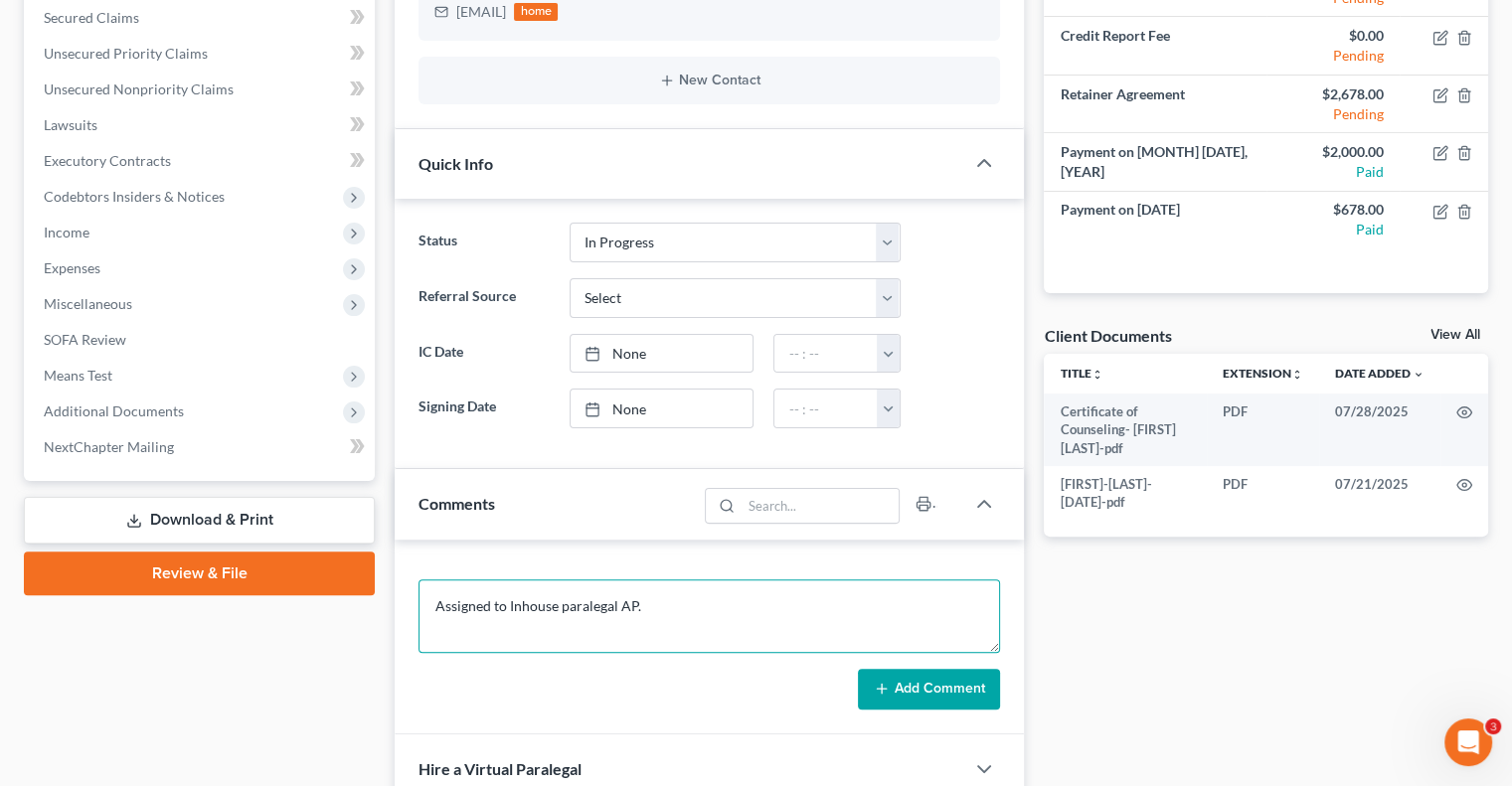 type on "Assigned to Inhouse paralegal AP." 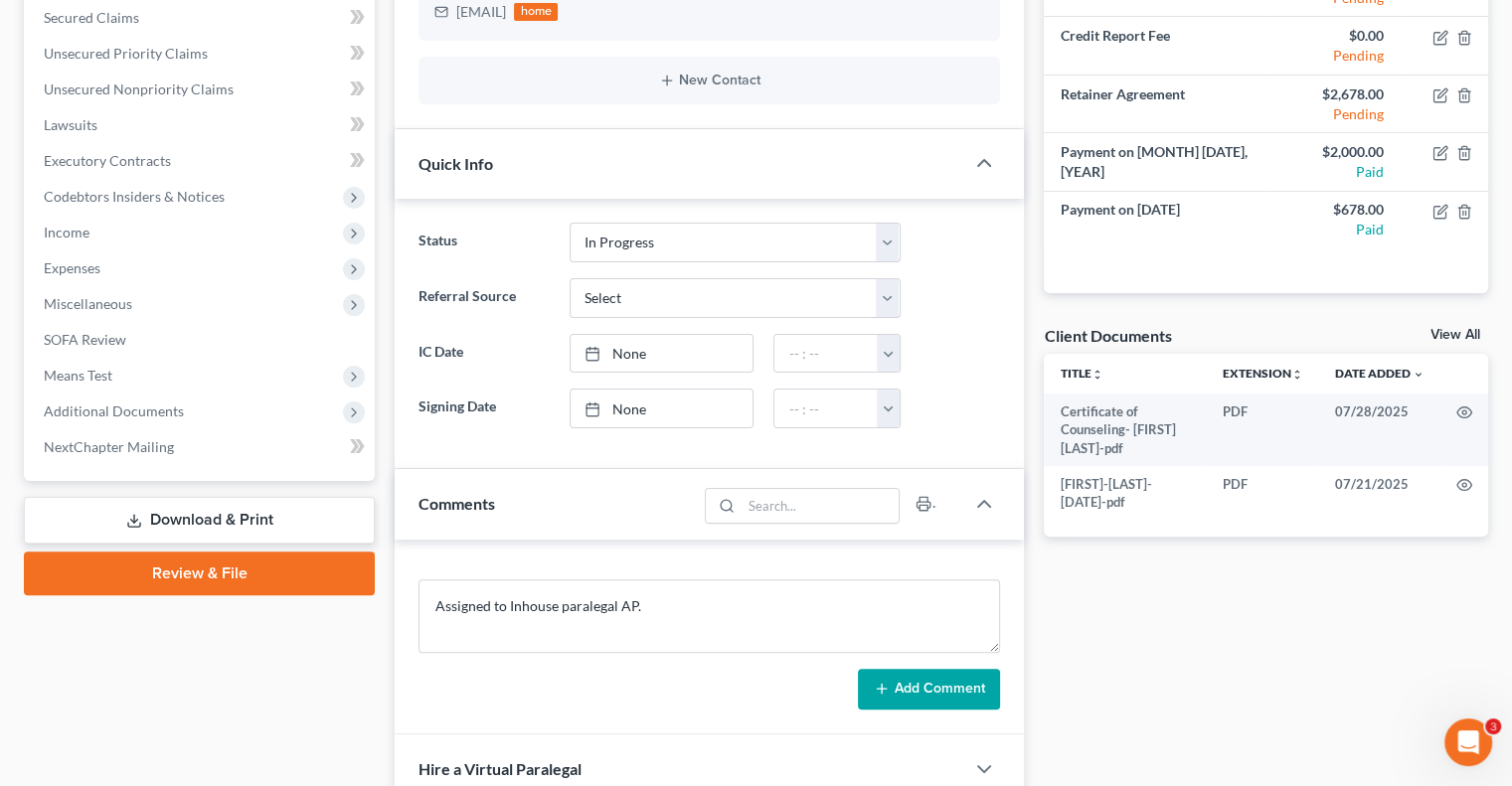 click on "Add Comment" at bounding box center (928, 690) 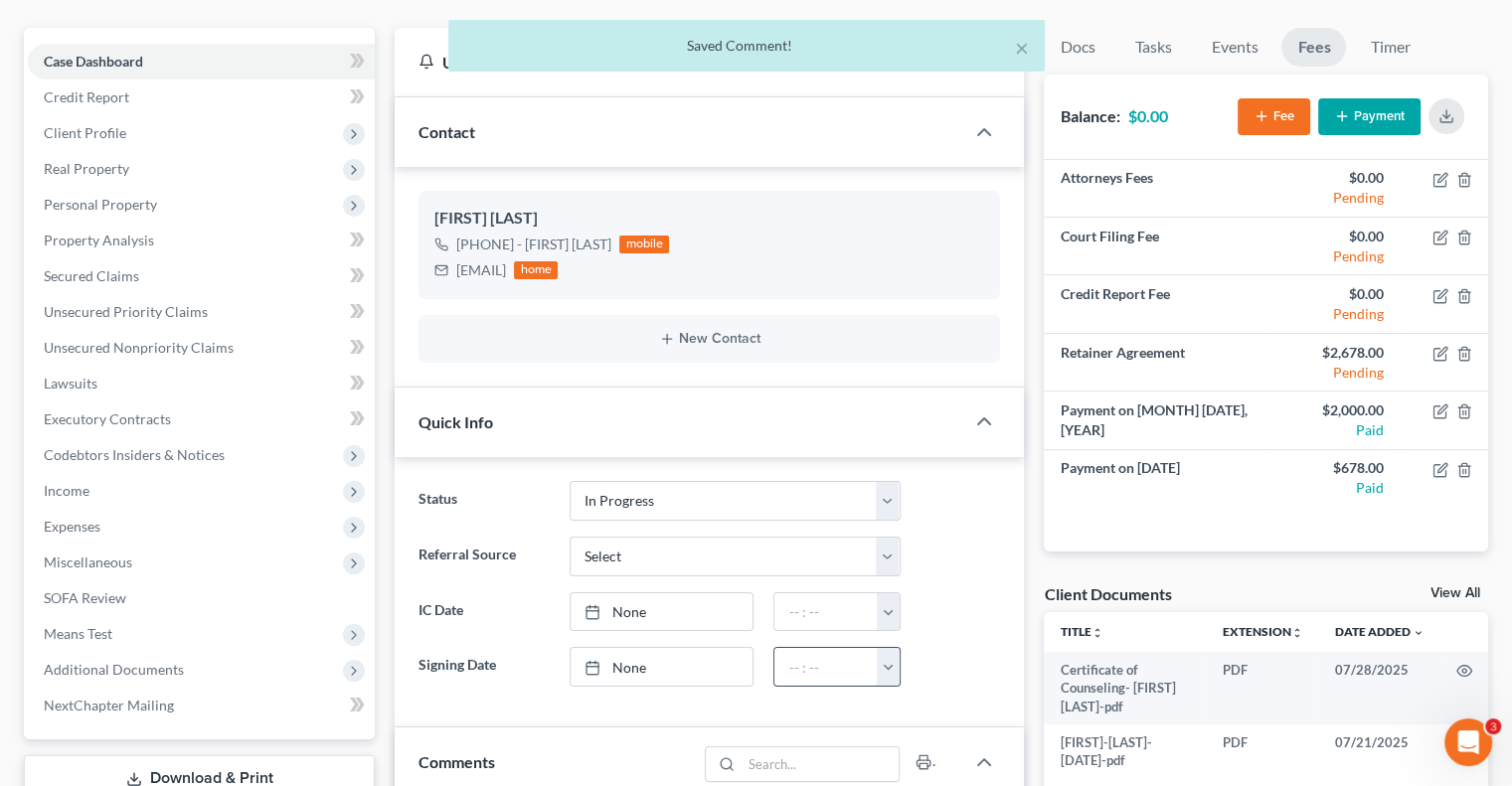 scroll, scrollTop: 163, scrollLeft: 0, axis: vertical 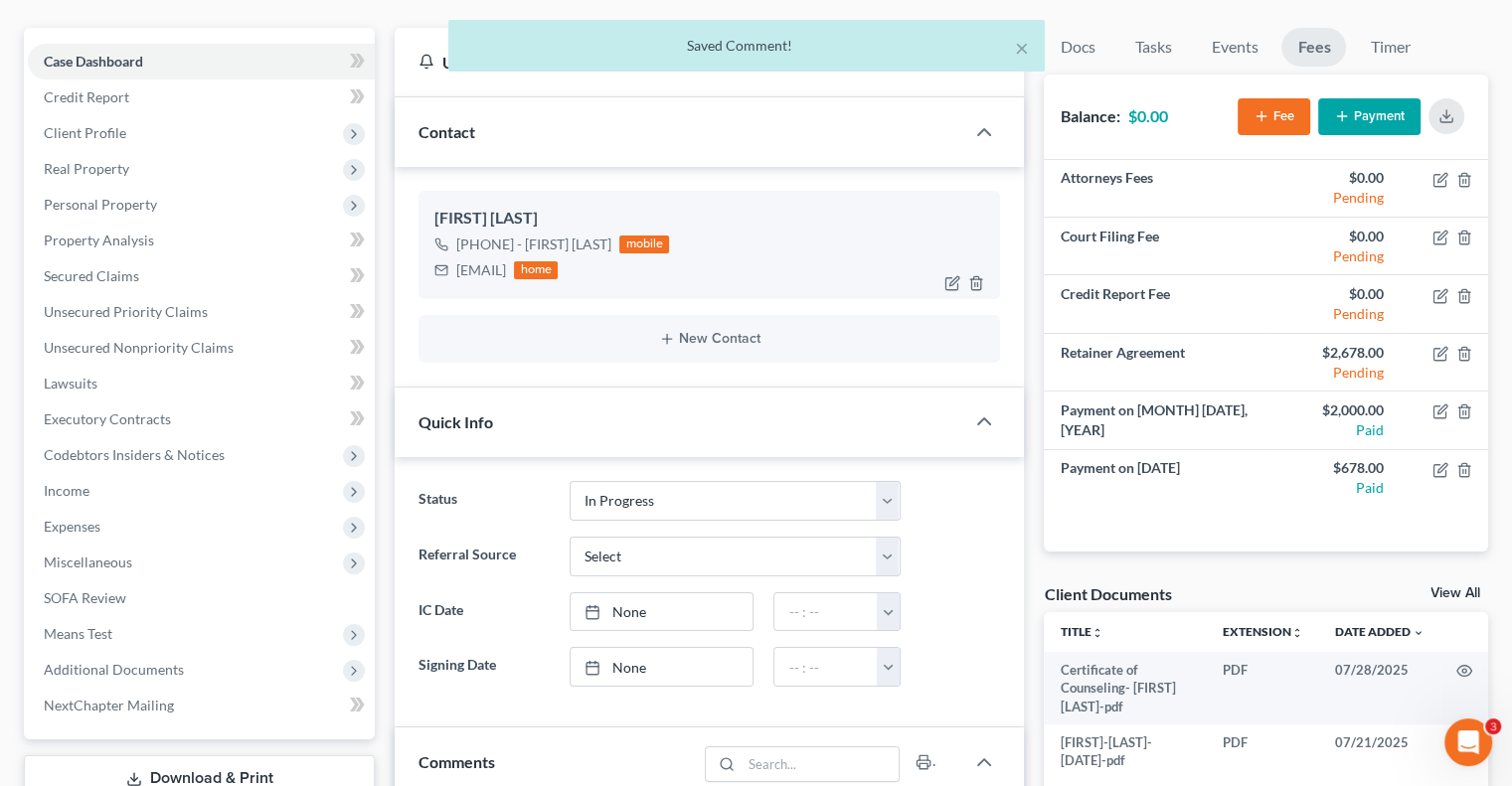 drag, startPoint x: 626, startPoint y: 270, endPoint x: 453, endPoint y: 264, distance: 173.10401 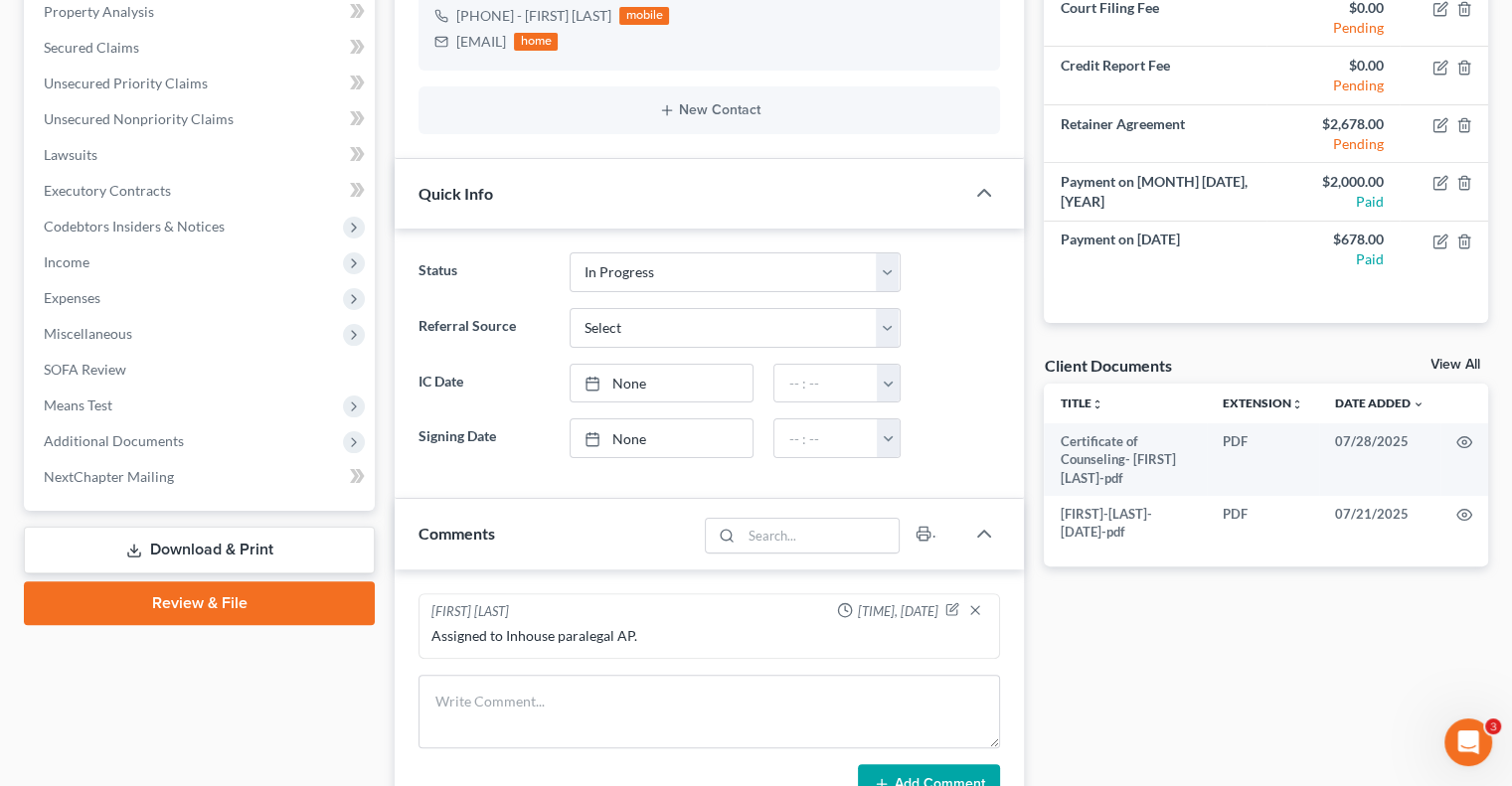 scroll, scrollTop: 0, scrollLeft: 0, axis: both 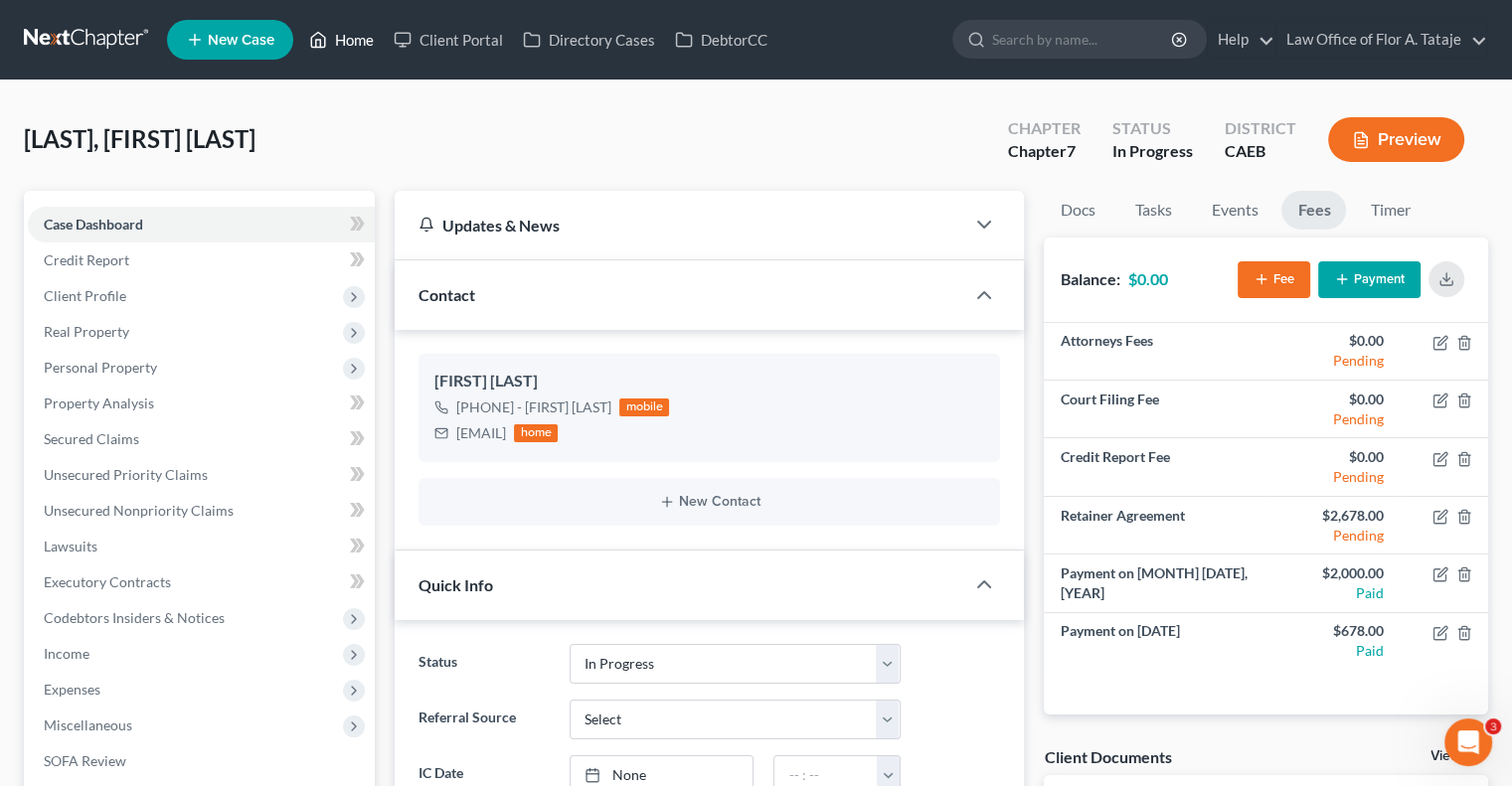 click on "Home" at bounding box center [341, 40] 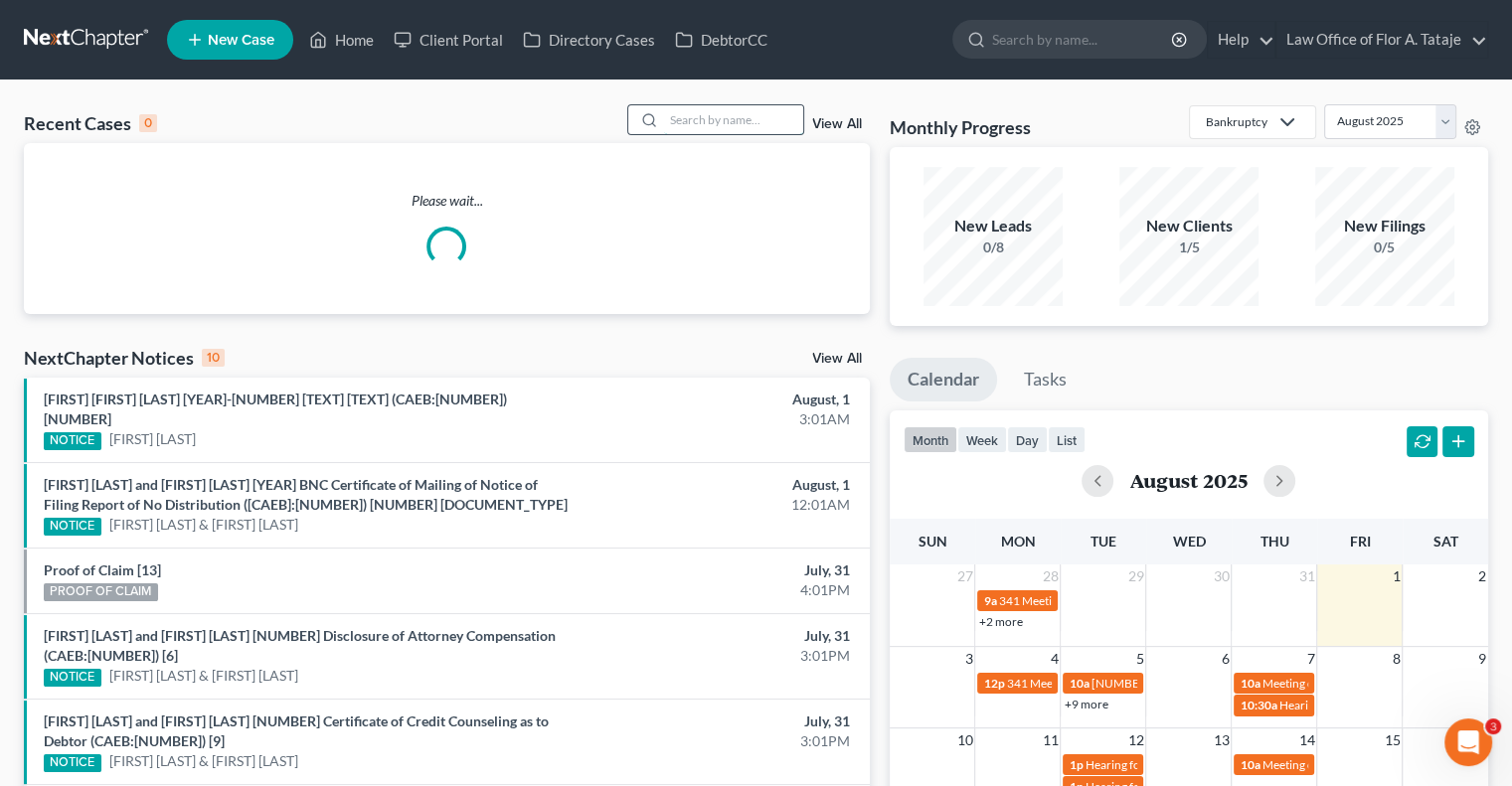 click at bounding box center (734, 119) 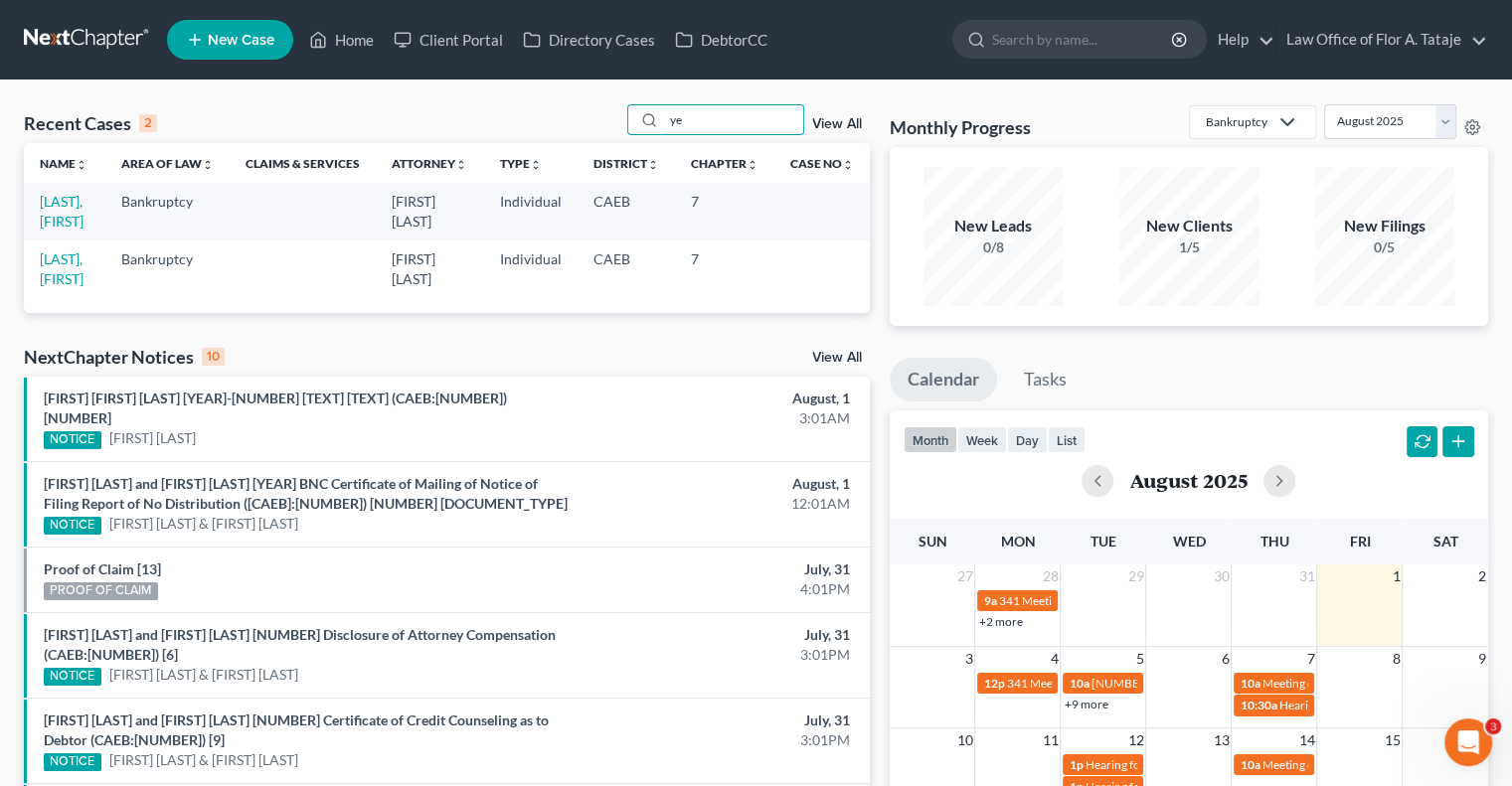 type on "y" 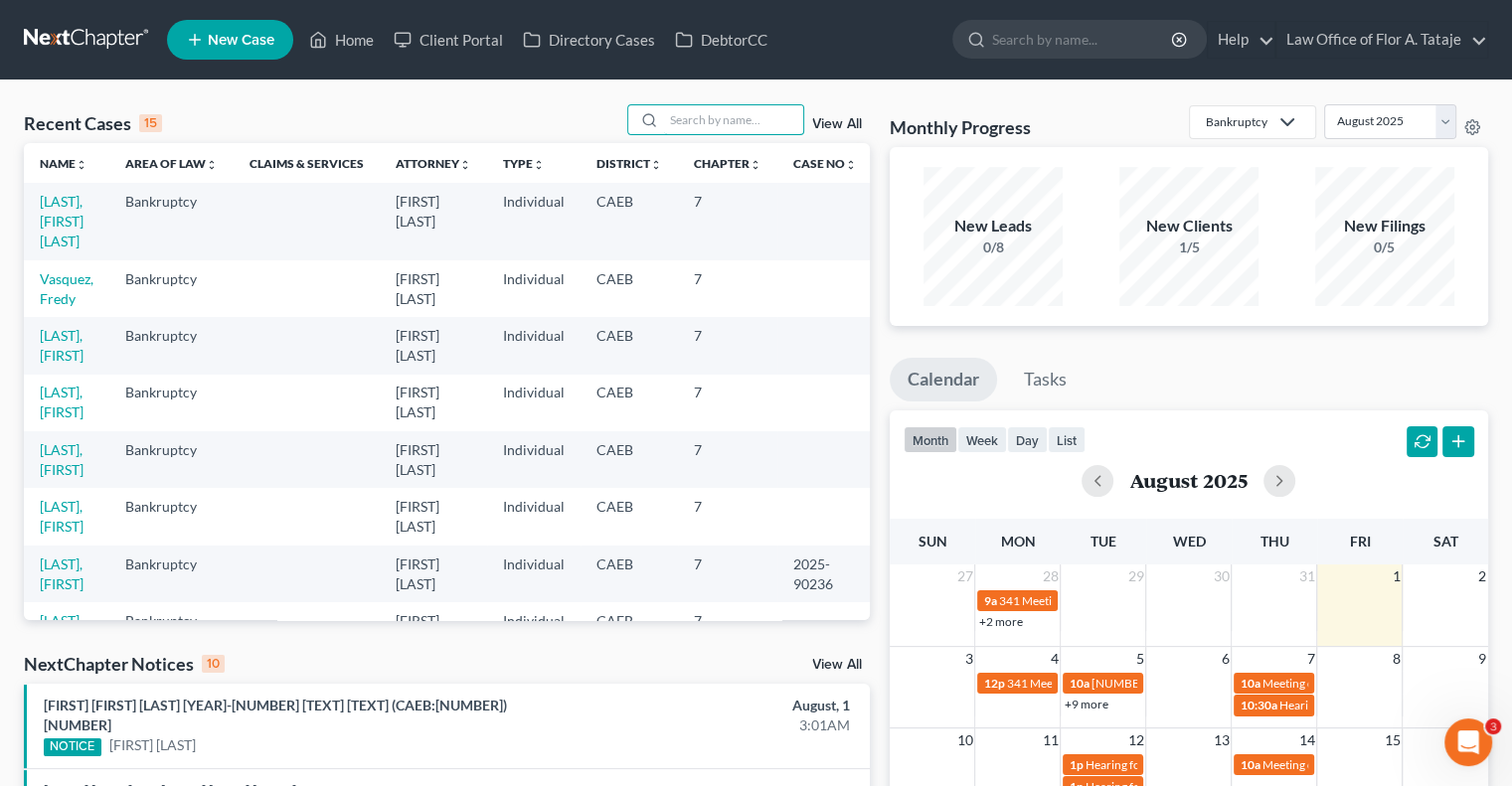 type 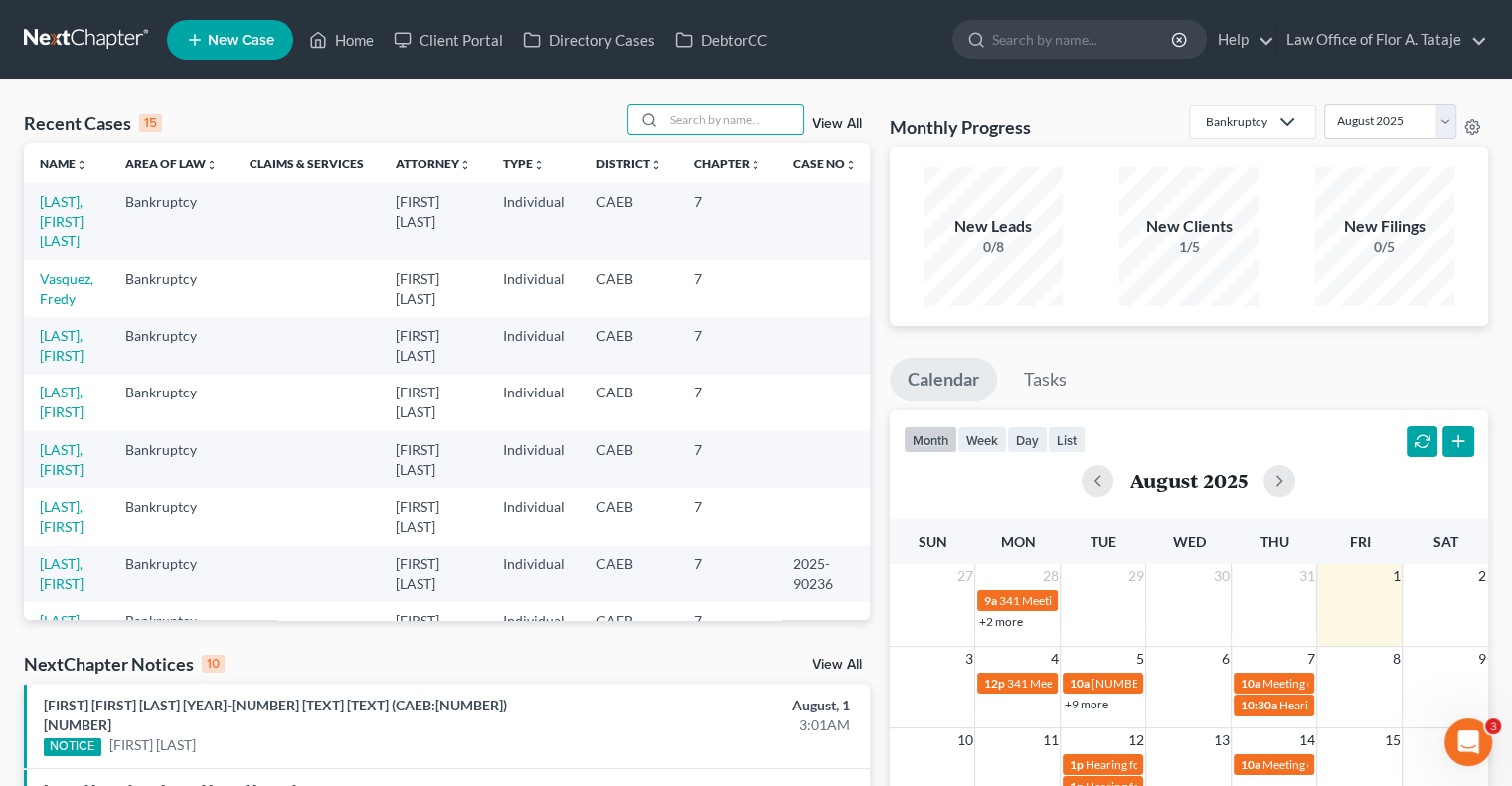 click on "[LAST], [FIRST]" at bounding box center [67, 345] 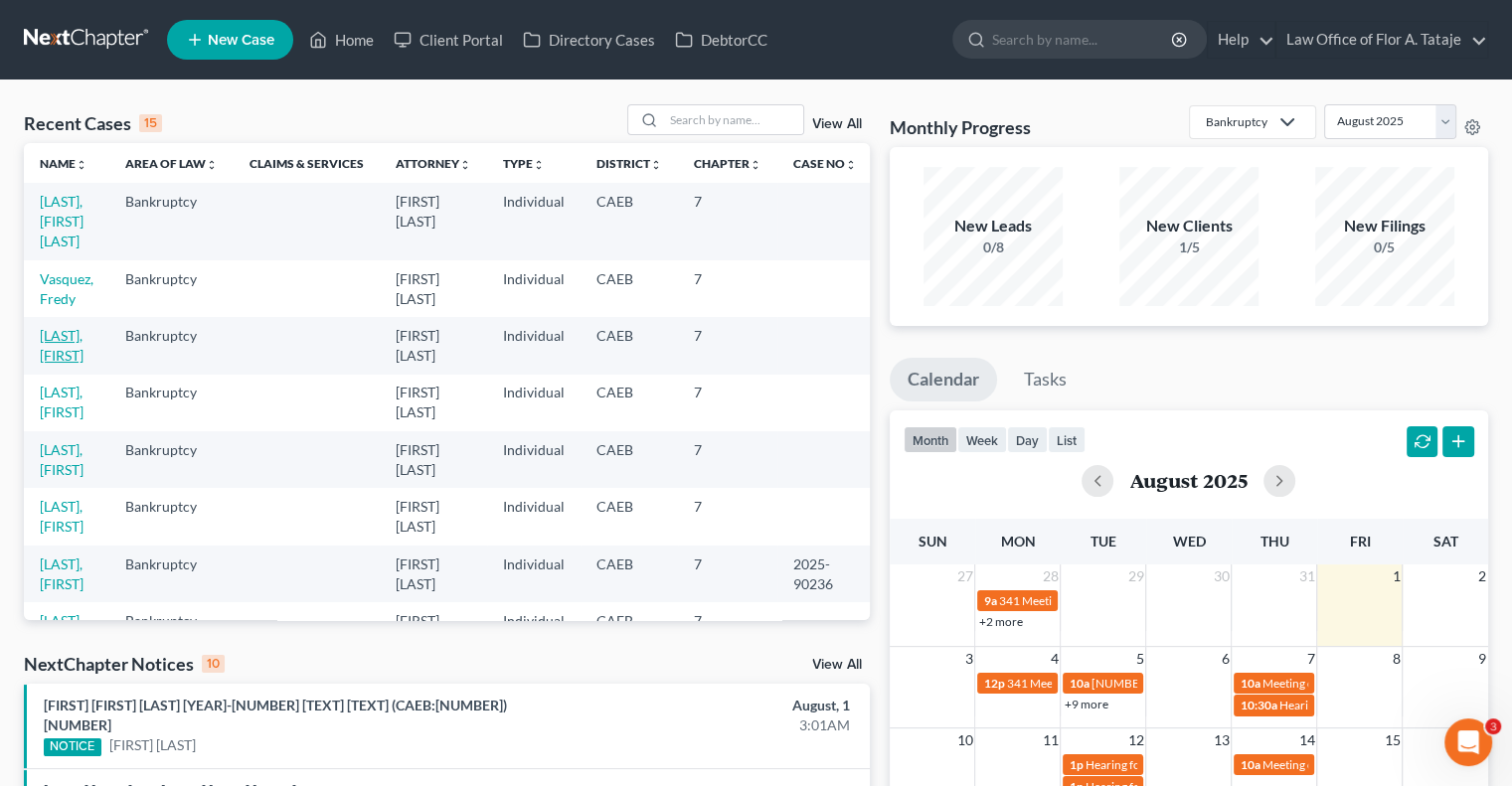 click on "[LAST], [FIRST]" at bounding box center [62, 345] 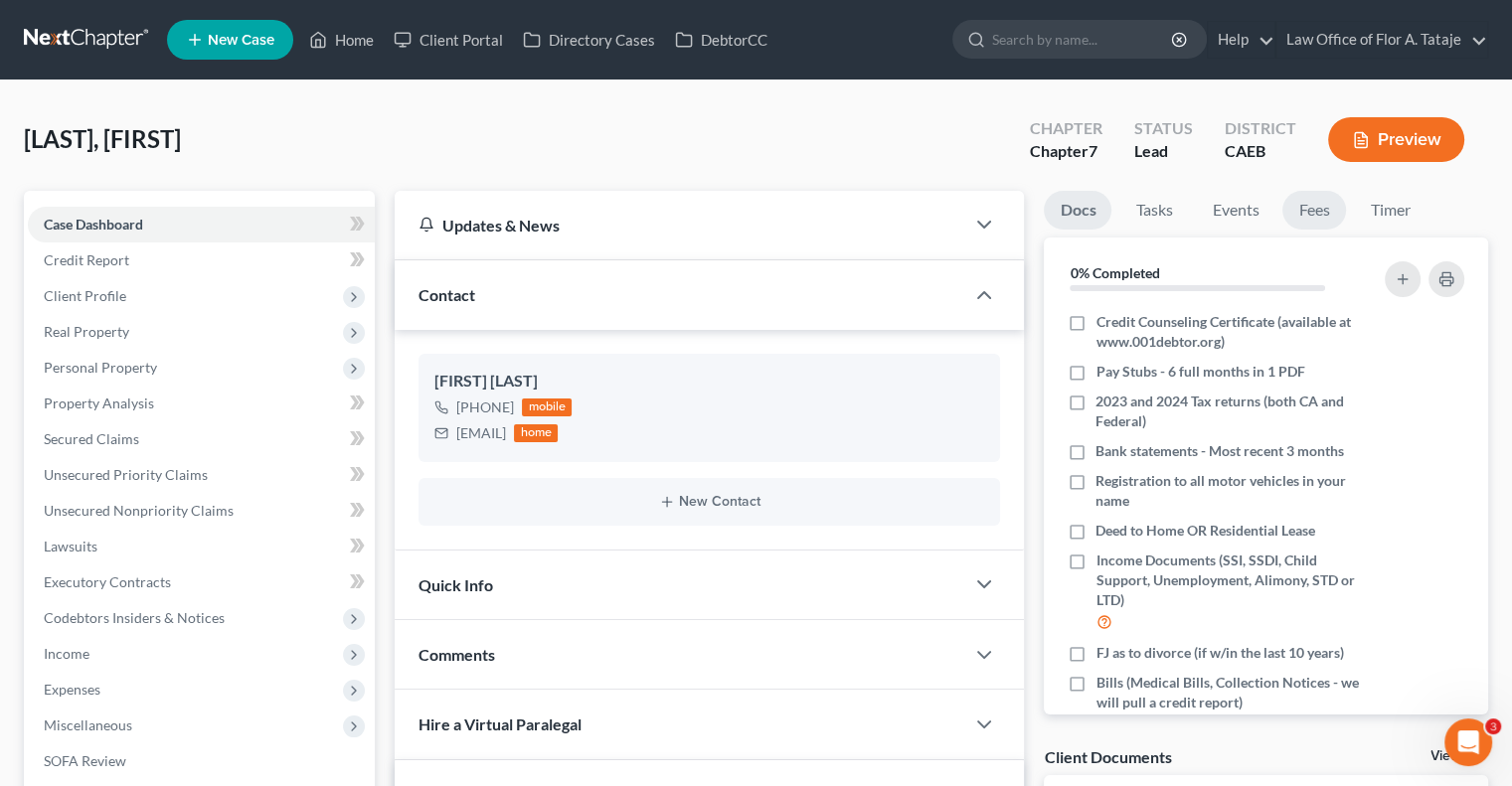click on "Fees" at bounding box center (1314, 210) 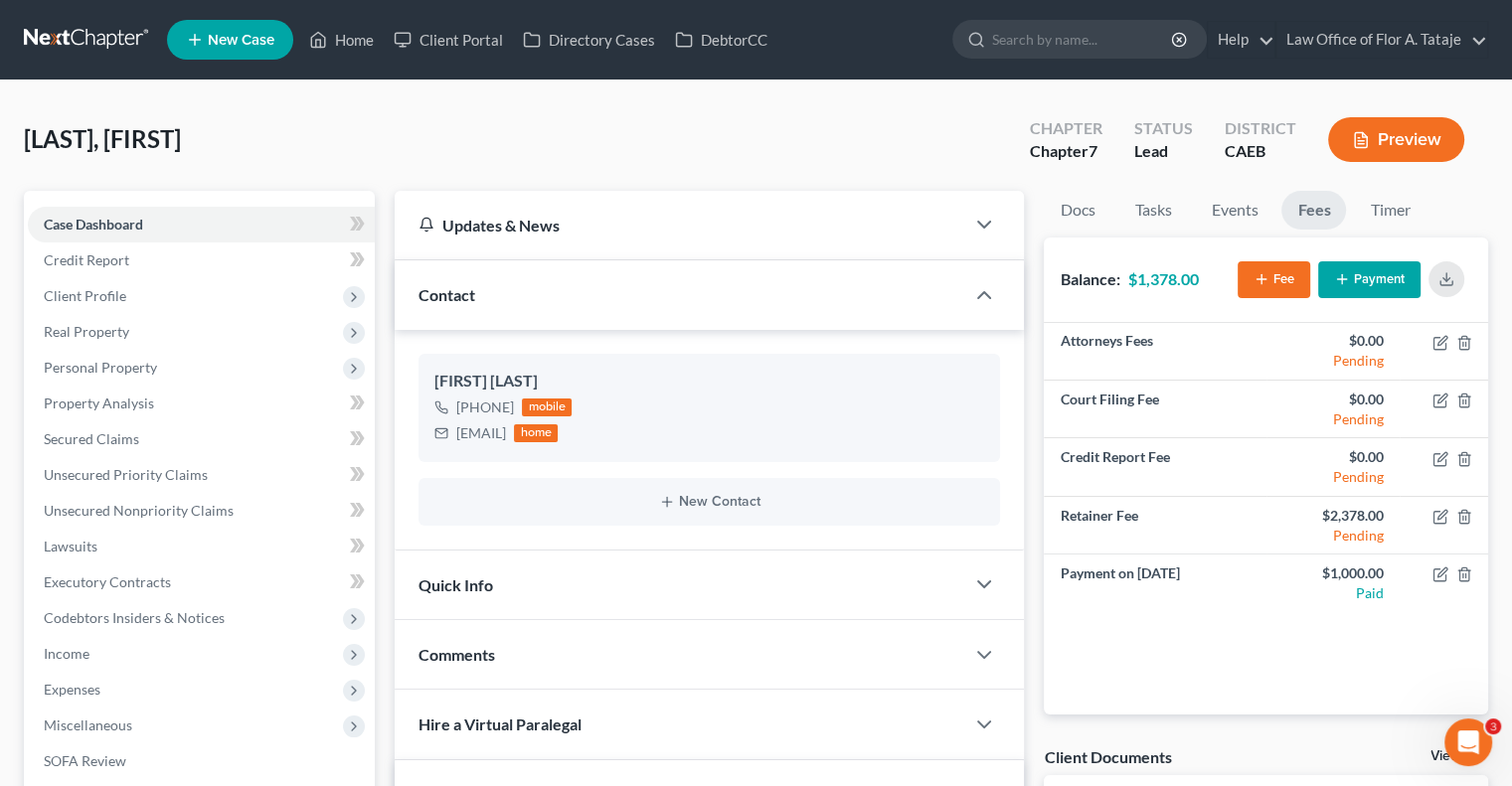 click 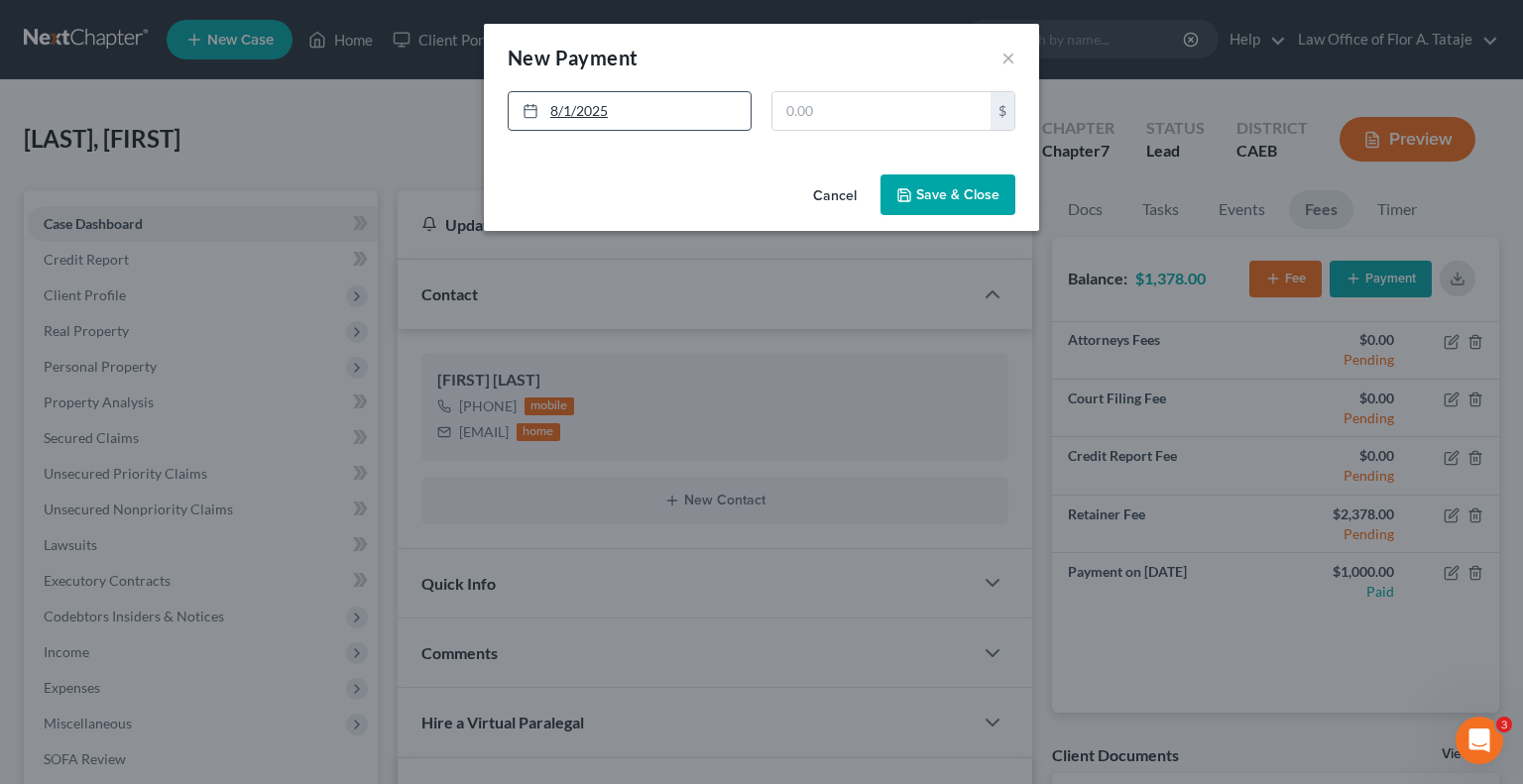 click on "8/1/2025" at bounding box center (630, 111) 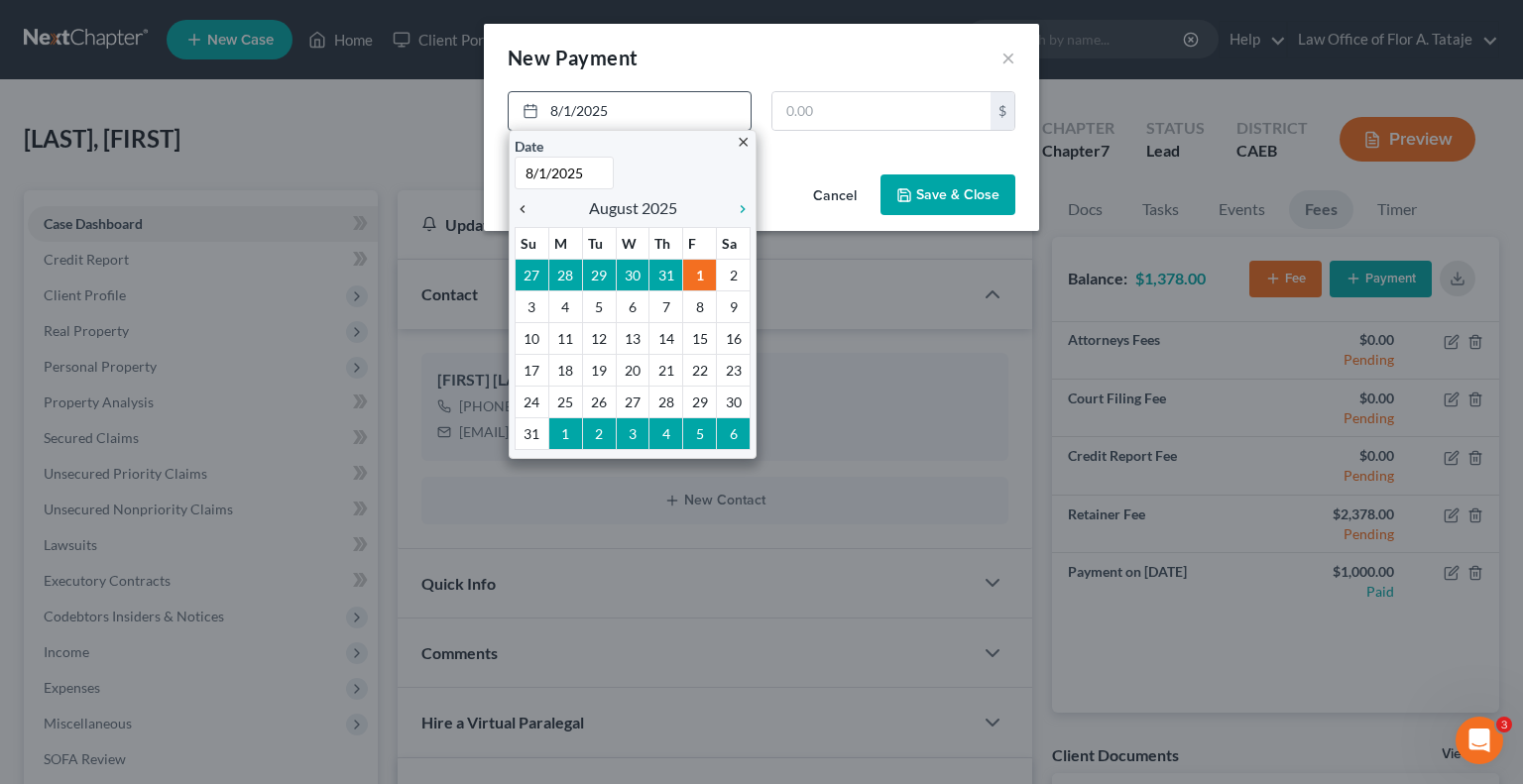 click on "chevron_left" at bounding box center [527, 209] 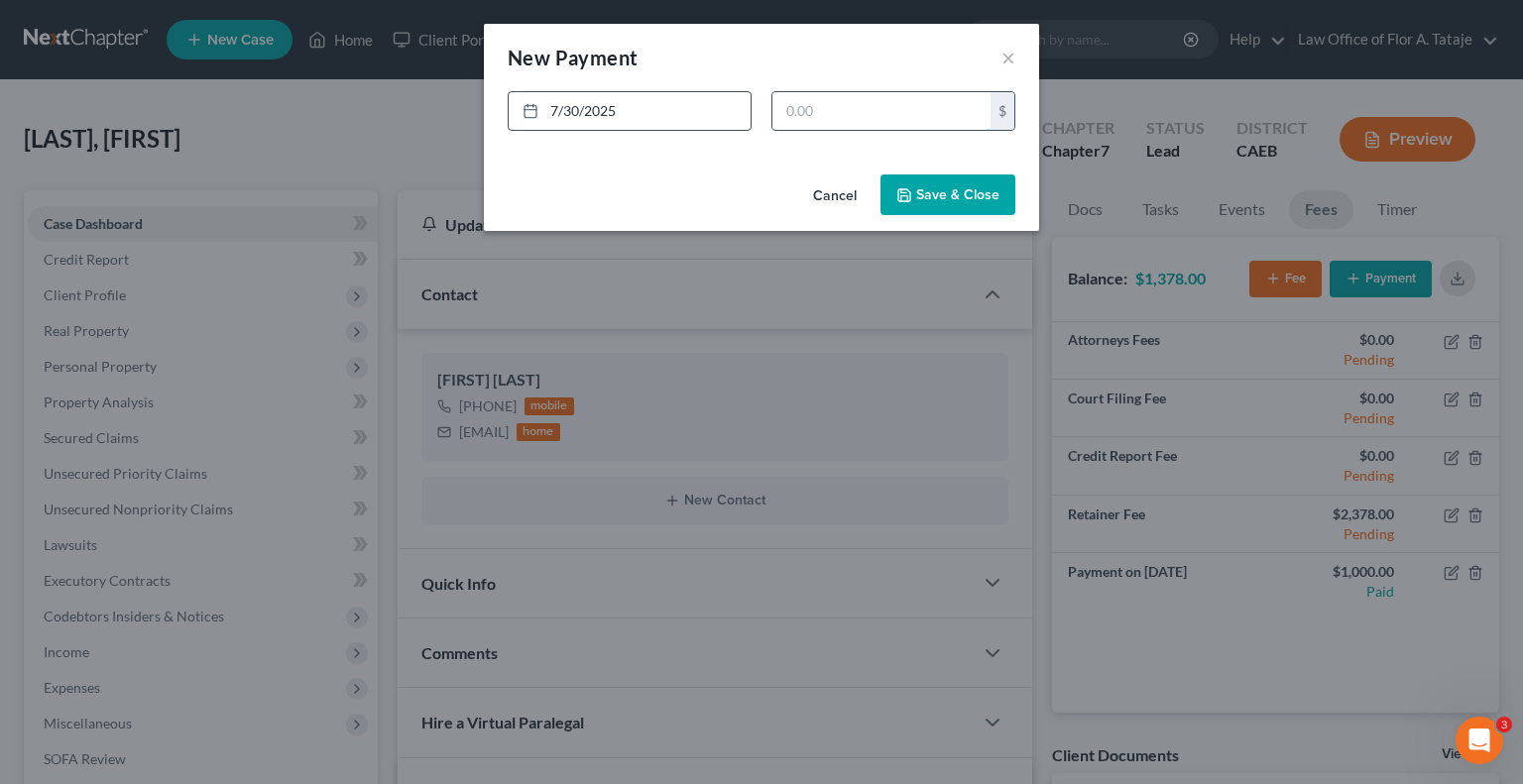 click at bounding box center [881, 111] 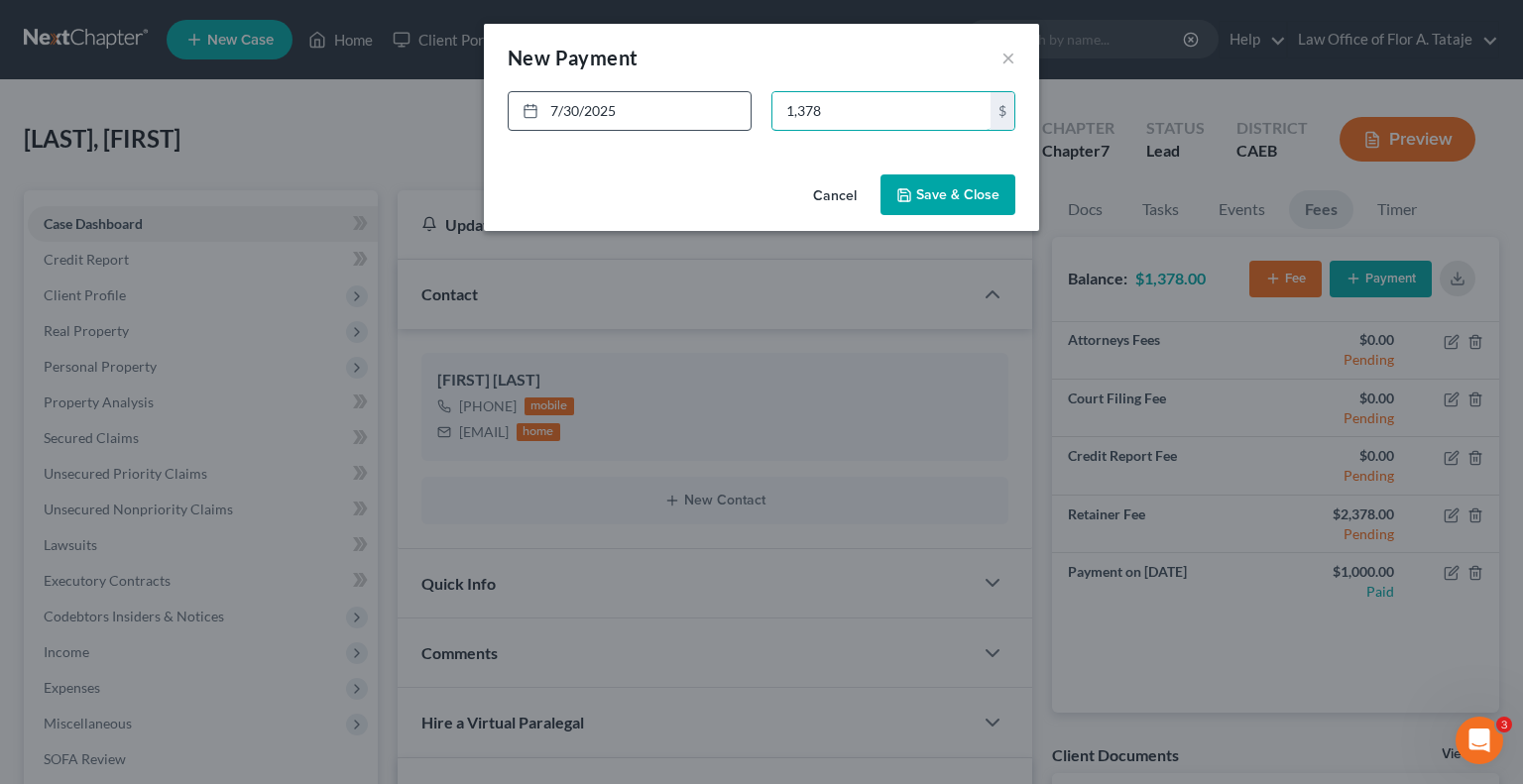 type on "1,378" 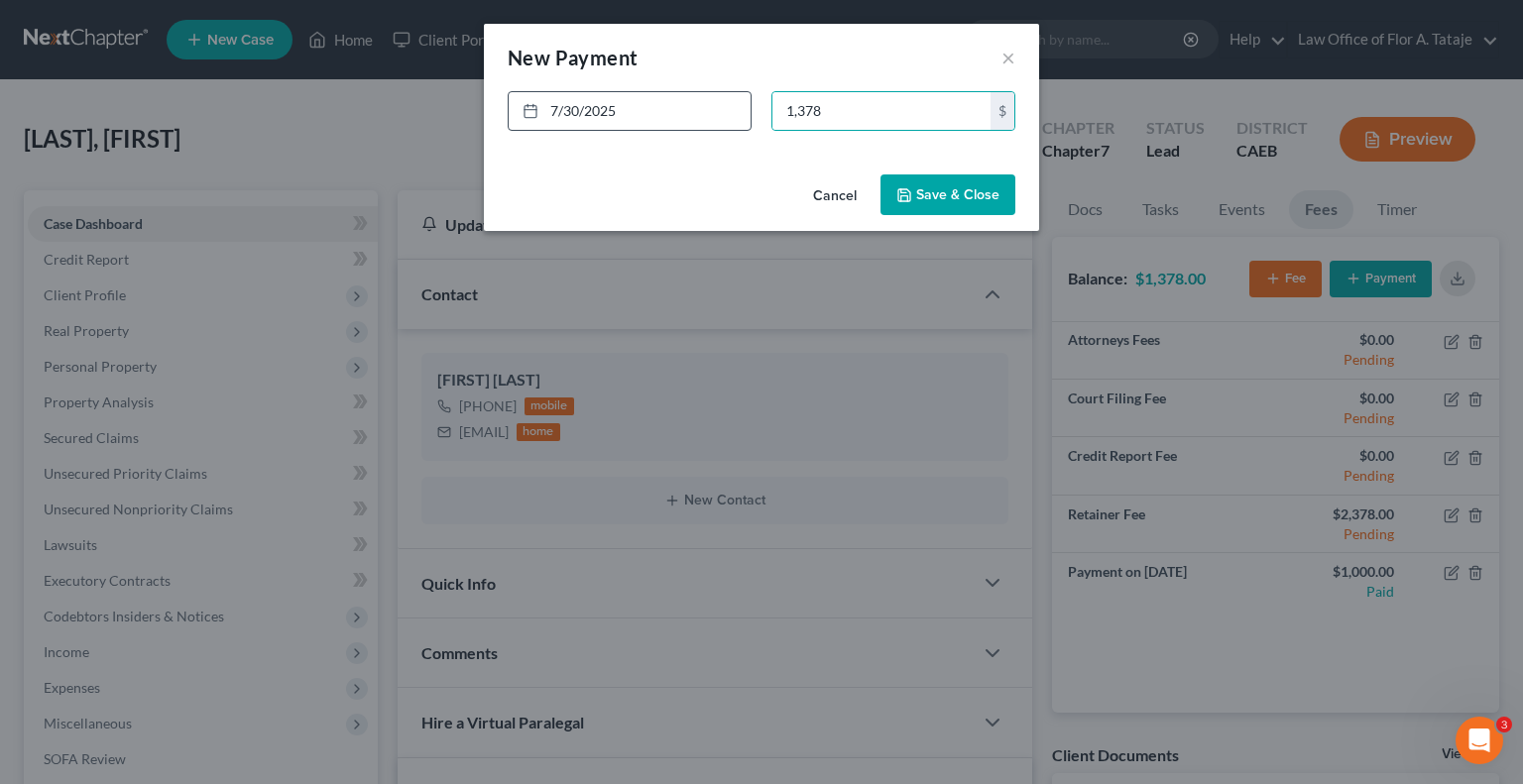 click on "Save & Close" at bounding box center (948, 195) 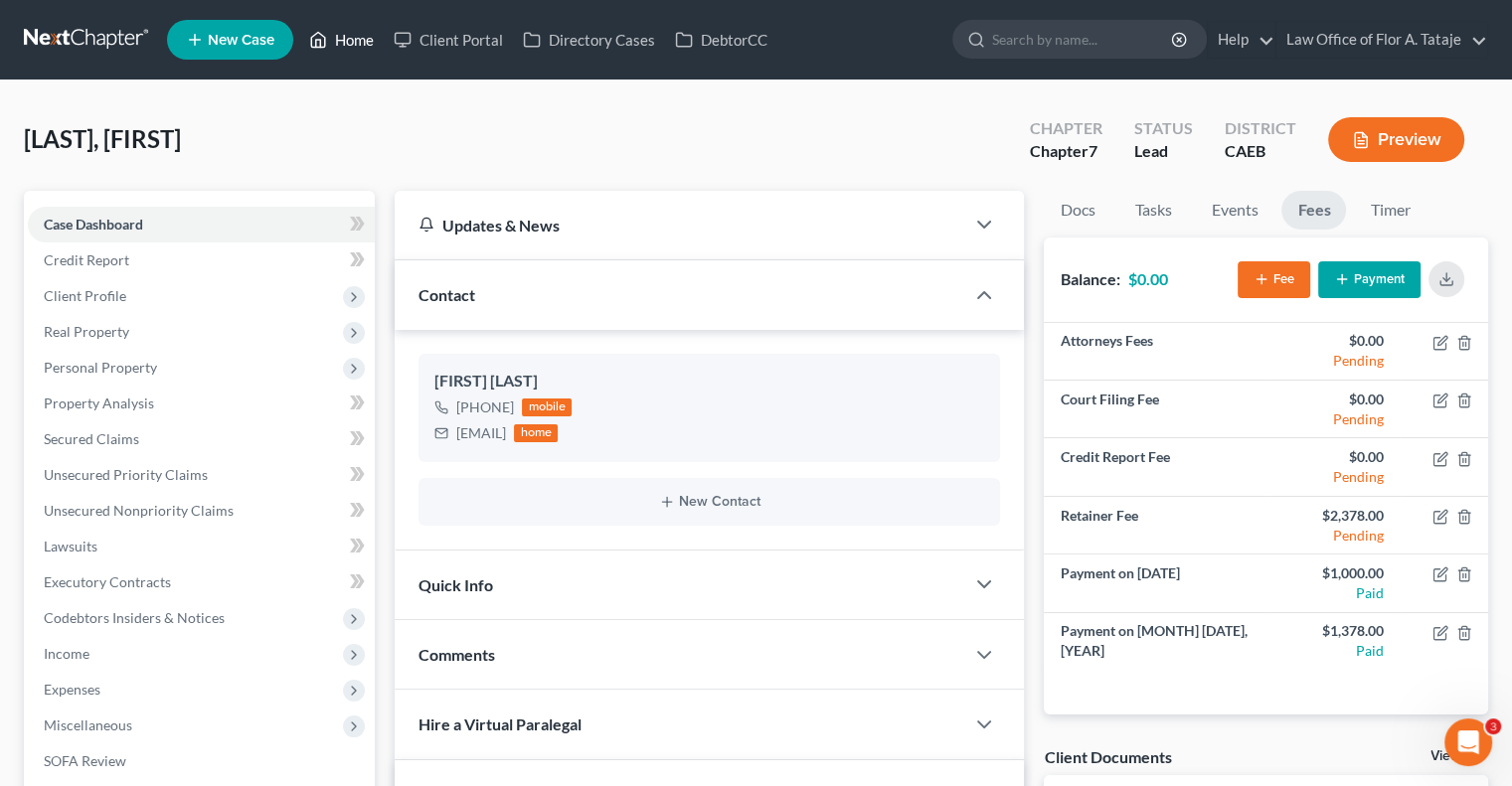 click on "Home" at bounding box center (341, 40) 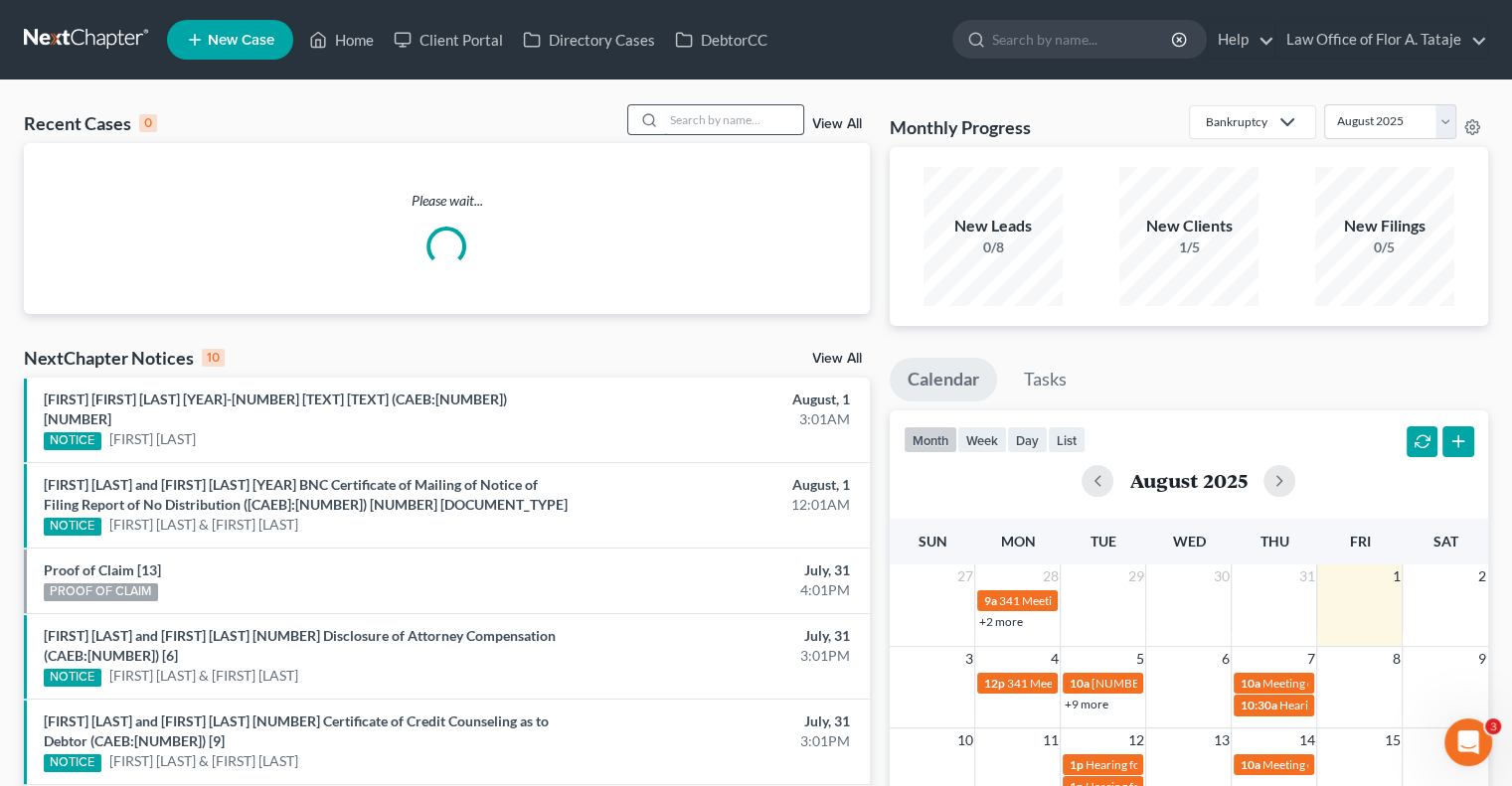 click at bounding box center (734, 119) 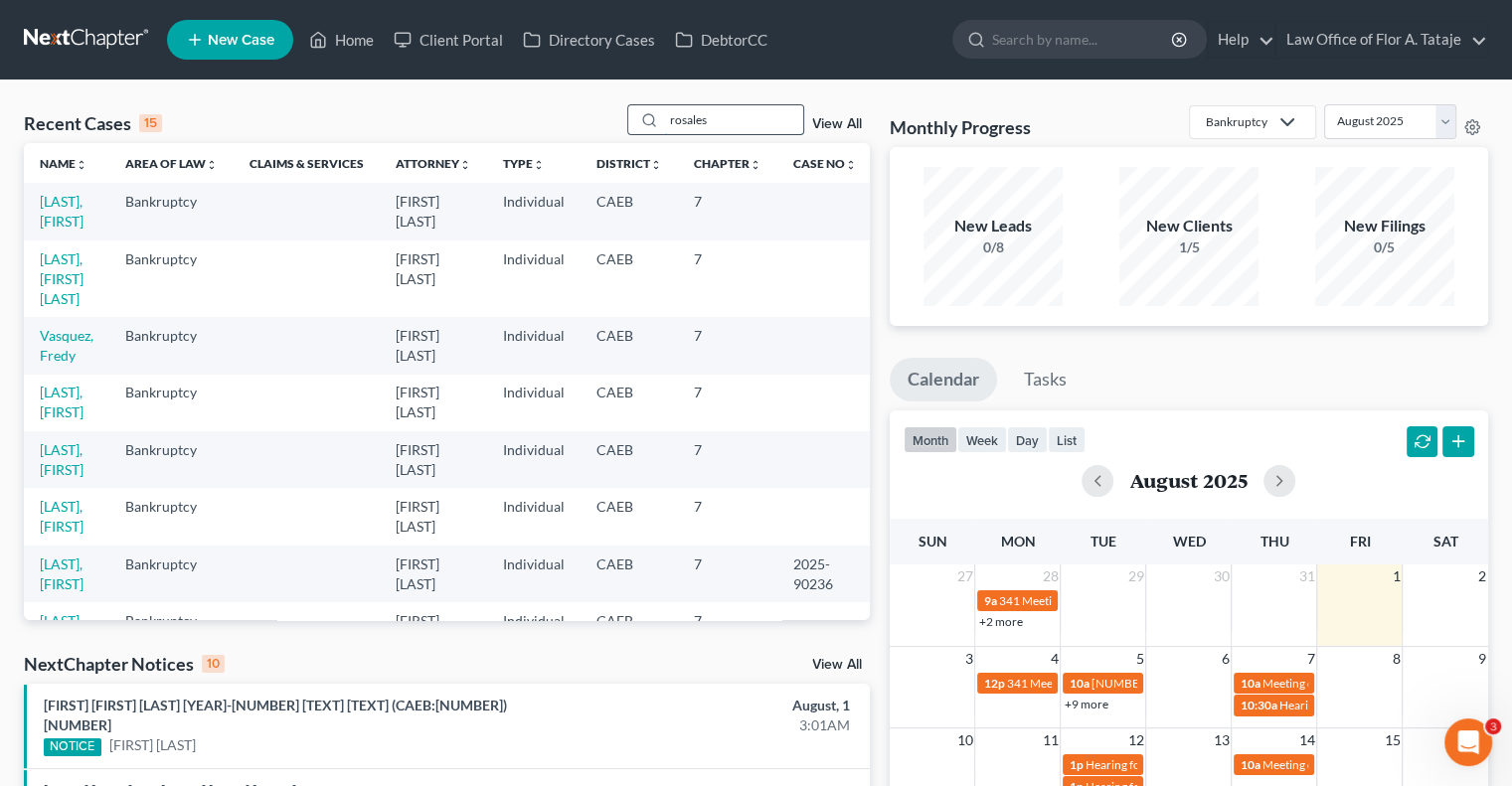type on "rosales" 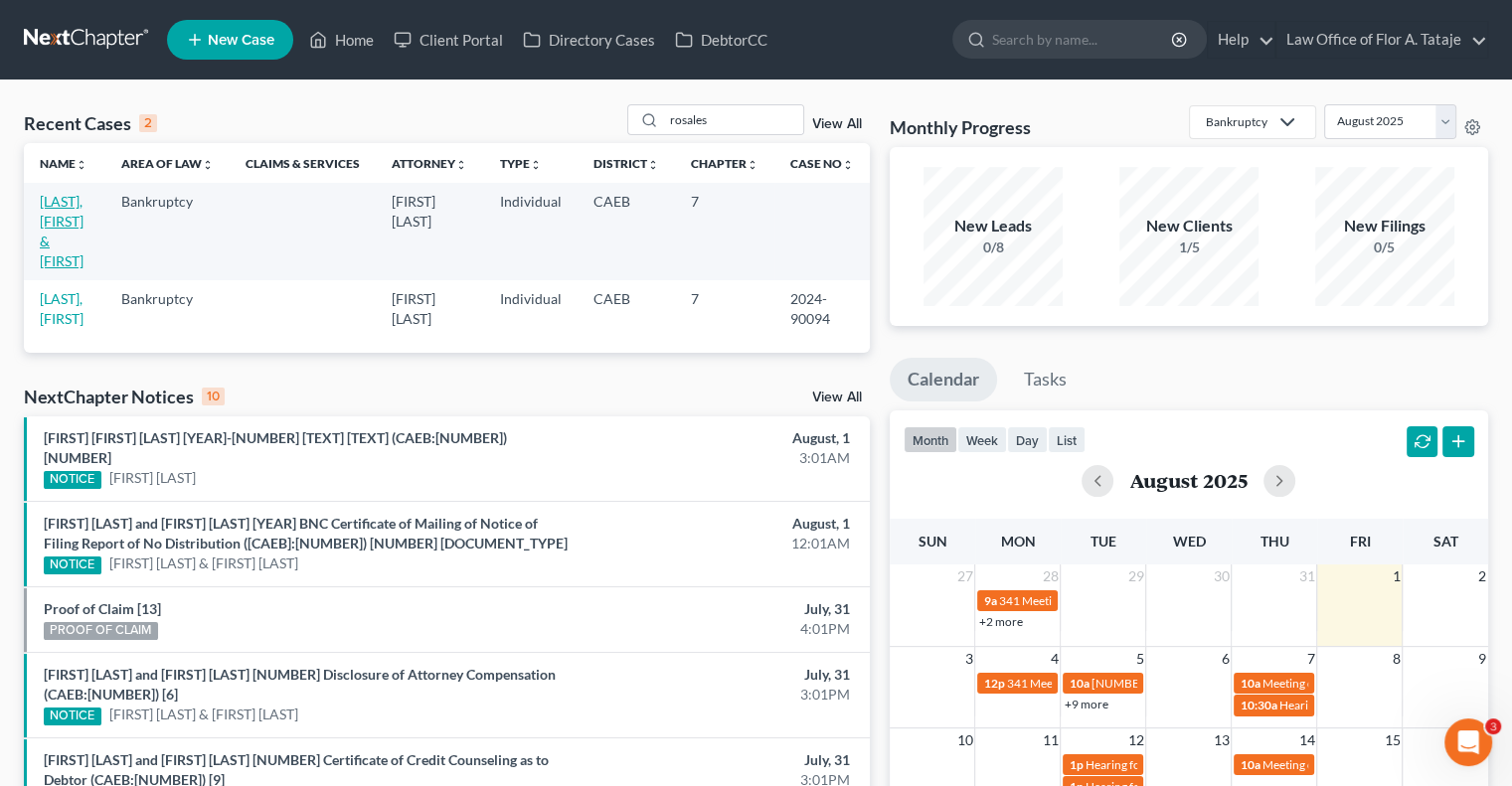 click on "[LAST], [FIRST] & [FIRST]" at bounding box center [62, 231] 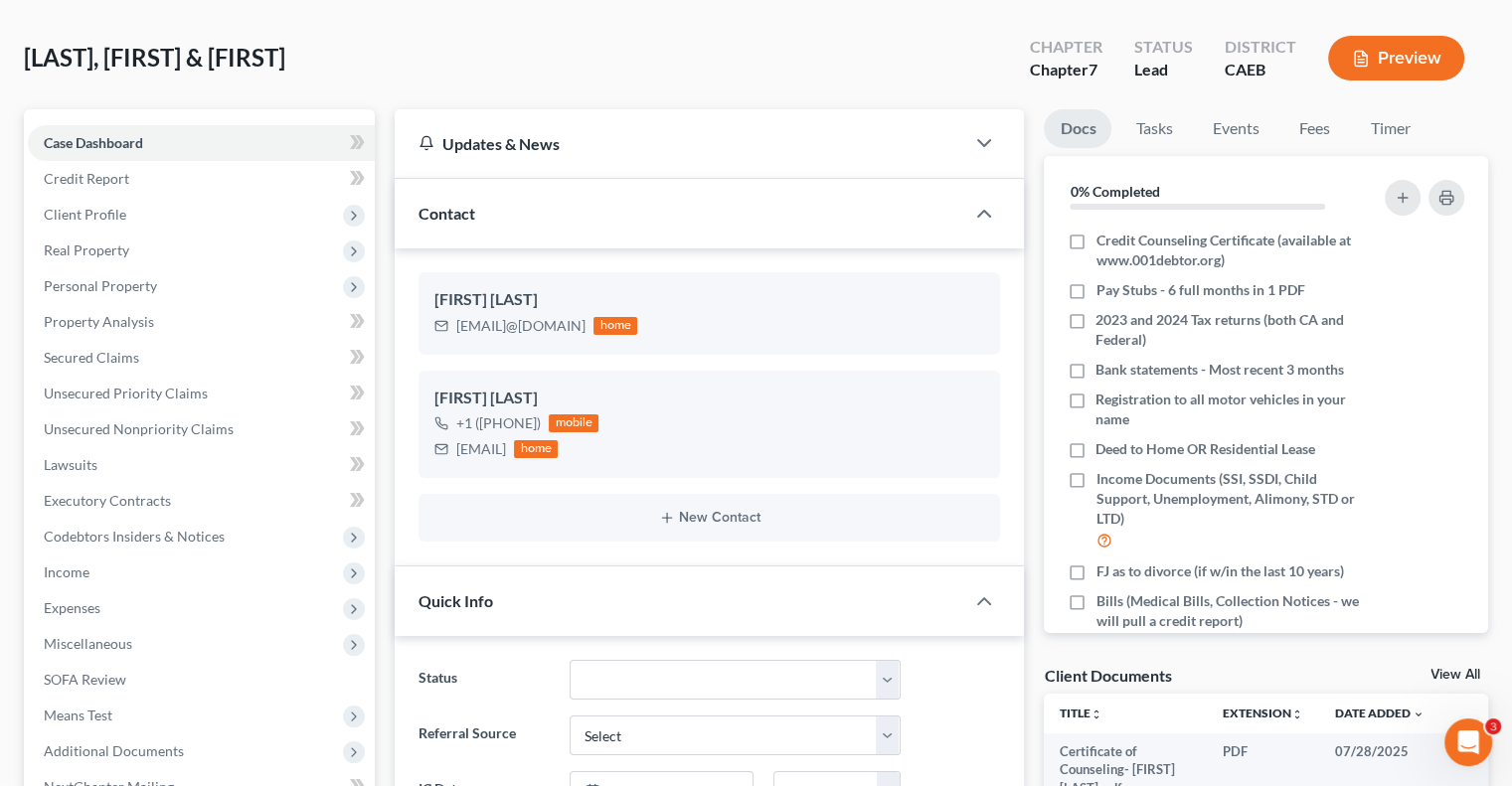 scroll, scrollTop: 76, scrollLeft: 0, axis: vertical 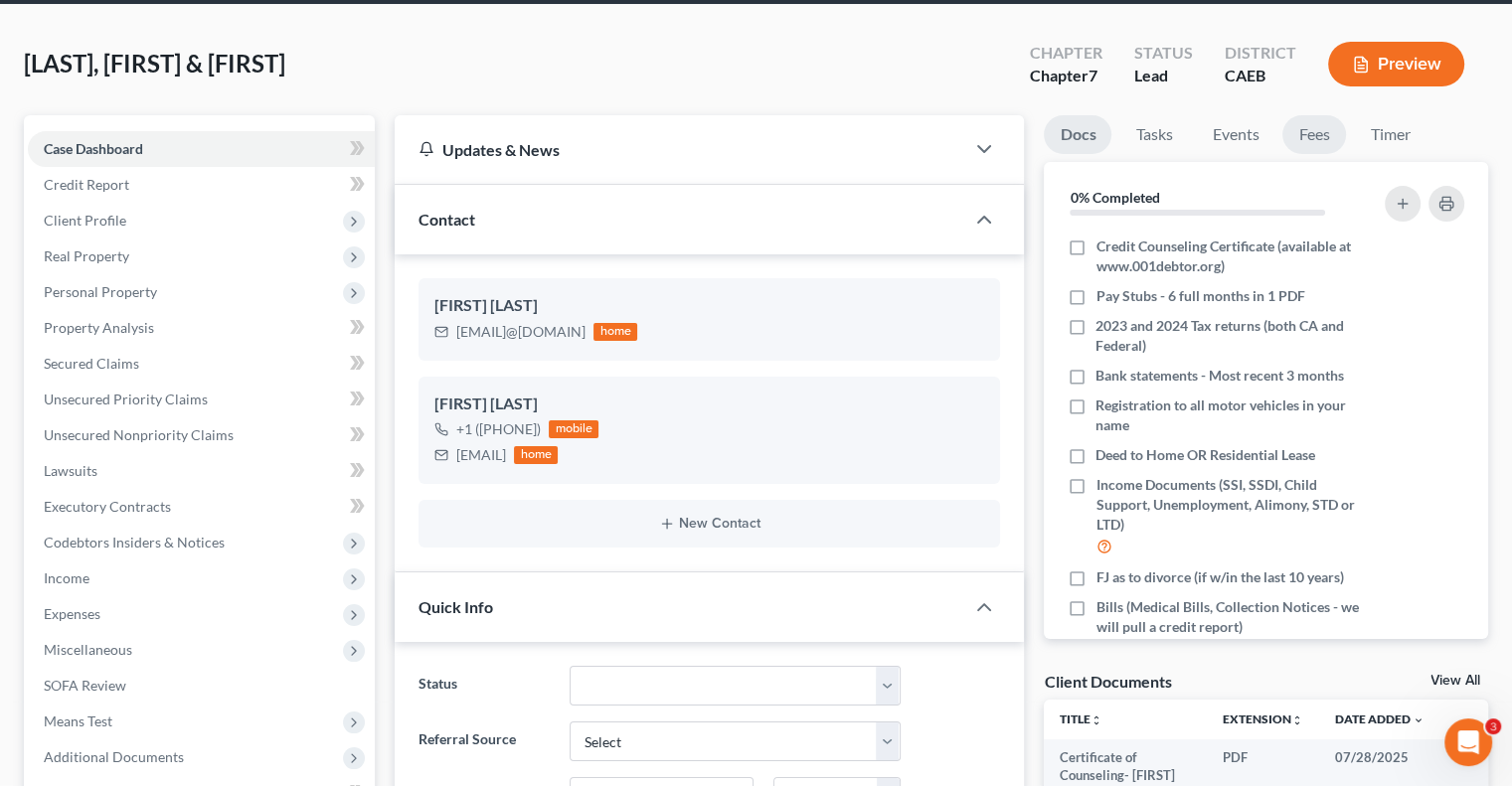 click on "Fees" at bounding box center (1314, 134) 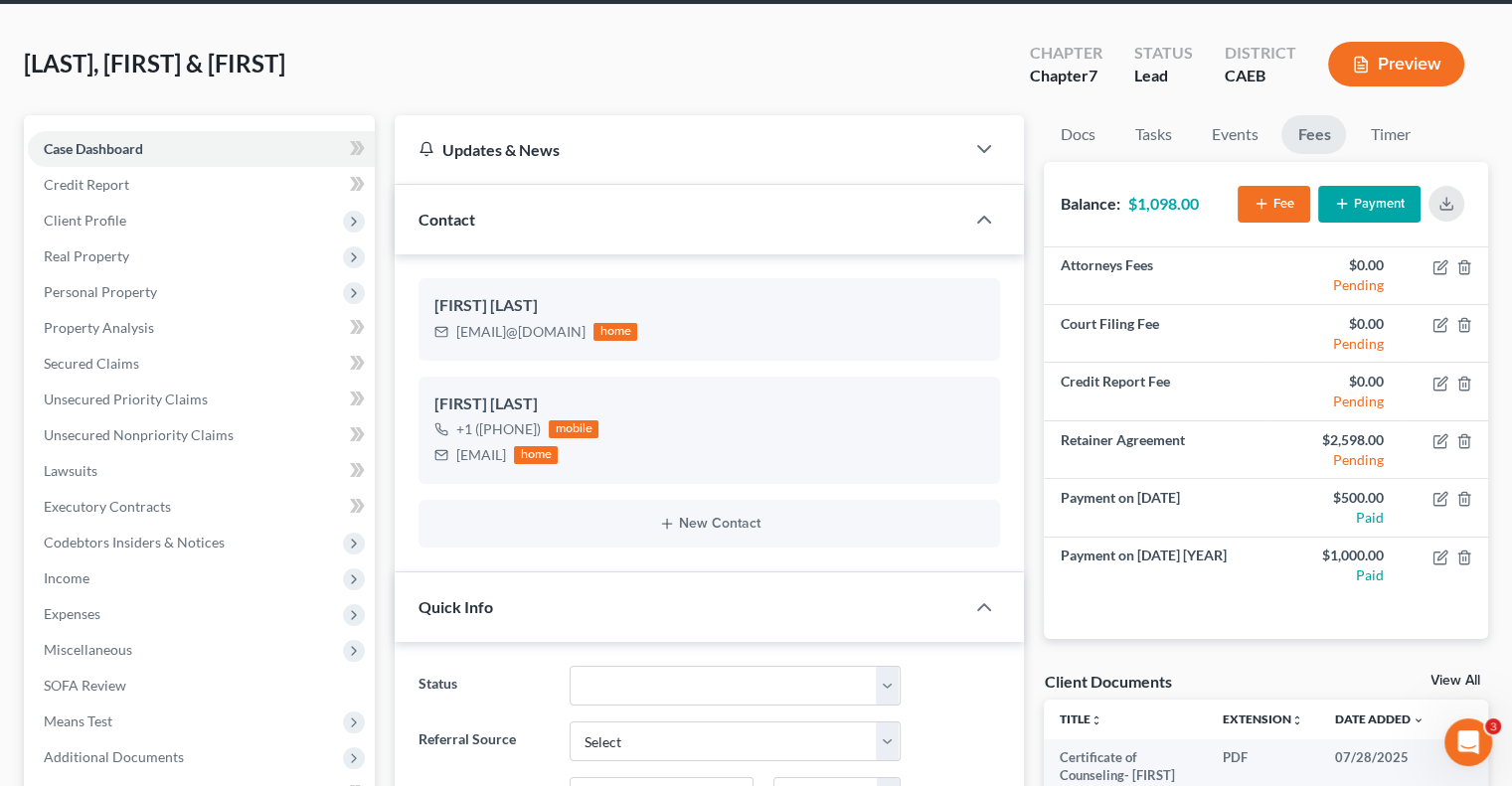 click on "Payment" at bounding box center (1369, 204) 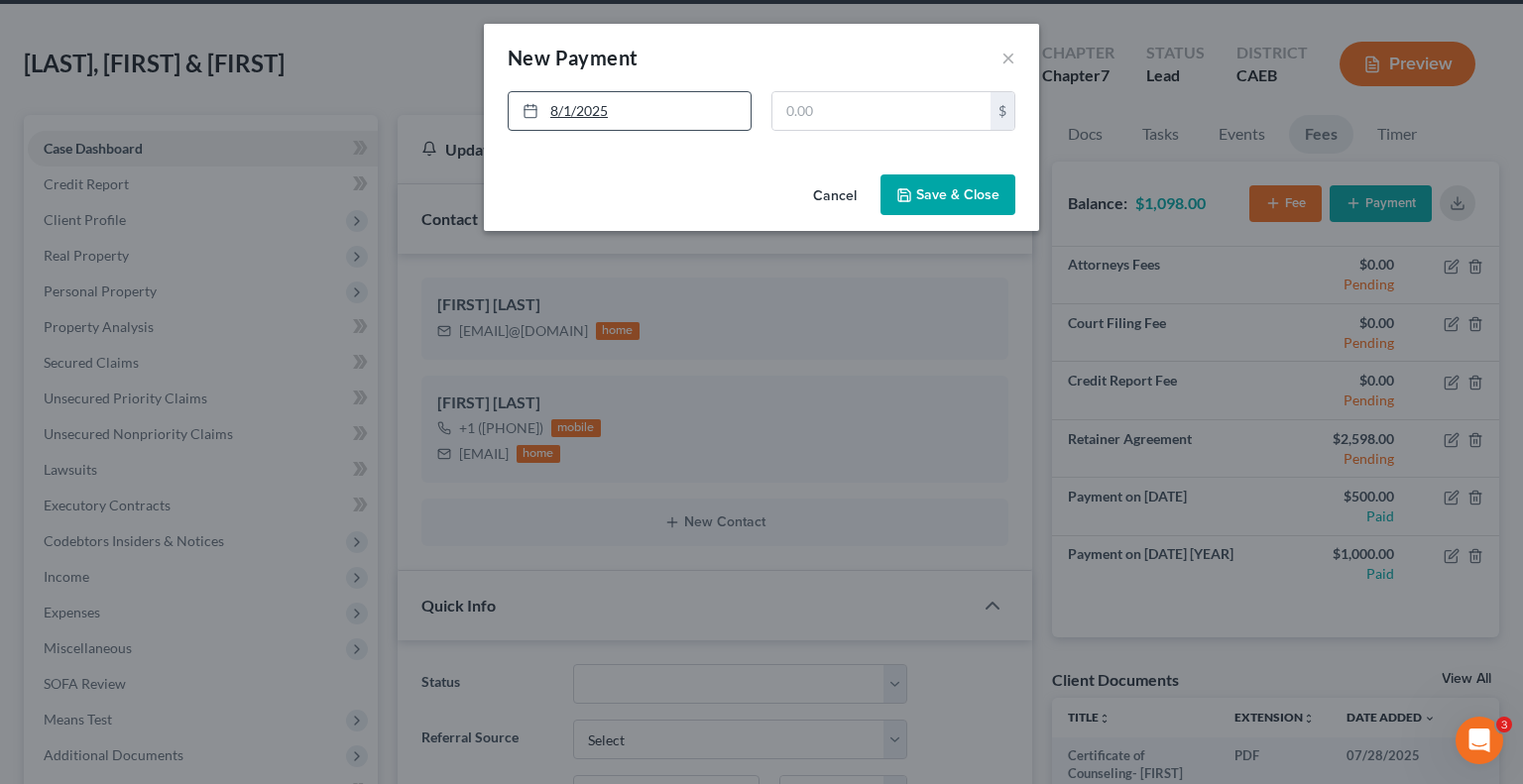 click on "8/1/2025" at bounding box center [630, 111] 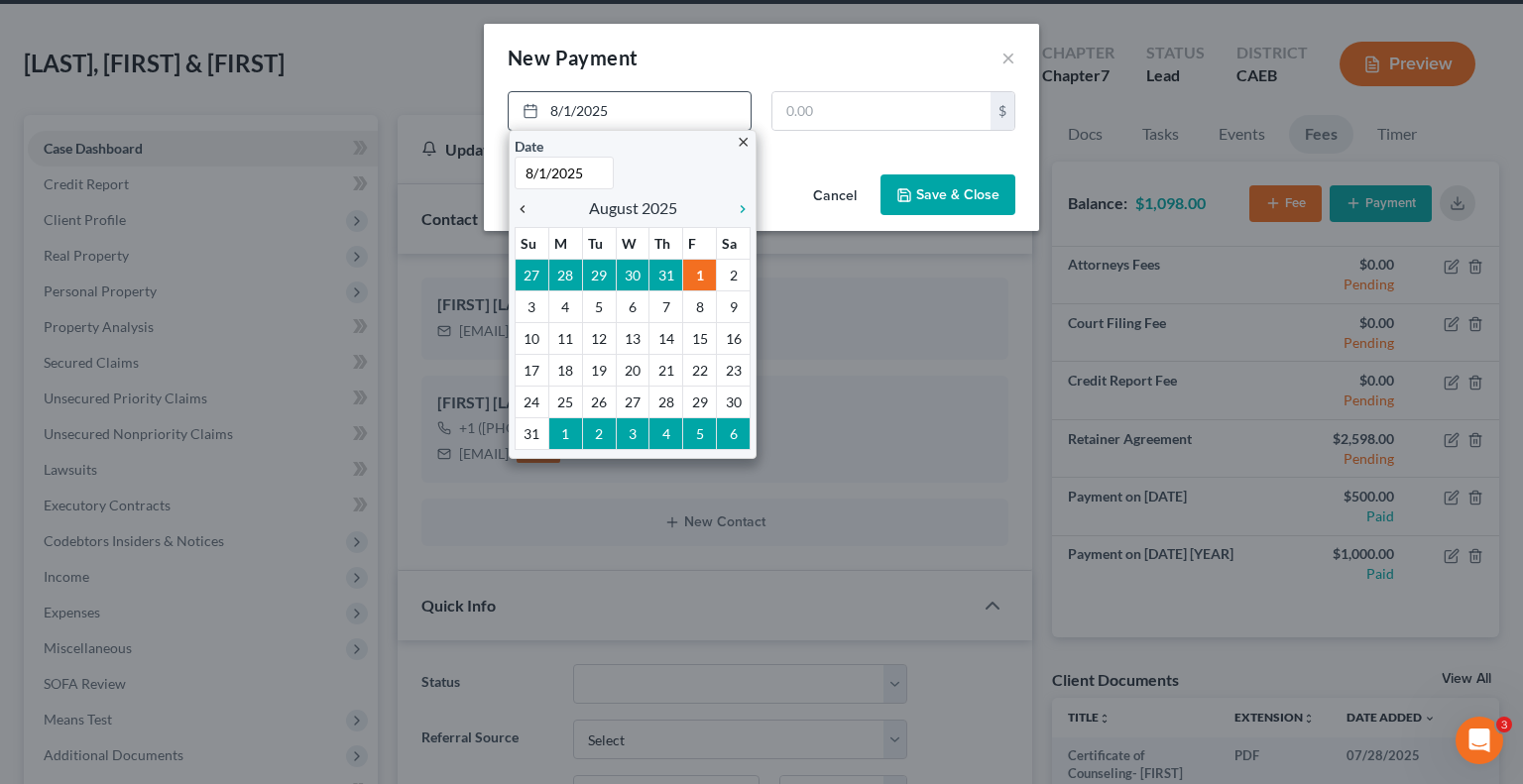 click on "chevron_left" at bounding box center [527, 208] 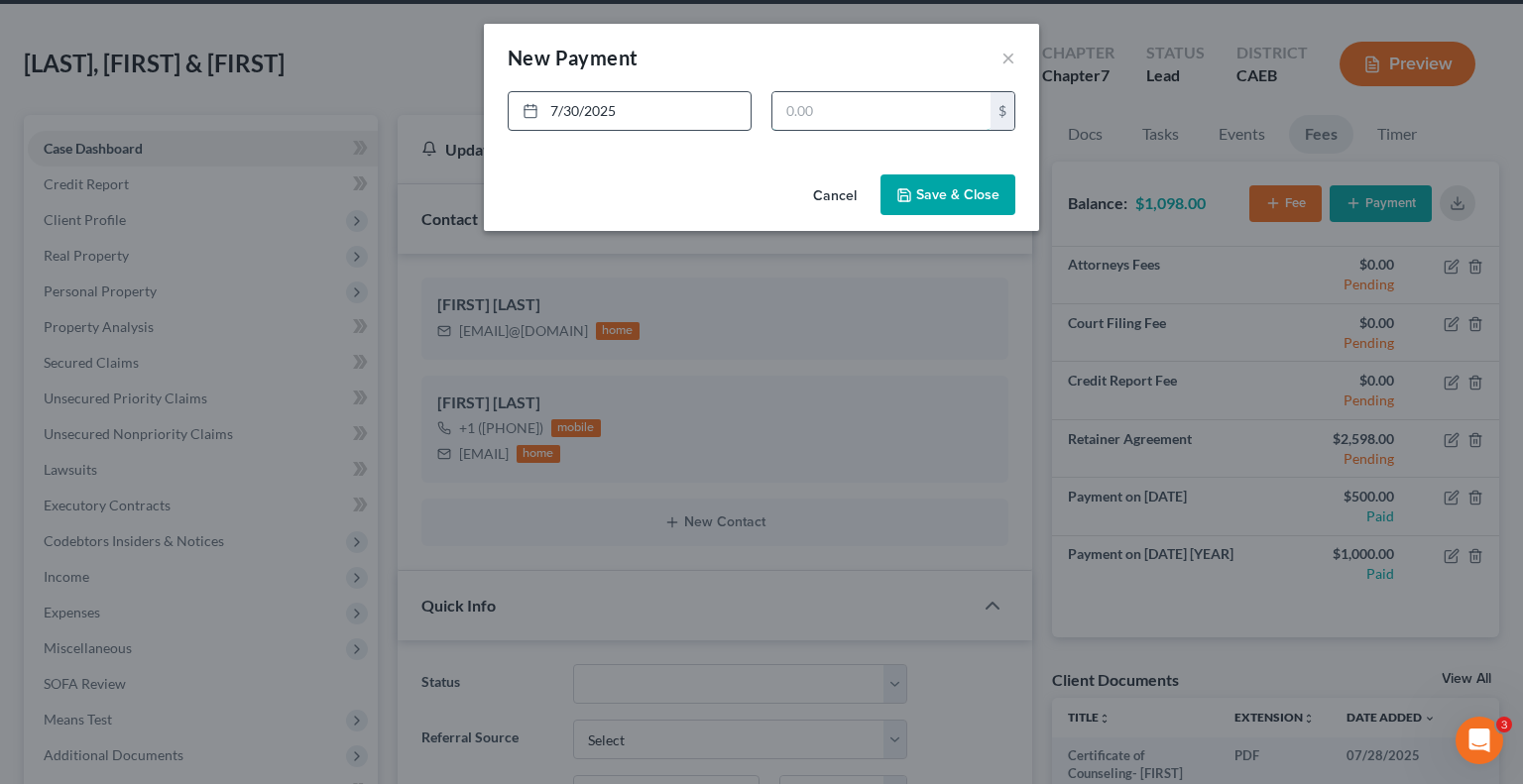 click at bounding box center [881, 111] 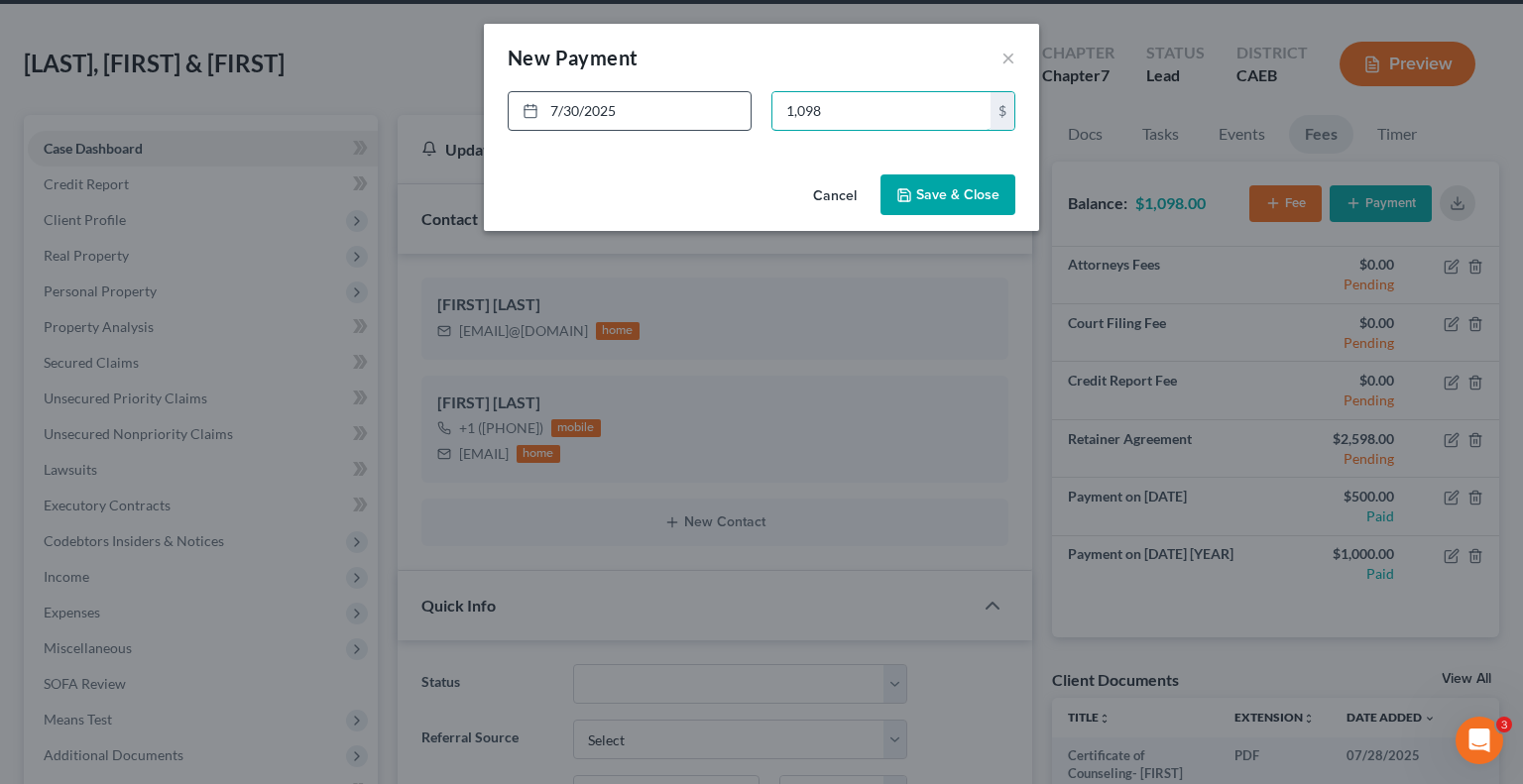 type on "1,098" 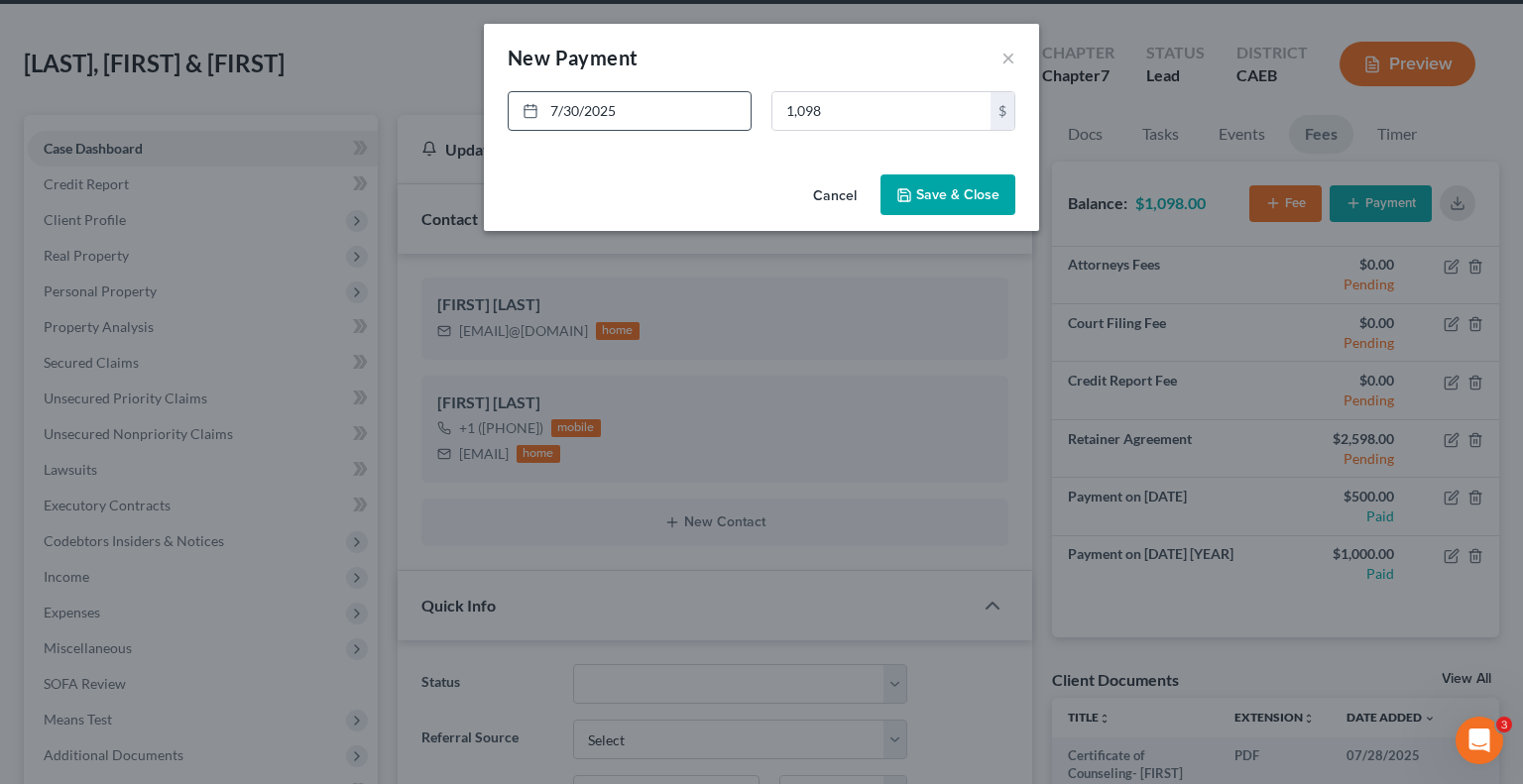 click on "Save & Close" at bounding box center (948, 195) 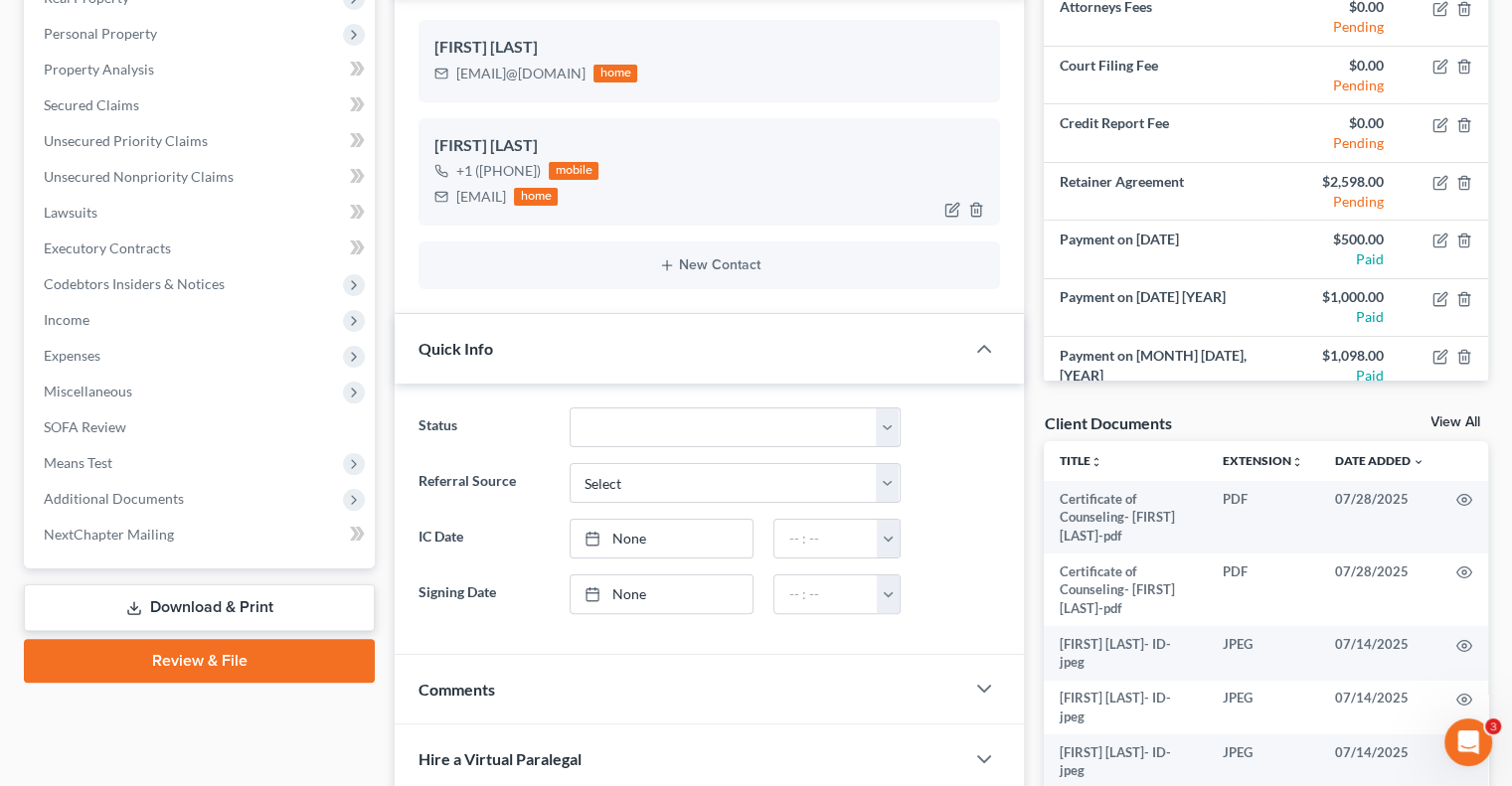 scroll, scrollTop: 334, scrollLeft: 0, axis: vertical 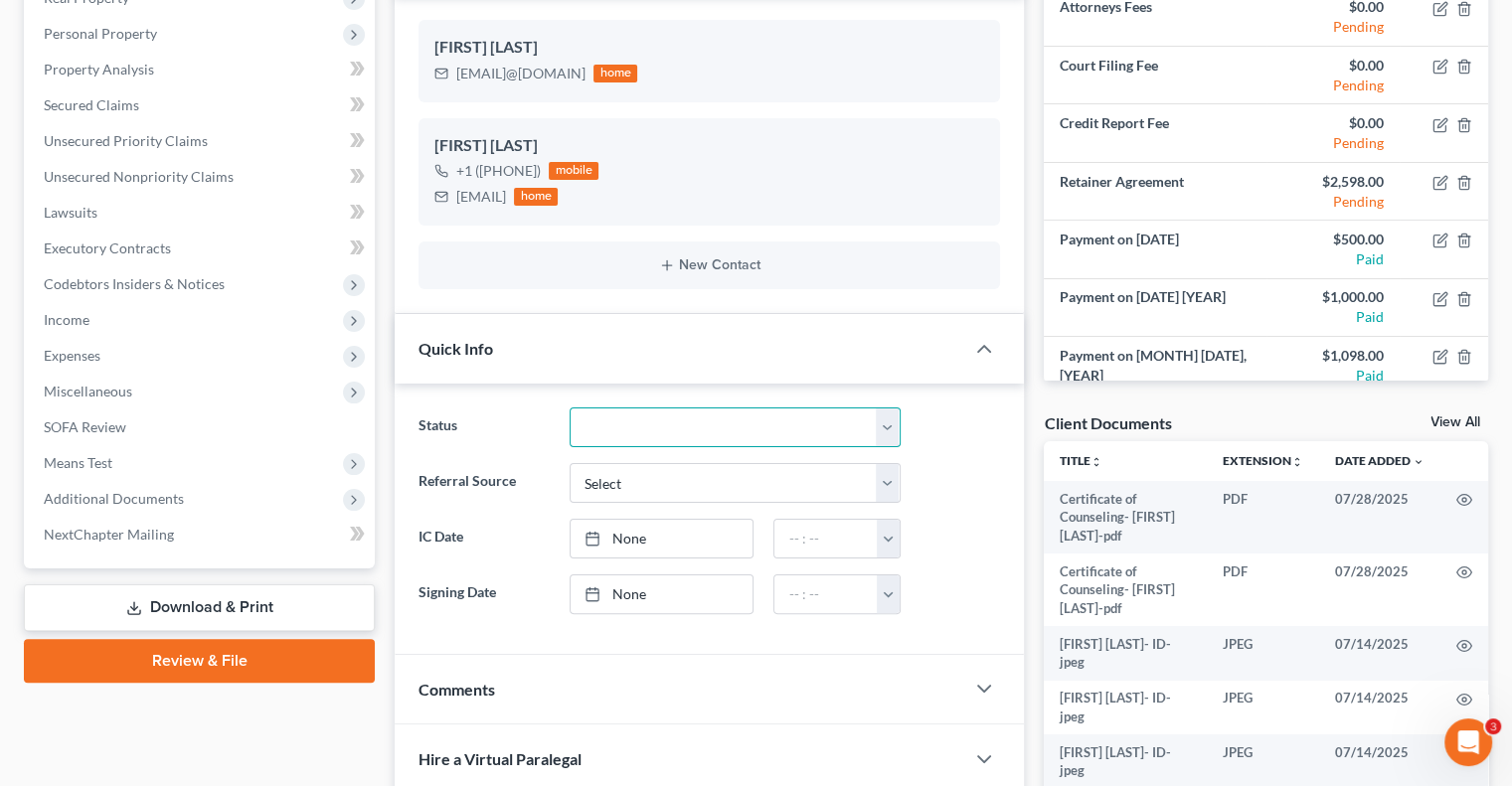 click on "Discharged Discharged & Reported Discharge Litigation Dismissal Notice Dismissed Dismissed & Litigation Filed Filed / Pre 341 Inactive In Progress Lead Lost Lead Plan Confirmation Plan Failing Possible Post 341 Pre Confirmation Preparing to File Ready to File Ready to Sign Rejected Retained To Review Withdrawn As Counsel" at bounding box center [735, 427] 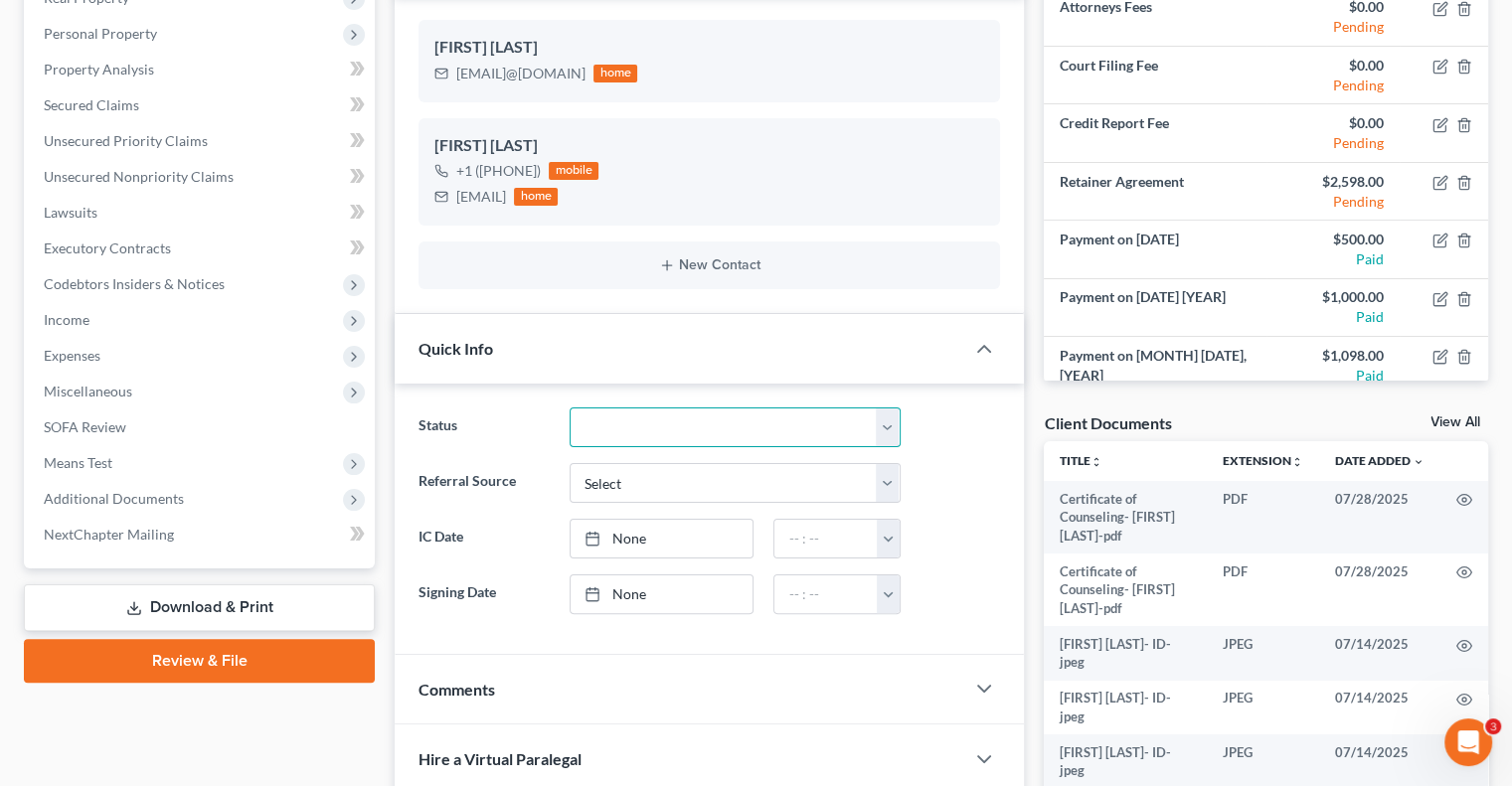 select on "9" 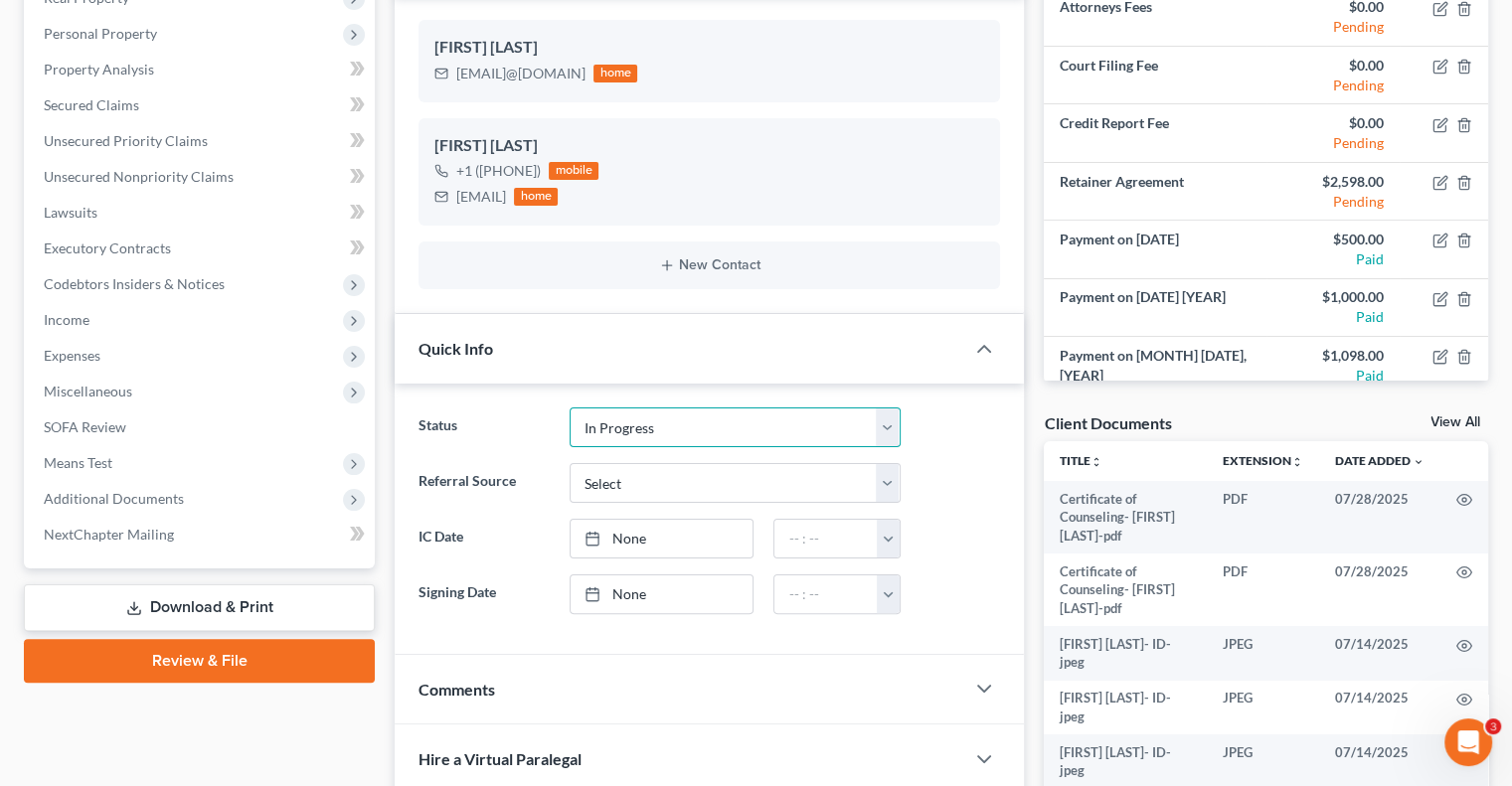 click on "Discharged Discharged & Reported Discharge Litigation Dismissal Notice Dismissed Dismissed & Litigation Filed Filed / Pre 341 Inactive In Progress Lead Lost Lead Plan Confirmation Plan Failing Possible Post 341 Pre Confirmation Preparing to File Ready to File Ready to Sign Rejected Retained To Review Withdrawn As Counsel" at bounding box center (735, 427) 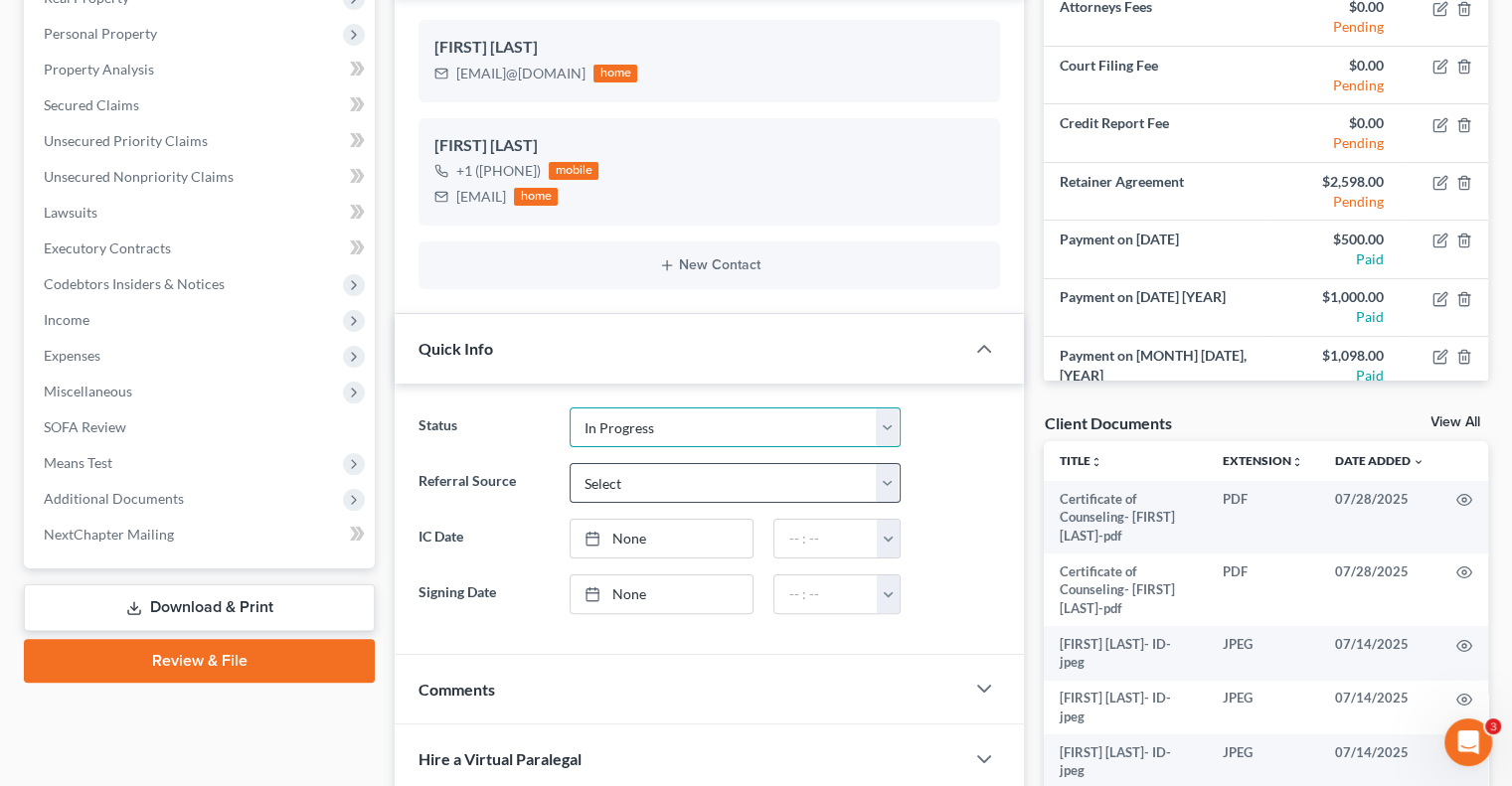 scroll, scrollTop: 543, scrollLeft: 0, axis: vertical 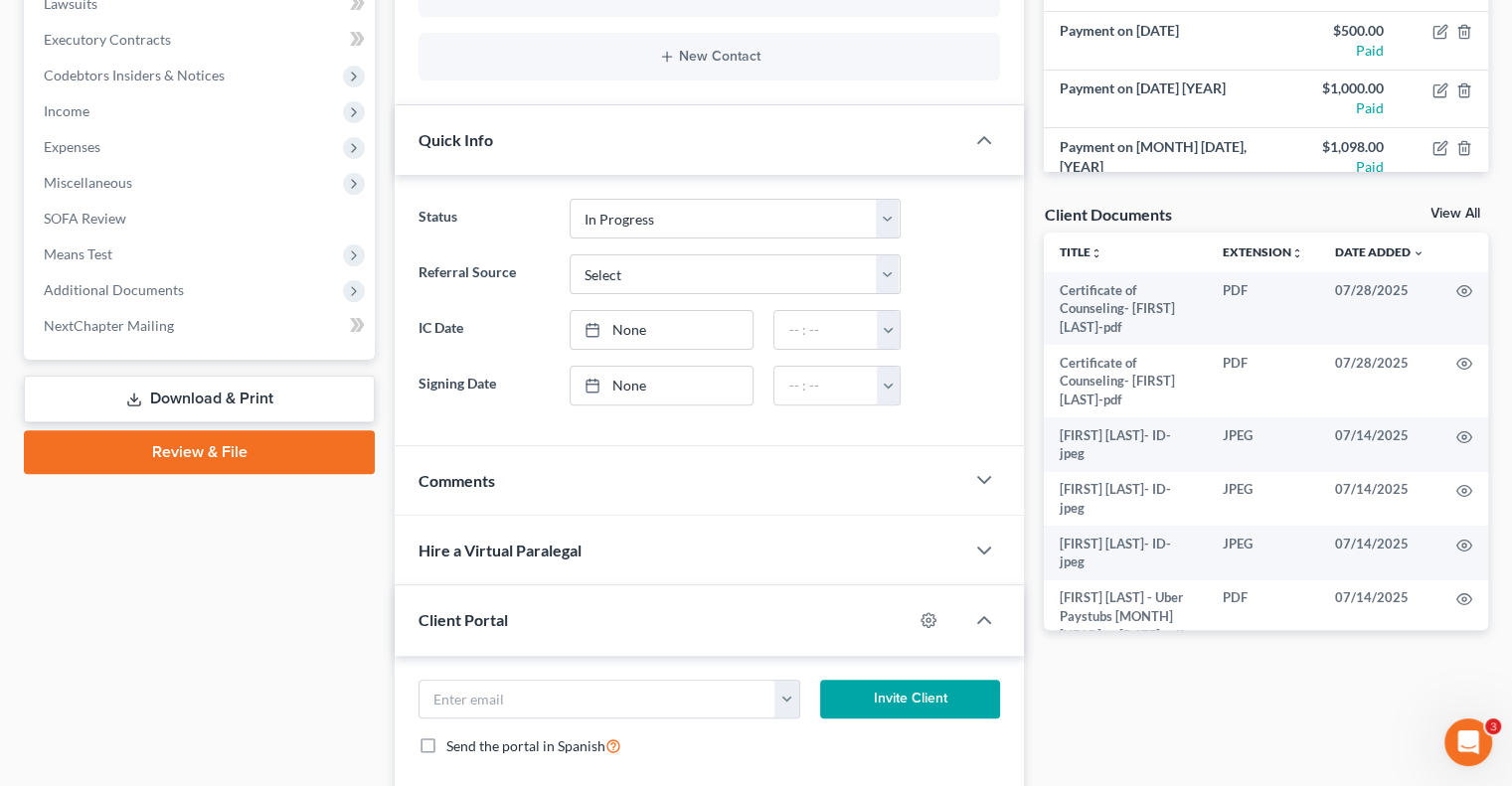 click on "Comments" at bounding box center (679, 480) 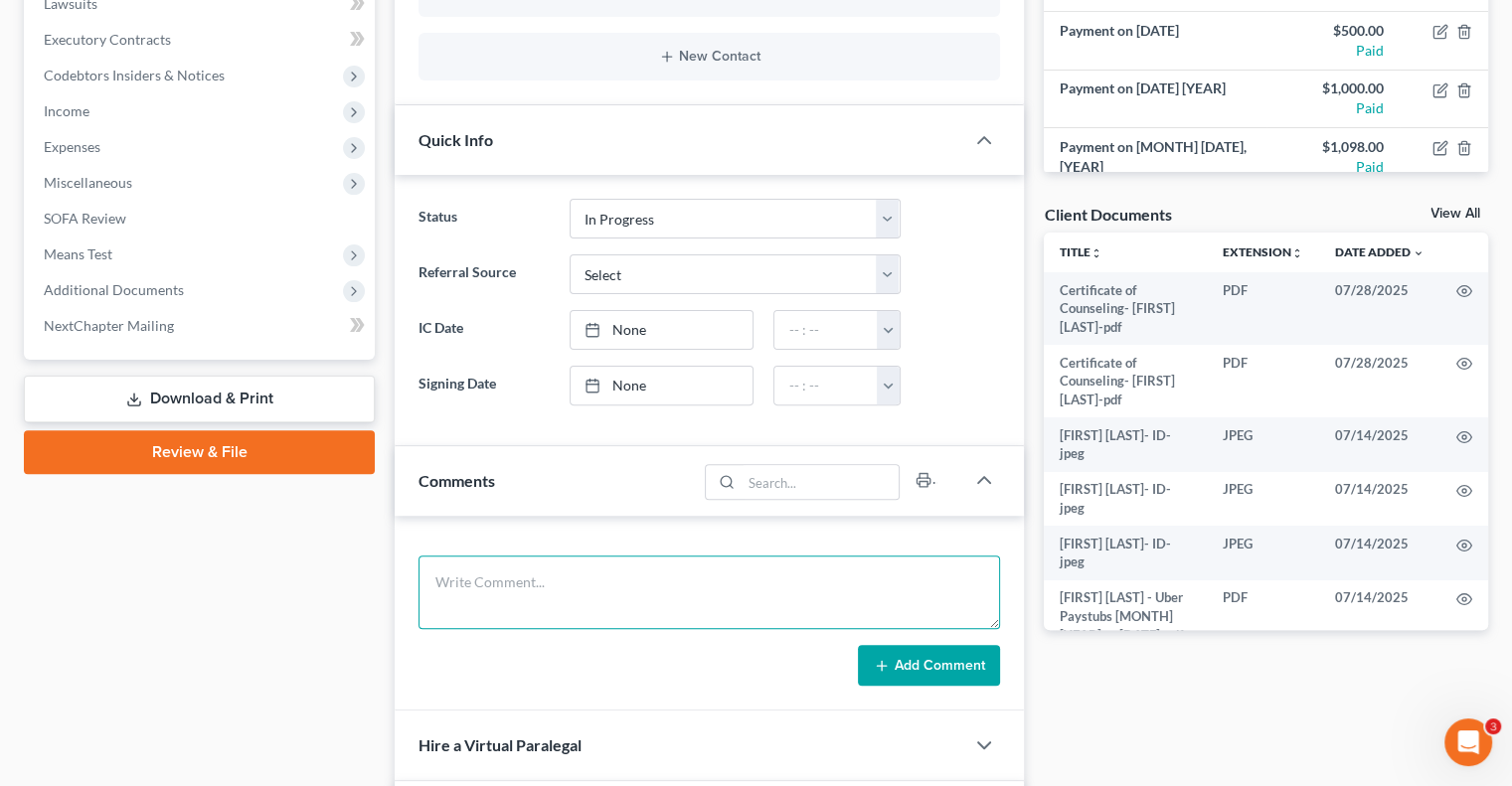 click at bounding box center [709, 592] 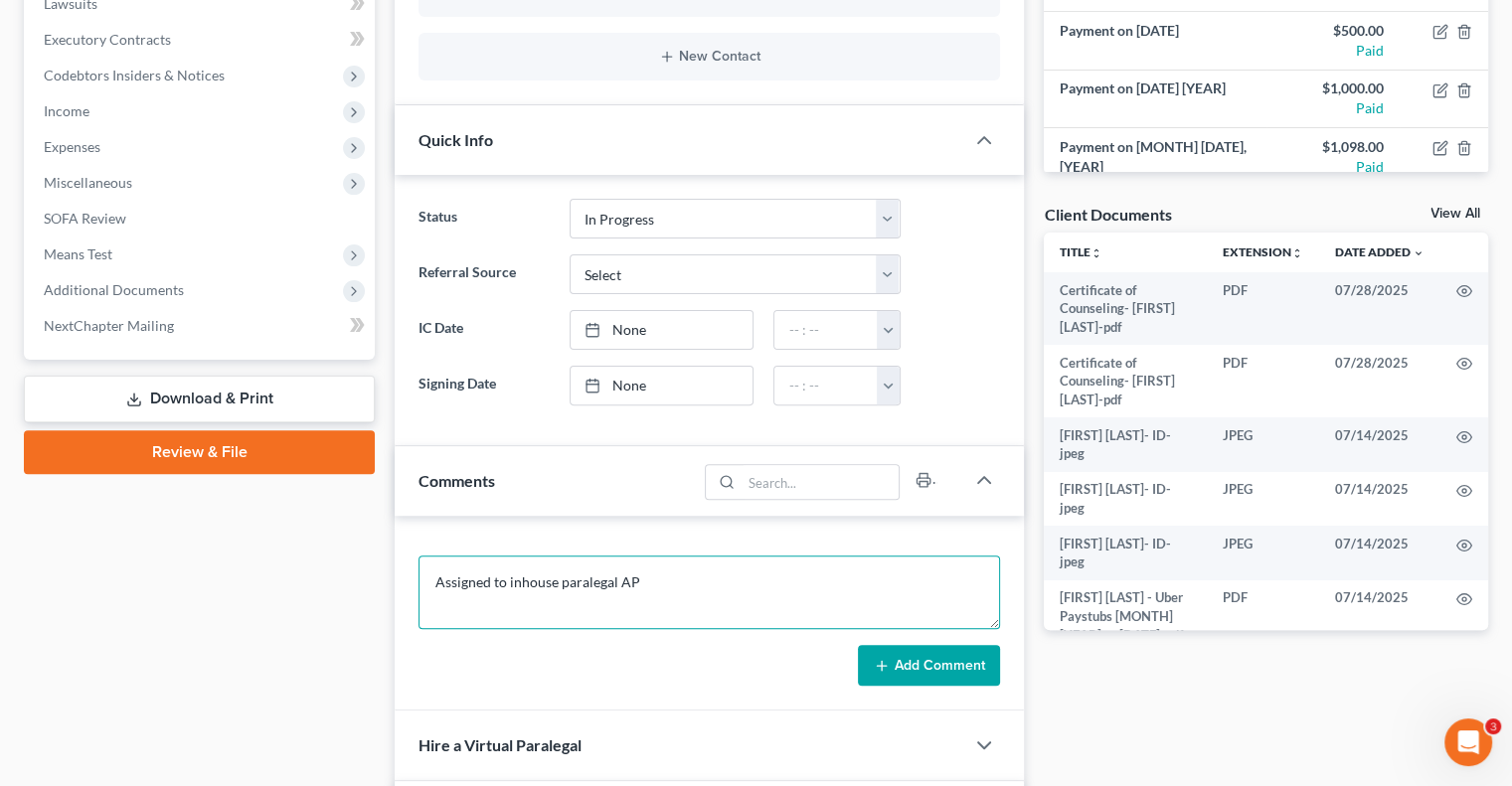 type on "Assigned to inhouse paralegal AP" 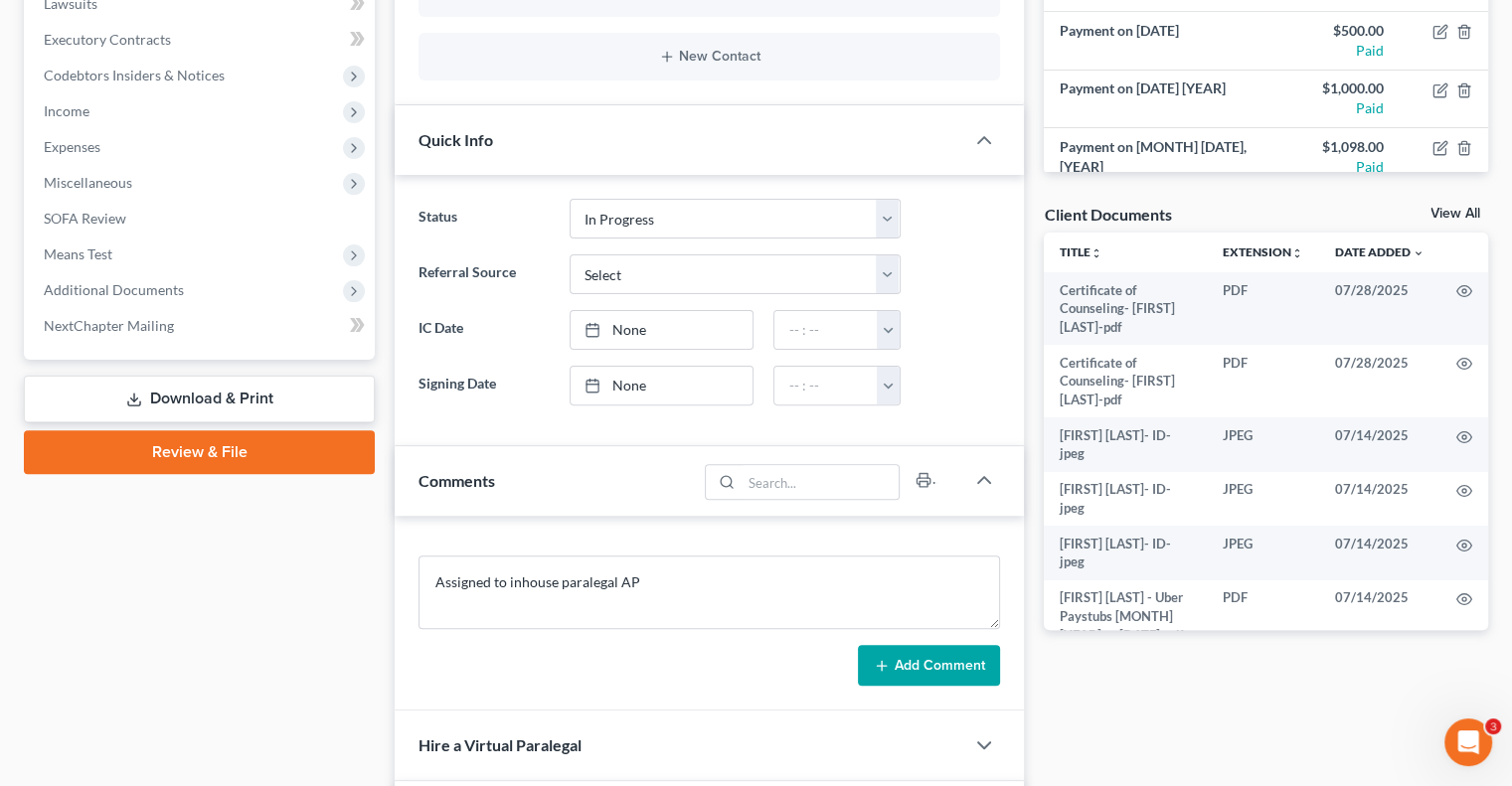 click on "Add Comment" at bounding box center [928, 666] 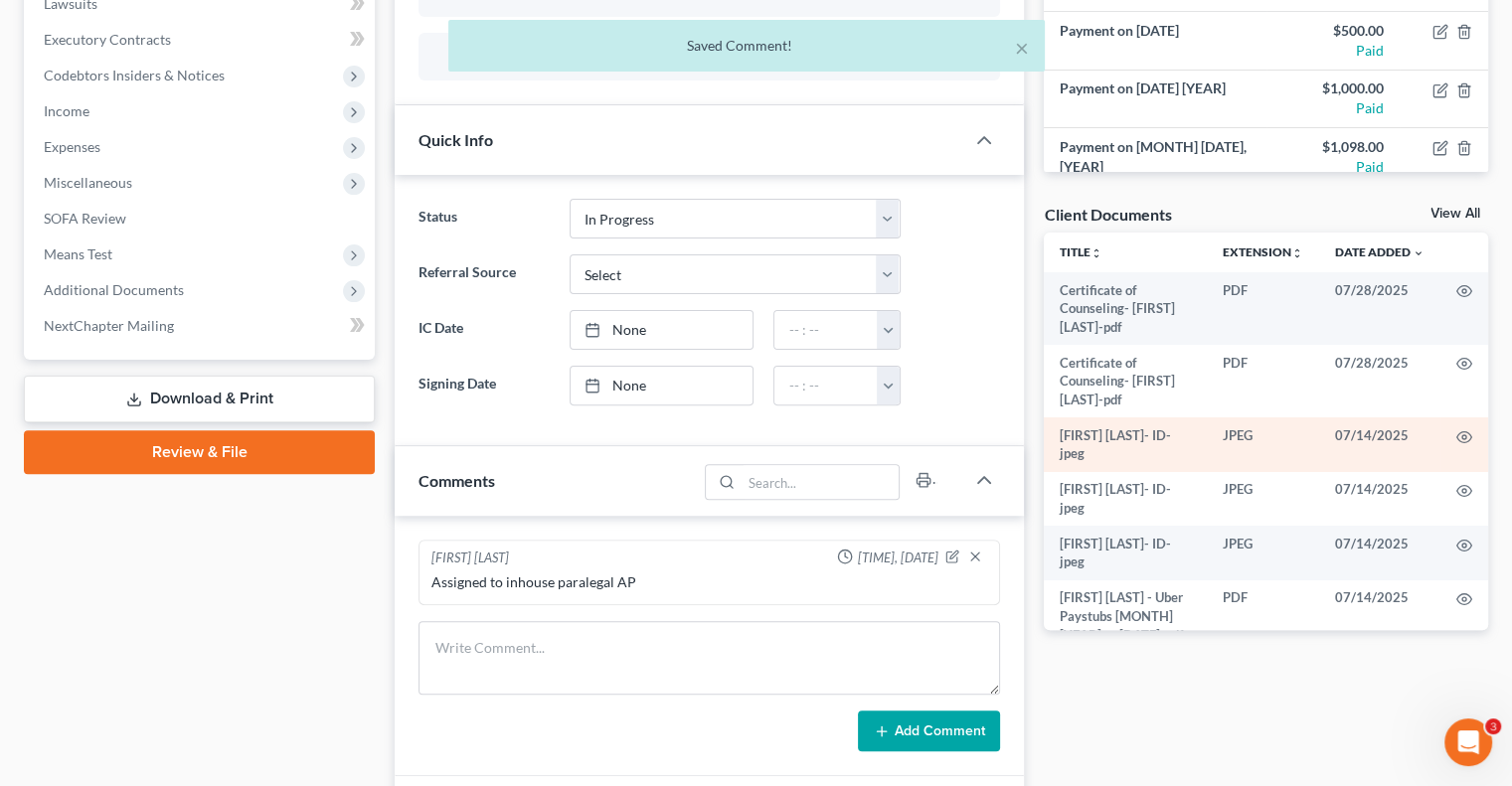 scroll, scrollTop: 474, scrollLeft: 0, axis: vertical 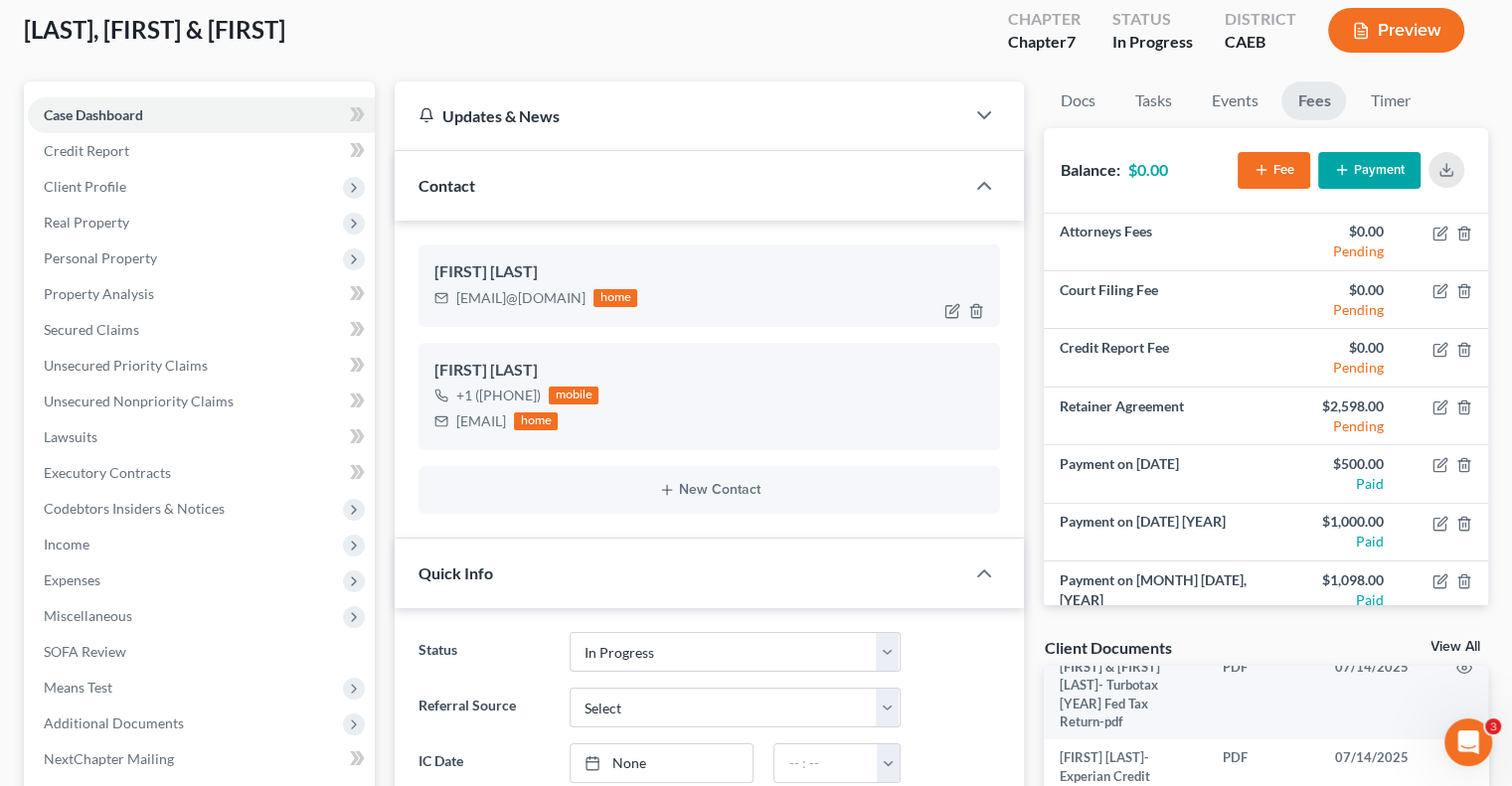 drag, startPoint x: 607, startPoint y: 293, endPoint x: 454, endPoint y: 297, distance: 153.05228 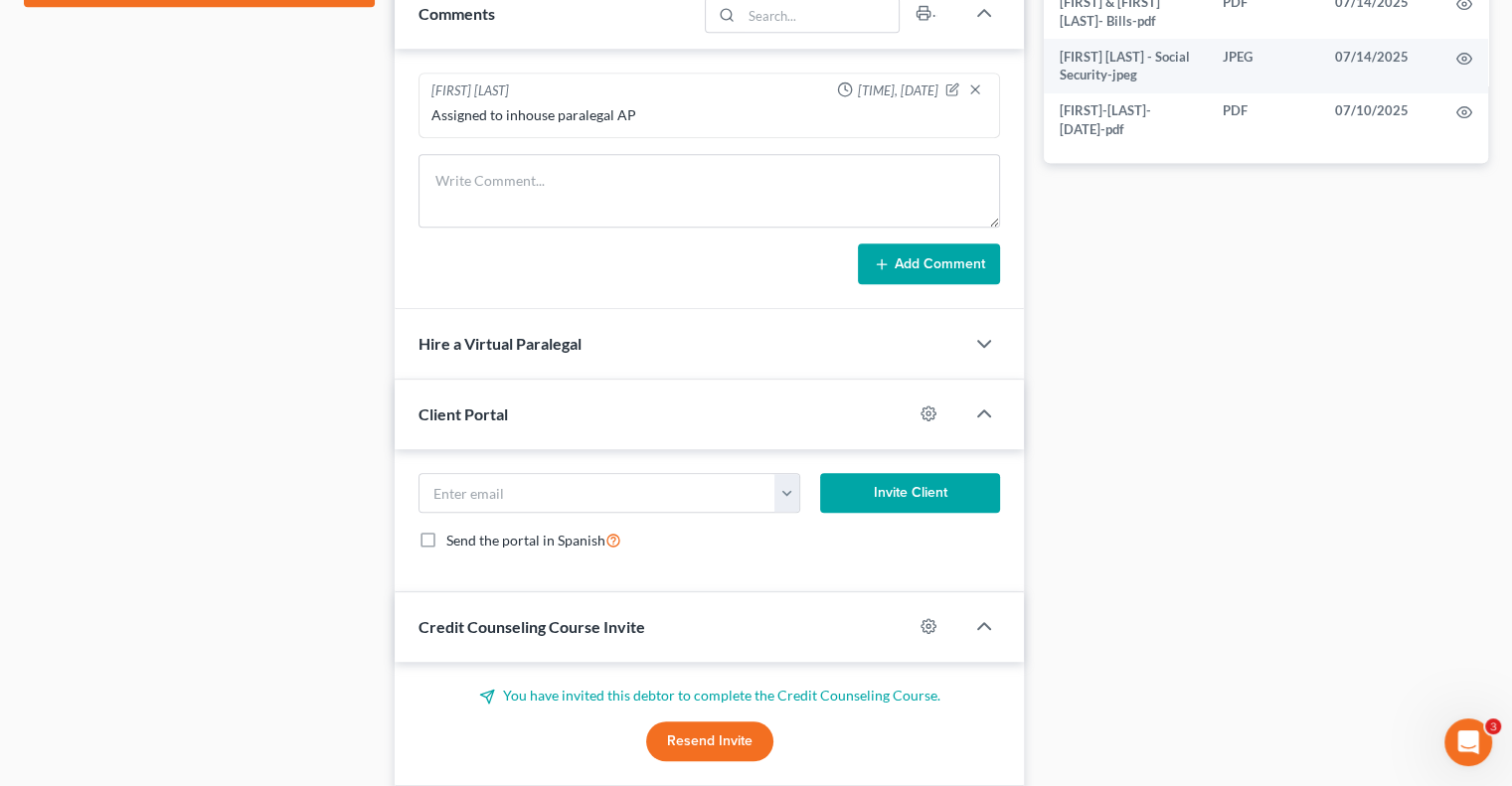 scroll, scrollTop: 1028, scrollLeft: 0, axis: vertical 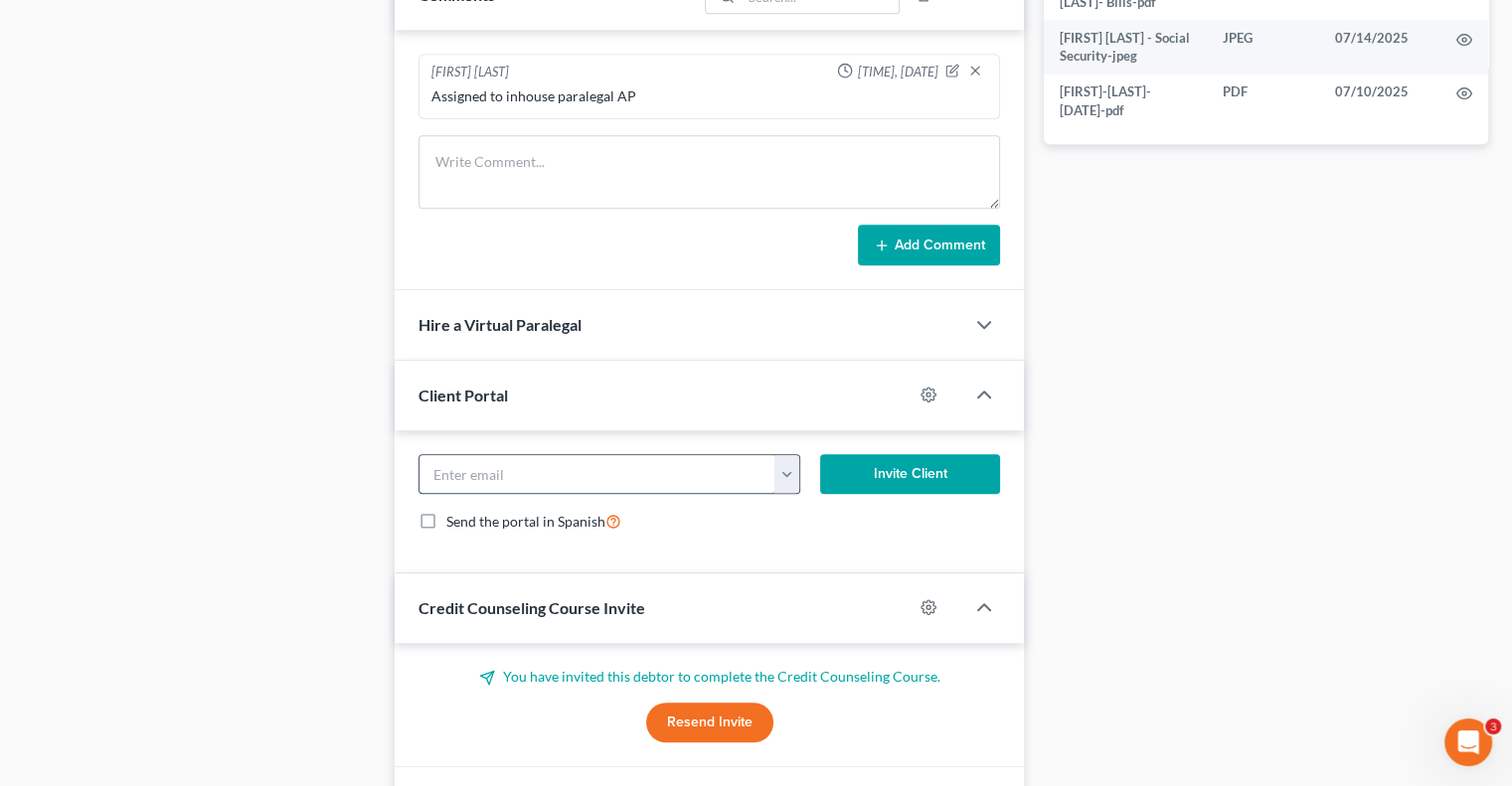 click at bounding box center (597, 474) 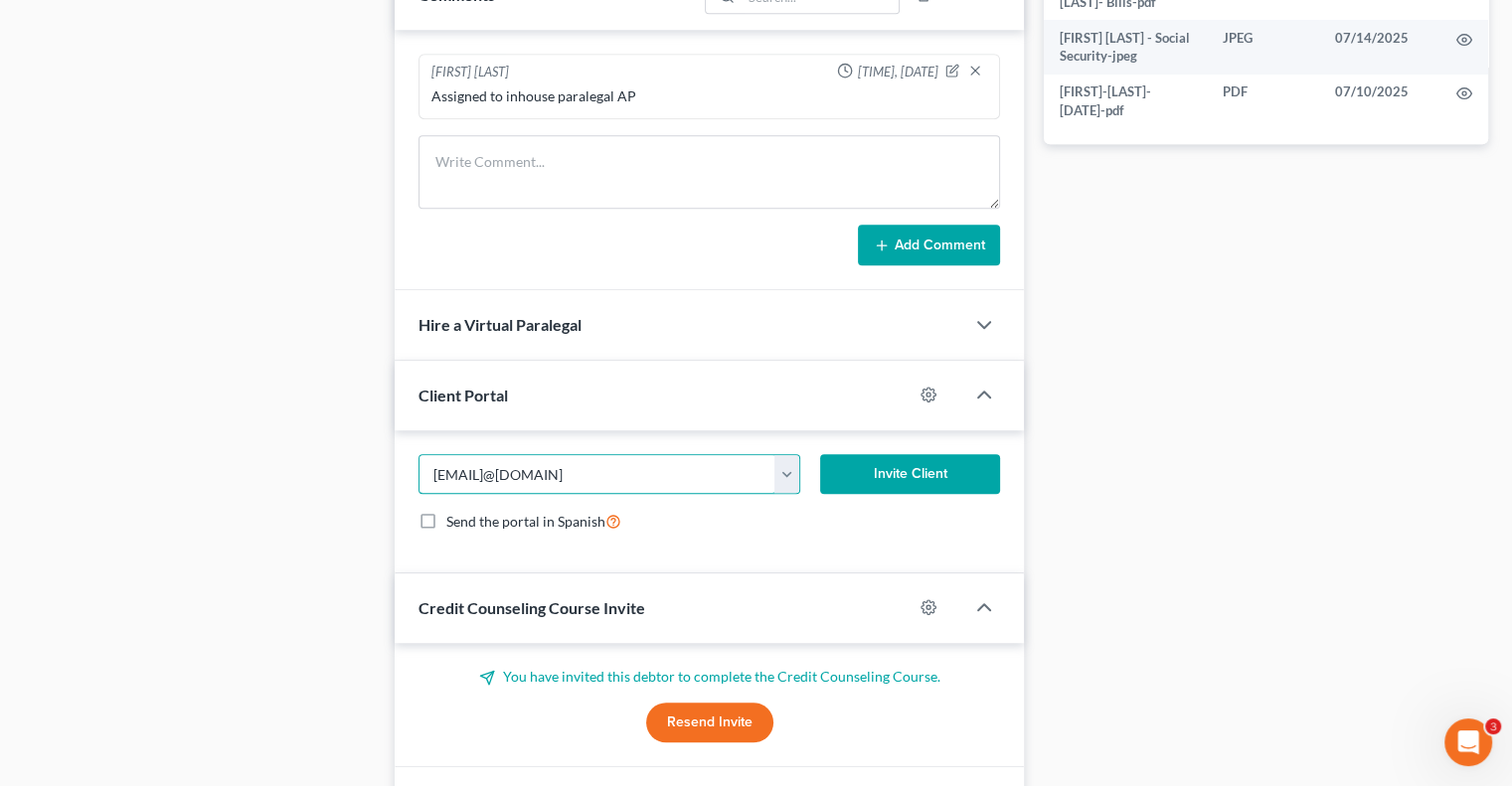 type on "[EMAIL]@[DOMAIN]" 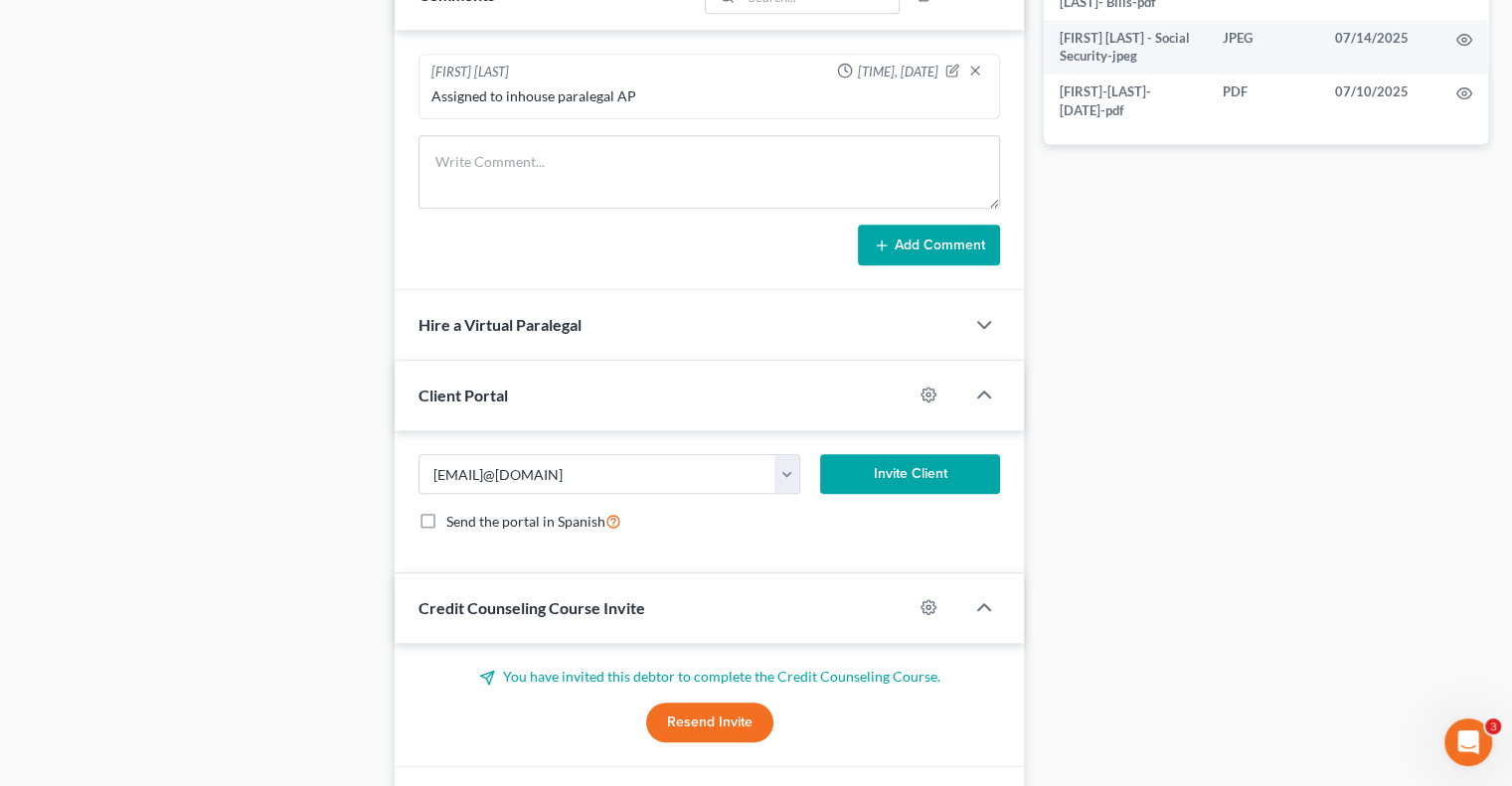 click on "Send the portal in Spanish" at bounding box center (534, 521) 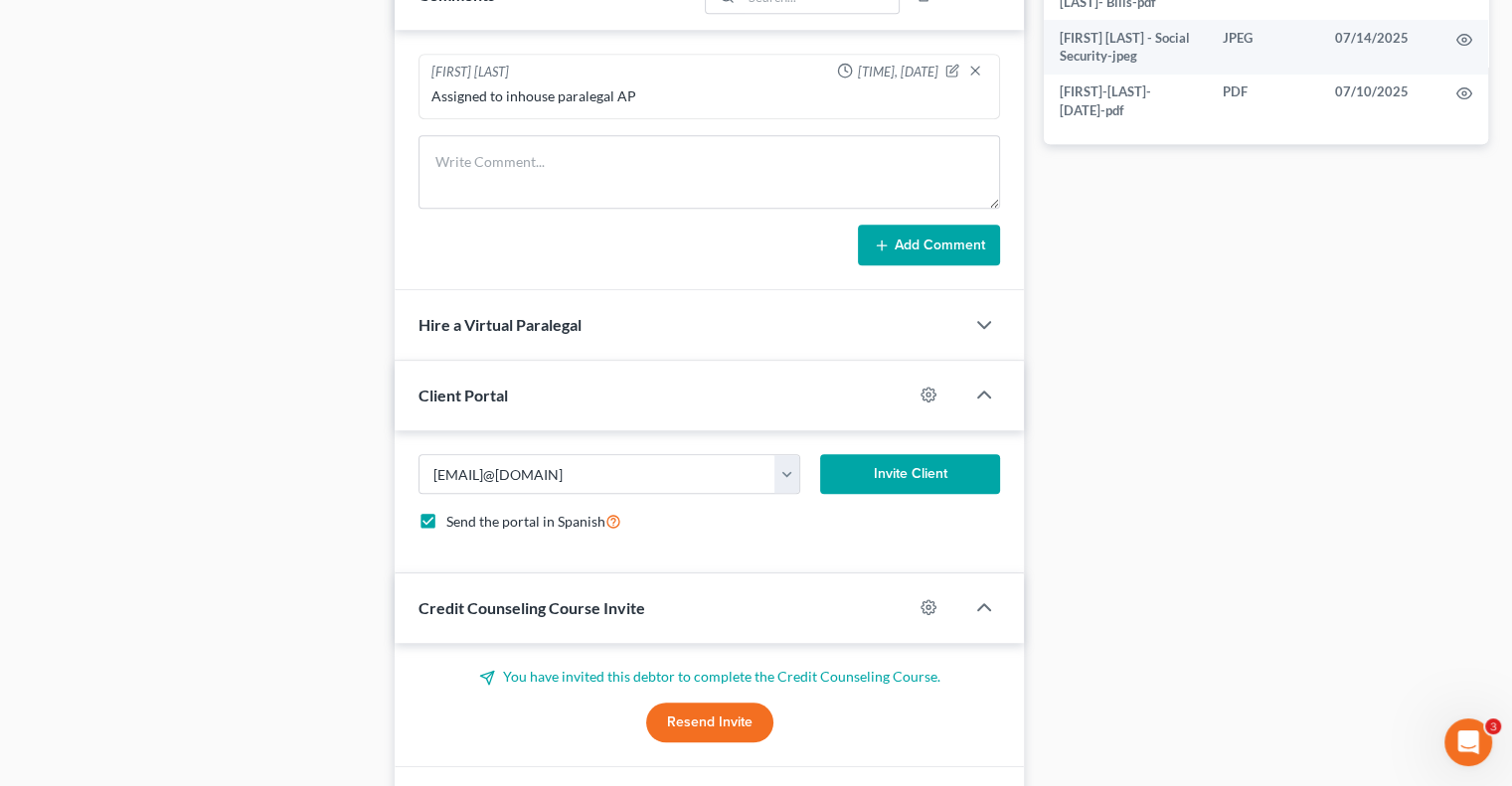 click on "Invite Client" at bounding box center (911, 474) 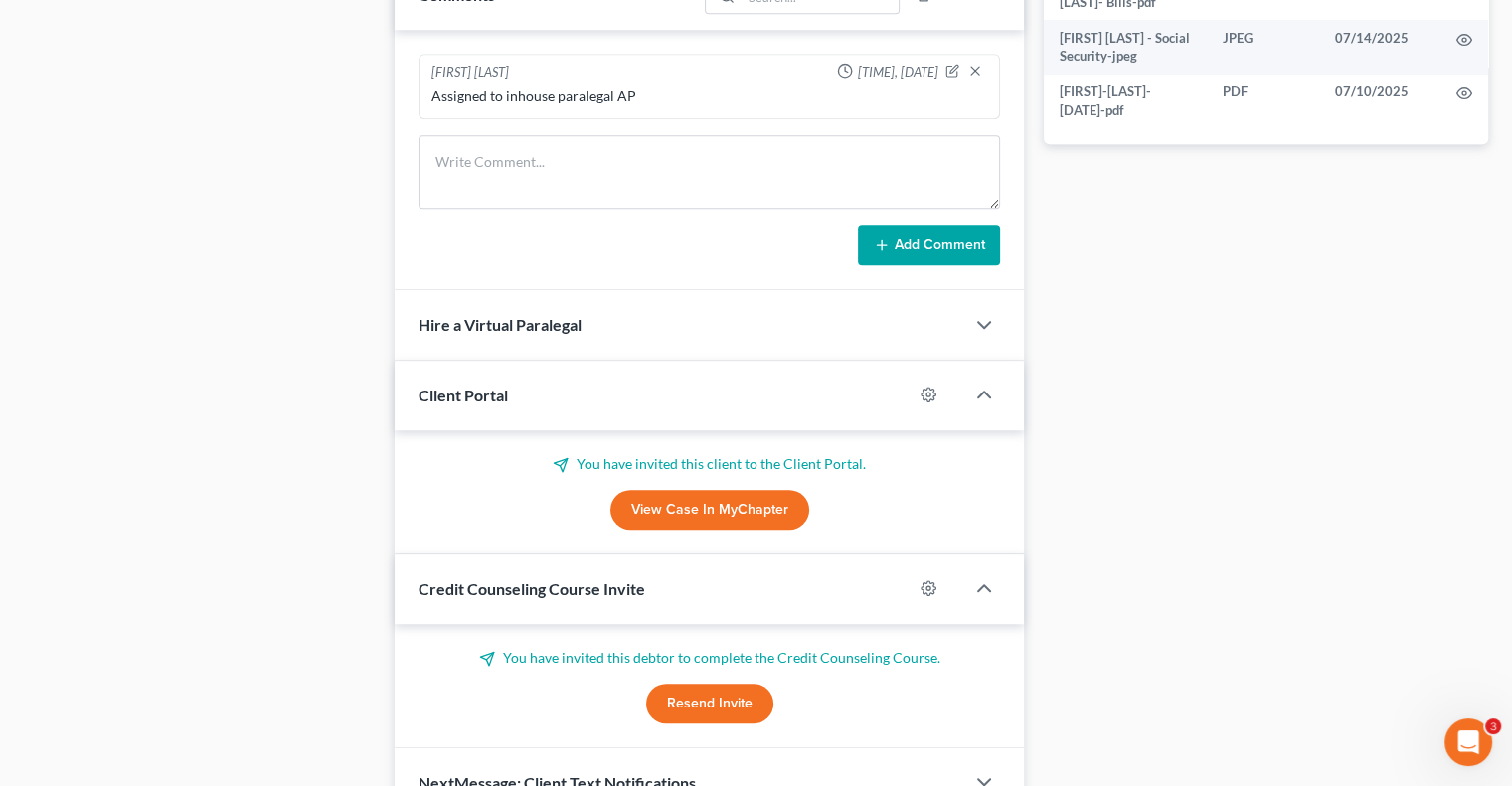 click on "Docs
Tasks
Events
Fees
Timer
0% Completed
Nothing here yet! Credit Counseling Certificate (available at www.001debtor.org)   Pay Stubs - 6 full months in 1 PDF   2023 and 2024 Tax returns (both CA and Federal)   Bank statements - Most recent 3 months   Registration to all motor vehicles in your name   Deed to Home OR Residential Lease   Income Documents (SSI, SSDI, Child Support, Unemployment, Alimony, STD or LTD)   FJ as to divorce (if w/in the last 10 years)   Bills (Medical Bills, Collection Notices - we will pull a credit report)   Marriage Certificate, if married   Retirement account statements   Drivers license & social security card   Life insurance policies
Hide Completed Tasks
Initial consultation Receive documents Follow up appointment Review petition Signing appointment File petition Email pay stubs to trustee Calendar 341 Hearing and send notice to debtor(s) Send notice of Bankruptcy to parties Close file" at bounding box center (1265, -10) 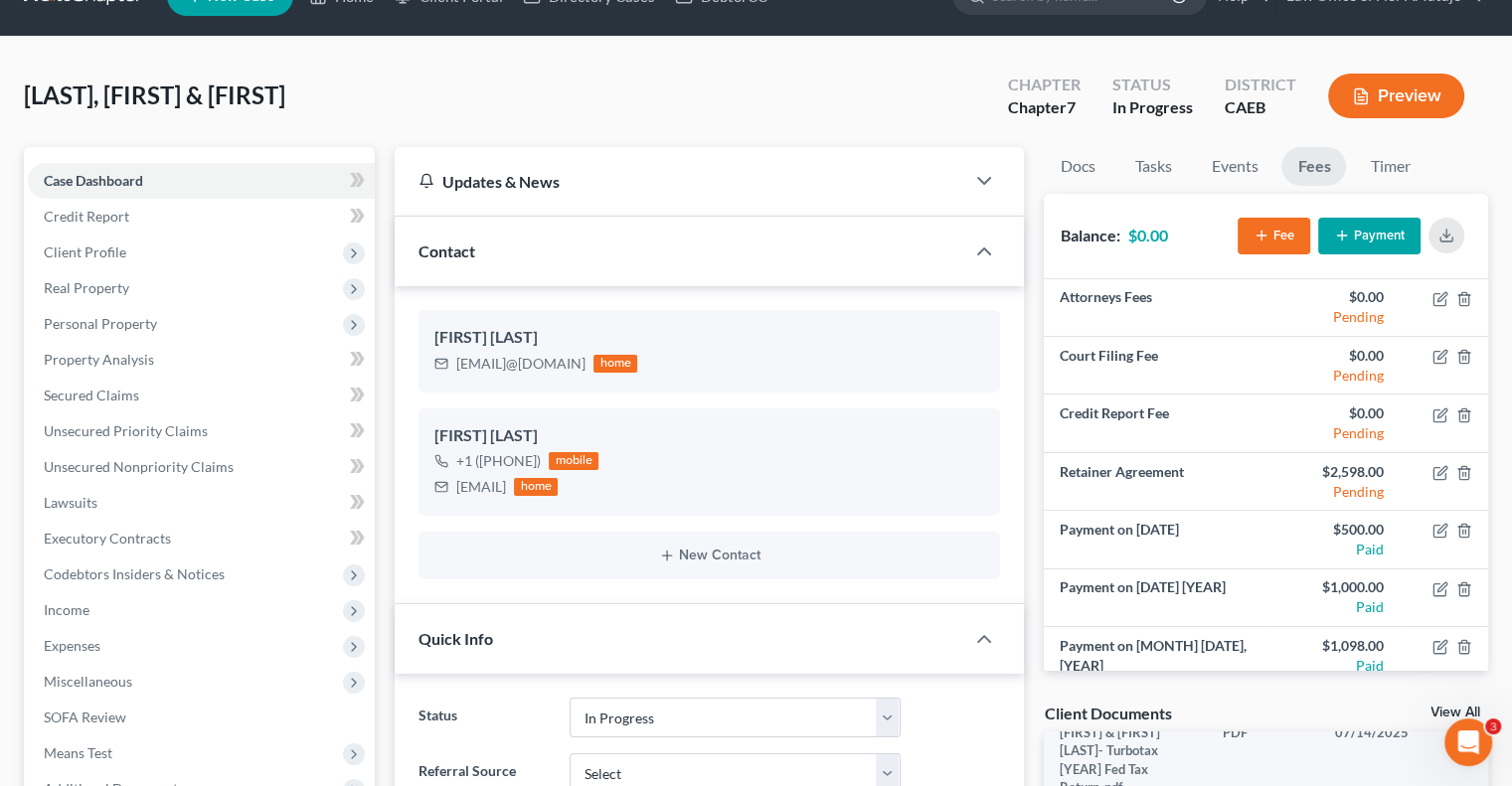 scroll, scrollTop: 0, scrollLeft: 0, axis: both 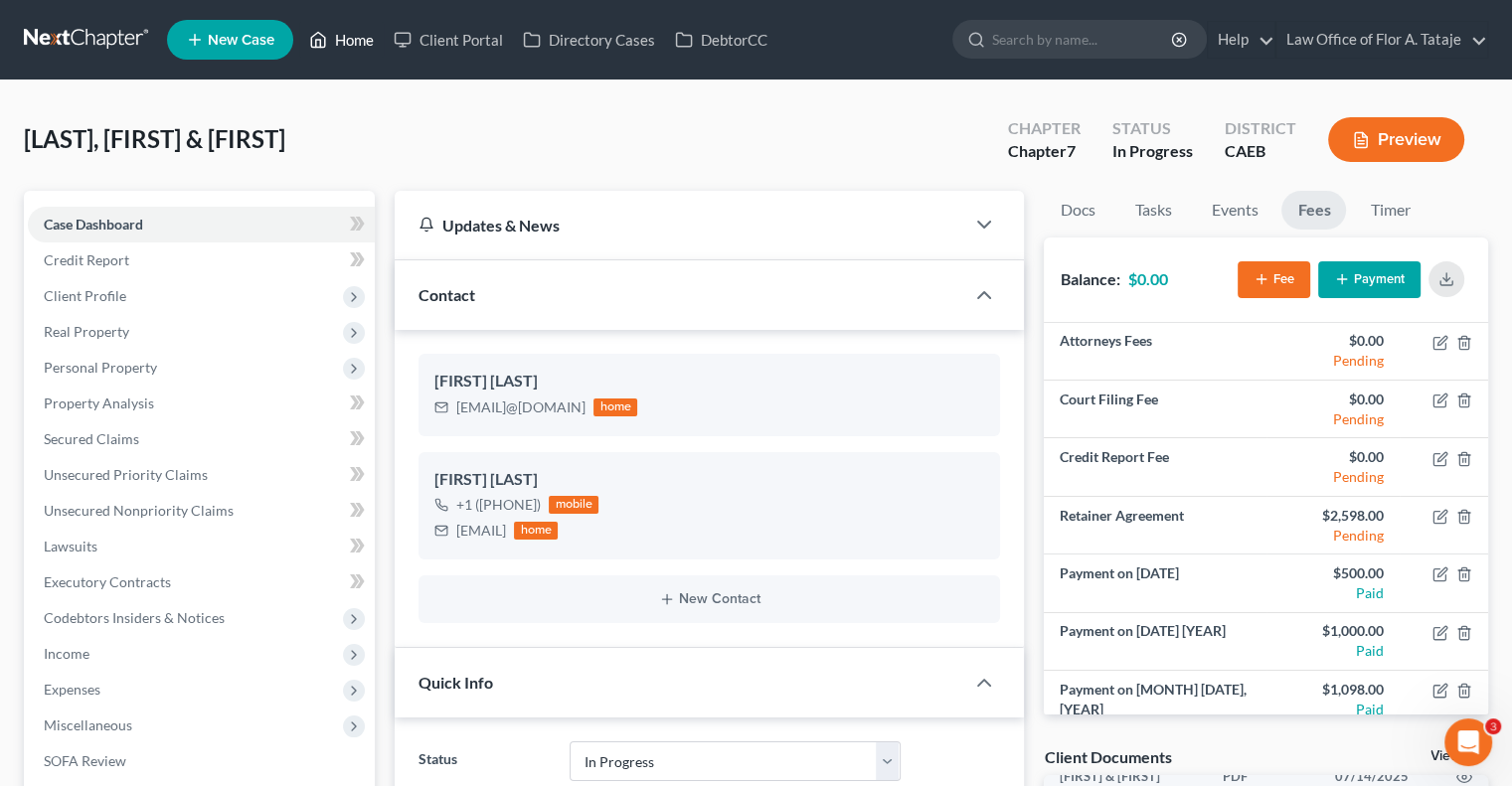 click on "Home" at bounding box center (341, 40) 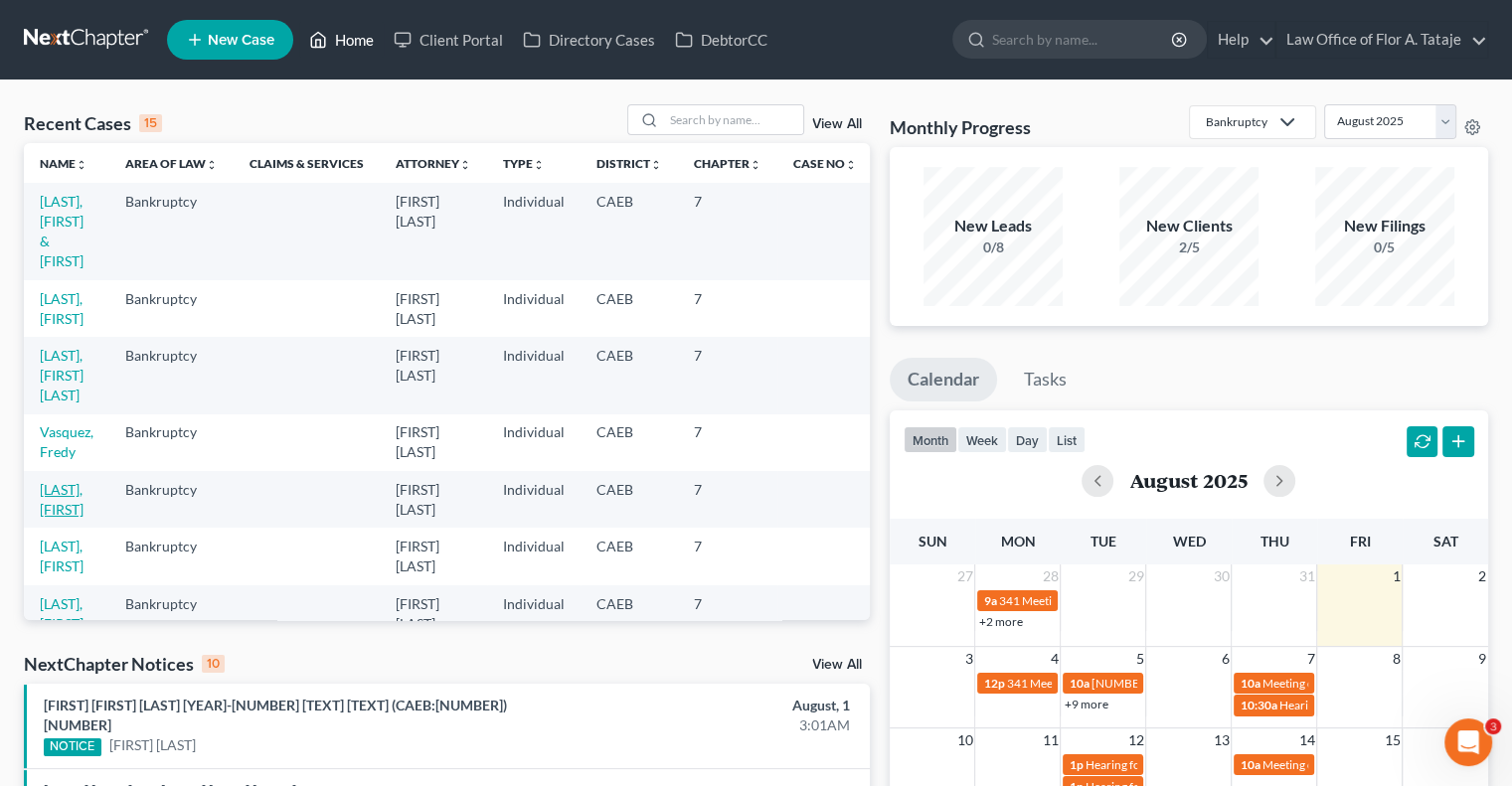 scroll, scrollTop: 20, scrollLeft: 0, axis: vertical 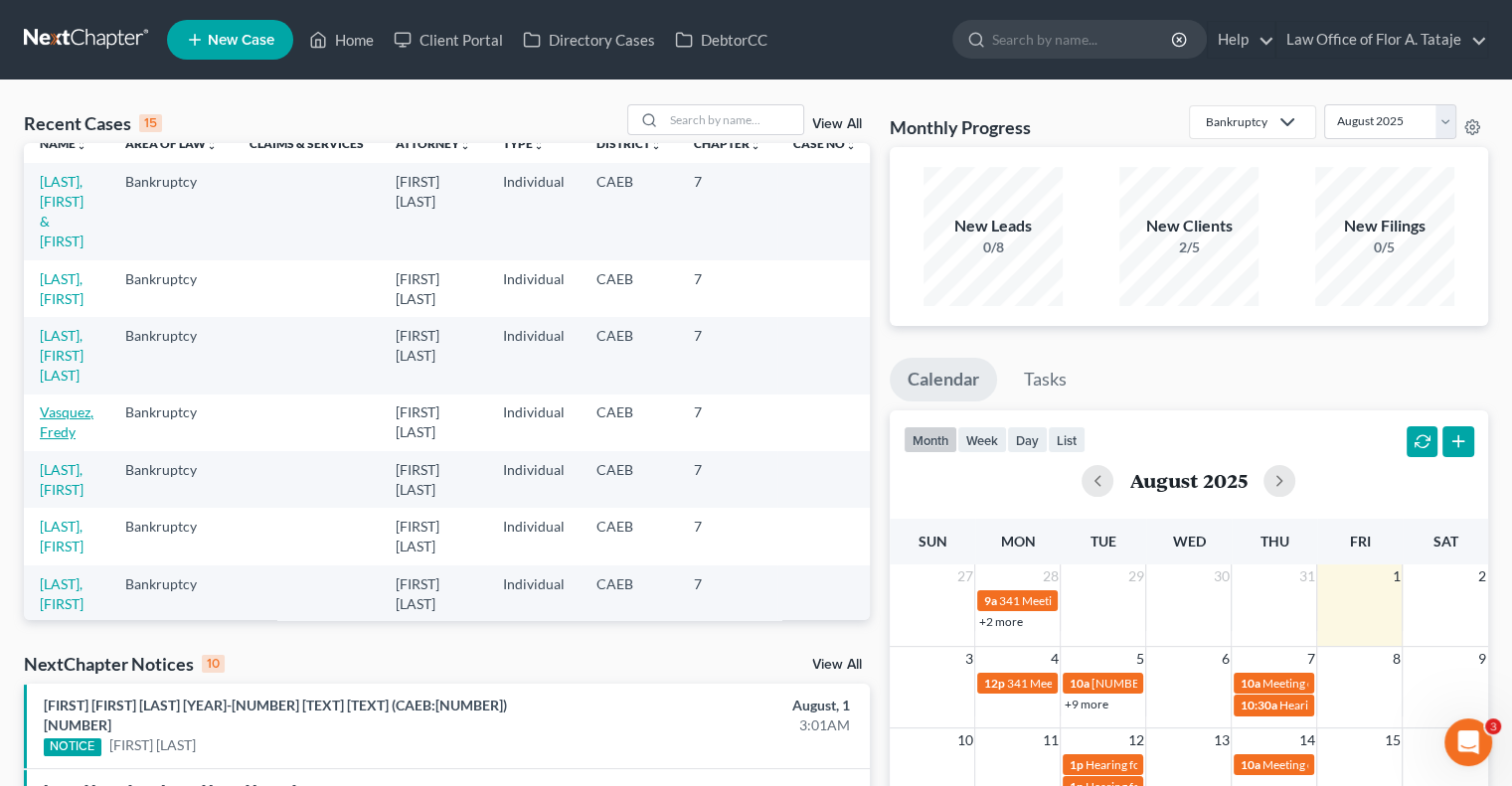 click on "Vasquez, Fredy" at bounding box center [67, 421] 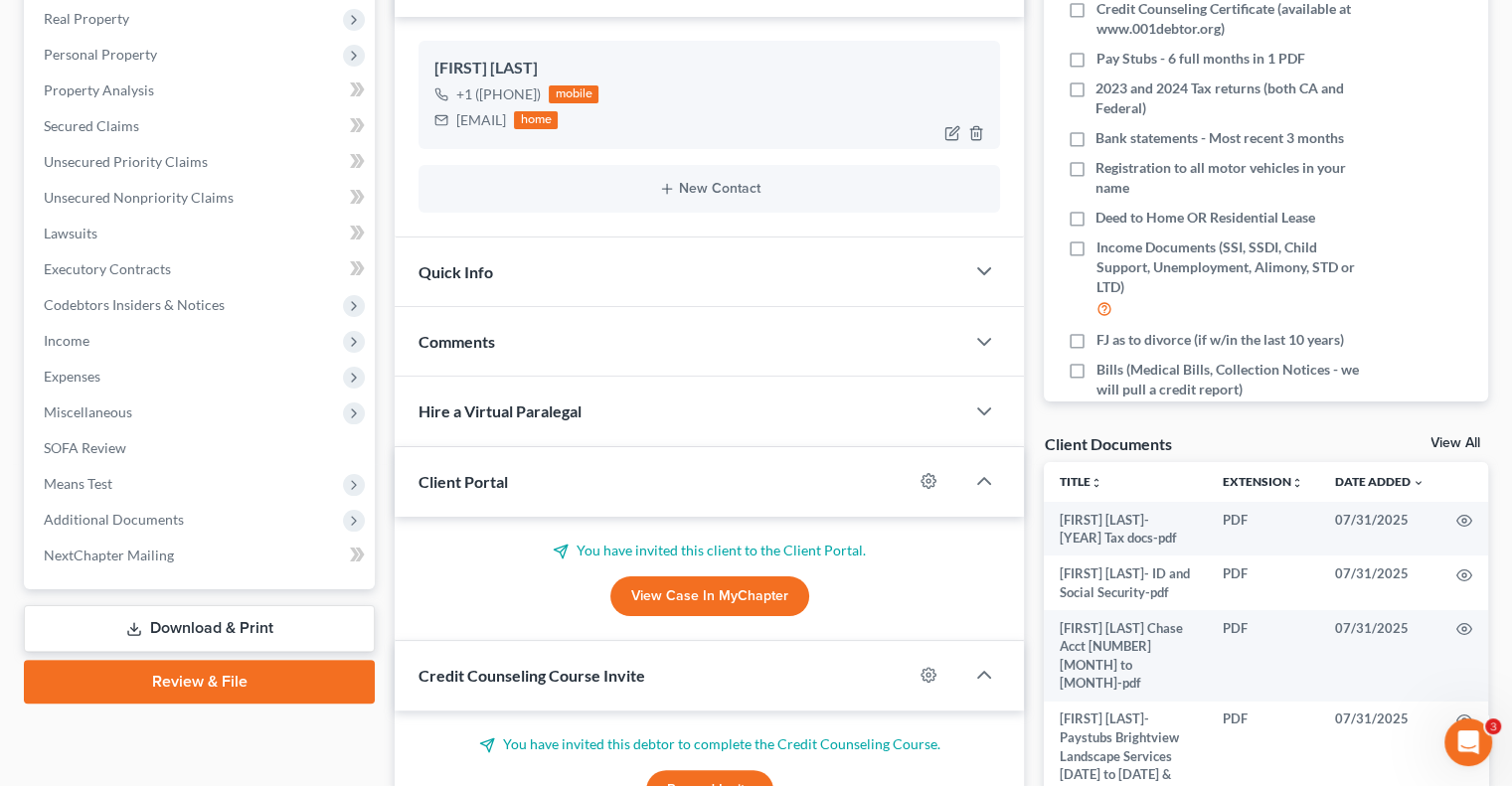 scroll, scrollTop: 314, scrollLeft: 0, axis: vertical 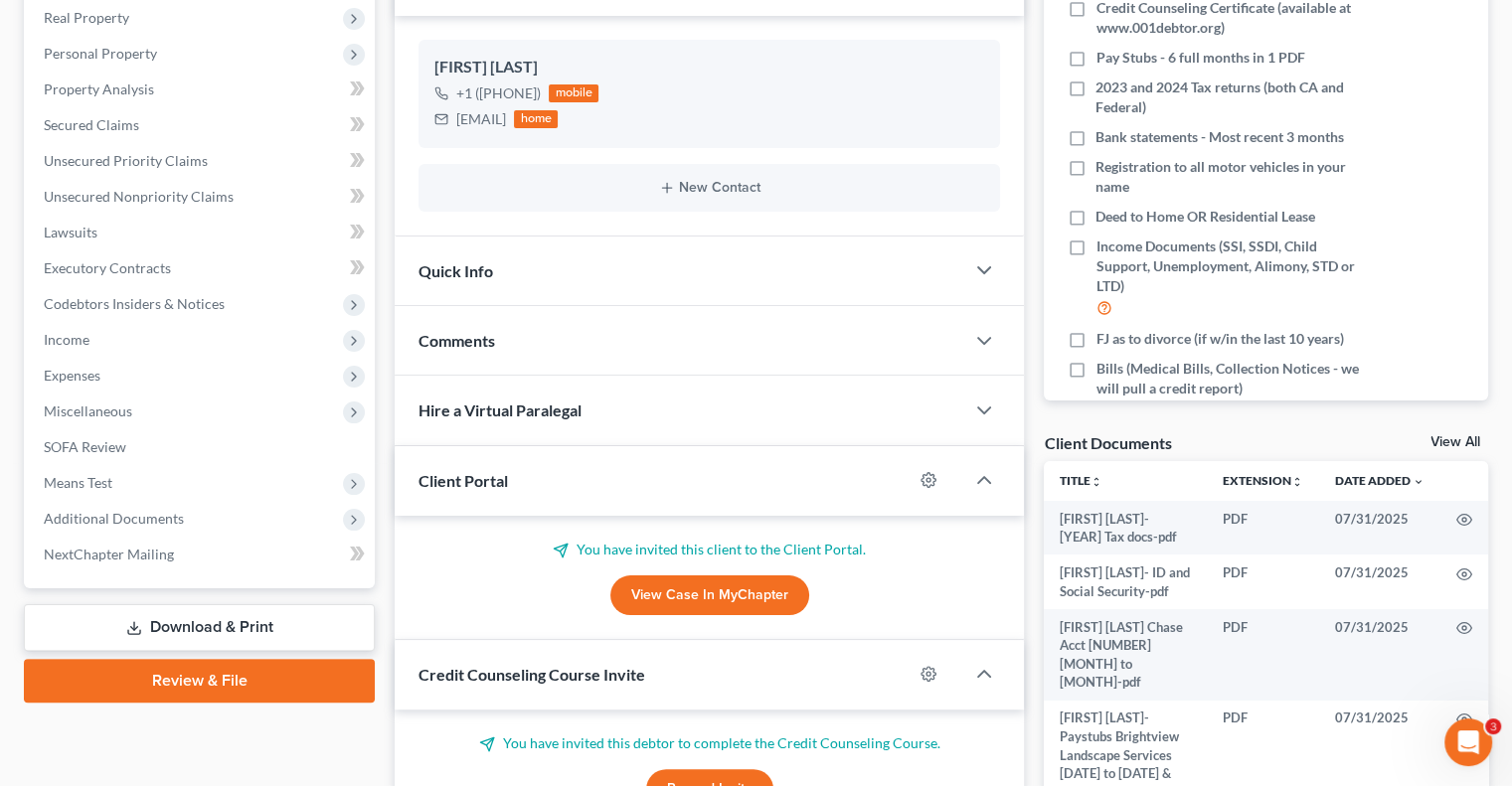 click on "Quick Info" at bounding box center (679, 270) 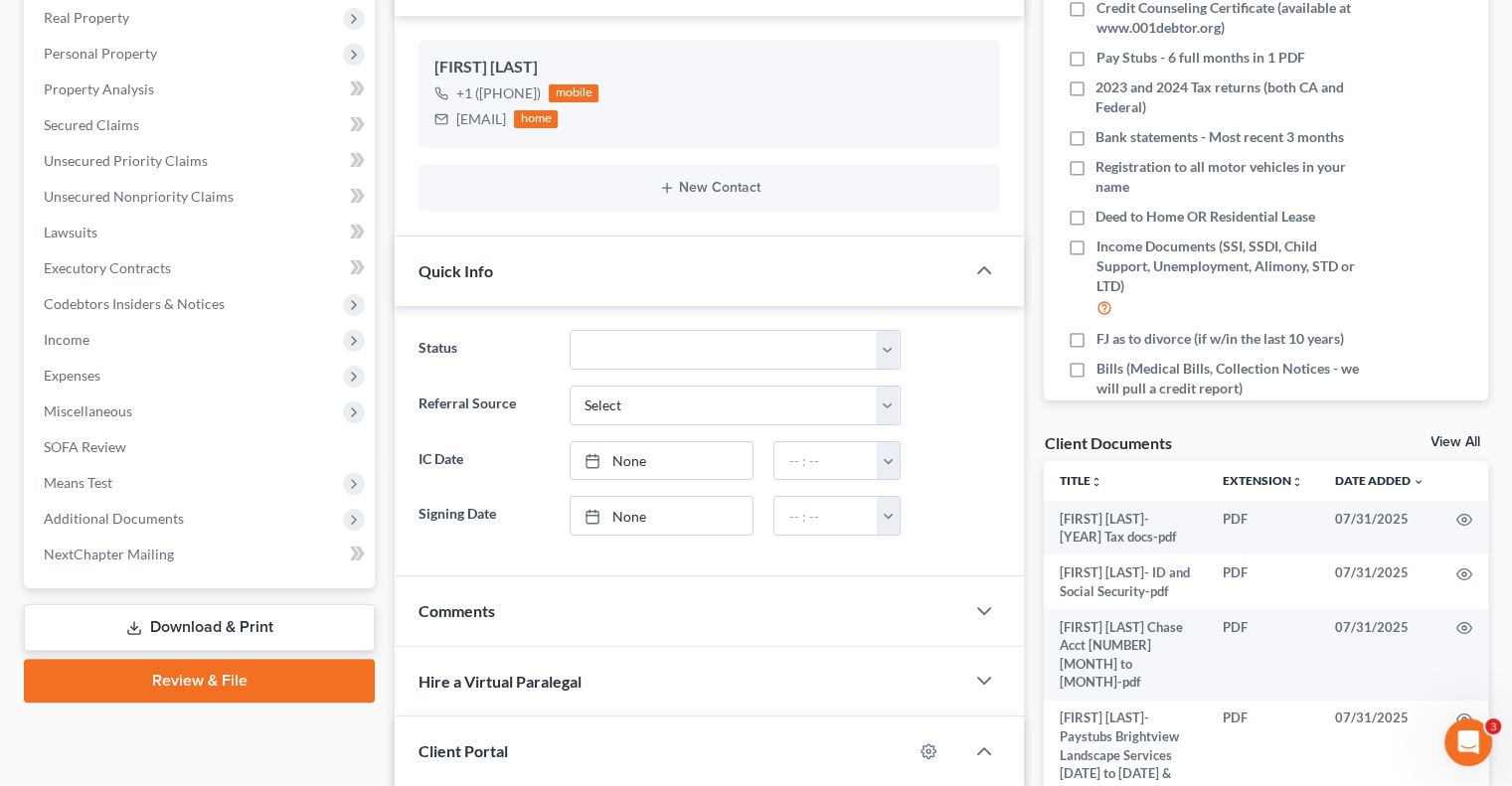 click on "Discharged Discharged & Reported Discharge Litigation Dismissal Notice Dismissed Dismissed & Litigation Filed Filed / Pre 341 Inactive In Progress Lead Lost Lead Plan Confirmation Plan Failing Possible Post 341 Pre Confirmation Preparing to File Ready to File Ready to Sign Rejected Retained To Review Withdrawn As Counsel" at bounding box center [735, 350] 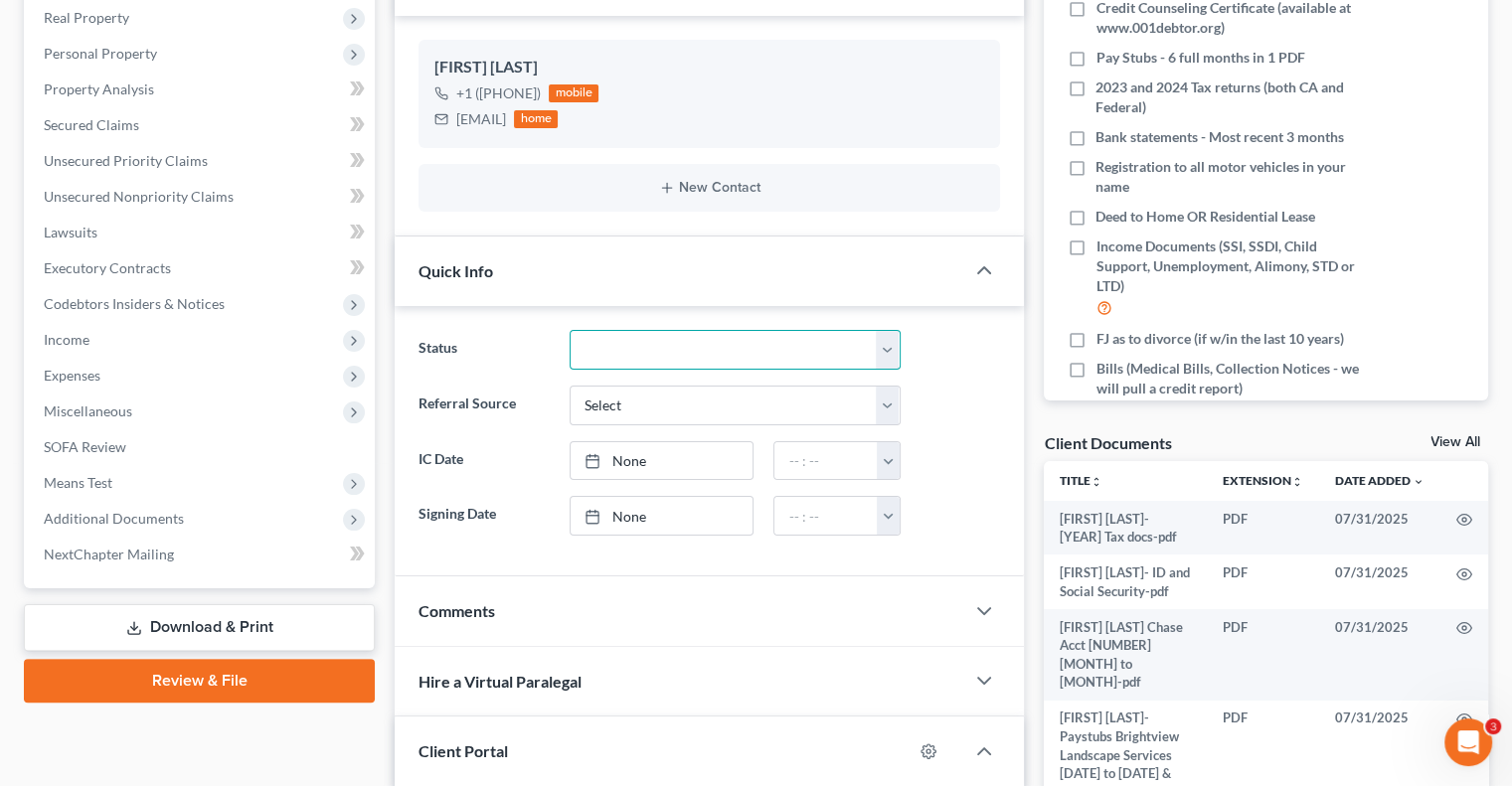 click on "Discharged Discharged & Reported Discharge Litigation Dismissal Notice Dismissed Dismissed & Litigation Filed Filed / Pre 341 Inactive In Progress Lead Lost Lead Plan Confirmation Plan Failing Possible Post 341 Pre Confirmation Preparing to File Ready to File Ready to Sign Rejected Retained To Review Withdrawn As Counsel" at bounding box center (735, 350) 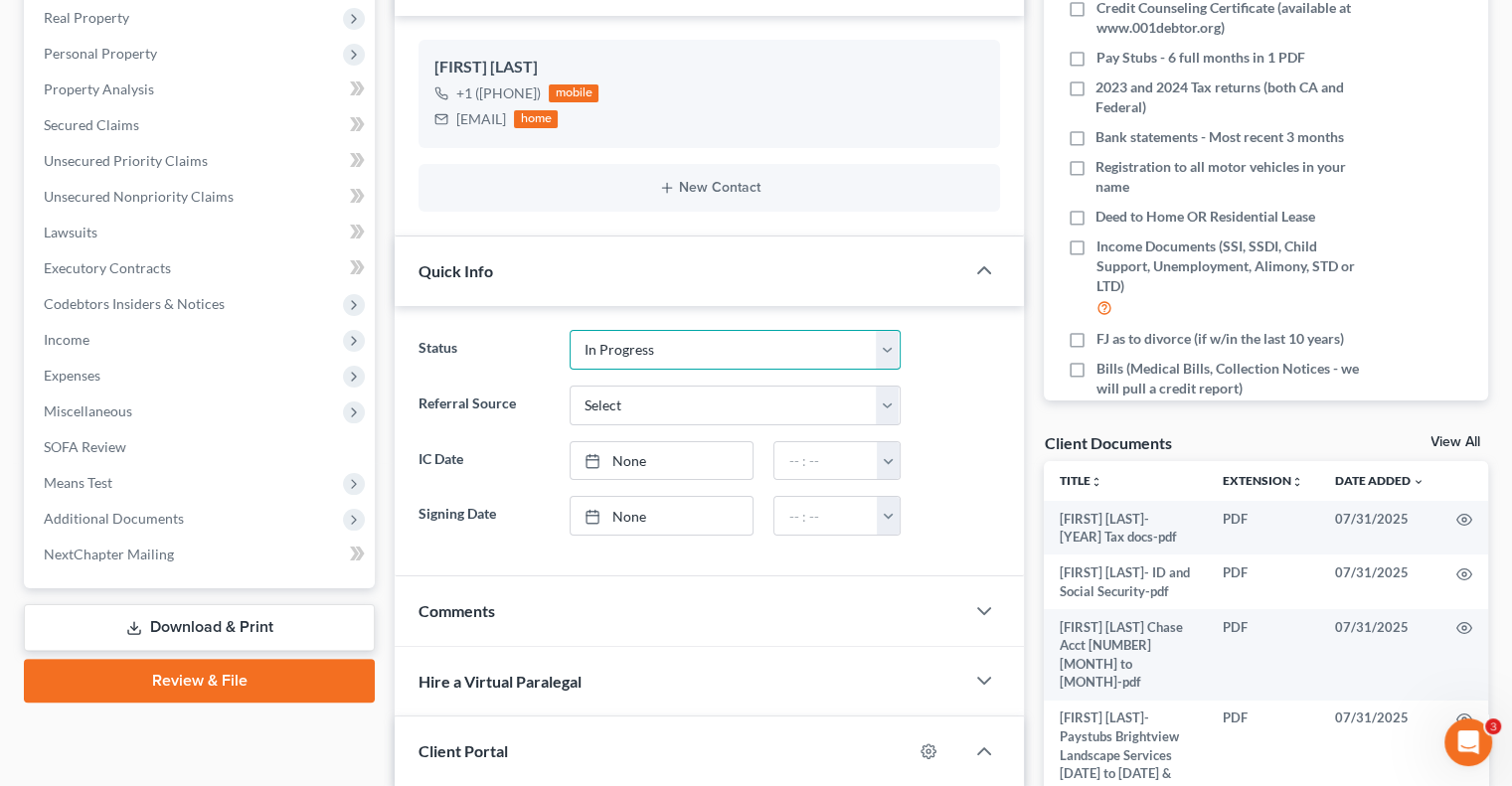 click on "Discharged Discharged & Reported Discharge Litigation Dismissal Notice Dismissed Dismissed & Litigation Filed Filed / Pre 341 Inactive In Progress Lead Lost Lead Plan Confirmation Plan Failing Possible Post 341 Pre Confirmation Preparing to File Ready to File Ready to Sign Rejected Retained To Review Withdrawn As Counsel" at bounding box center [735, 350] 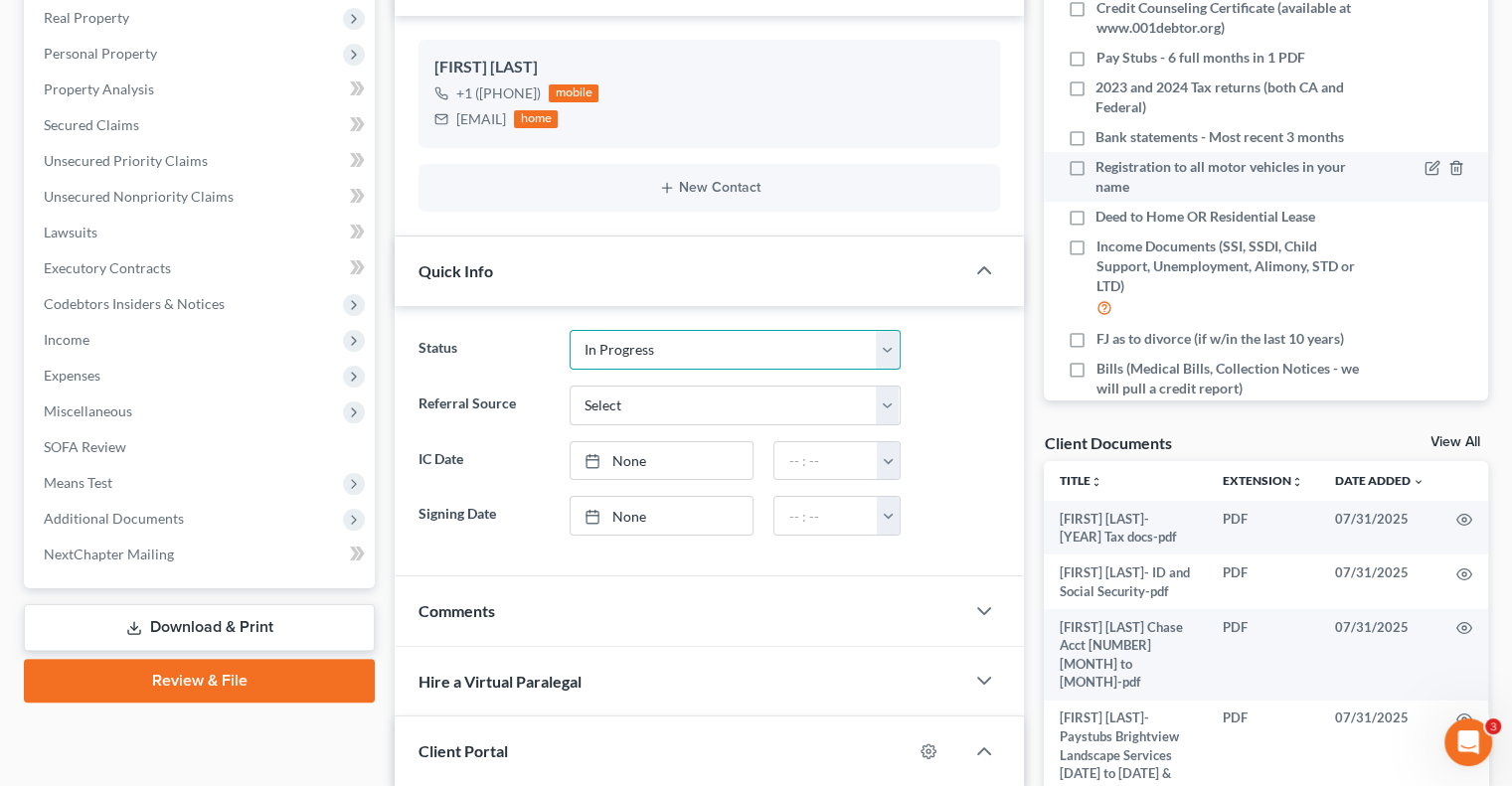 scroll, scrollTop: 0, scrollLeft: 0, axis: both 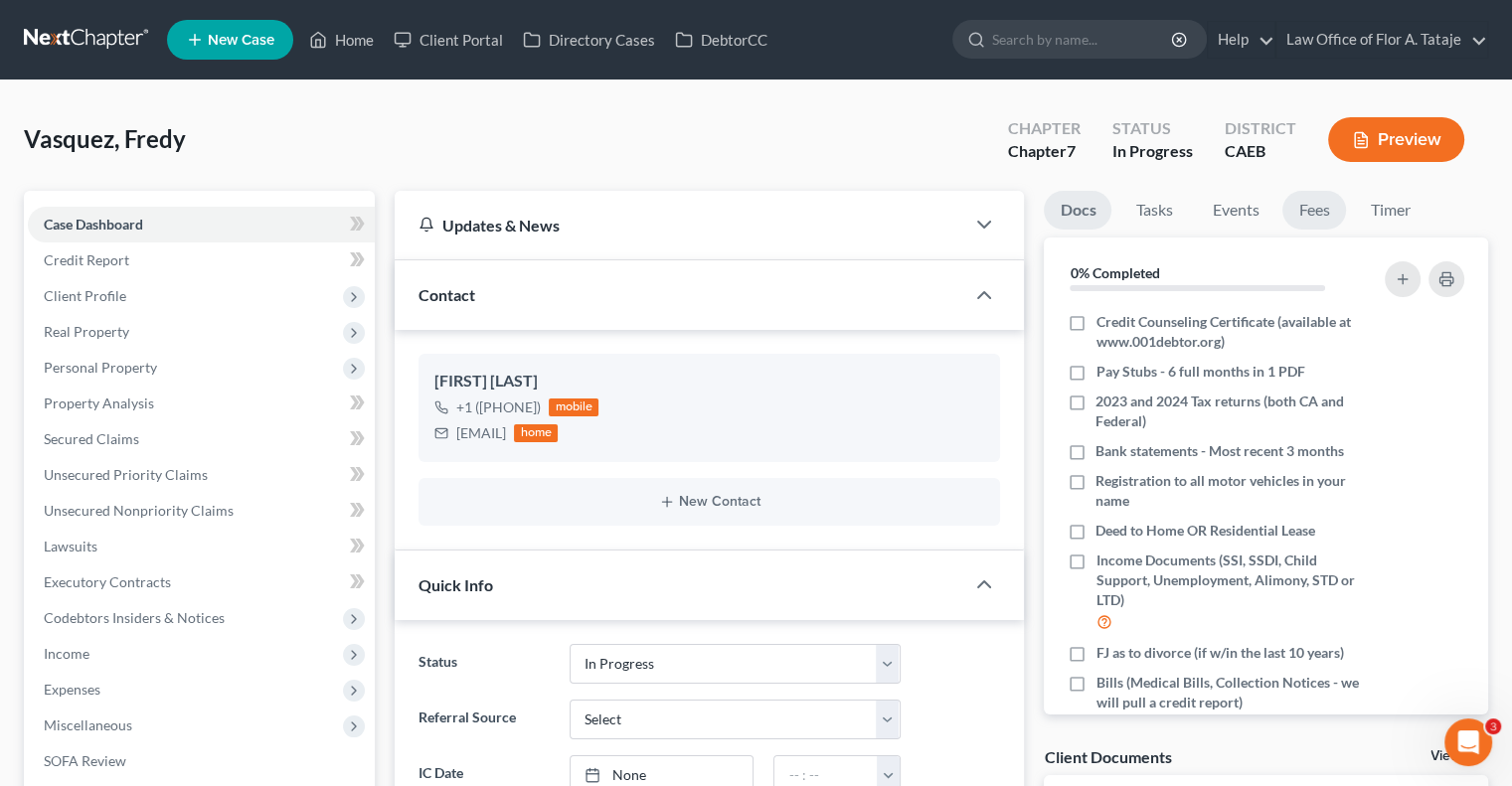 click on "Fees" at bounding box center [1314, 210] 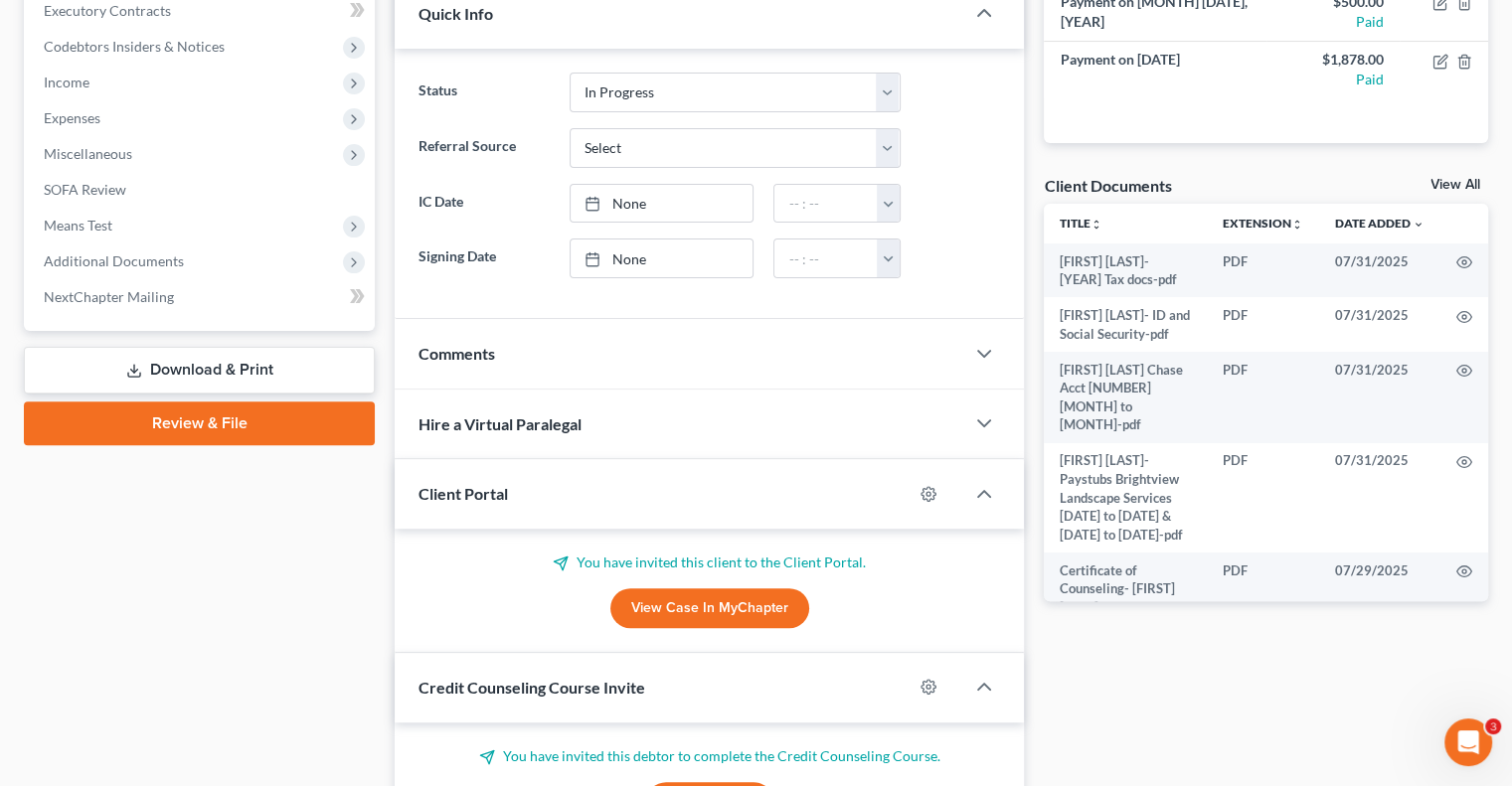 scroll, scrollTop: 572, scrollLeft: 0, axis: vertical 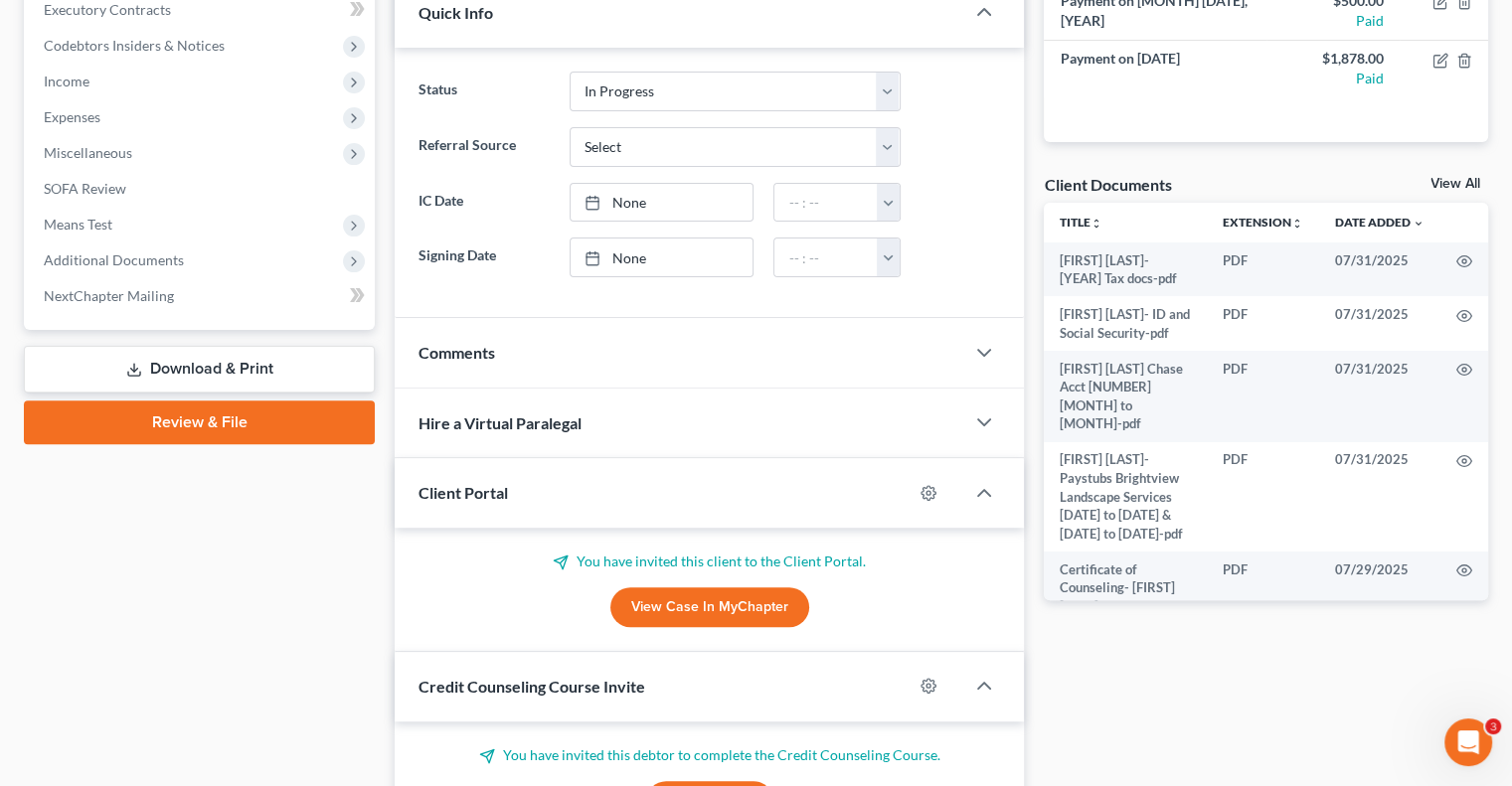 click on "Comments" at bounding box center (679, 352) 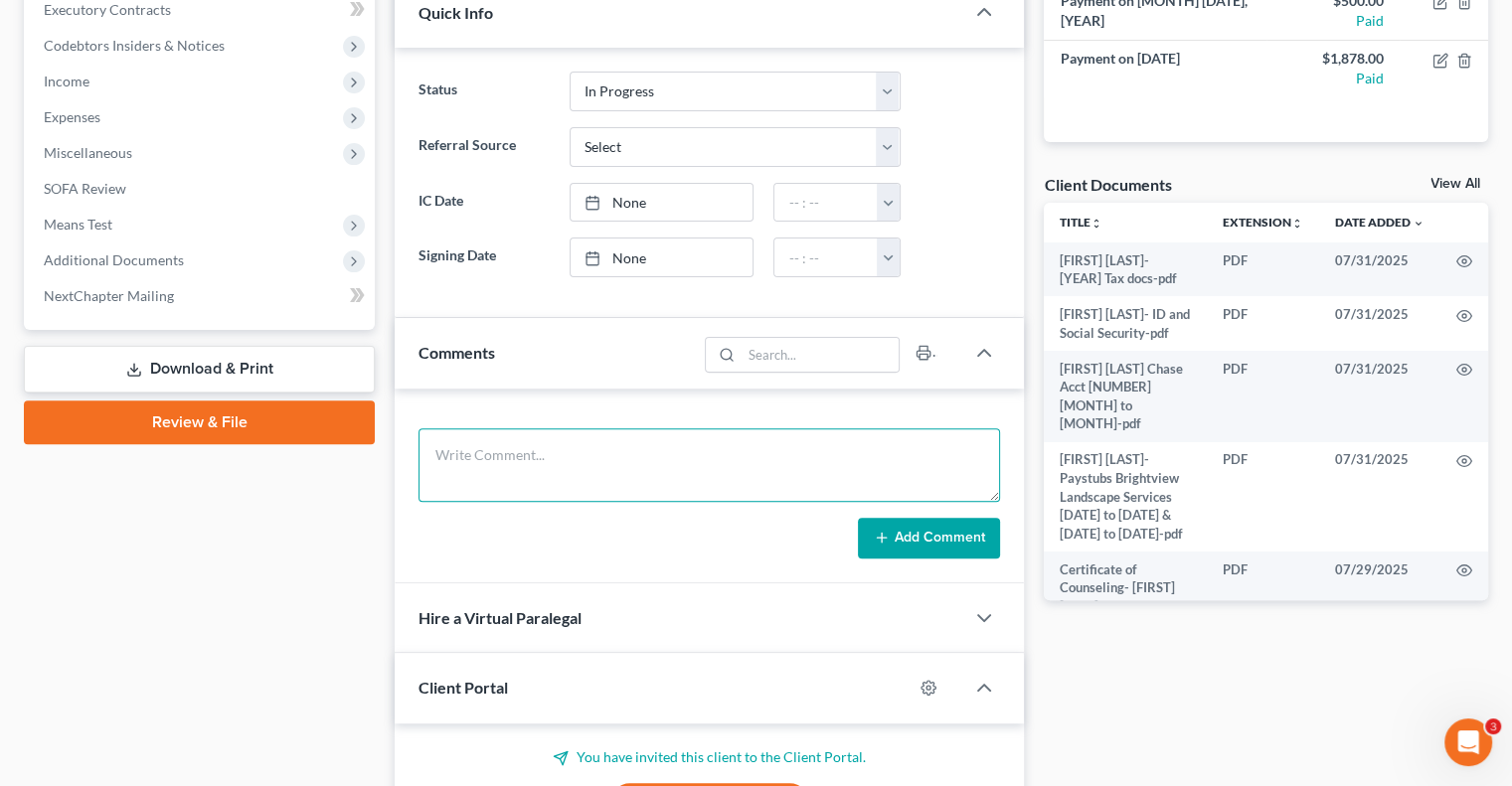 click at bounding box center [709, 465] 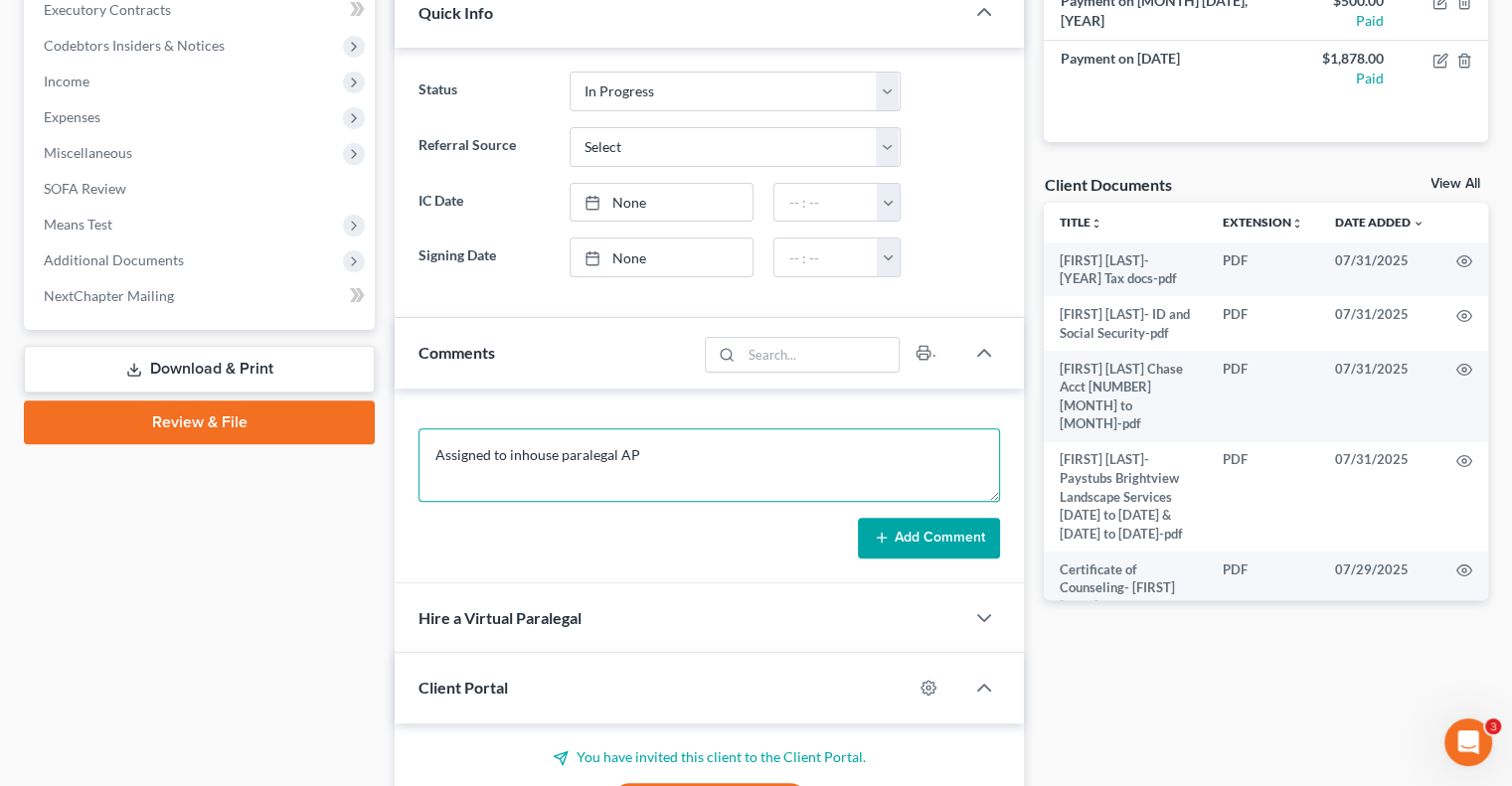 scroll, scrollTop: 700, scrollLeft: 0, axis: vertical 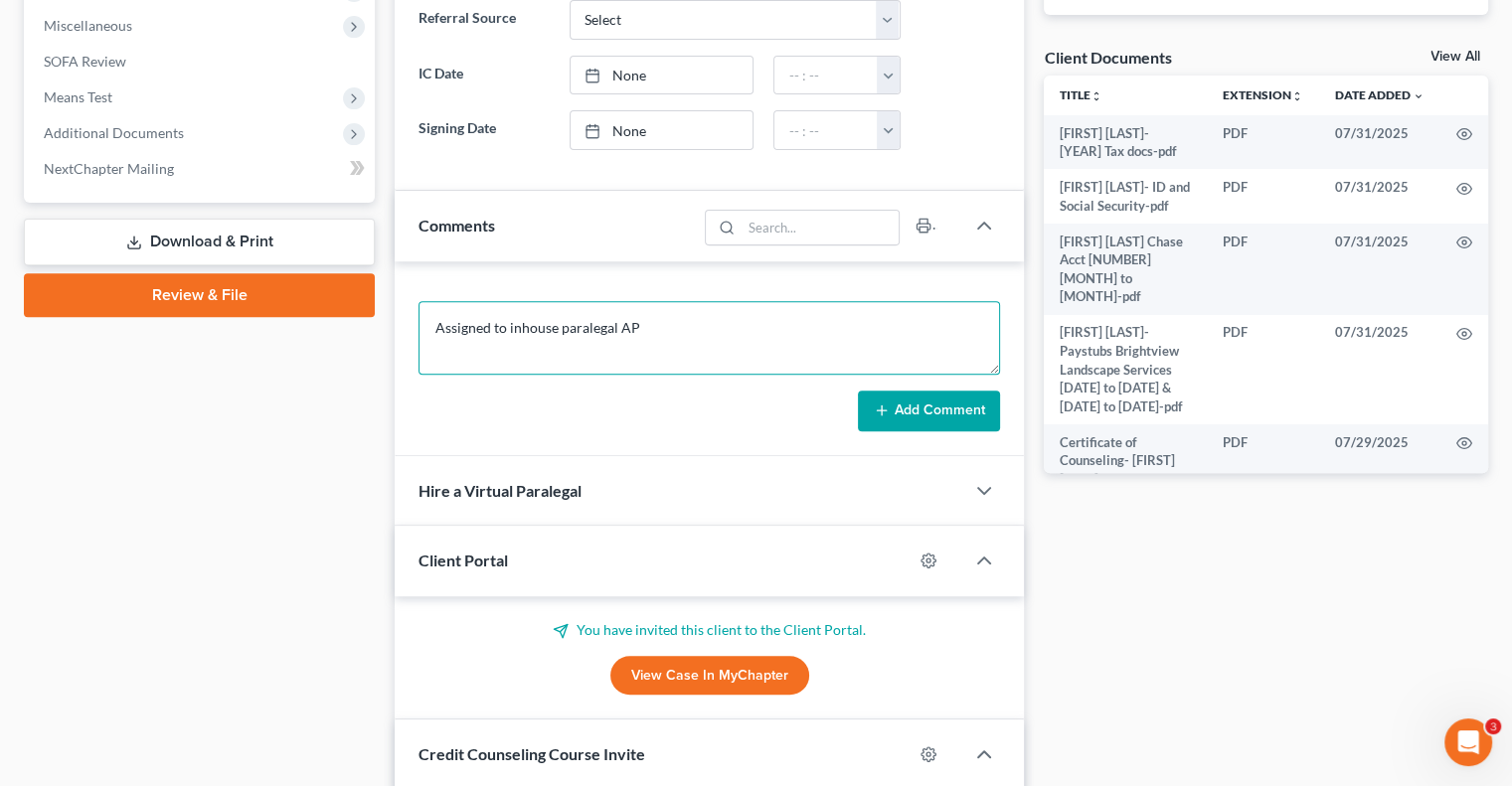 type on "Assigned to inhouse paralegal AP" 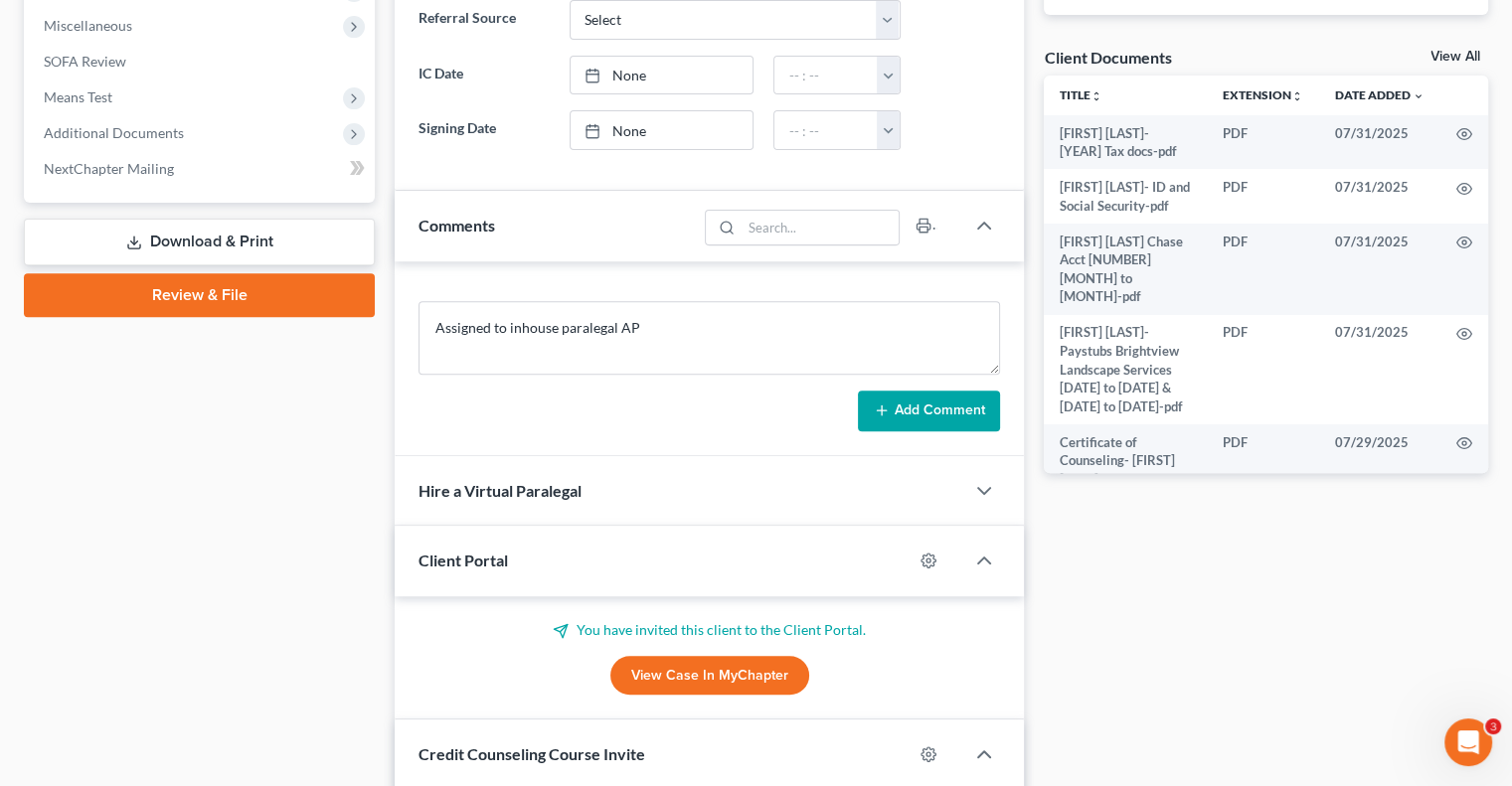 click on "Hire a Virtual Paralegal" at bounding box center (679, 490) 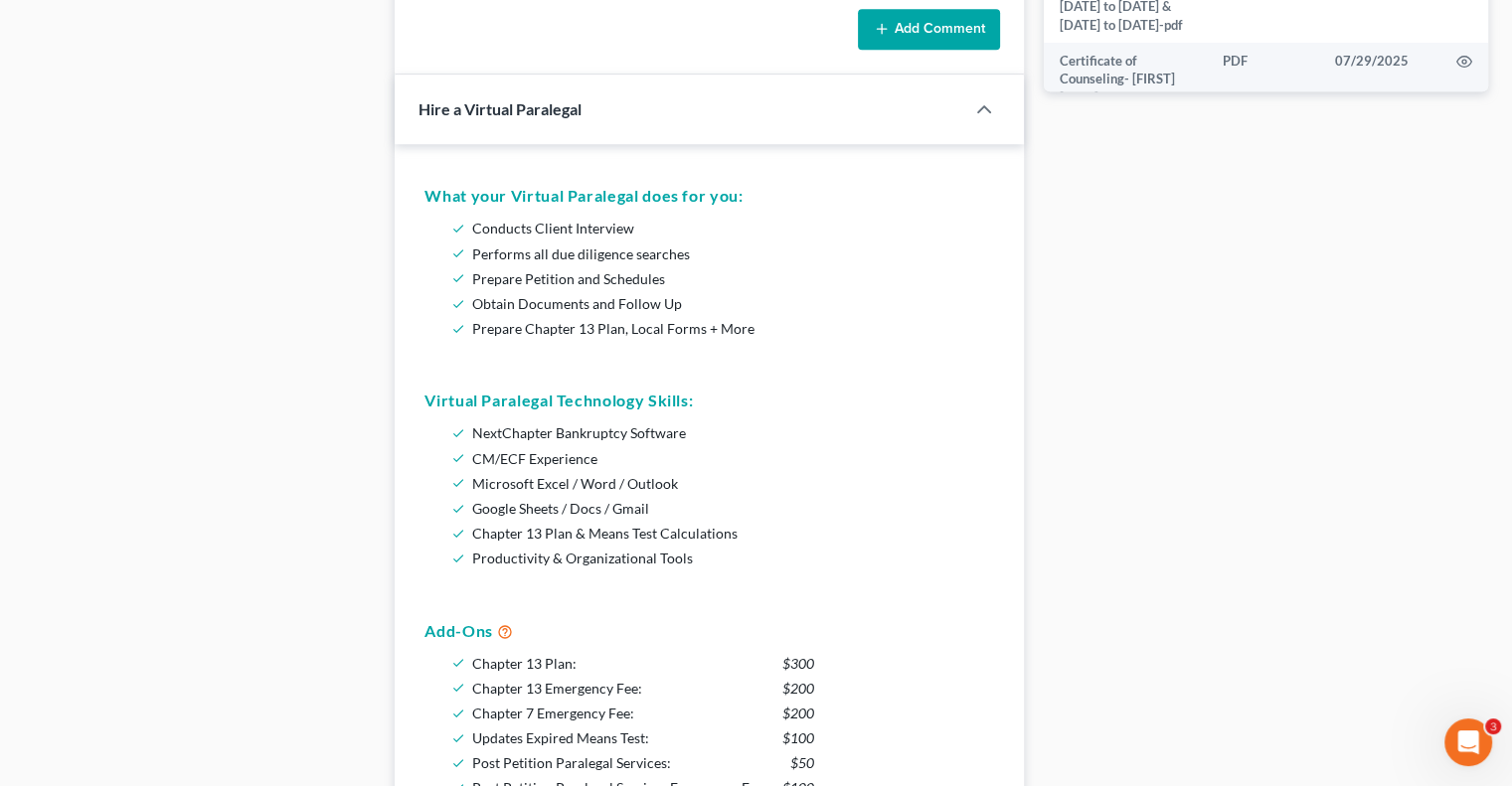 scroll, scrollTop: 1010, scrollLeft: 0, axis: vertical 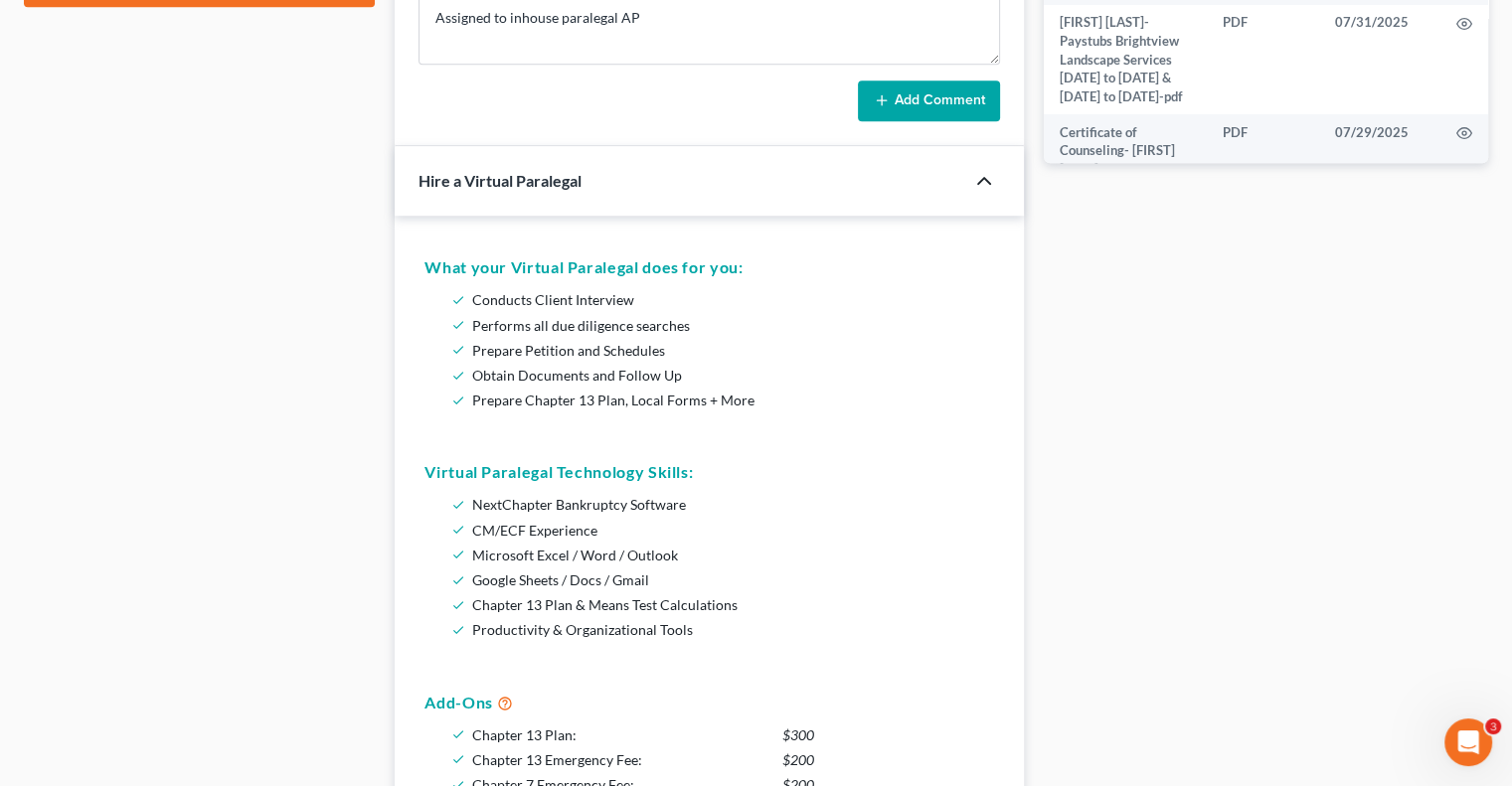 click 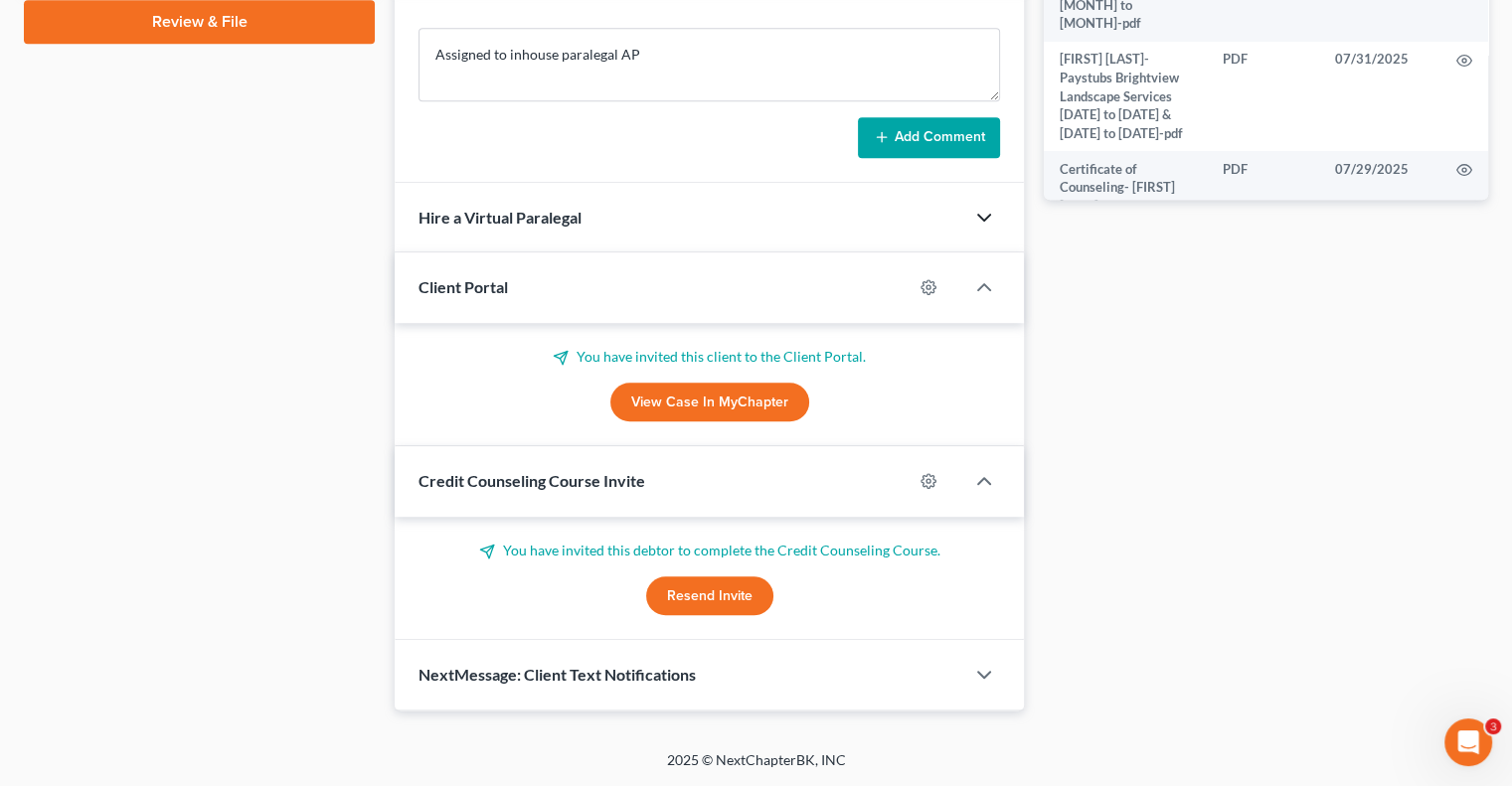 scroll, scrollTop: 966, scrollLeft: 0, axis: vertical 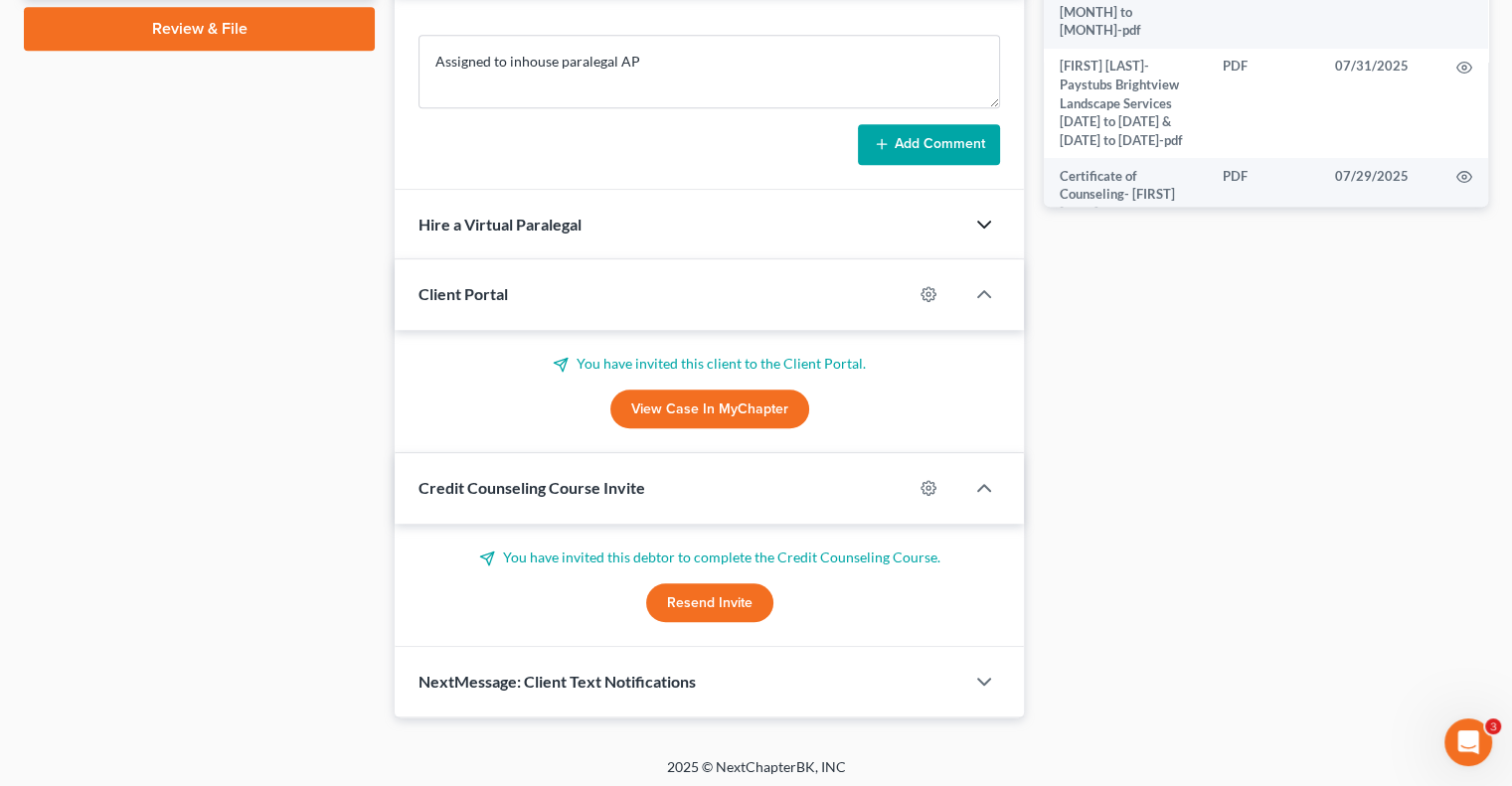 click on "Add Comment" at bounding box center (928, 145) 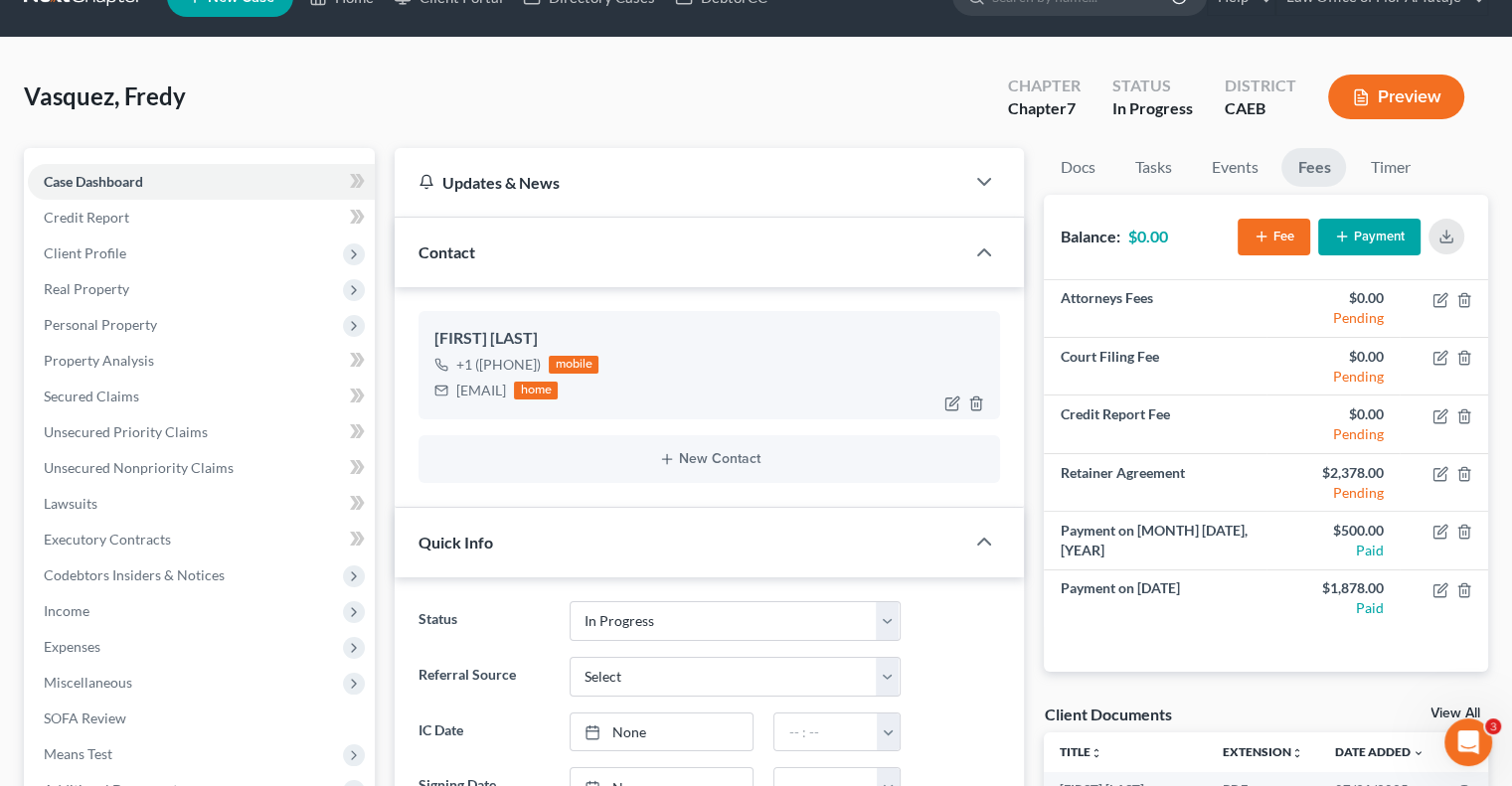 scroll, scrollTop: 39, scrollLeft: 0, axis: vertical 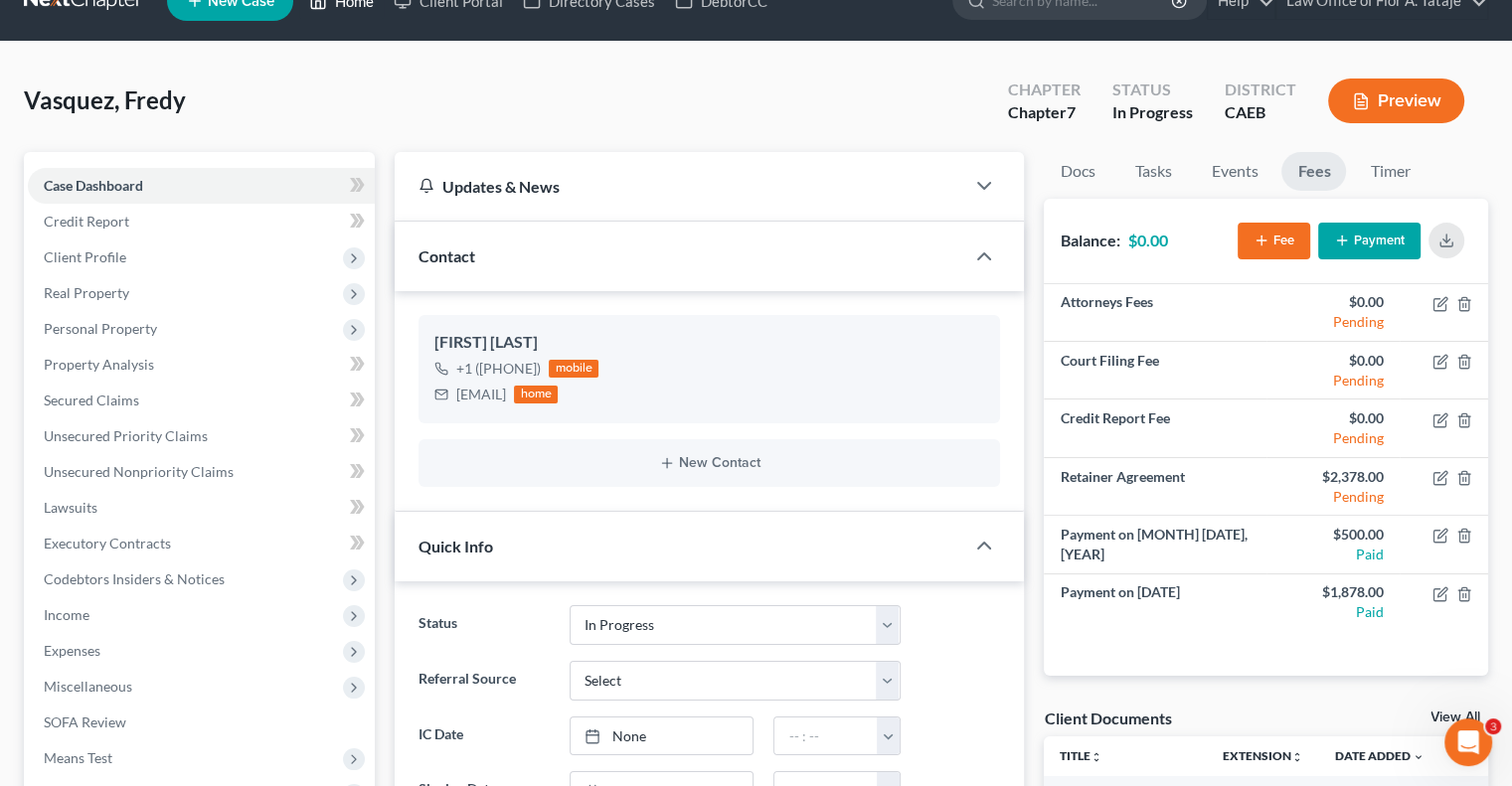 click on "Home" at bounding box center [341, 1] 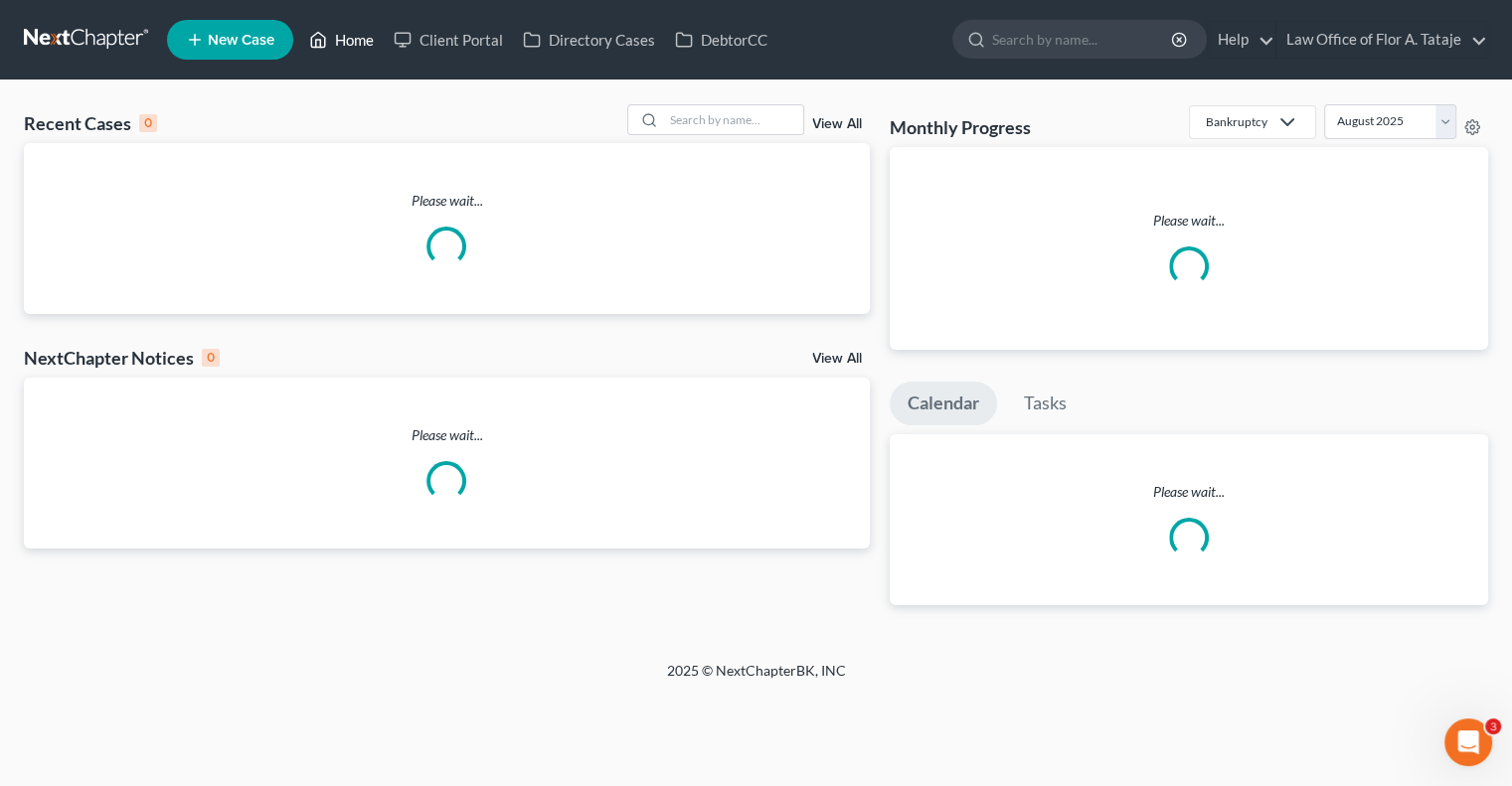 scroll, scrollTop: 0, scrollLeft: 0, axis: both 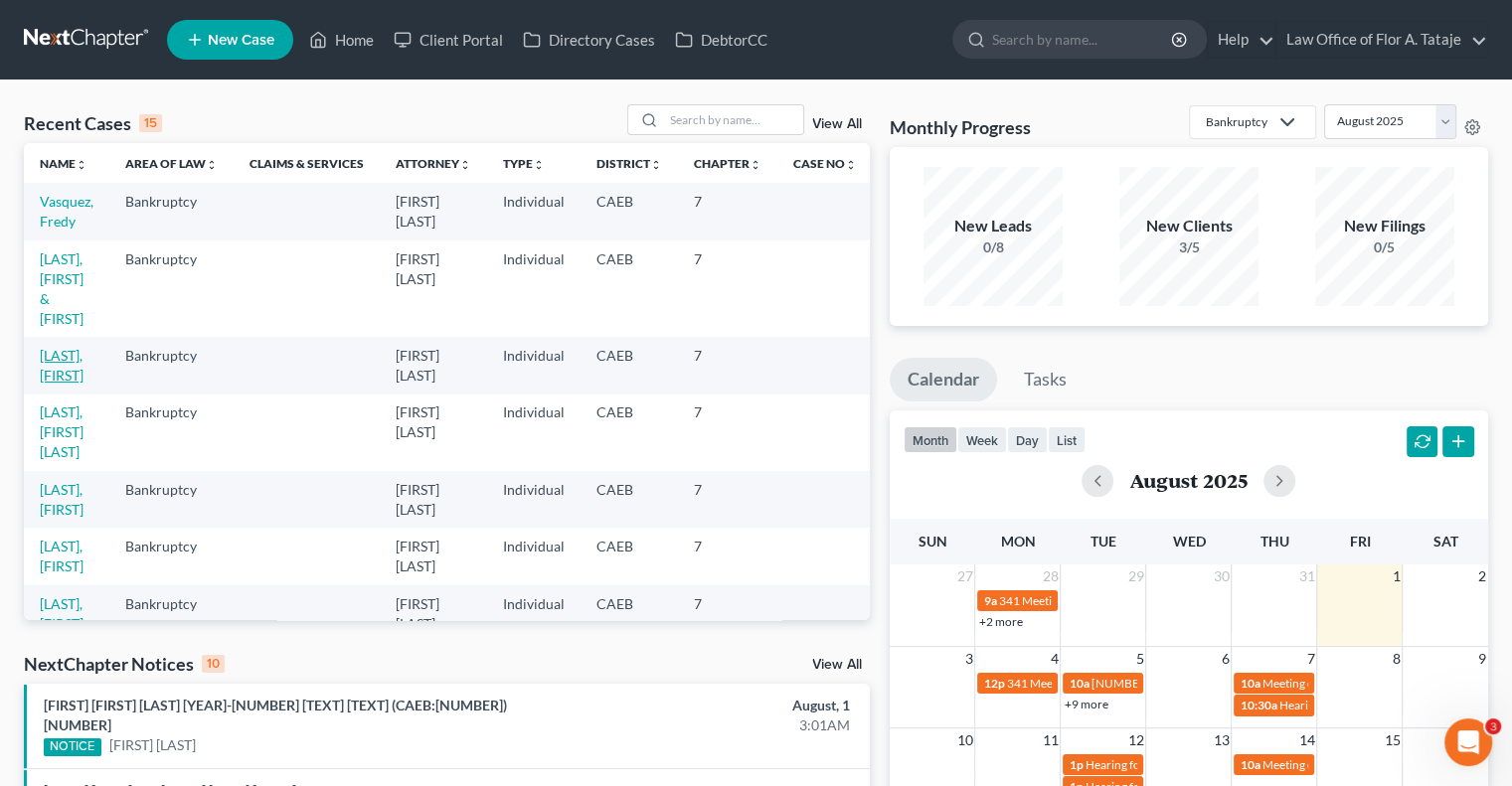 click on "[LAST], [FIRST]" at bounding box center [62, 365] 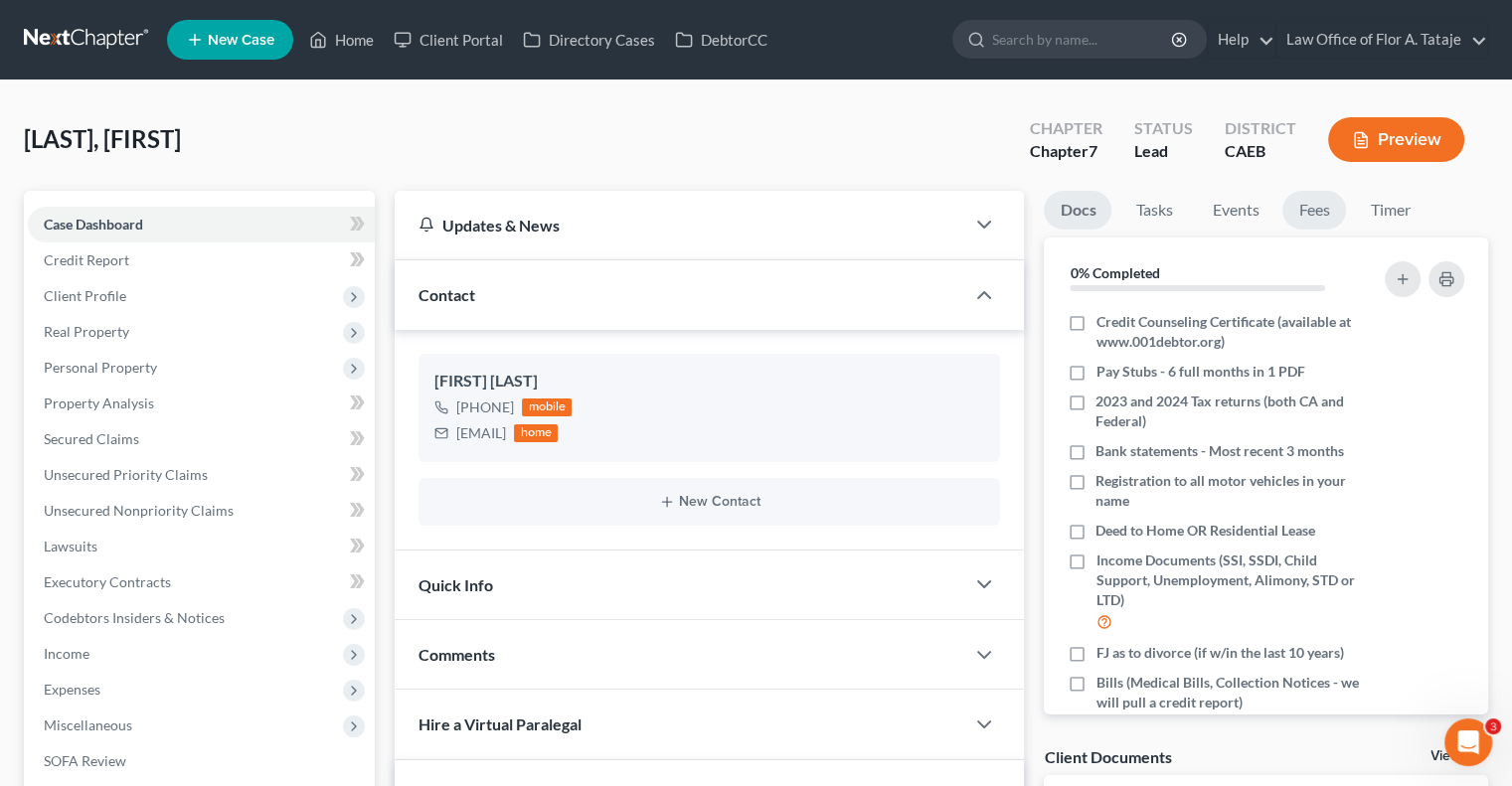click on "Fees" at bounding box center (1314, 210) 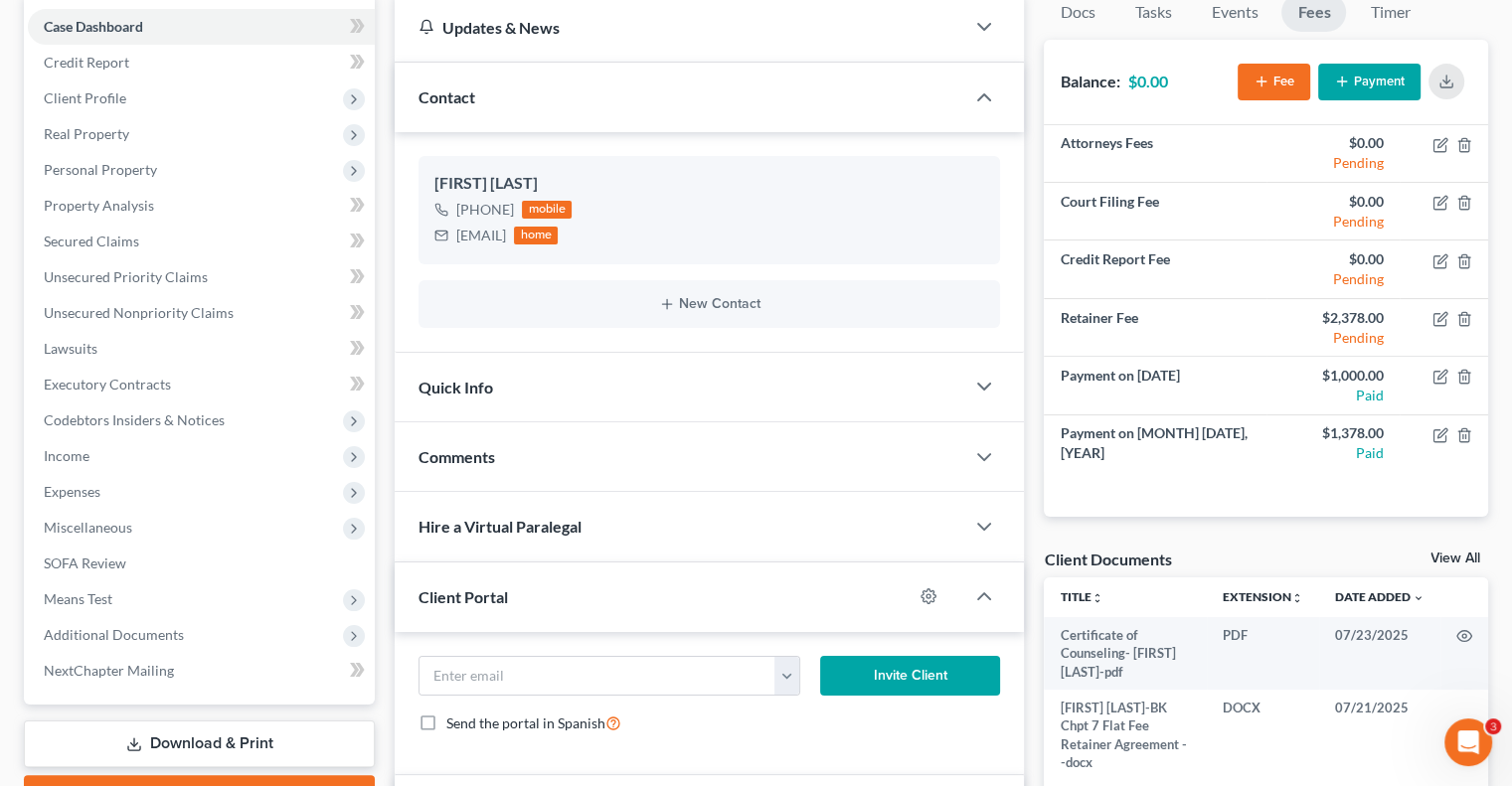 scroll, scrollTop: 199, scrollLeft: 0, axis: vertical 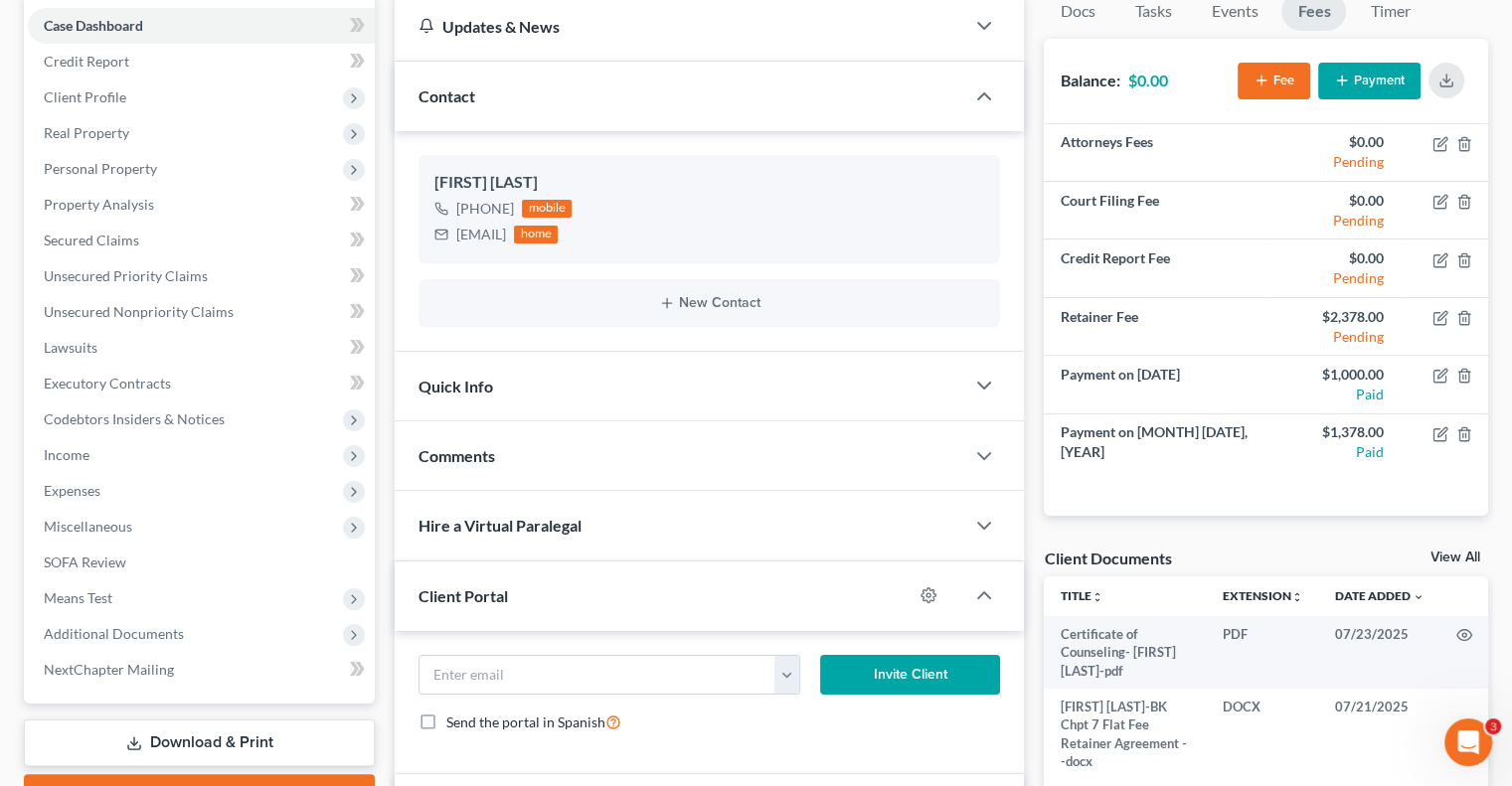 click on "Quick Info" at bounding box center [679, 386] 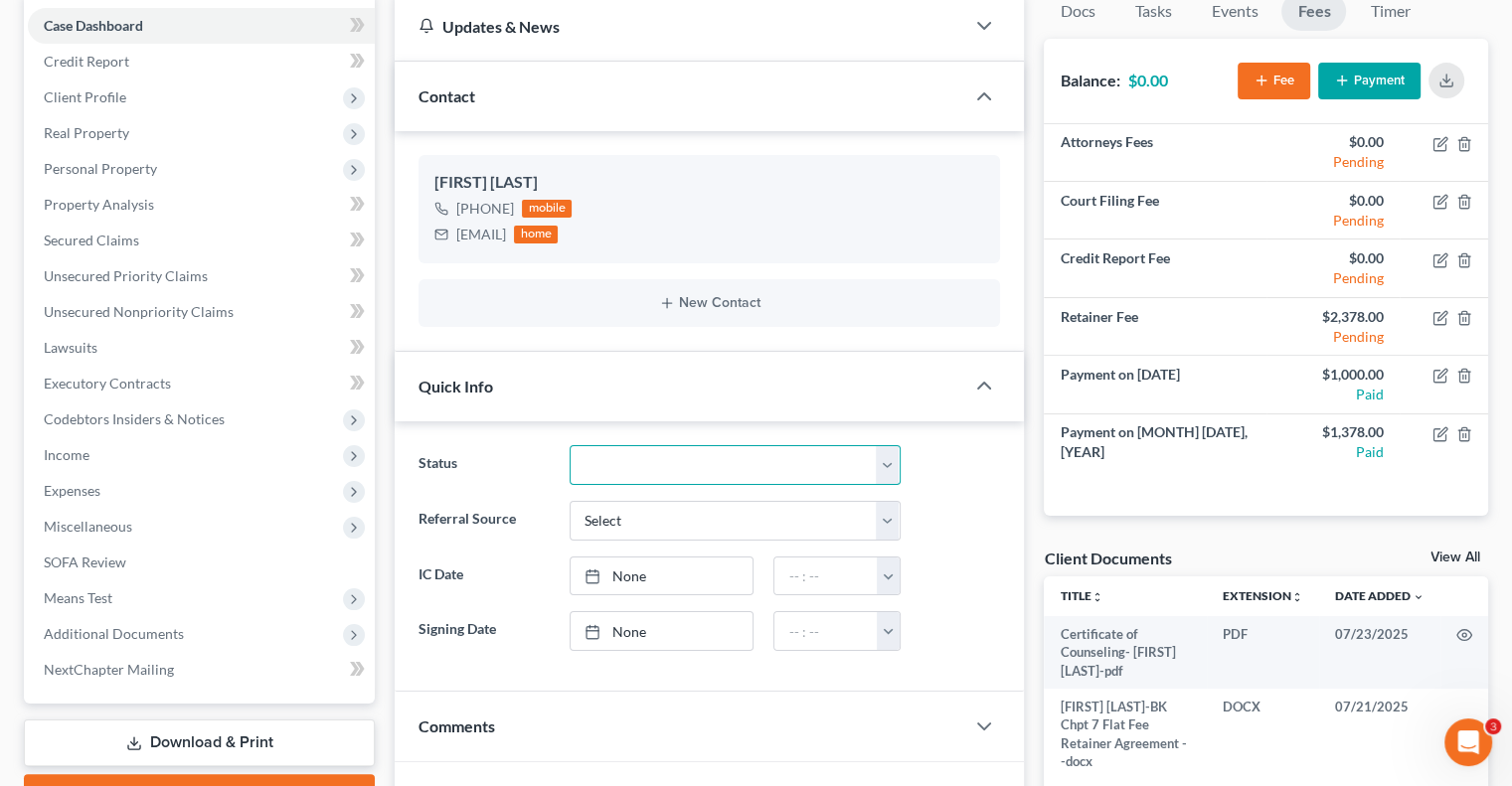 click on "Discharged Discharged & Reported Discharge Litigation Dismissal Notice Dismissed Dismissed & Litigation Filed Filed / Pre 341 Inactive In Progress Lead Lost Lead Plan Confirmation Plan Failing Possible Post 341 Pre Confirmation Preparing to File Ready to File Ready to Sign Rejected Retained To Review Withdrawn As Counsel" at bounding box center [735, 465] 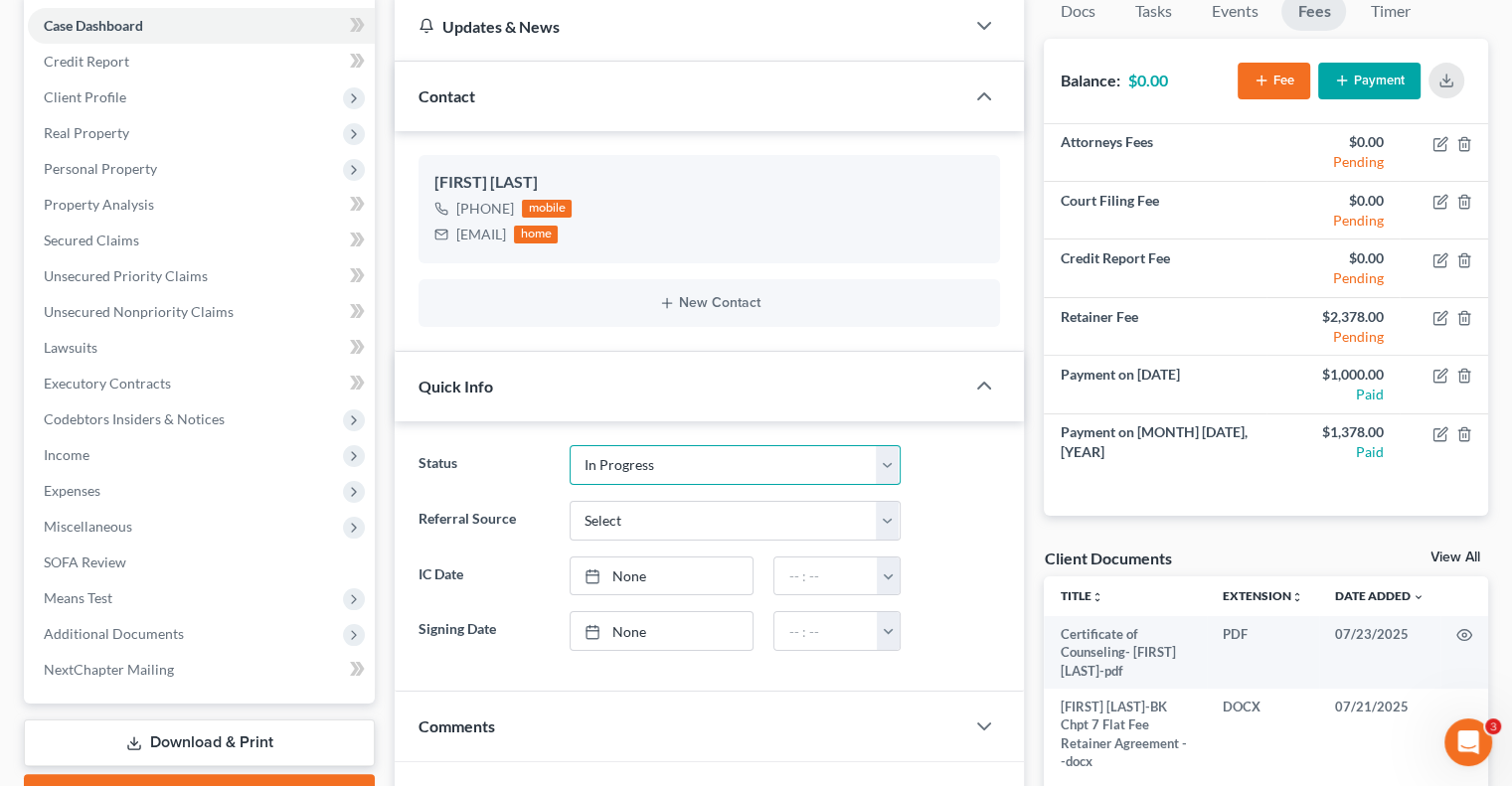 click on "Discharged Discharged & Reported Discharge Litigation Dismissal Notice Dismissed Dismissed & Litigation Filed Filed / Pre 341 Inactive In Progress Lead Lost Lead Plan Confirmation Plan Failing Possible Post 341 Pre Confirmation Preparing to File Ready to File Ready to Sign Rejected Retained To Review Withdrawn As Counsel" at bounding box center [735, 465] 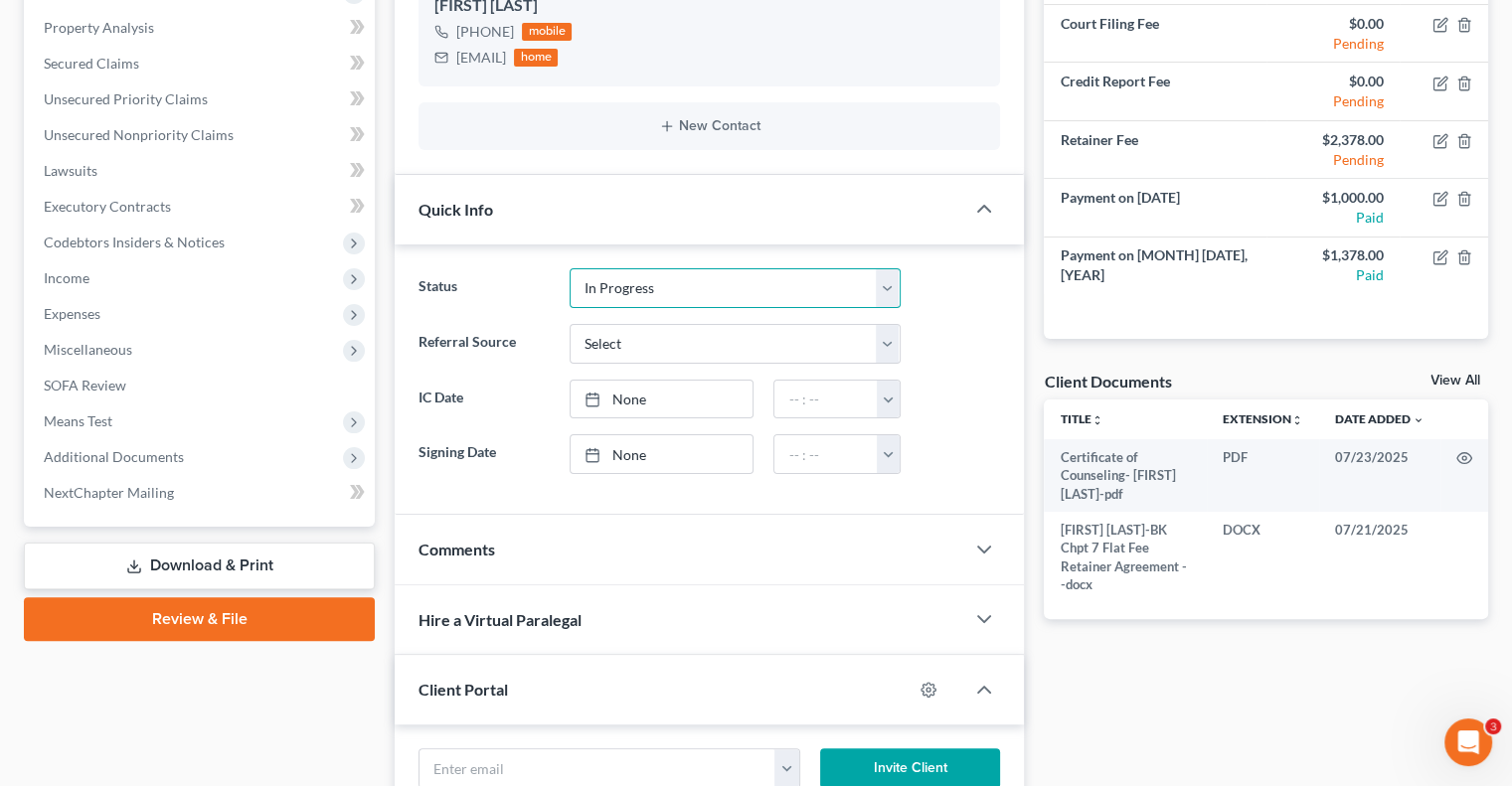 scroll, scrollTop: 378, scrollLeft: 0, axis: vertical 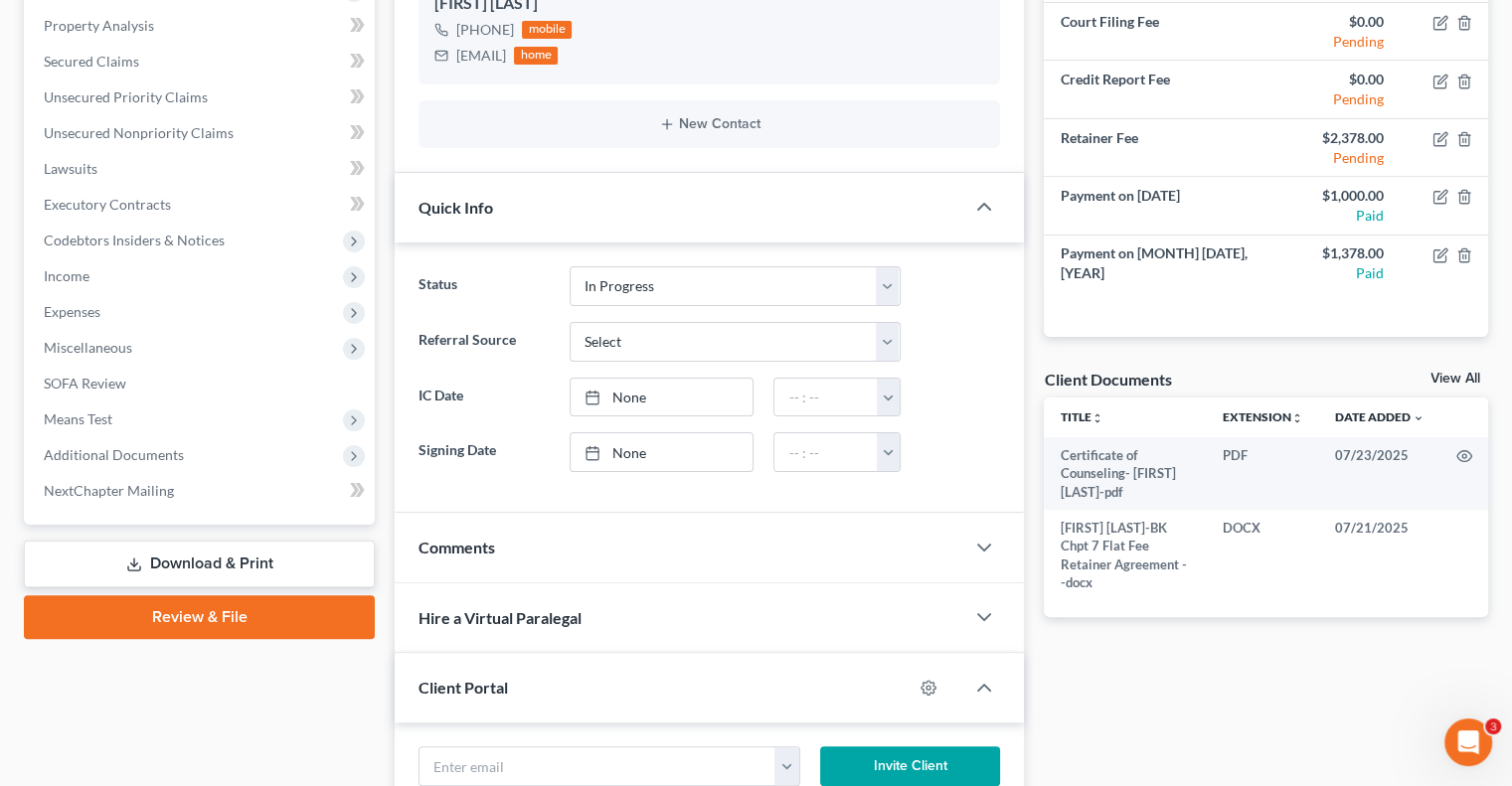 click on "Comments" at bounding box center [679, 547] 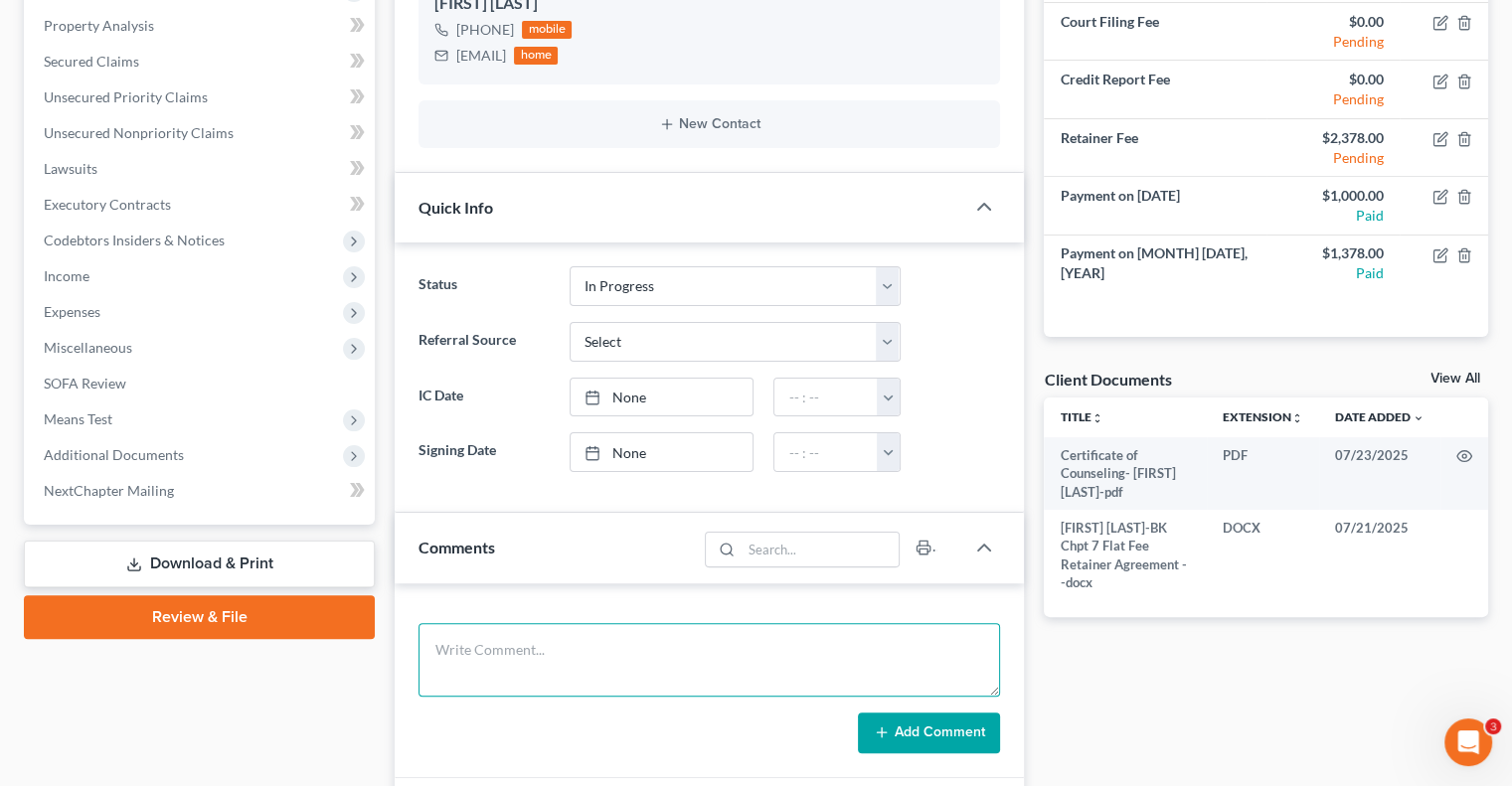 click at bounding box center (709, 660) 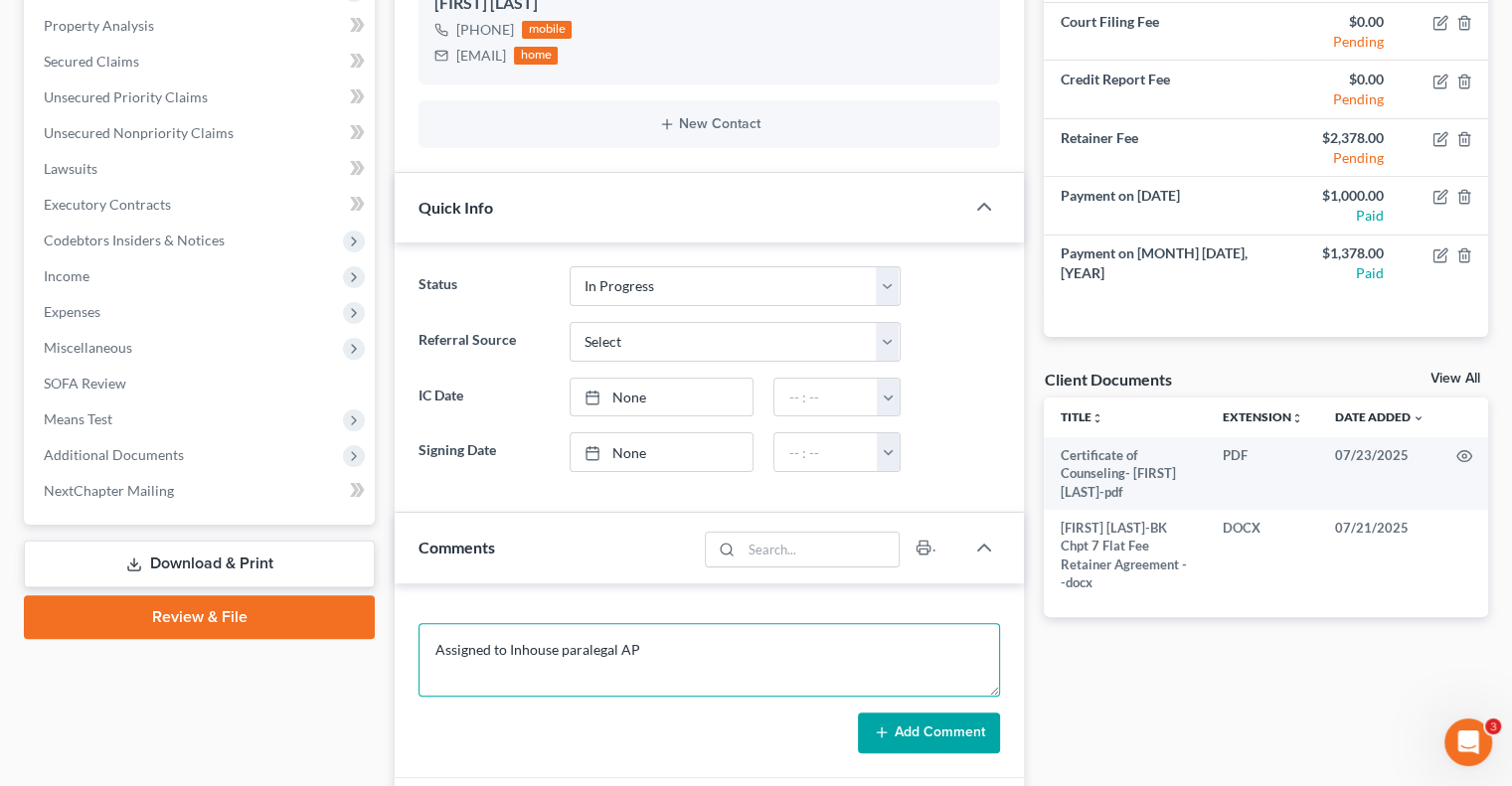 type on "Assigned to Inhouse paralegal AP" 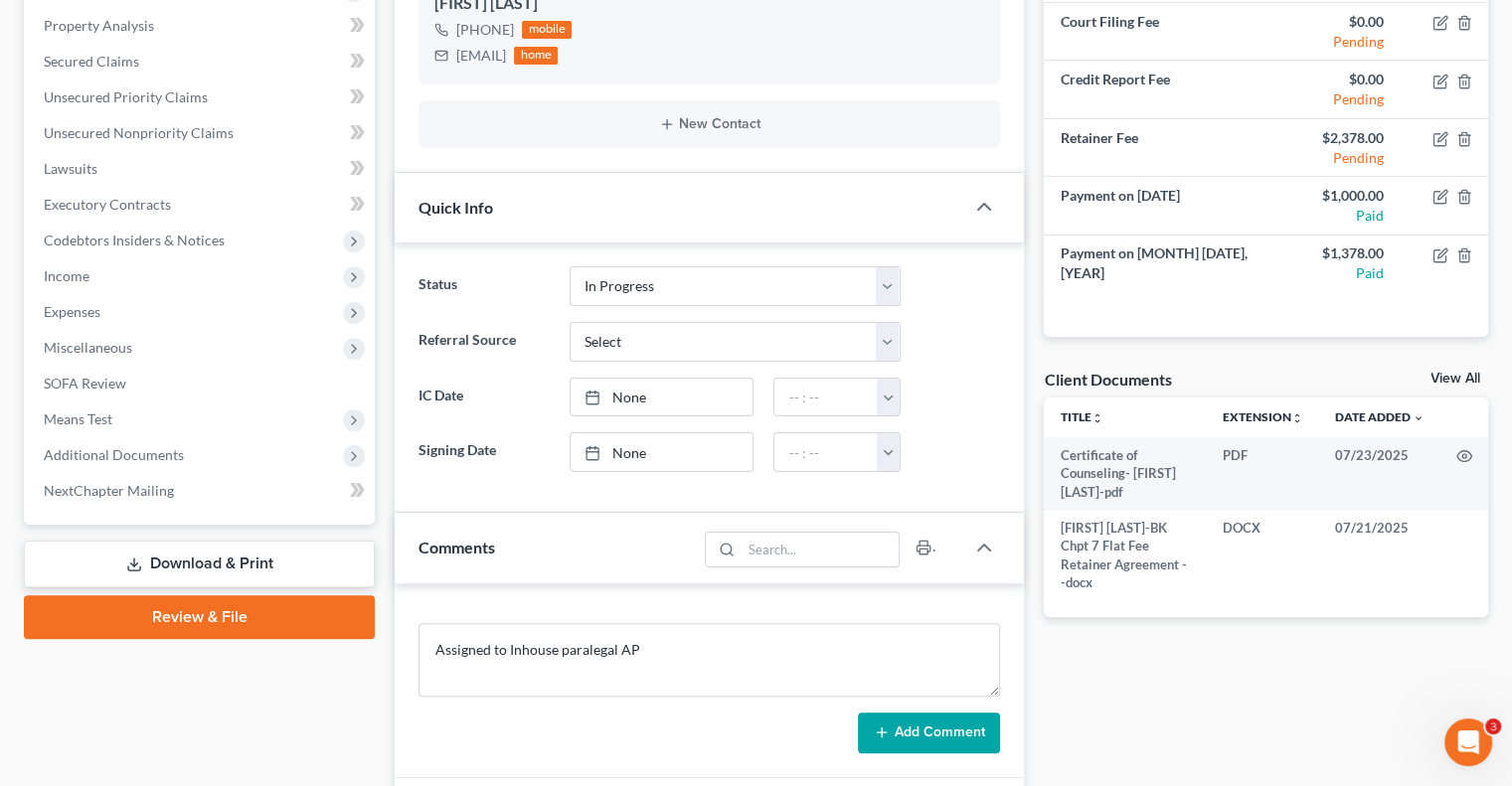click on "Add Comment" at bounding box center [928, 733] 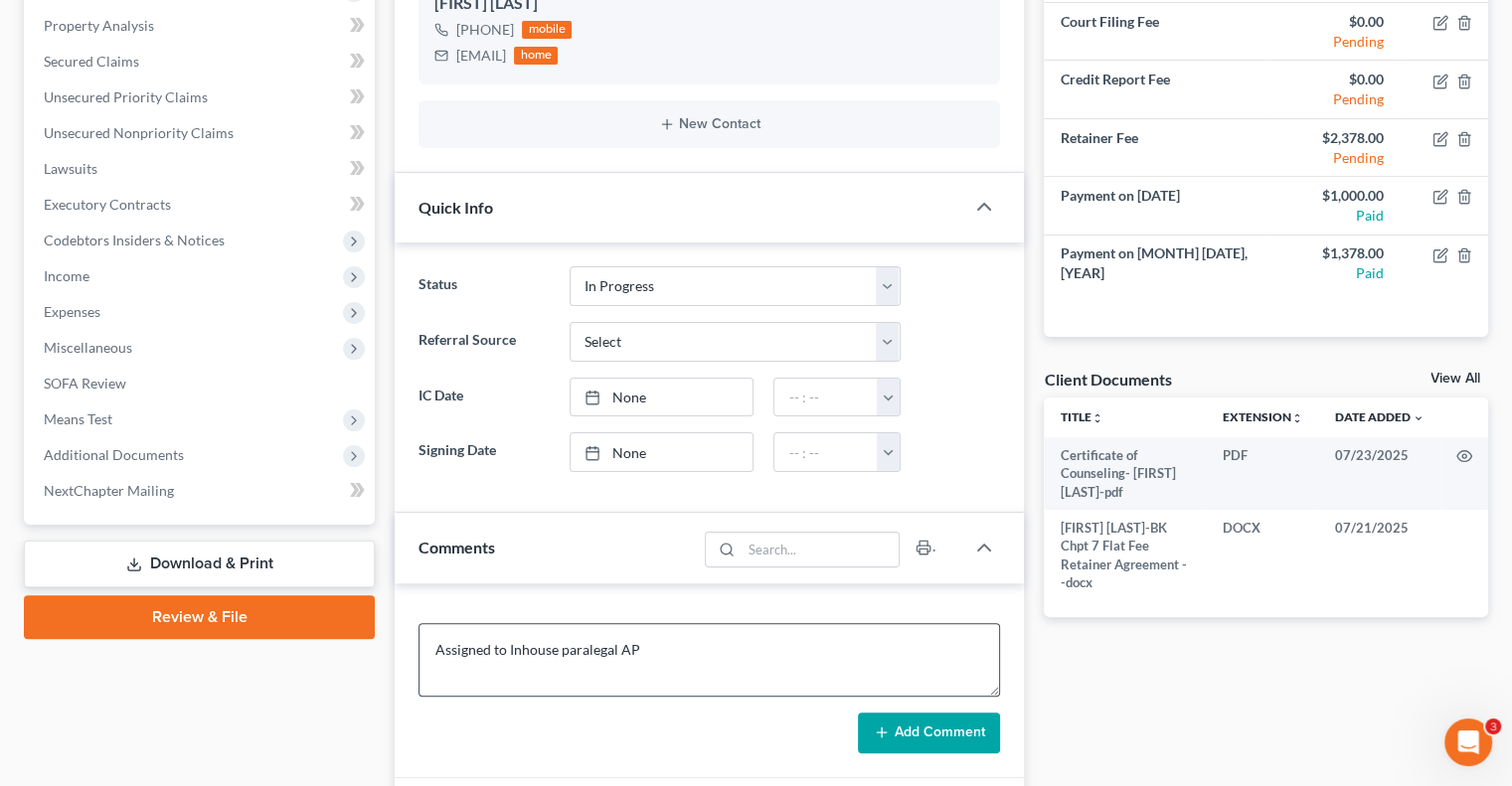 type 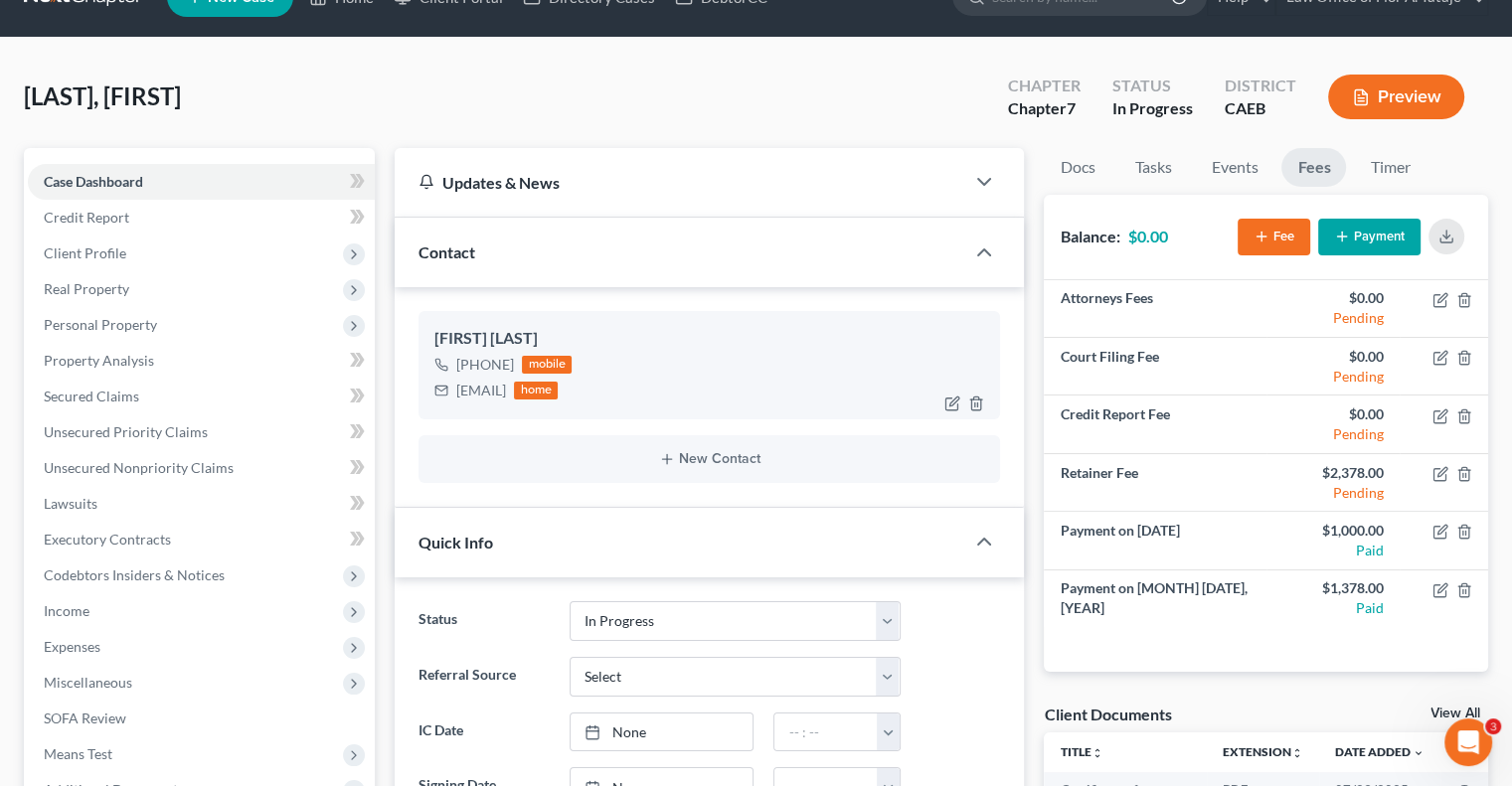 scroll, scrollTop: 36, scrollLeft: 0, axis: vertical 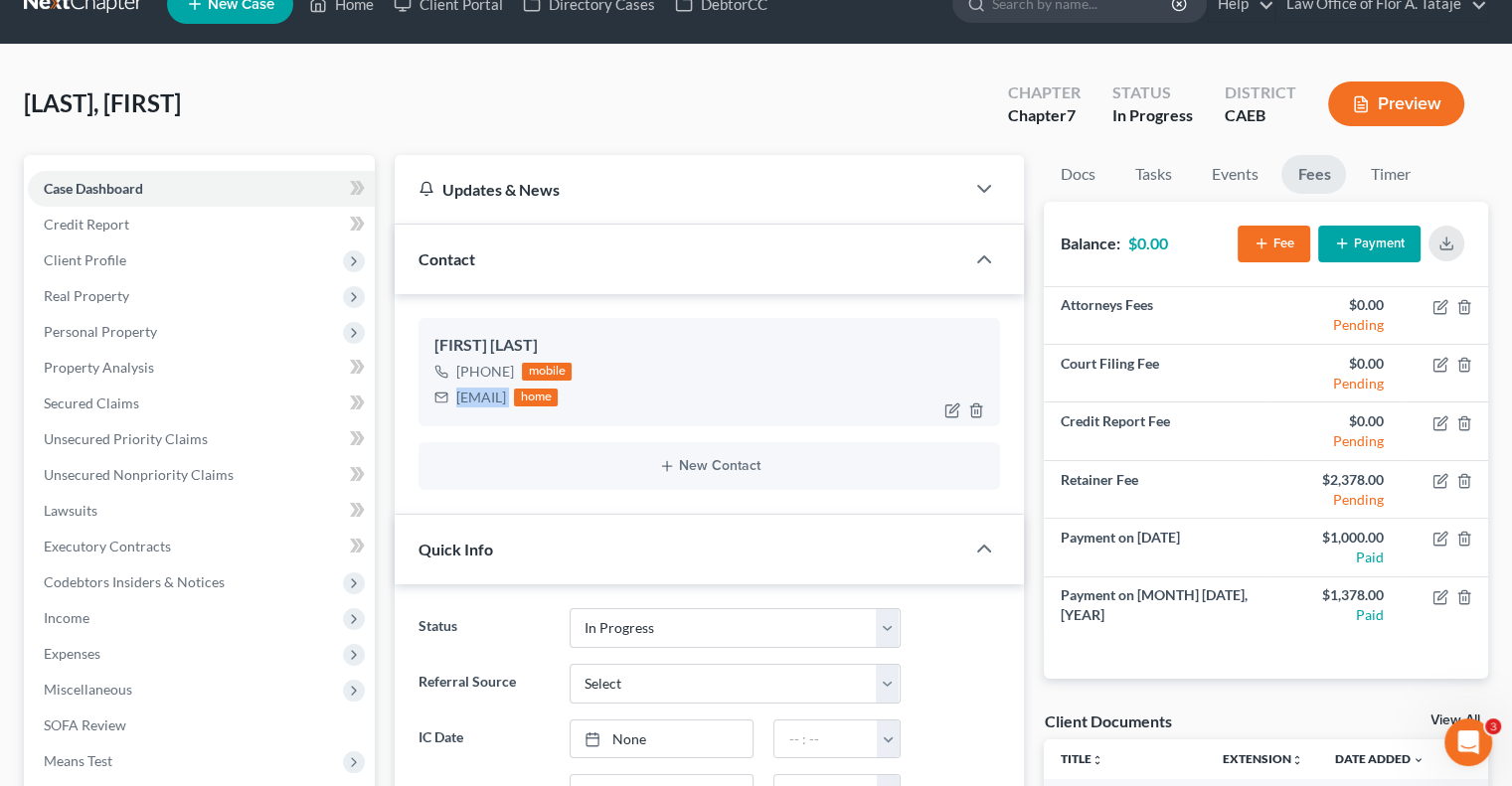 drag, startPoint x: 664, startPoint y: 396, endPoint x: 454, endPoint y: 398, distance: 210.00952 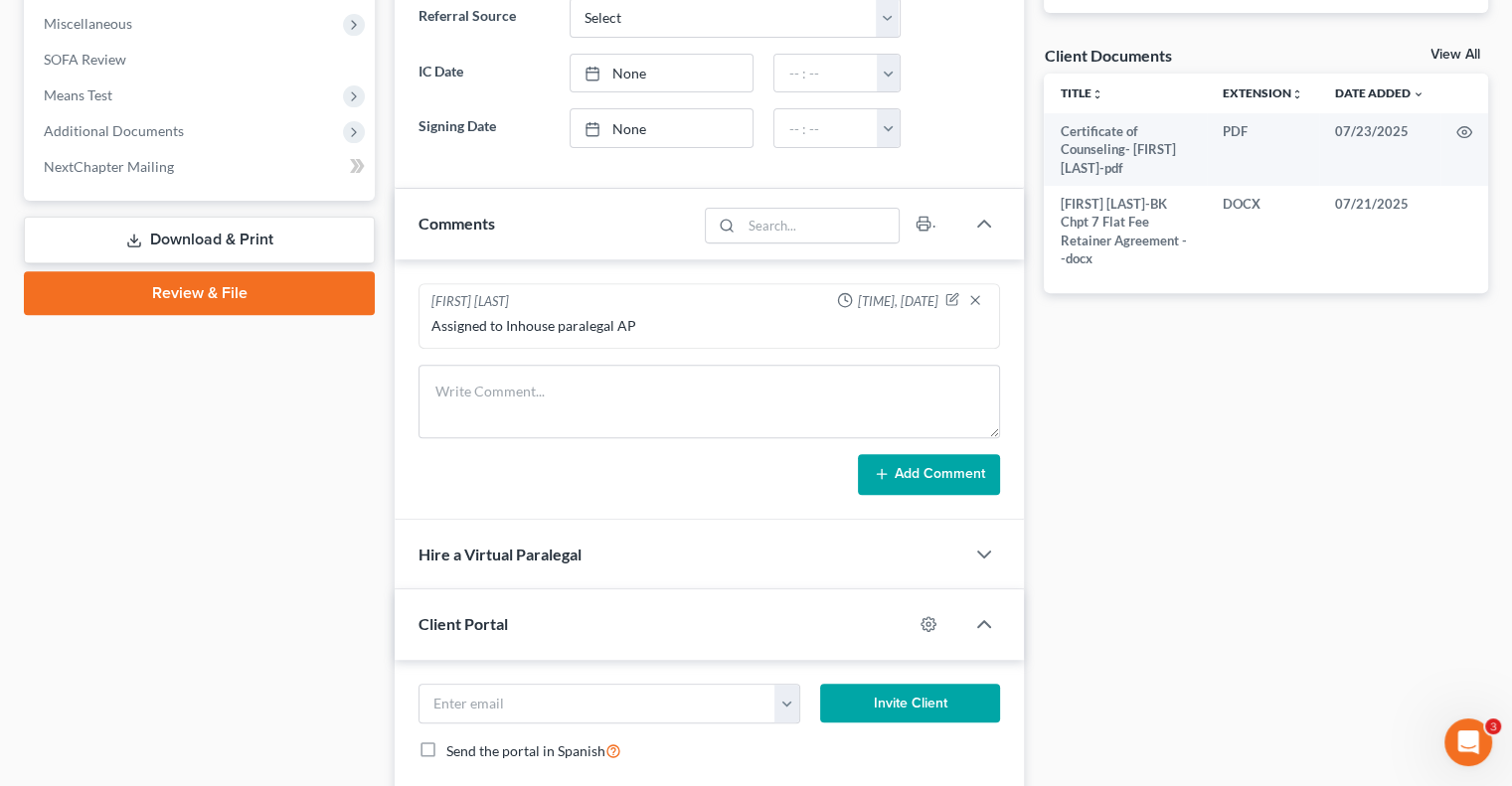 scroll, scrollTop: 703, scrollLeft: 0, axis: vertical 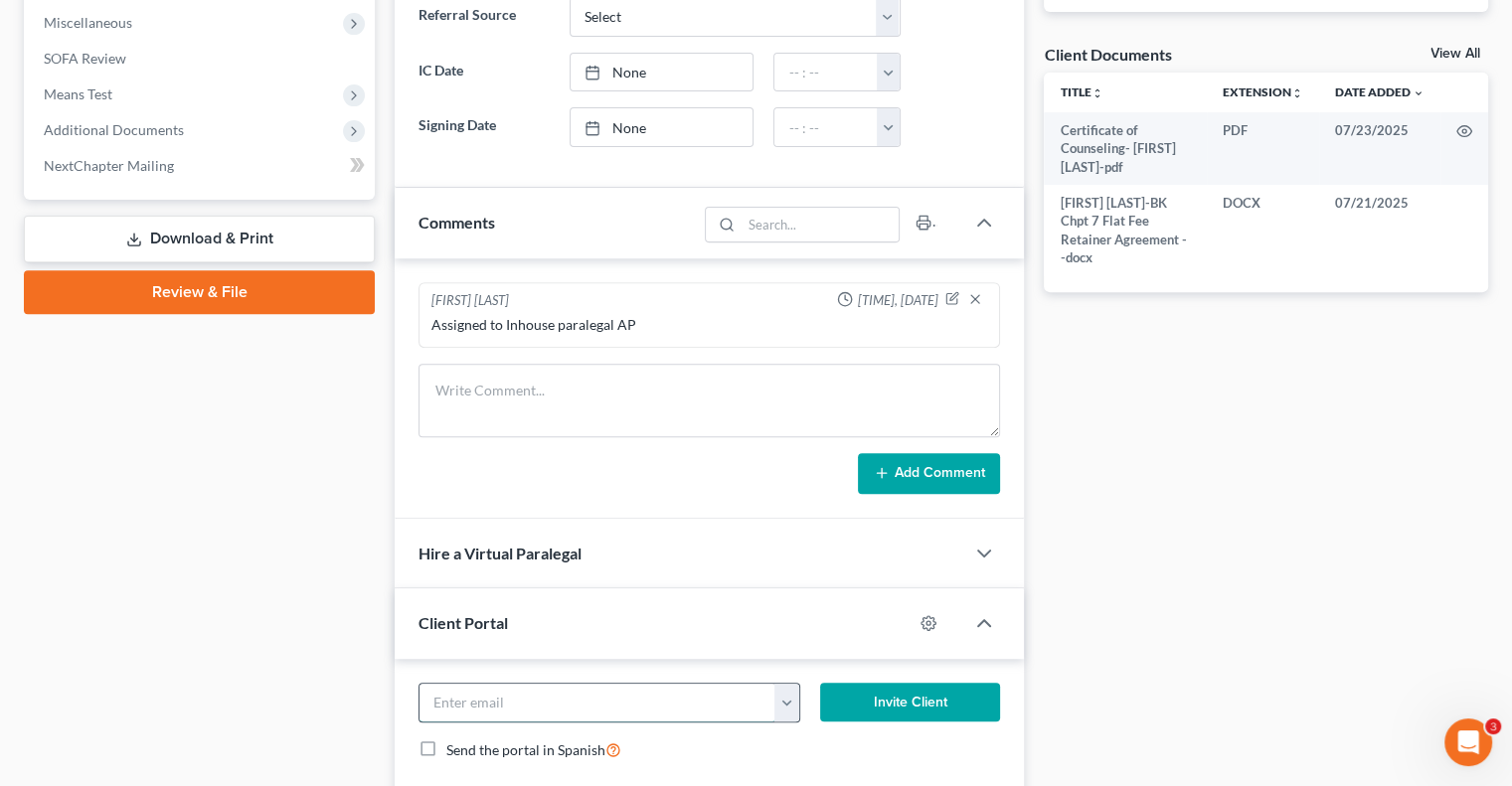 click at bounding box center (597, 703) 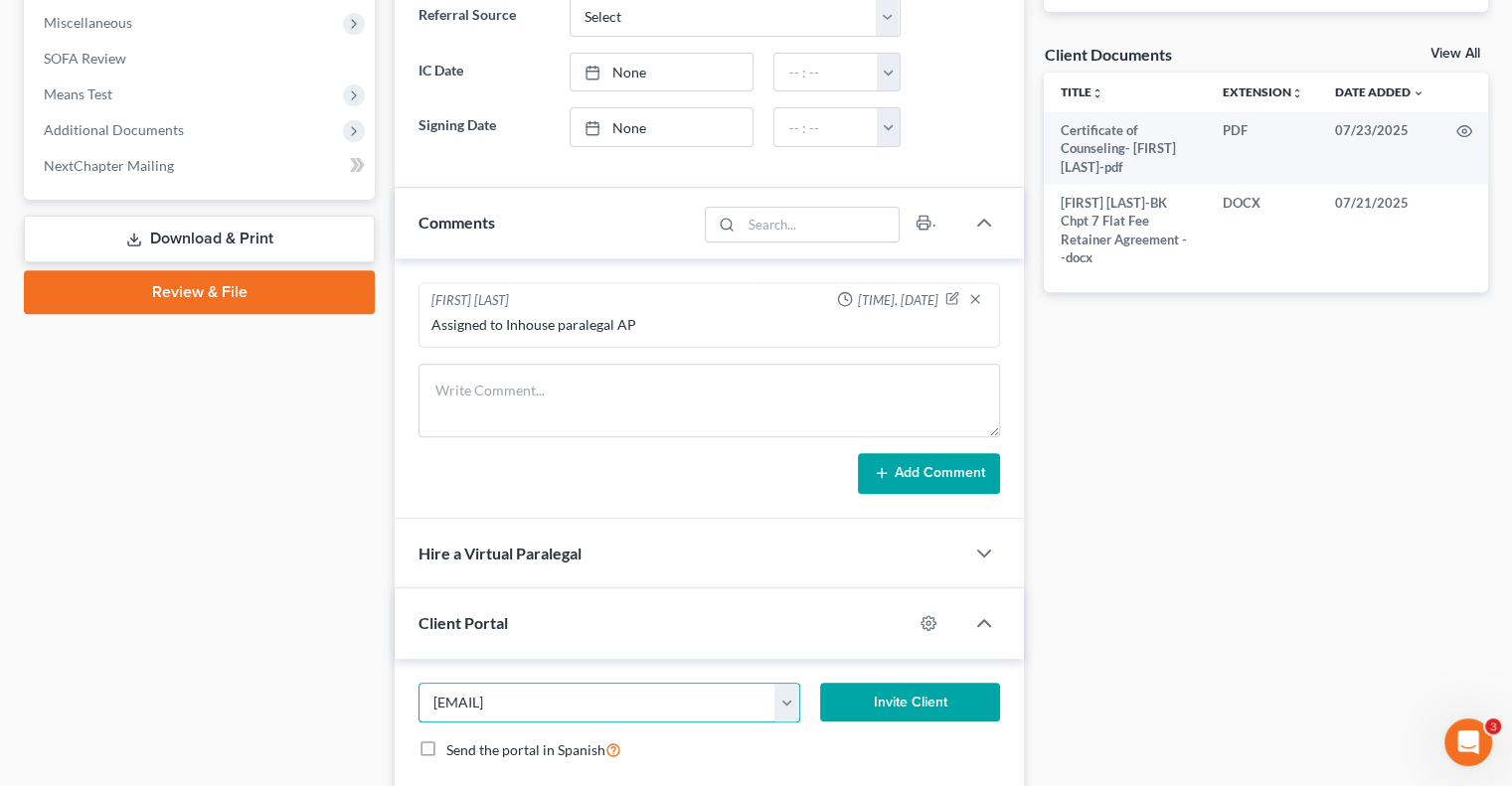 type on "[EMAIL]" 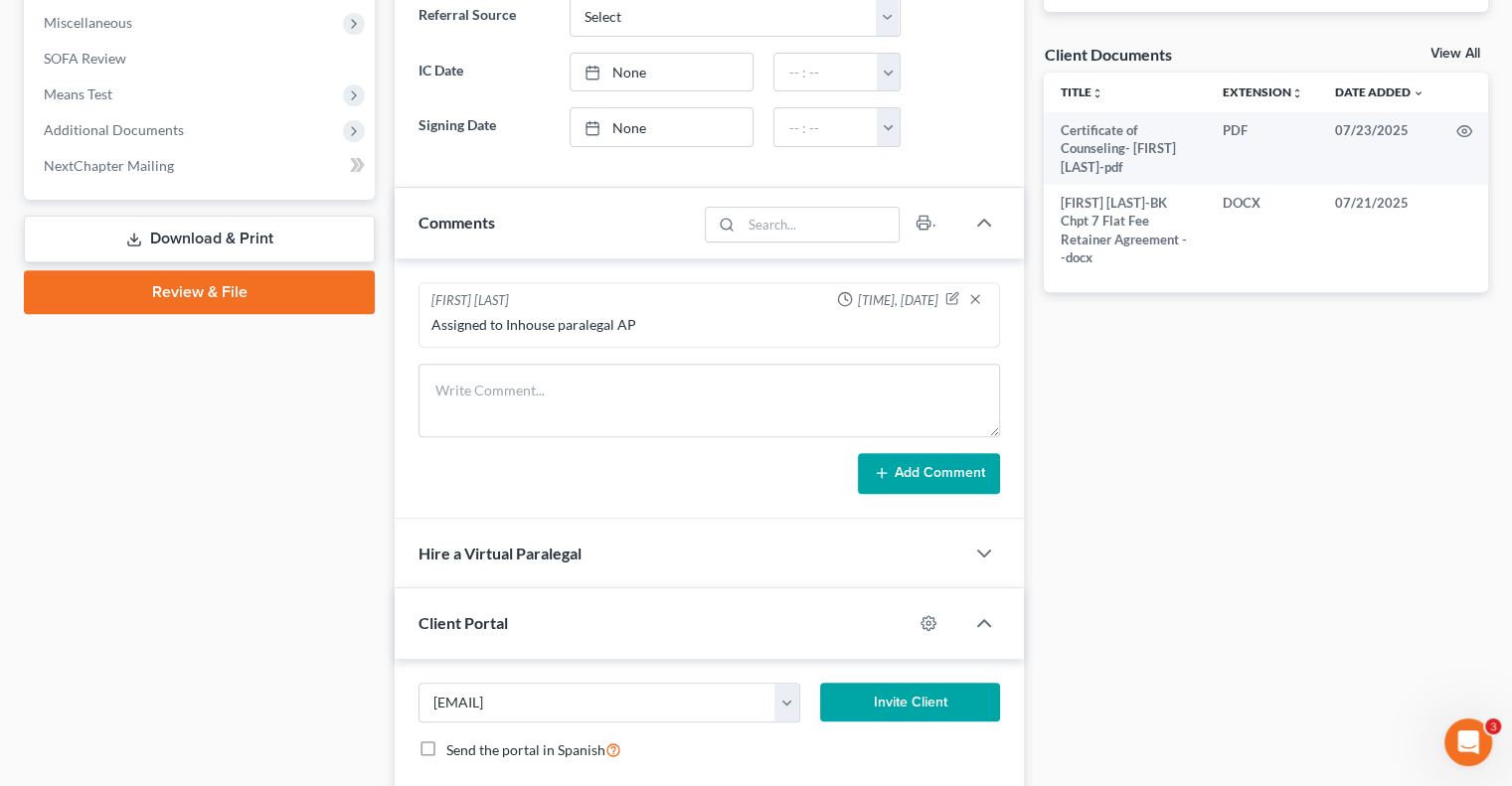 click on "Invite Client" at bounding box center [911, 703] 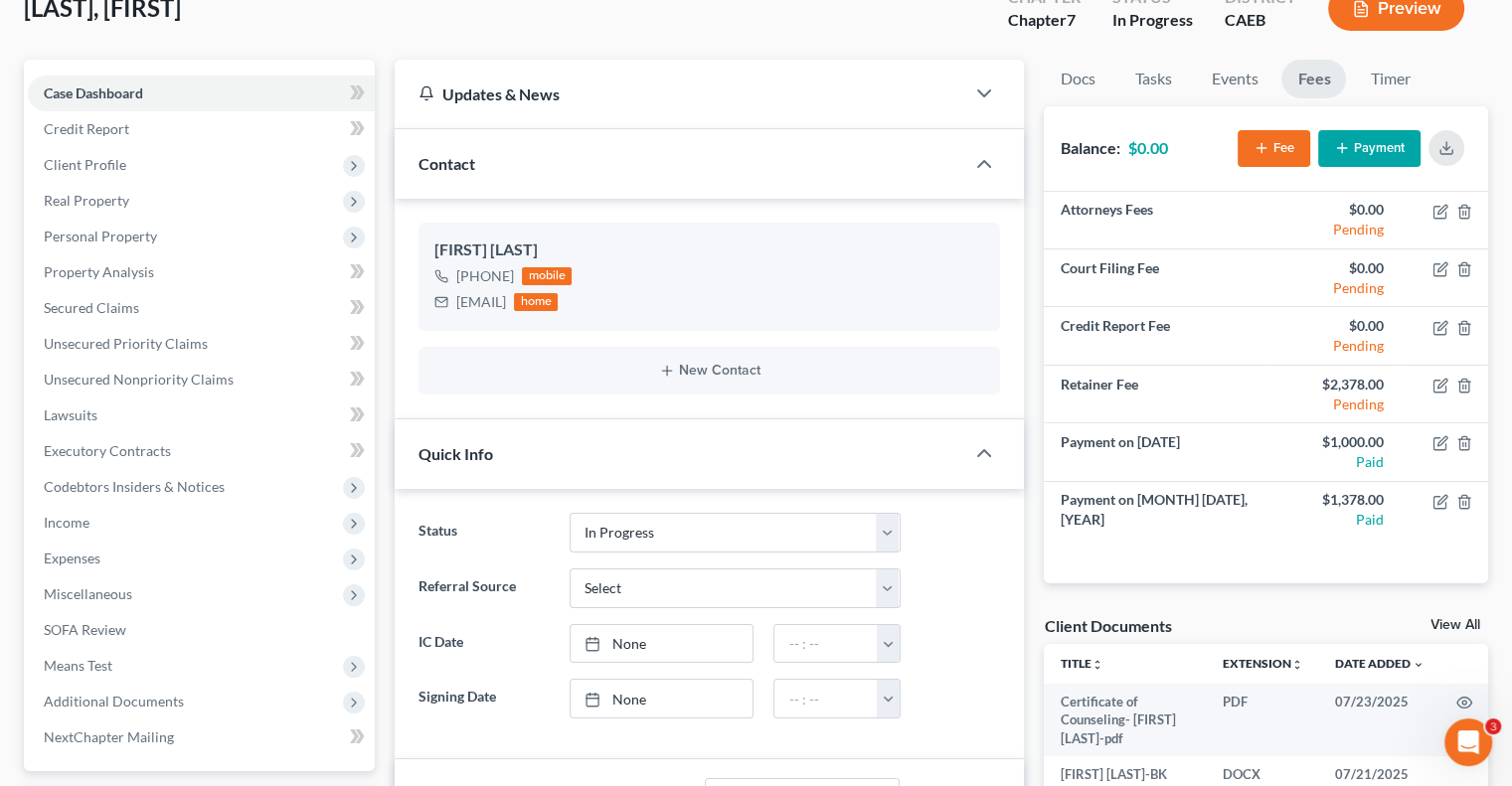 scroll, scrollTop: 0, scrollLeft: 0, axis: both 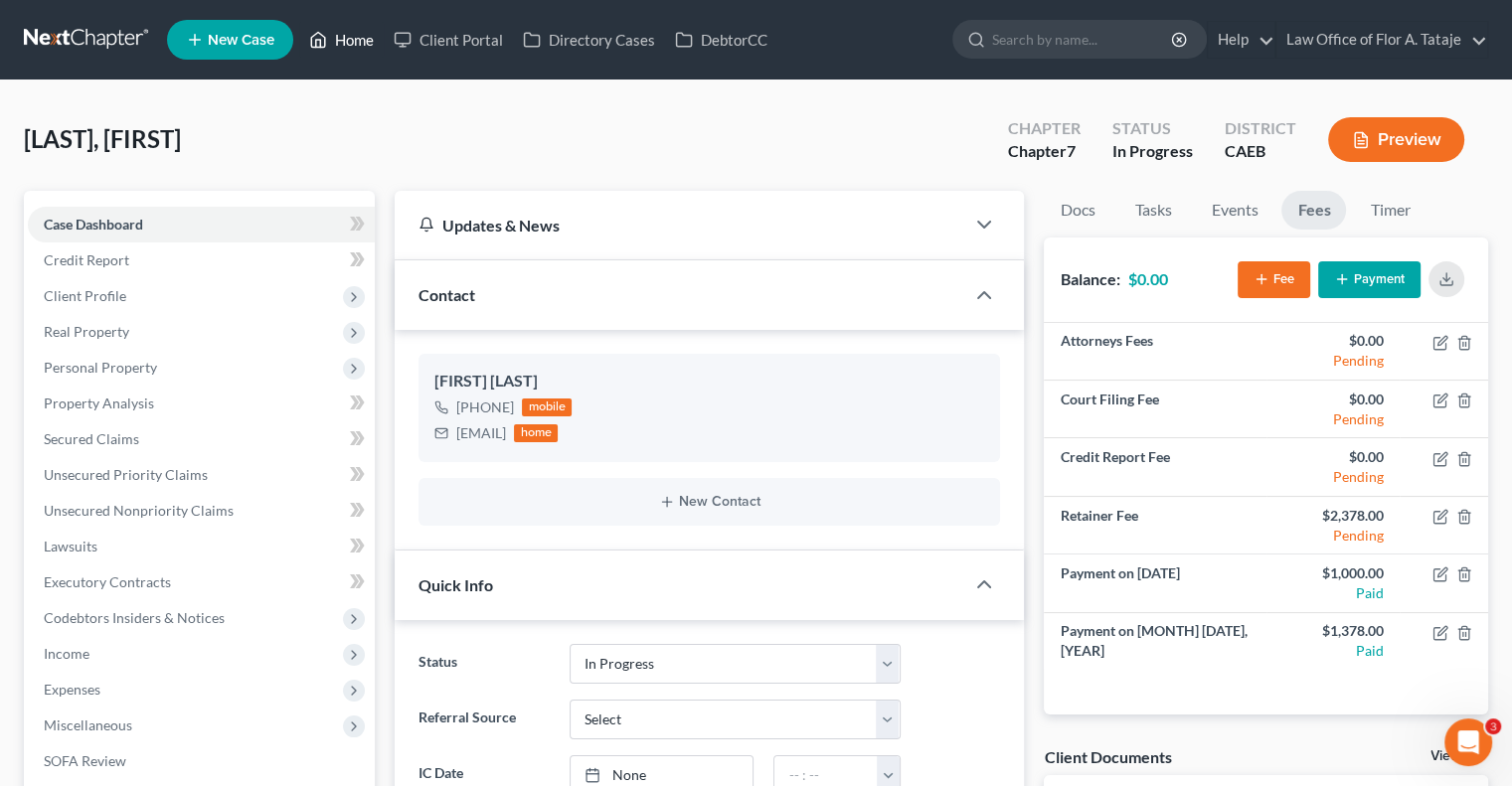 click on "Home" at bounding box center (341, 40) 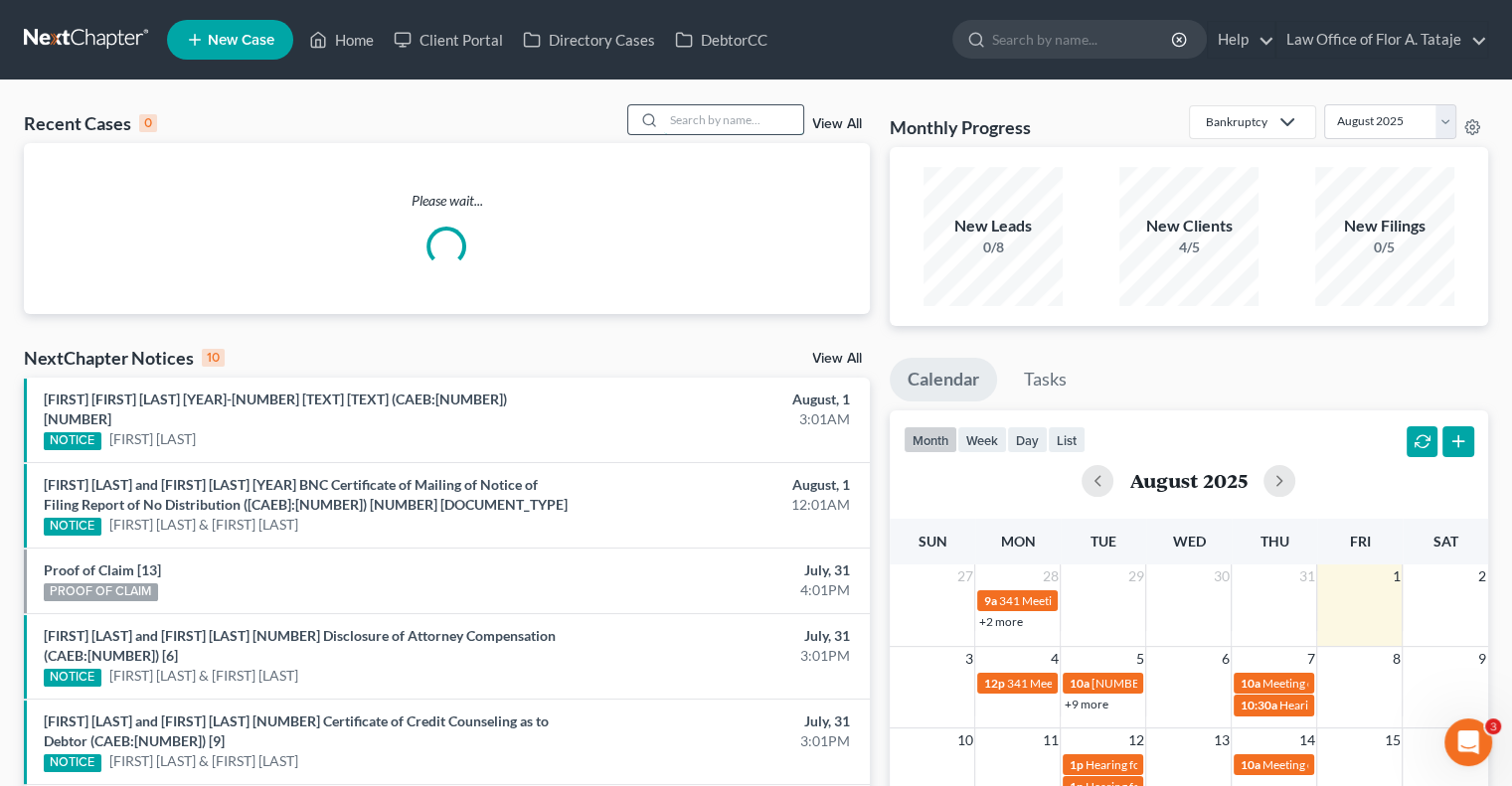click at bounding box center [734, 119] 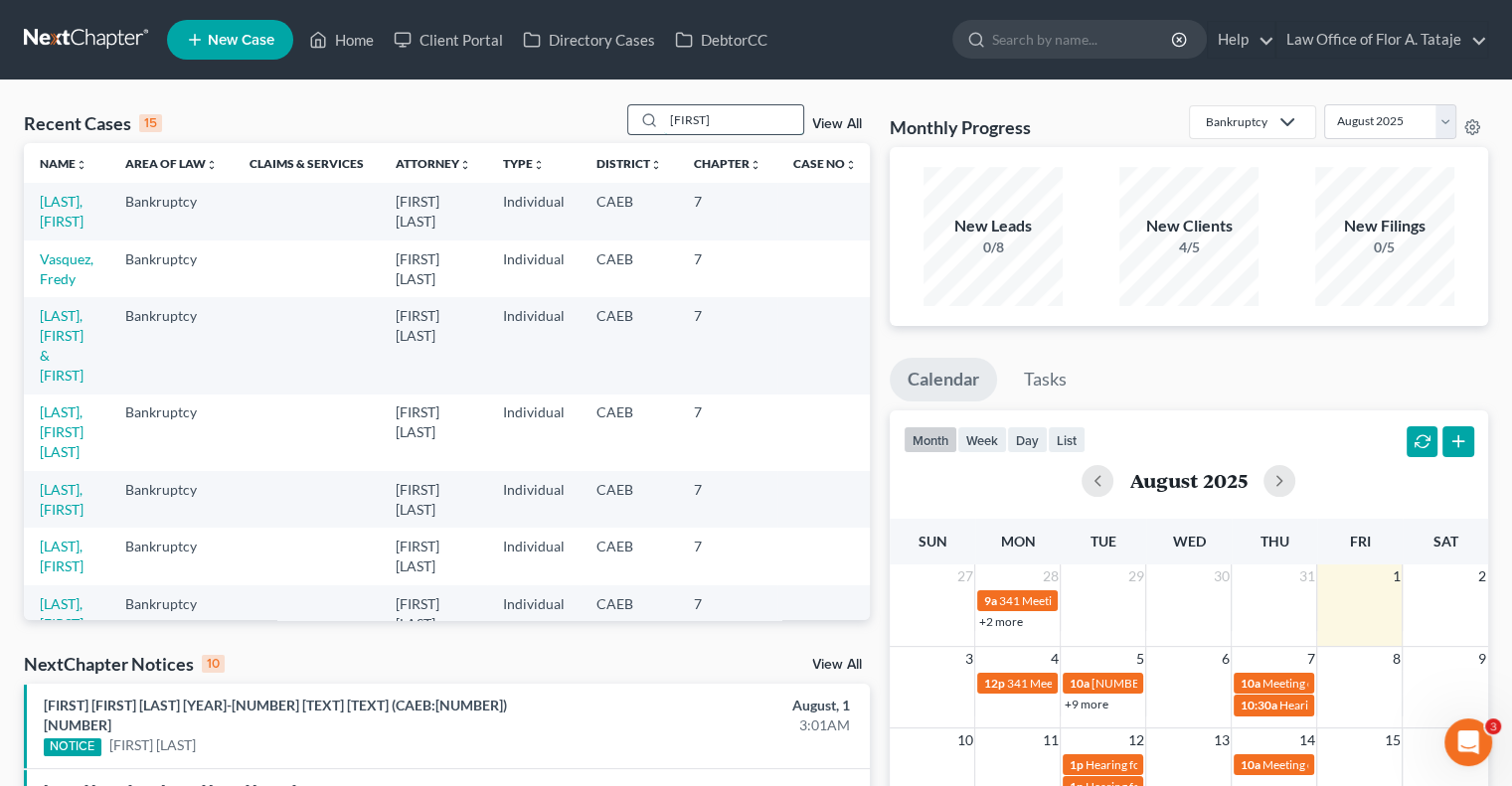 type on "[FIRST]" 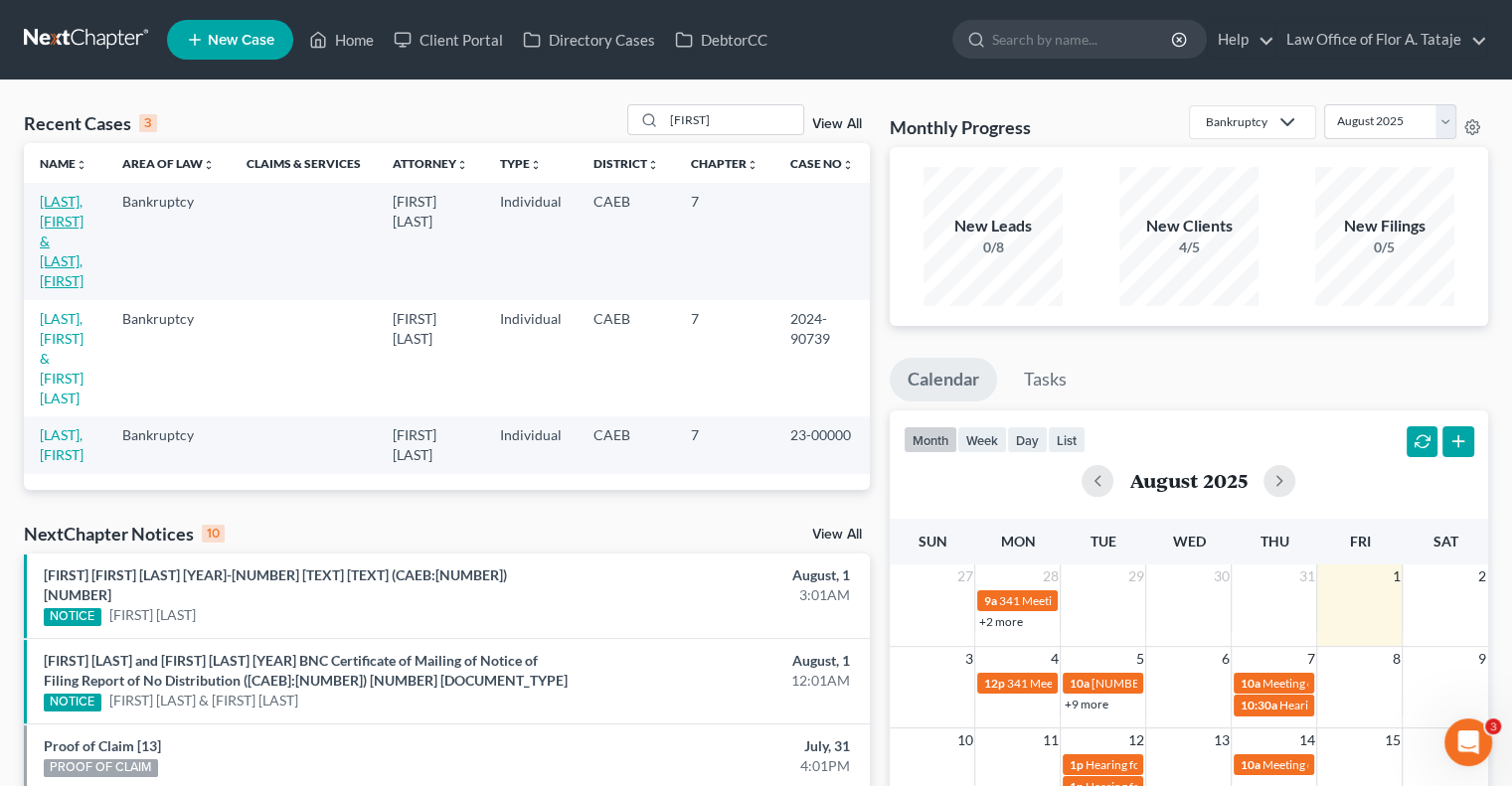 click on "[LAST], [FIRST] & [LAST], [FIRST]" at bounding box center [62, 240] 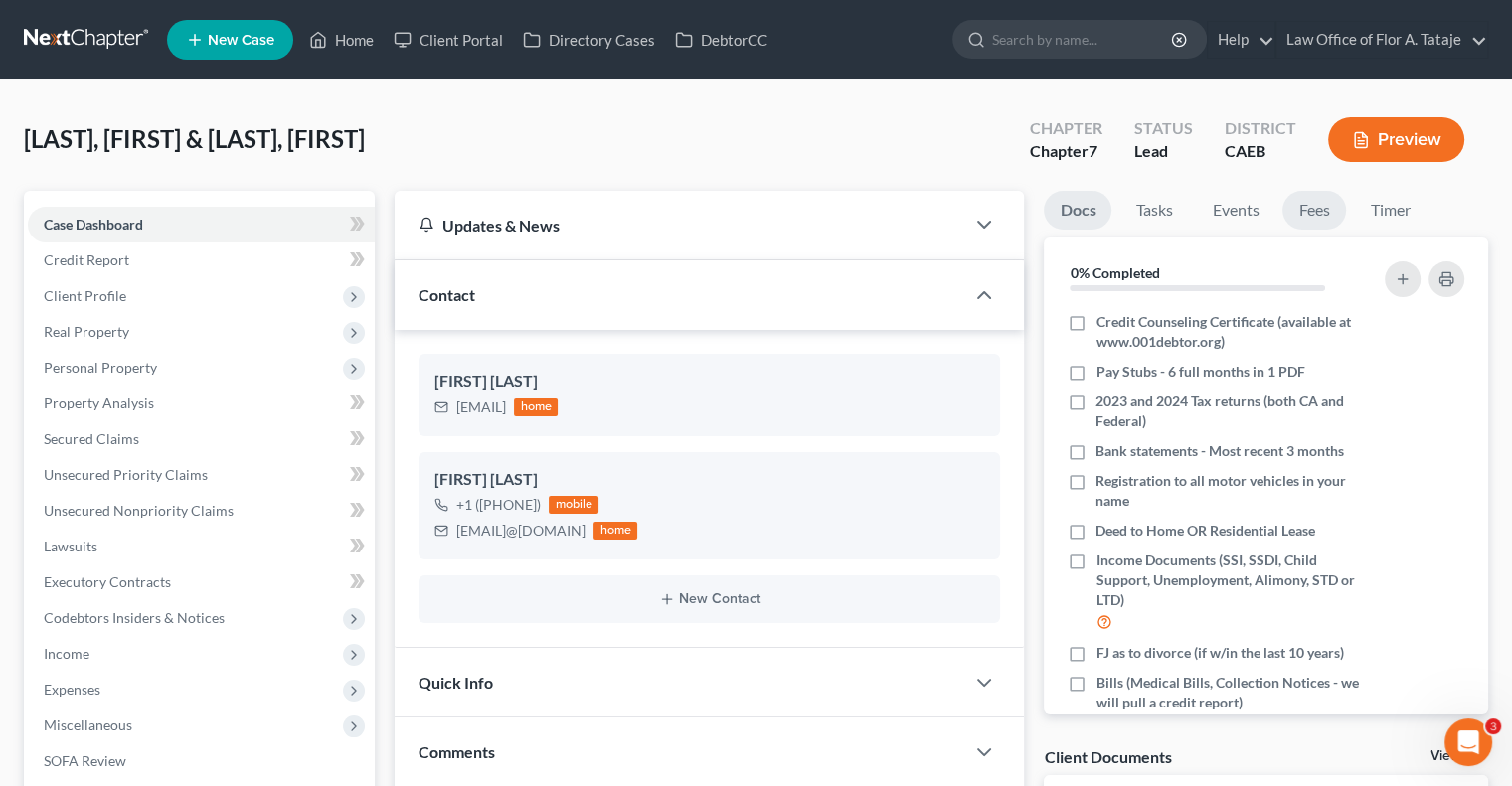 click on "Fees" at bounding box center [1314, 210] 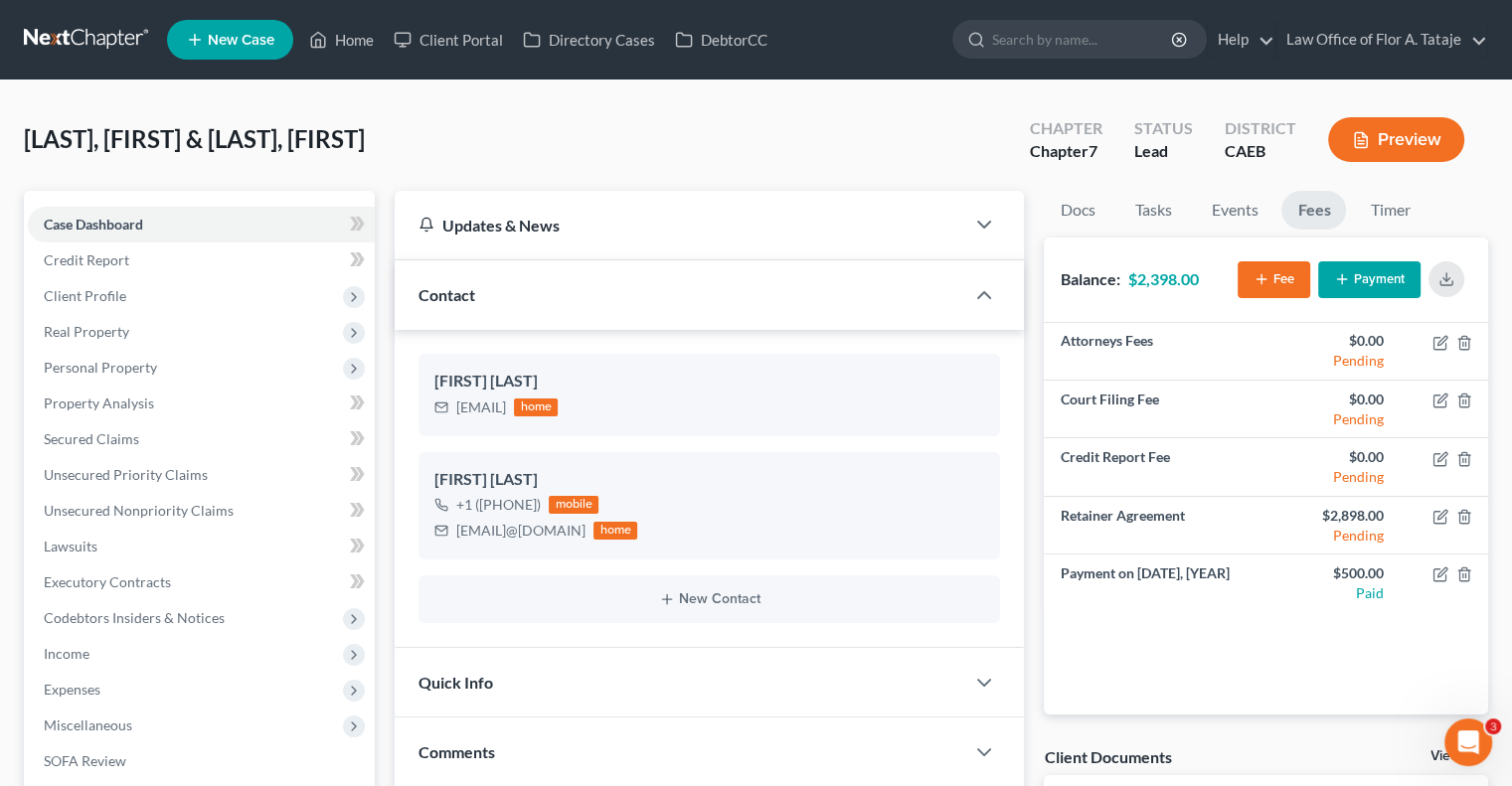 click on "Payment" at bounding box center (1369, 279) 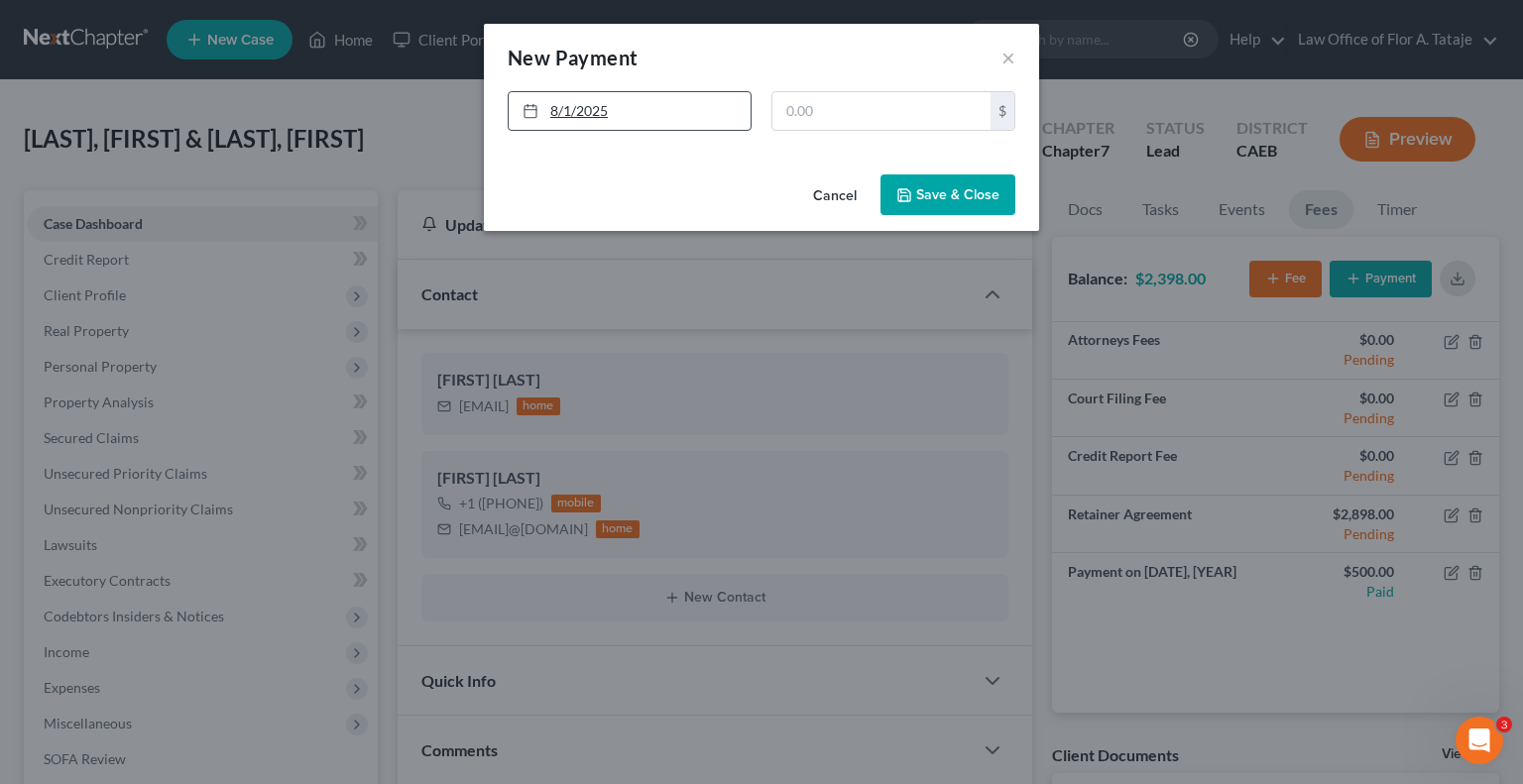 click on "8/1/2025" at bounding box center [630, 111] 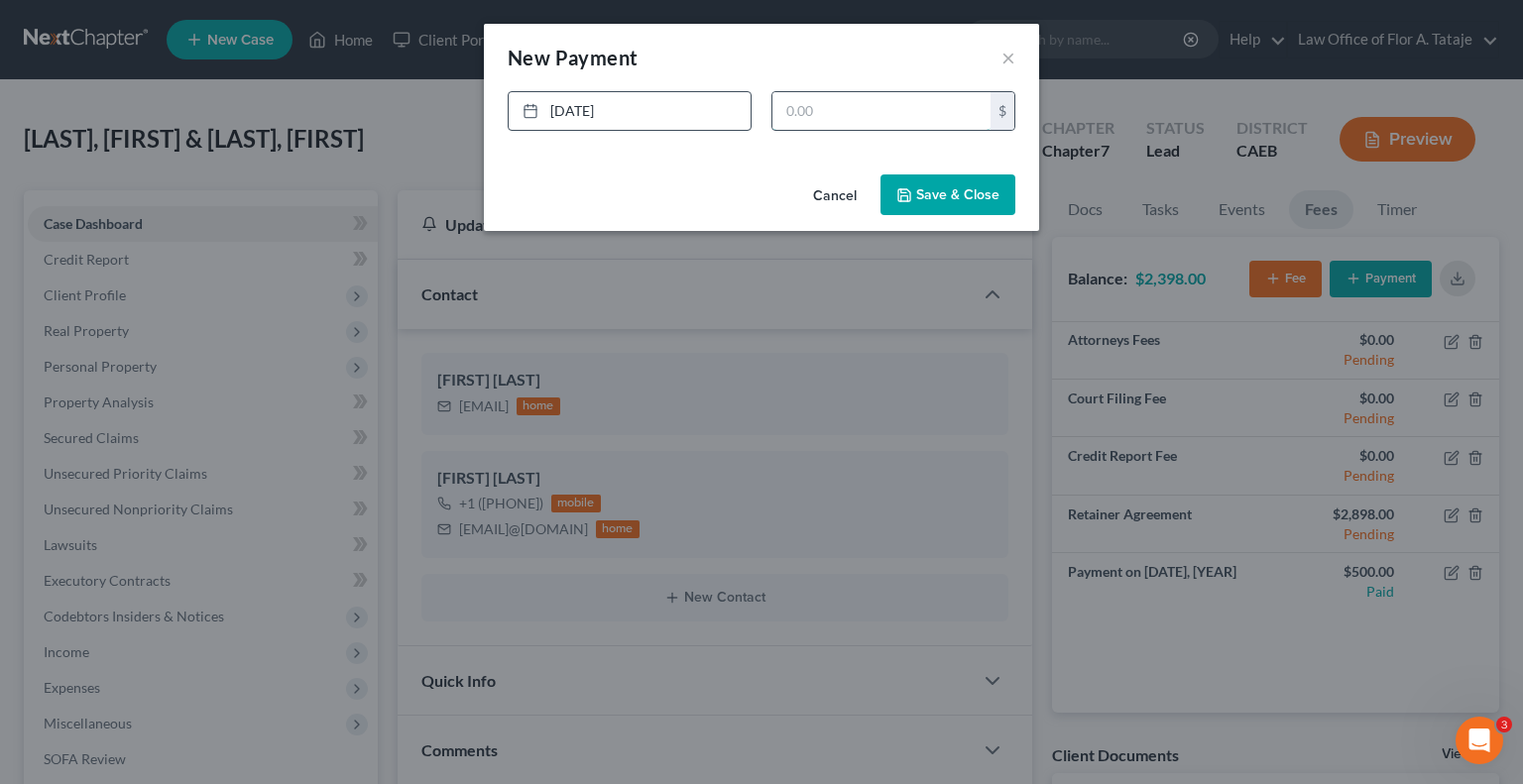 click at bounding box center [881, 111] 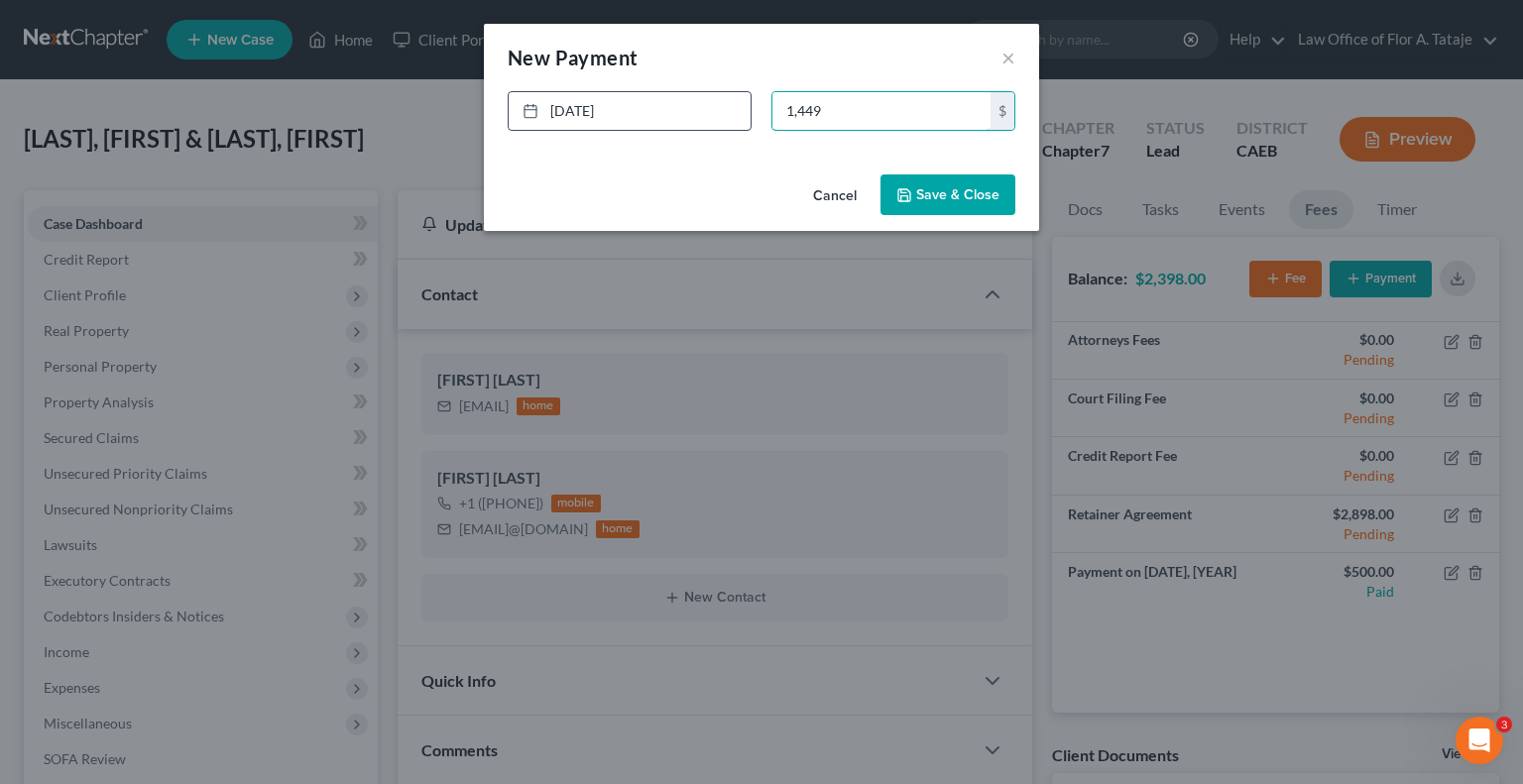type on "1,449" 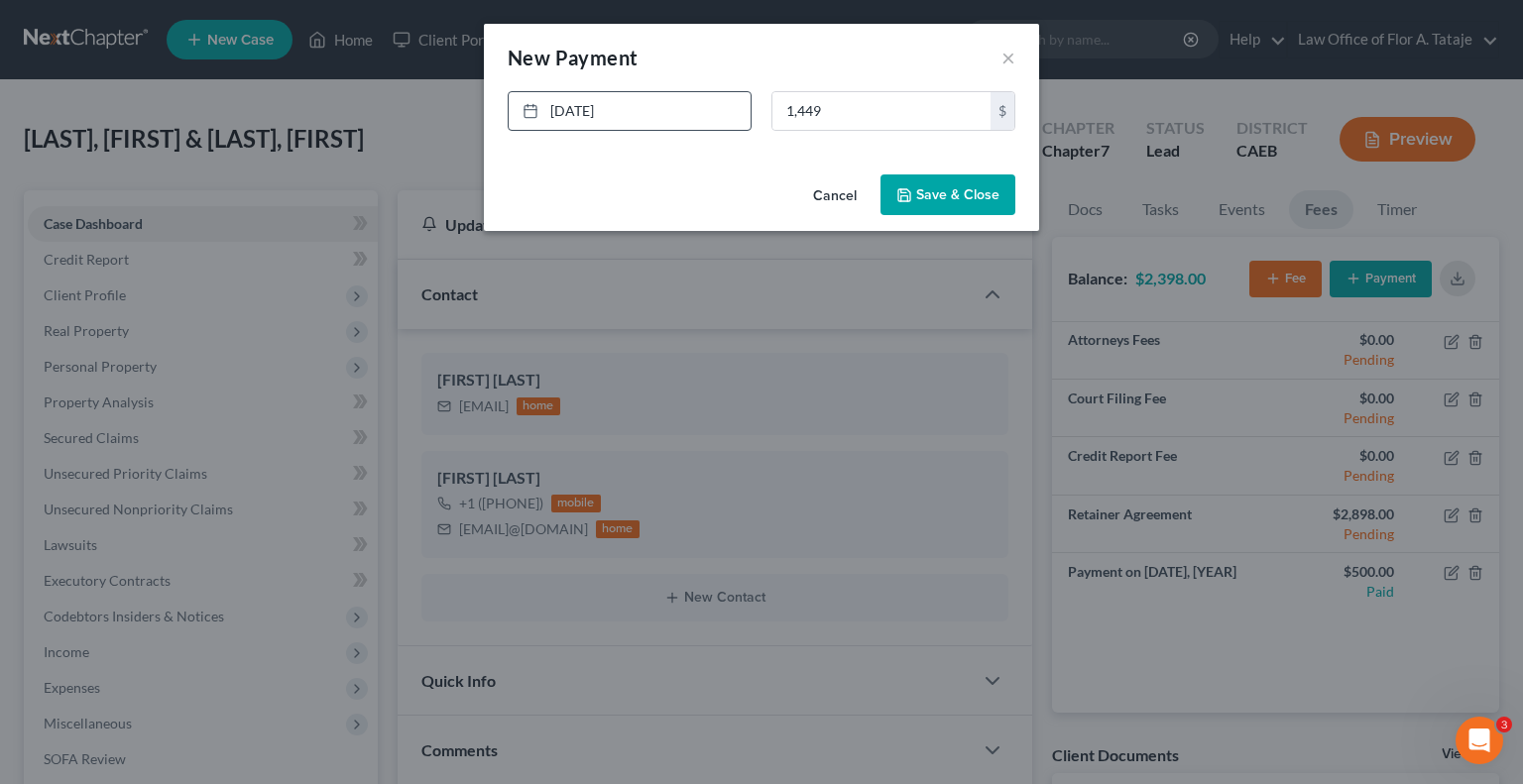 click on "Save & Close" at bounding box center (948, 195) 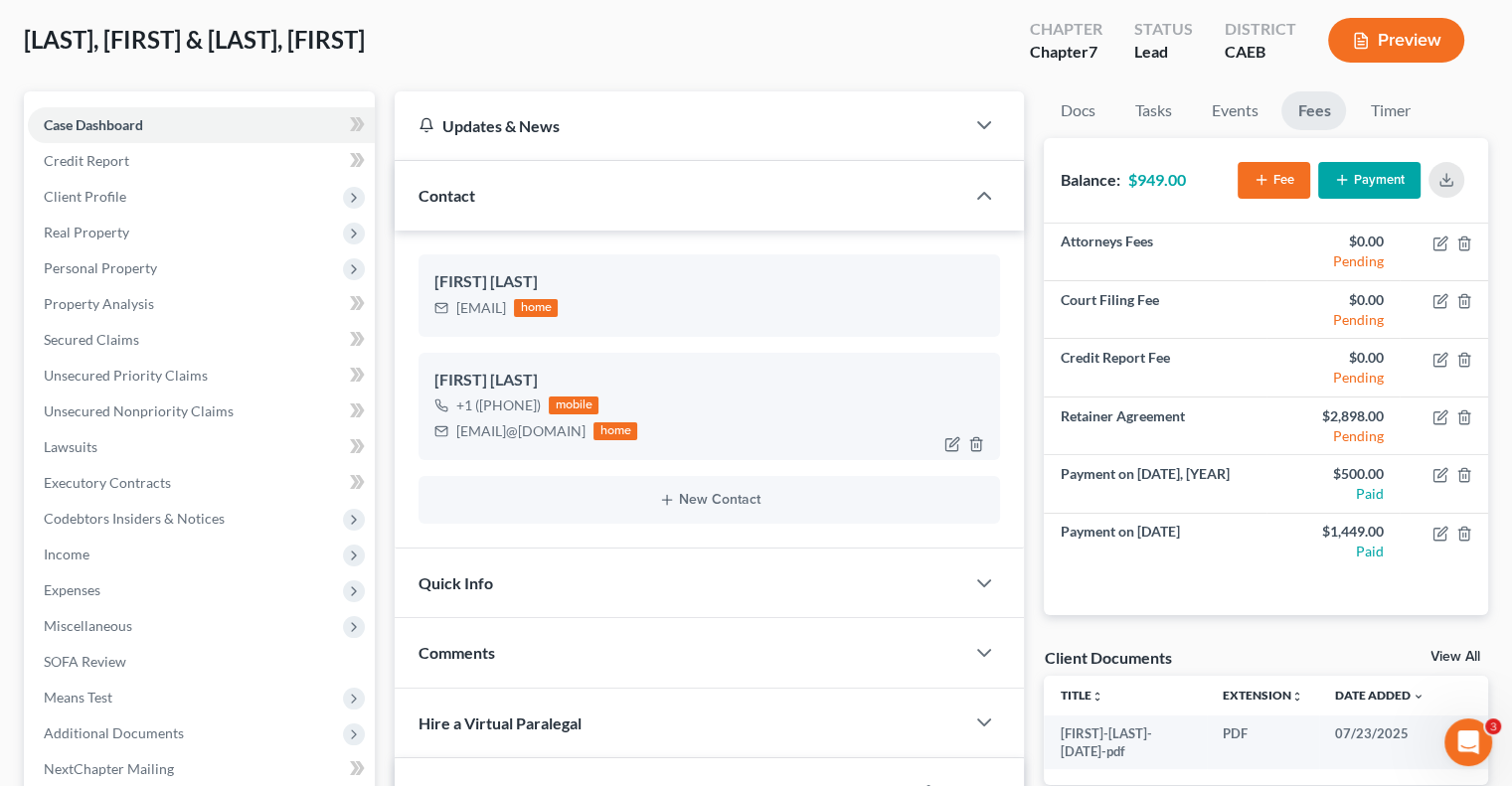 scroll, scrollTop: 0, scrollLeft: 0, axis: both 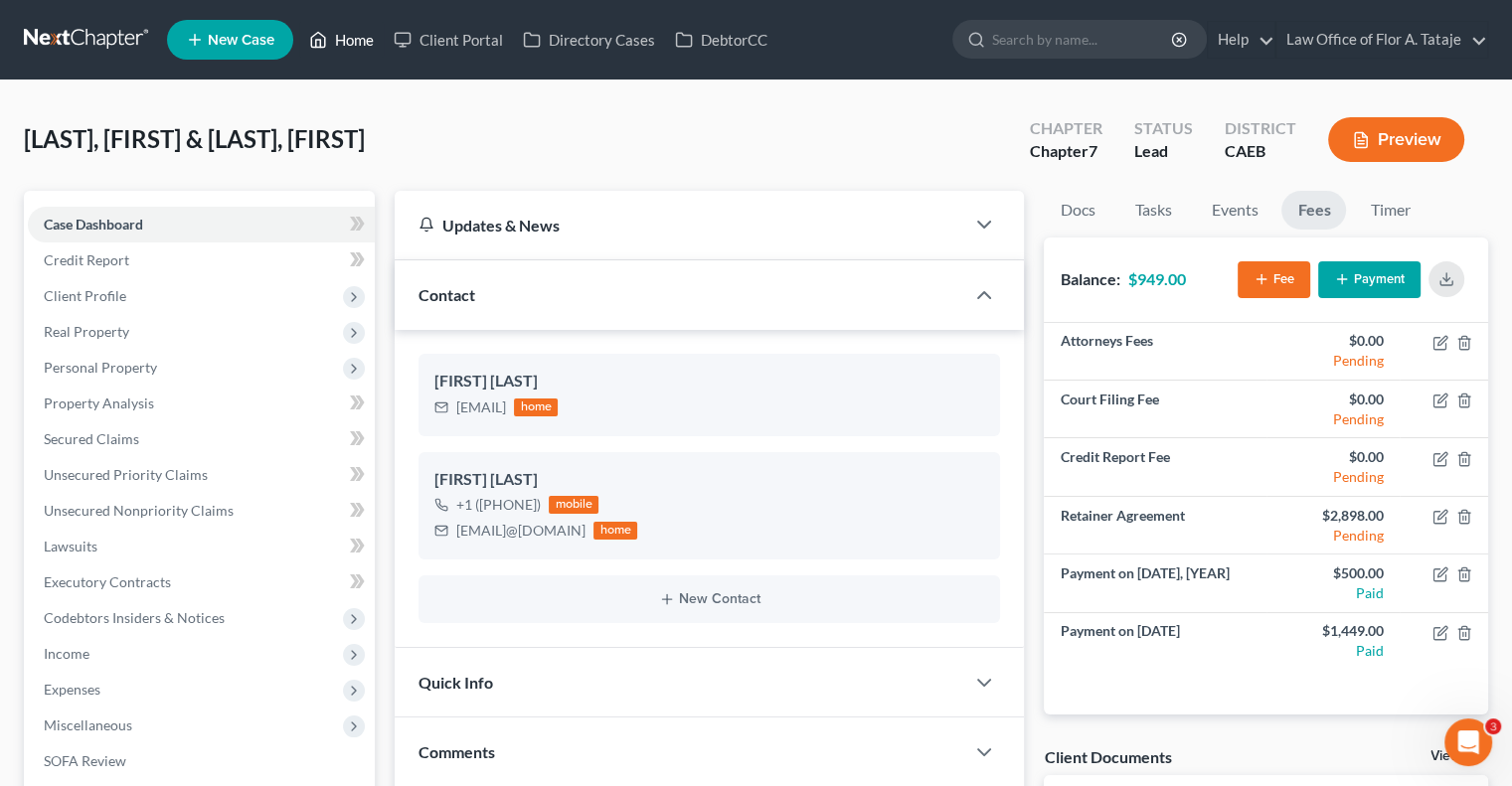 click on "Home" at bounding box center (341, 40) 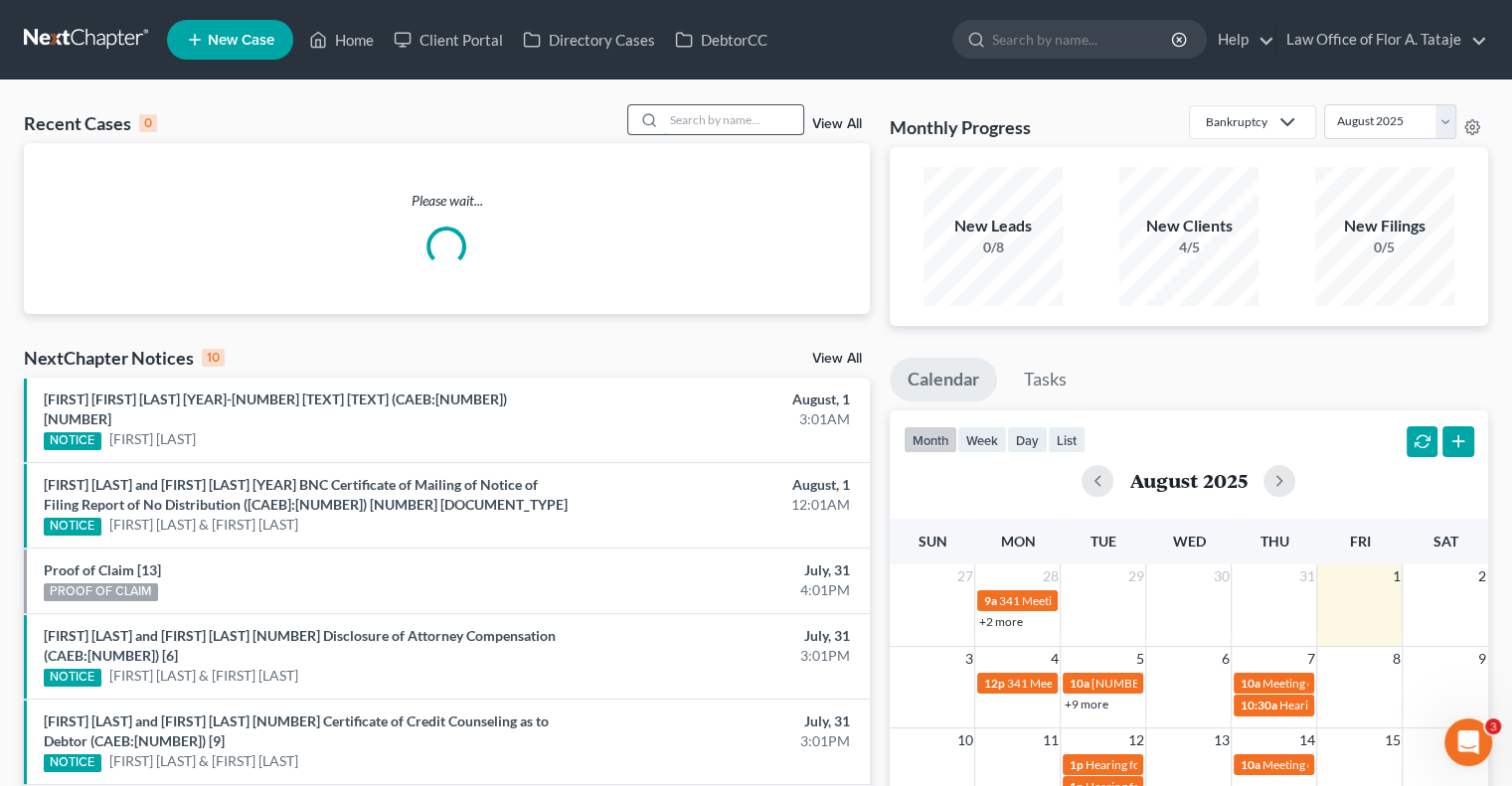 click at bounding box center [734, 119] 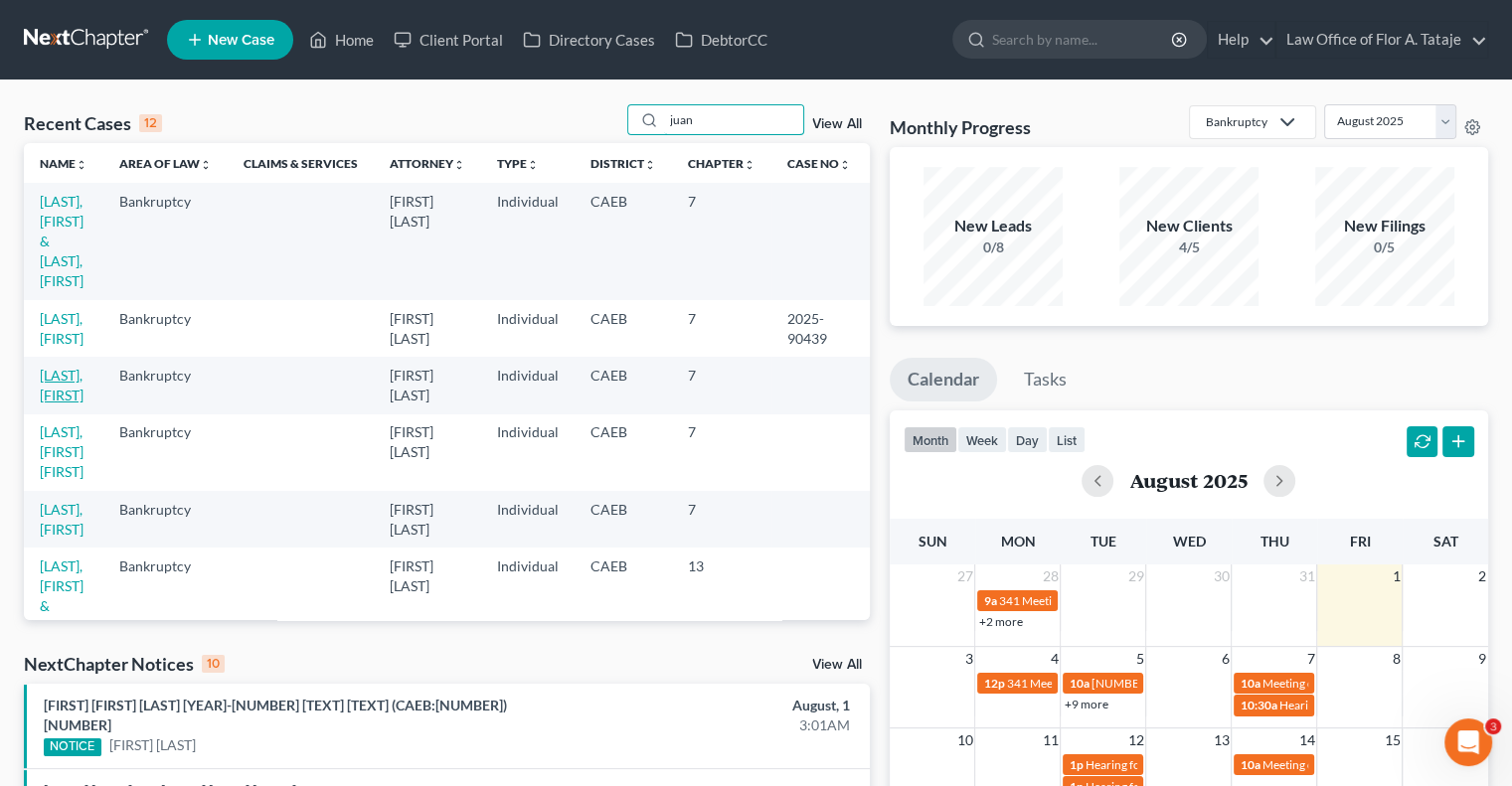 type on "juan" 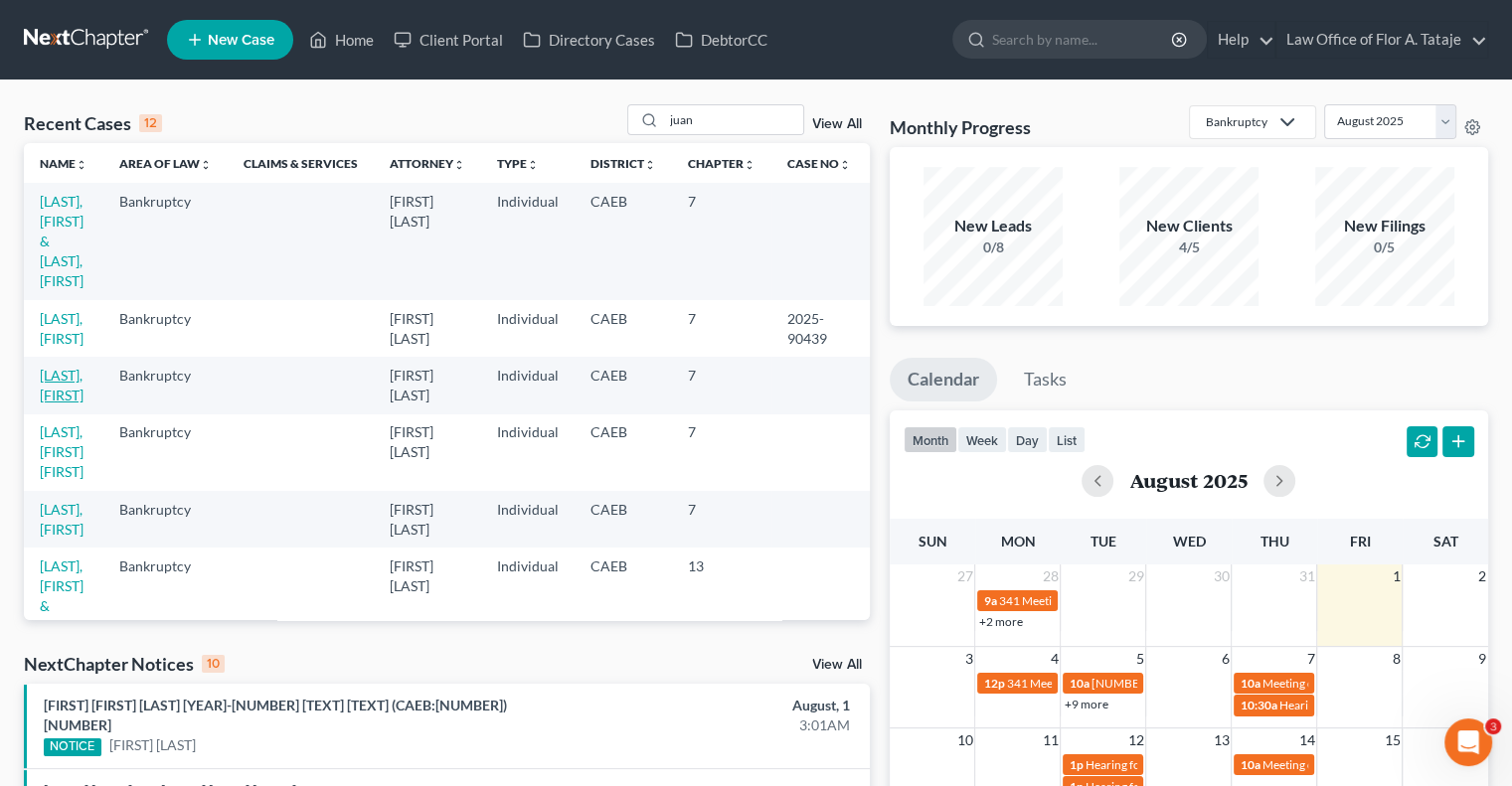 click on "[LAST], [FIRST]" at bounding box center [62, 385] 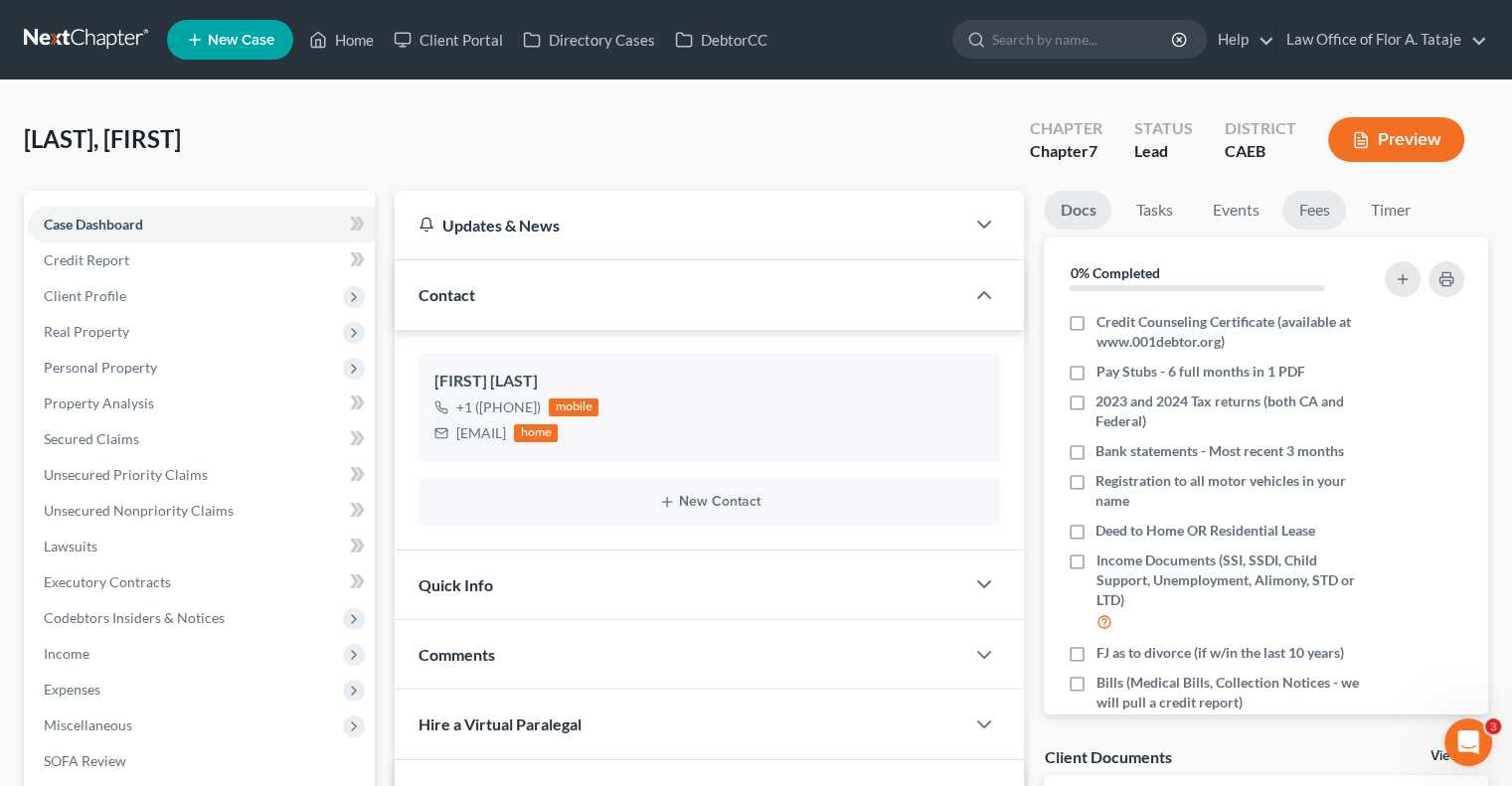 click on "Fees" at bounding box center [1314, 210] 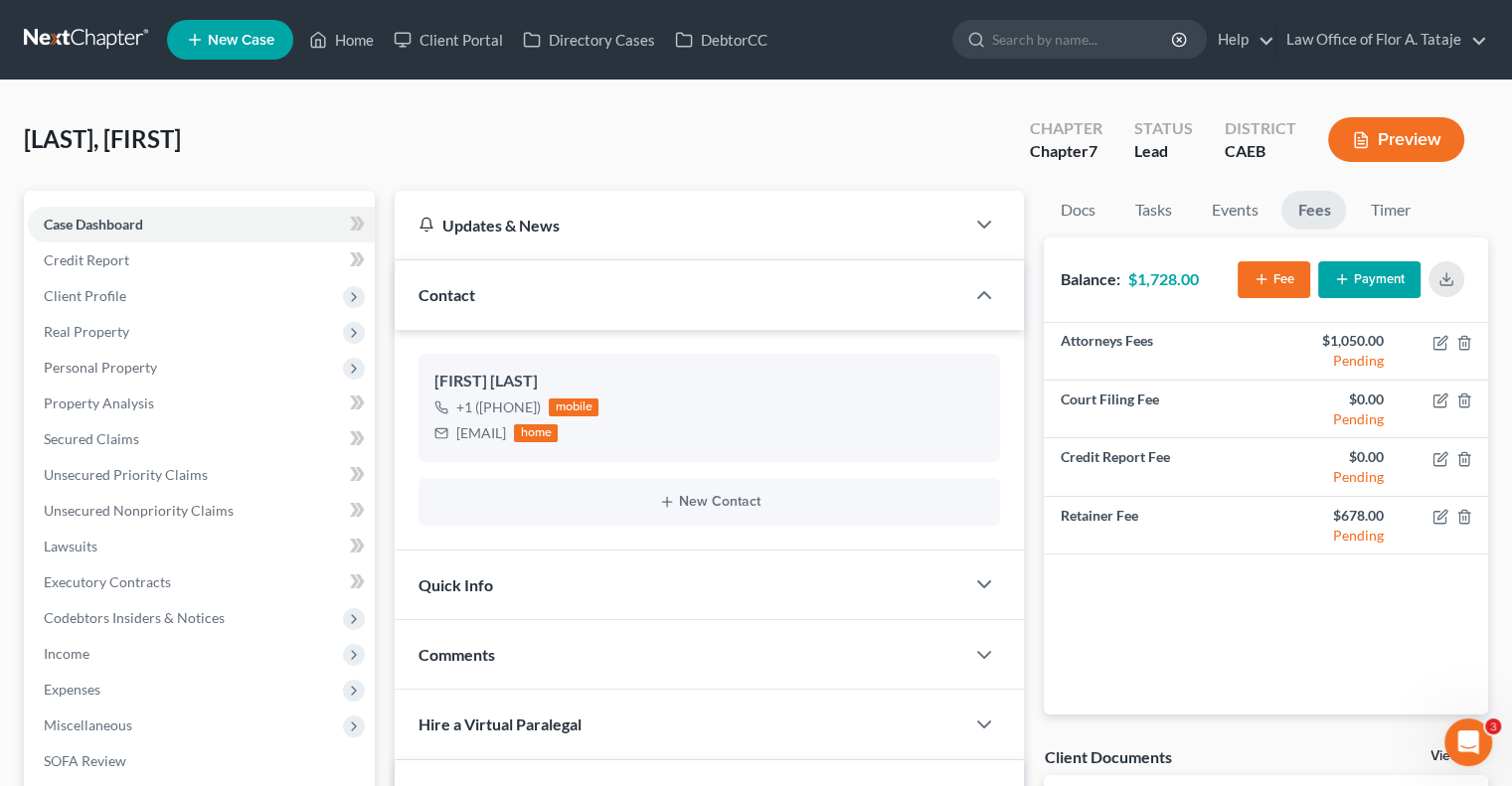 click on "Payment" at bounding box center [1369, 279] 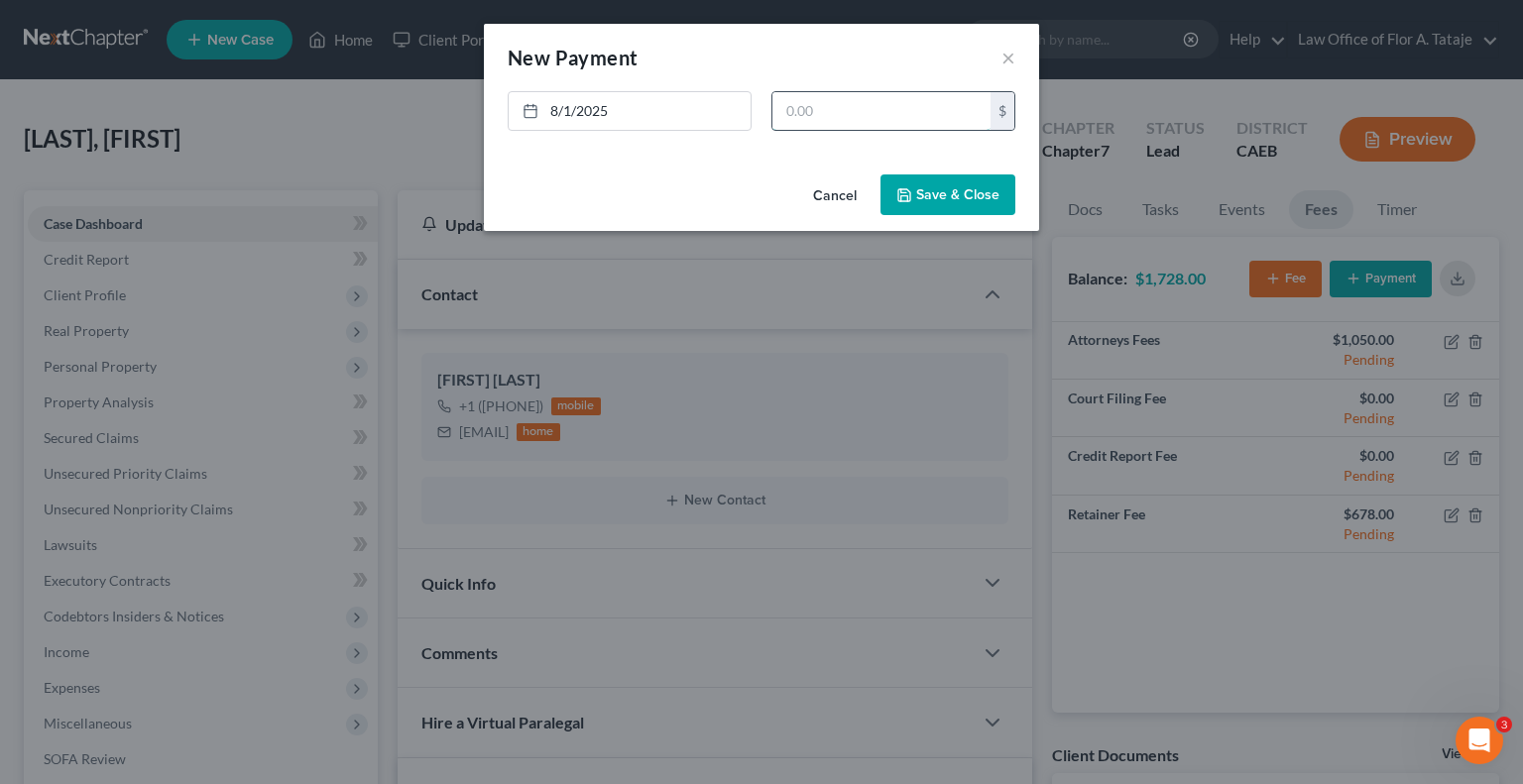 click at bounding box center [881, 111] 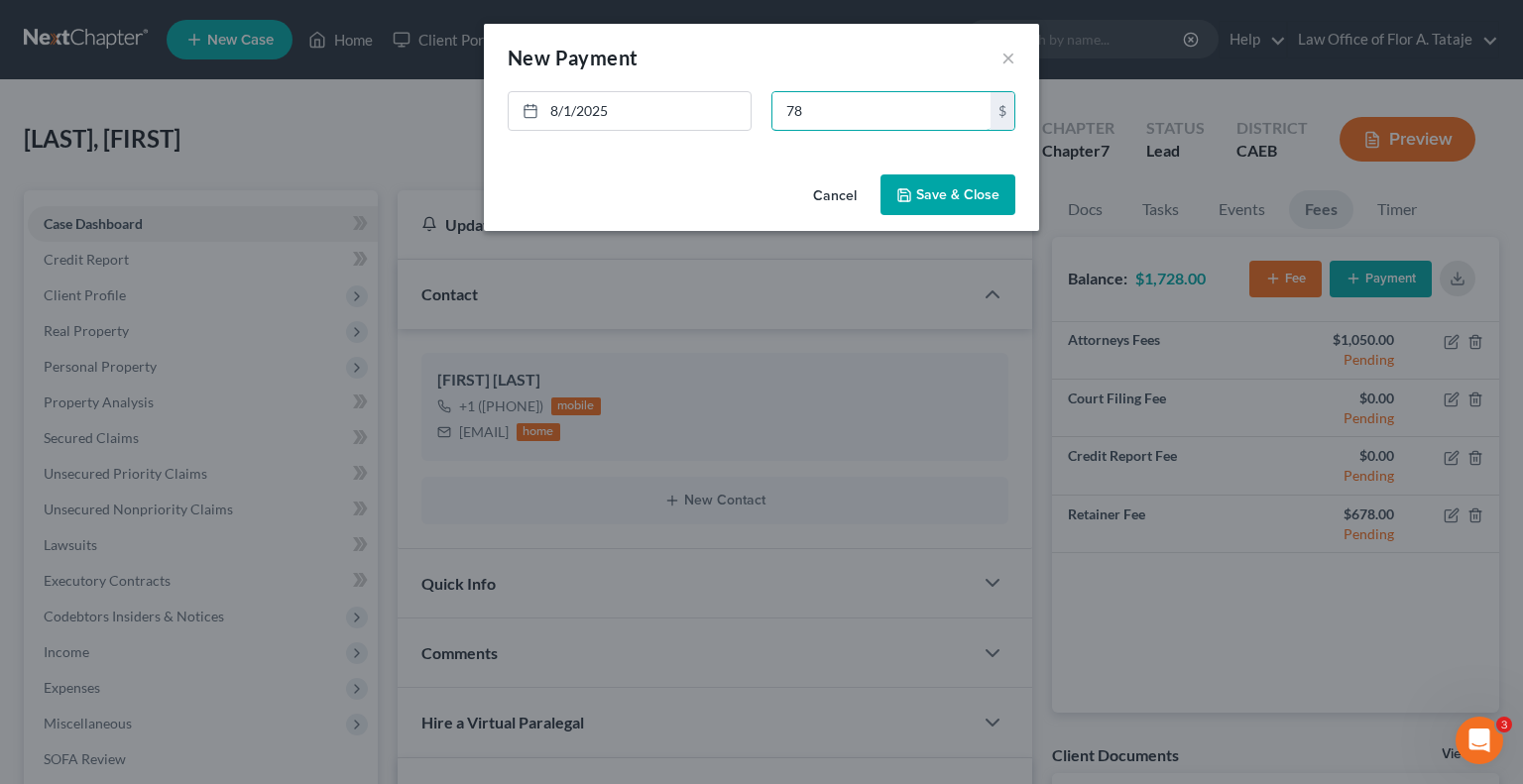 type on "78" 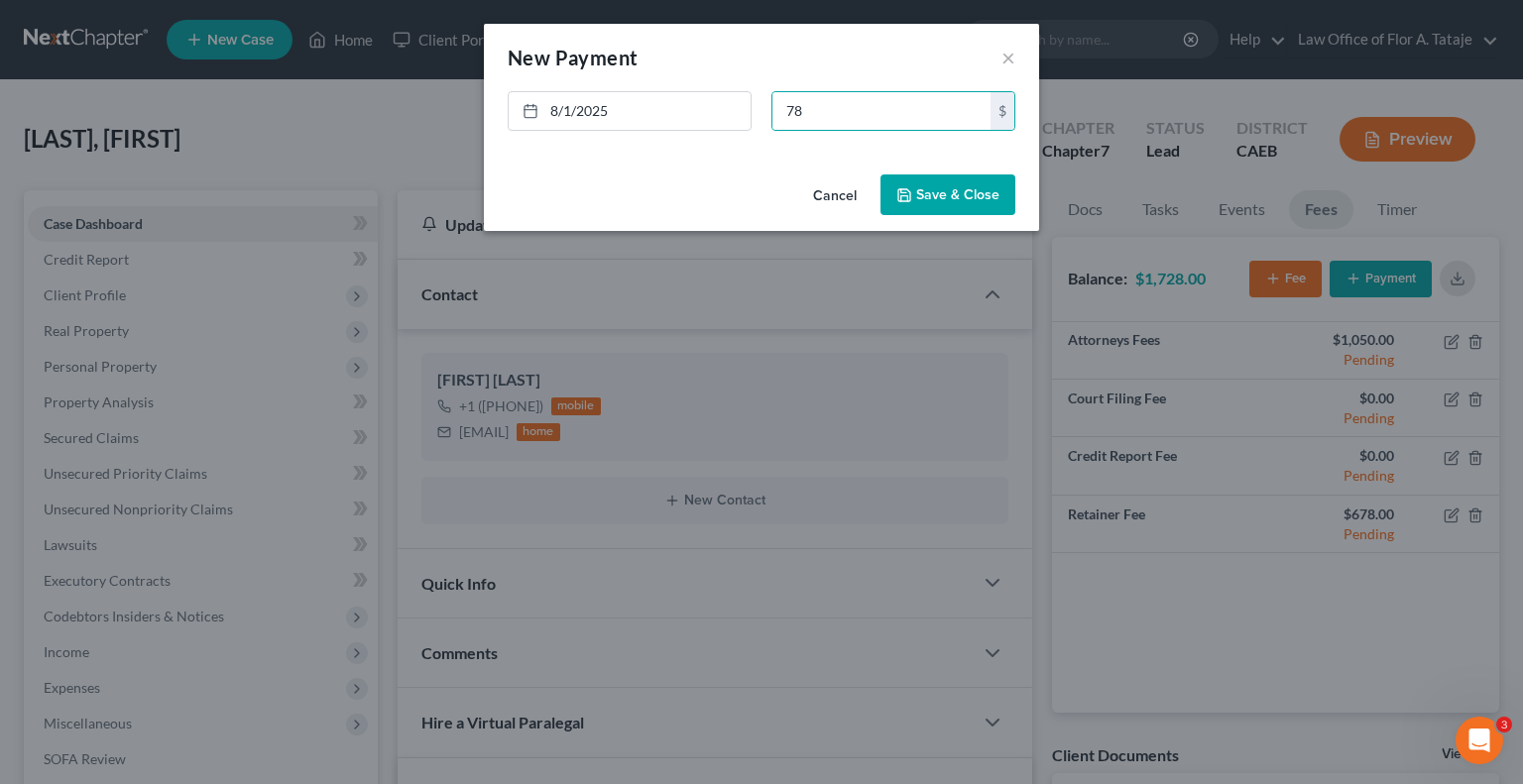 click on "Save & Close" at bounding box center [948, 195] 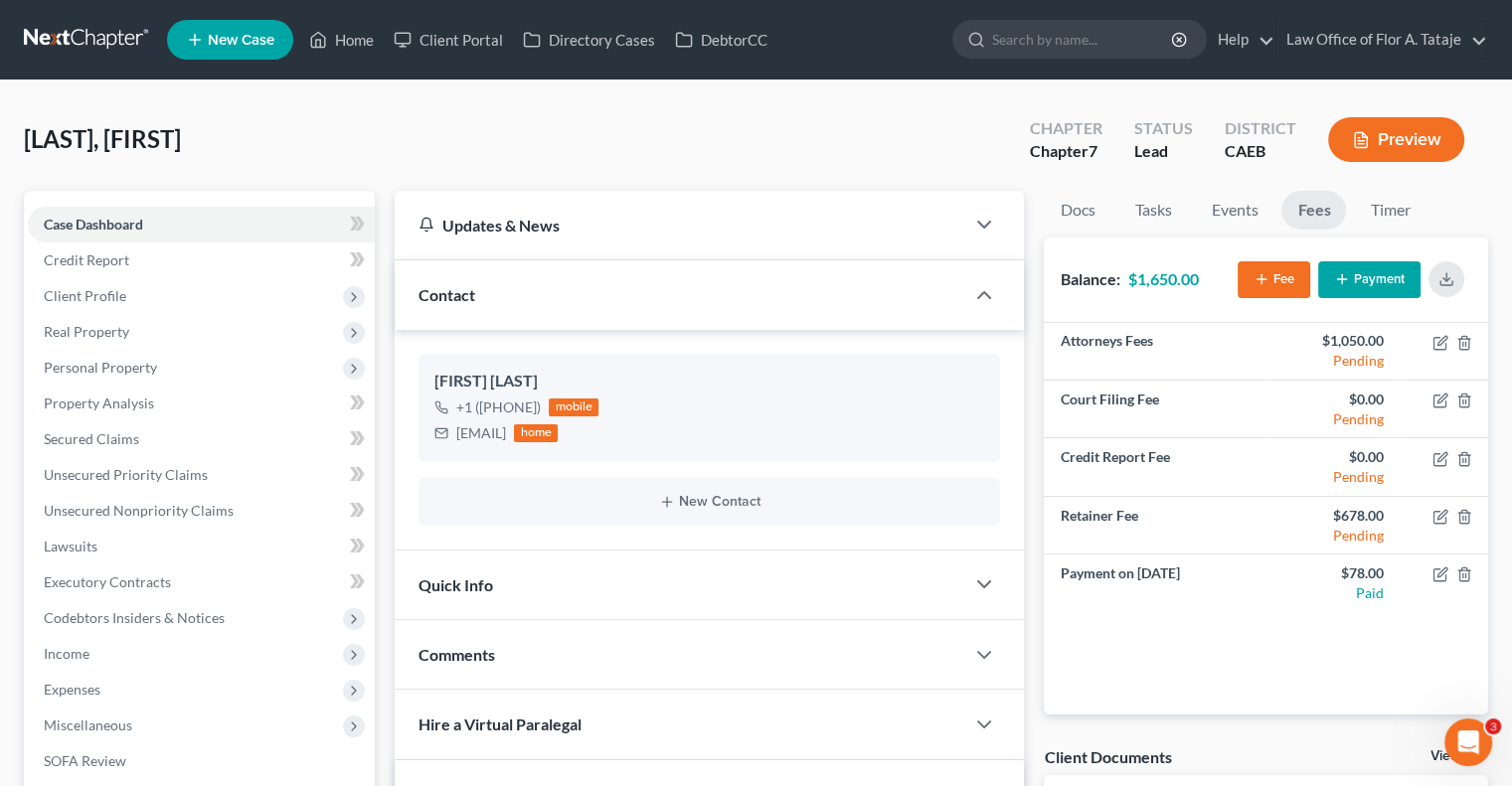 scroll, scrollTop: 305, scrollLeft: 0, axis: vertical 